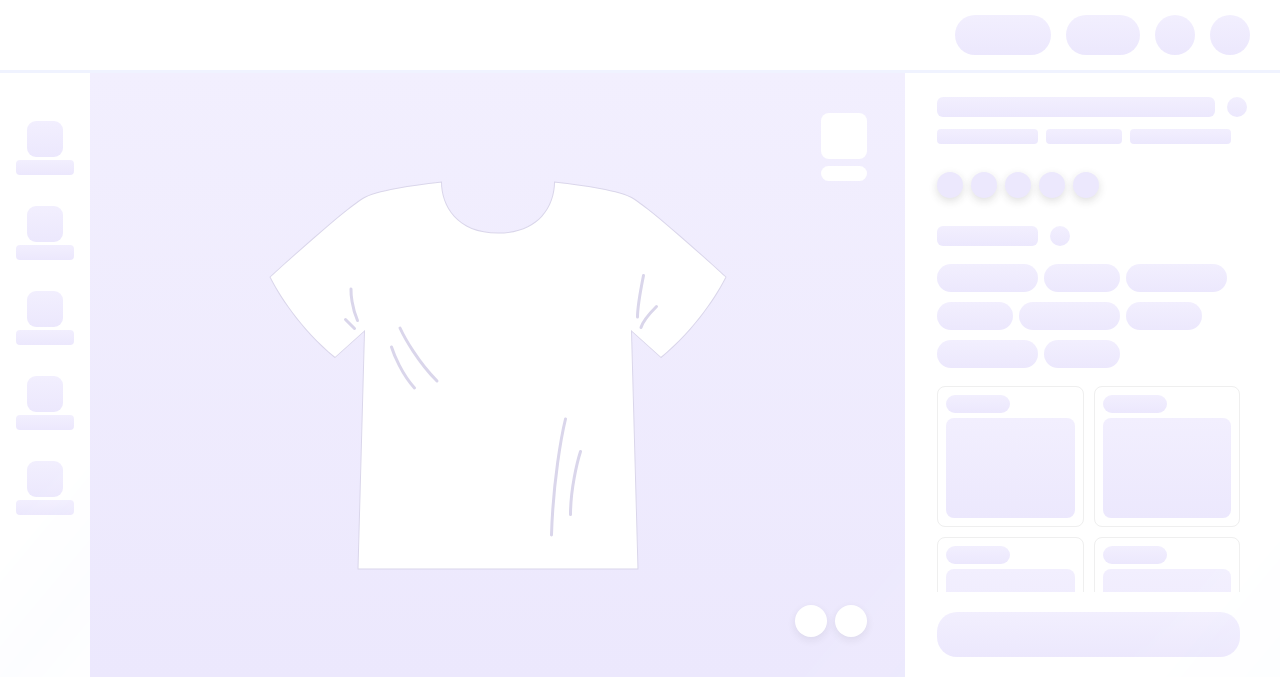 scroll, scrollTop: 0, scrollLeft: 0, axis: both 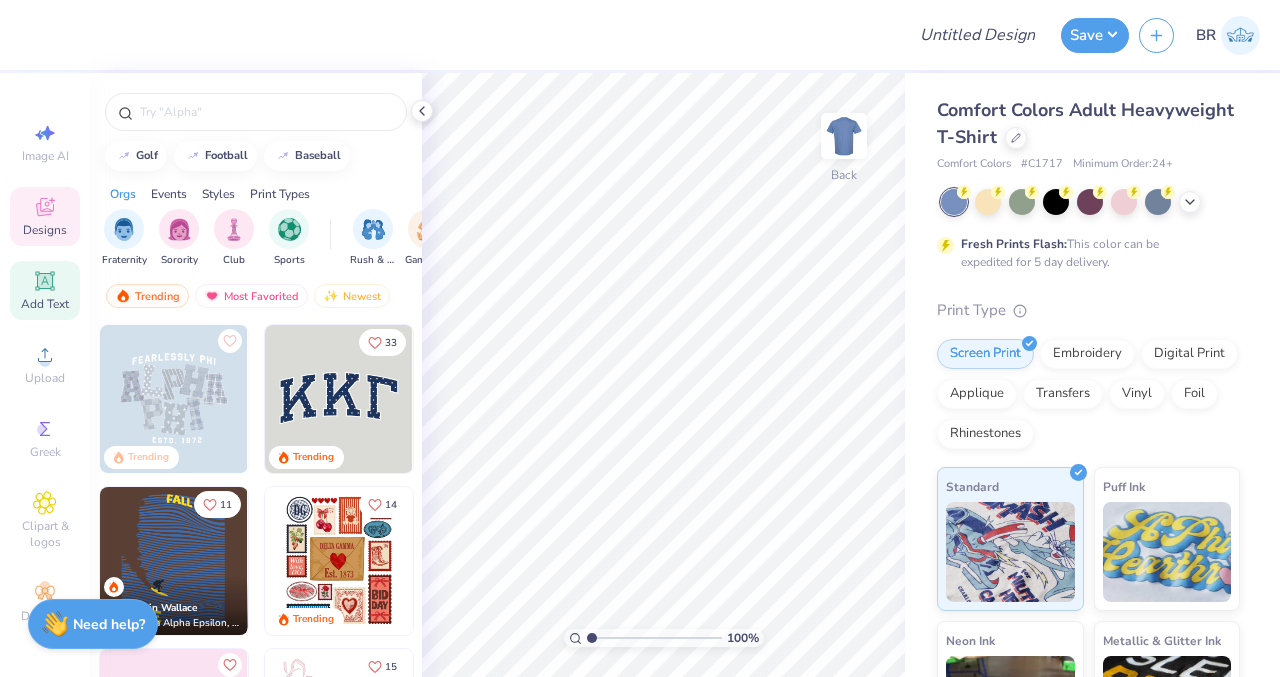 click 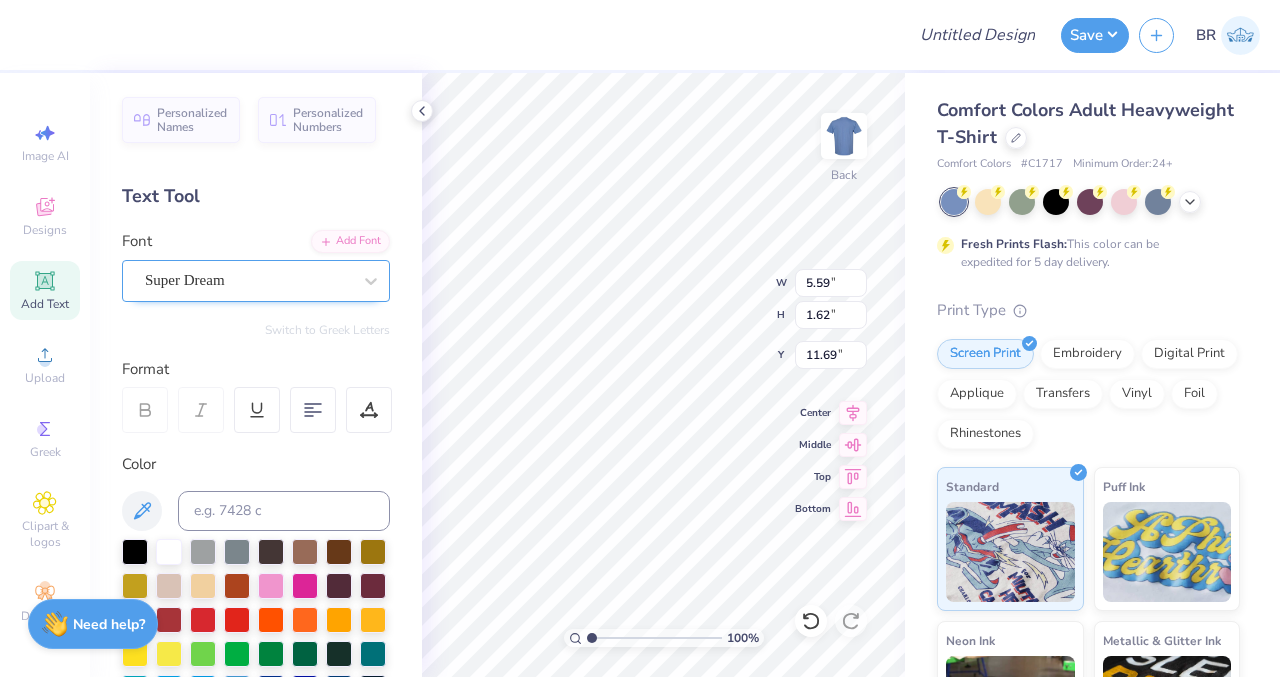 click on "Super Dream" at bounding box center (248, 280) 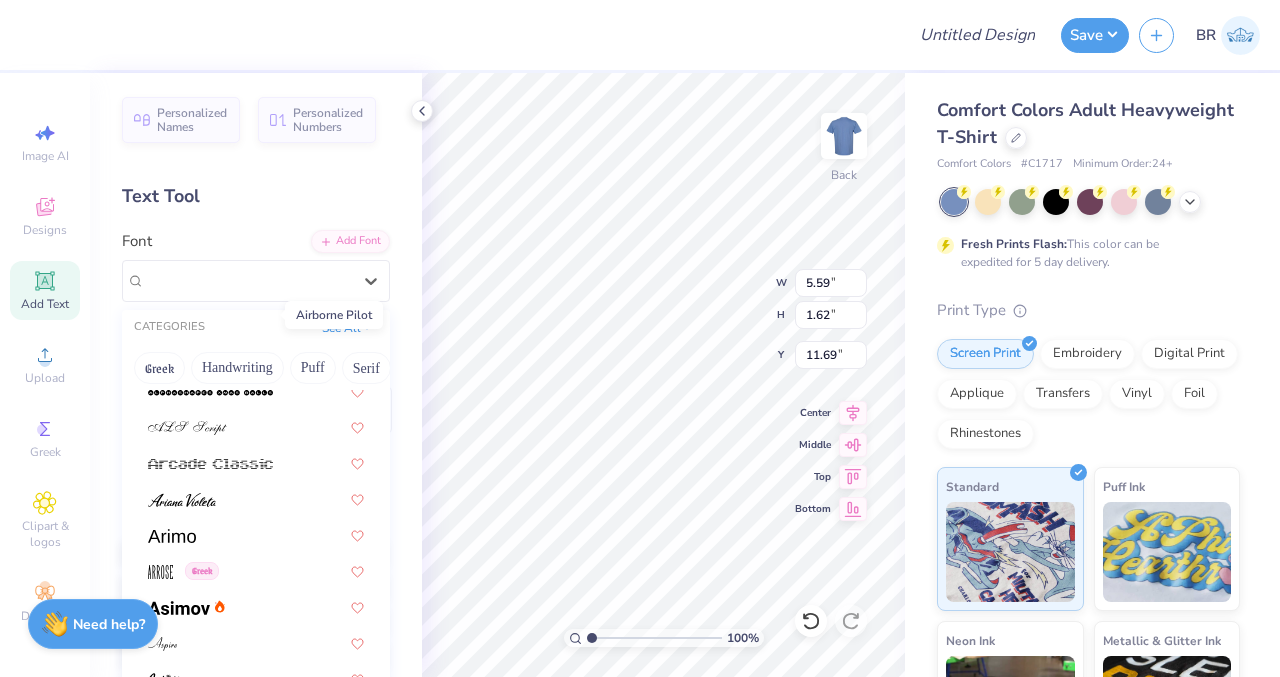 scroll, scrollTop: 556, scrollLeft: 0, axis: vertical 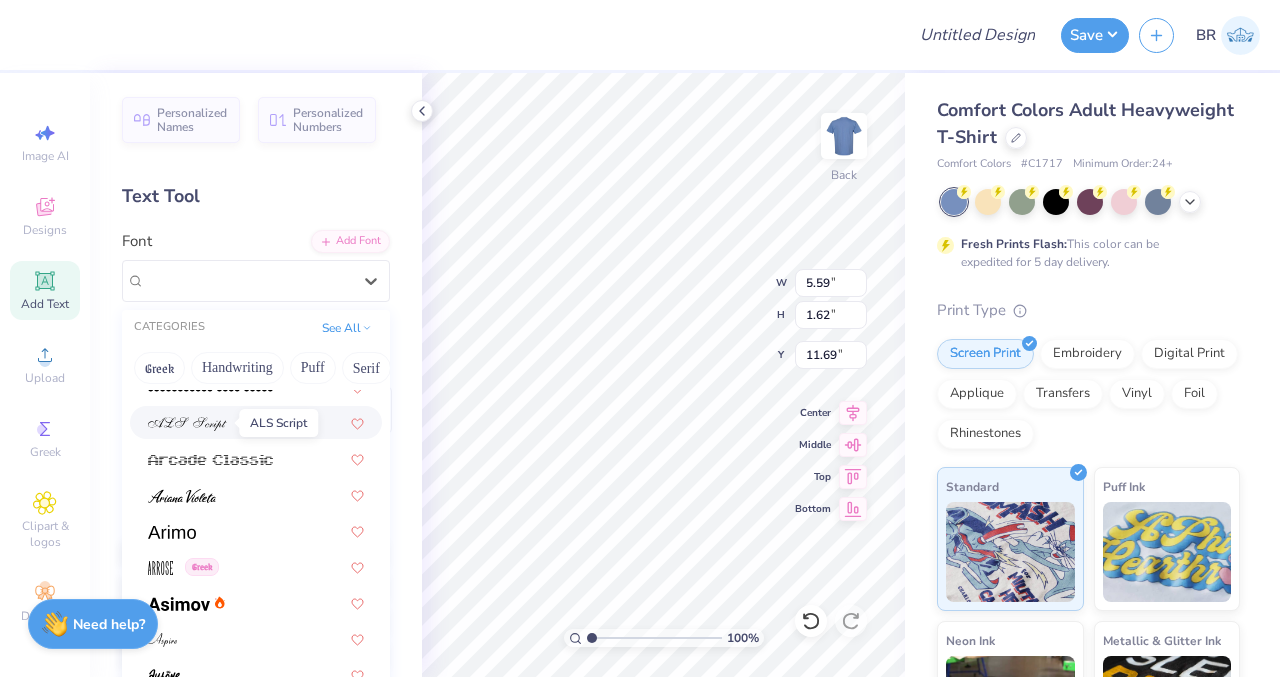 click at bounding box center [187, 424] 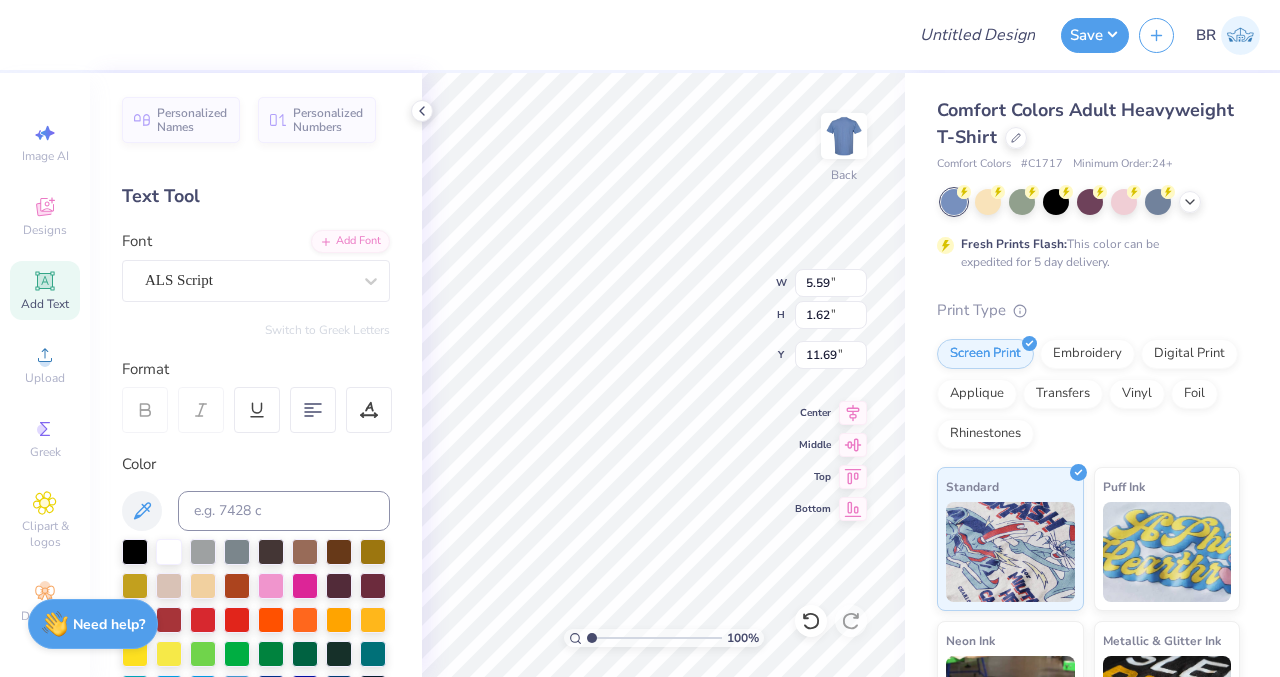 type on "8.31" 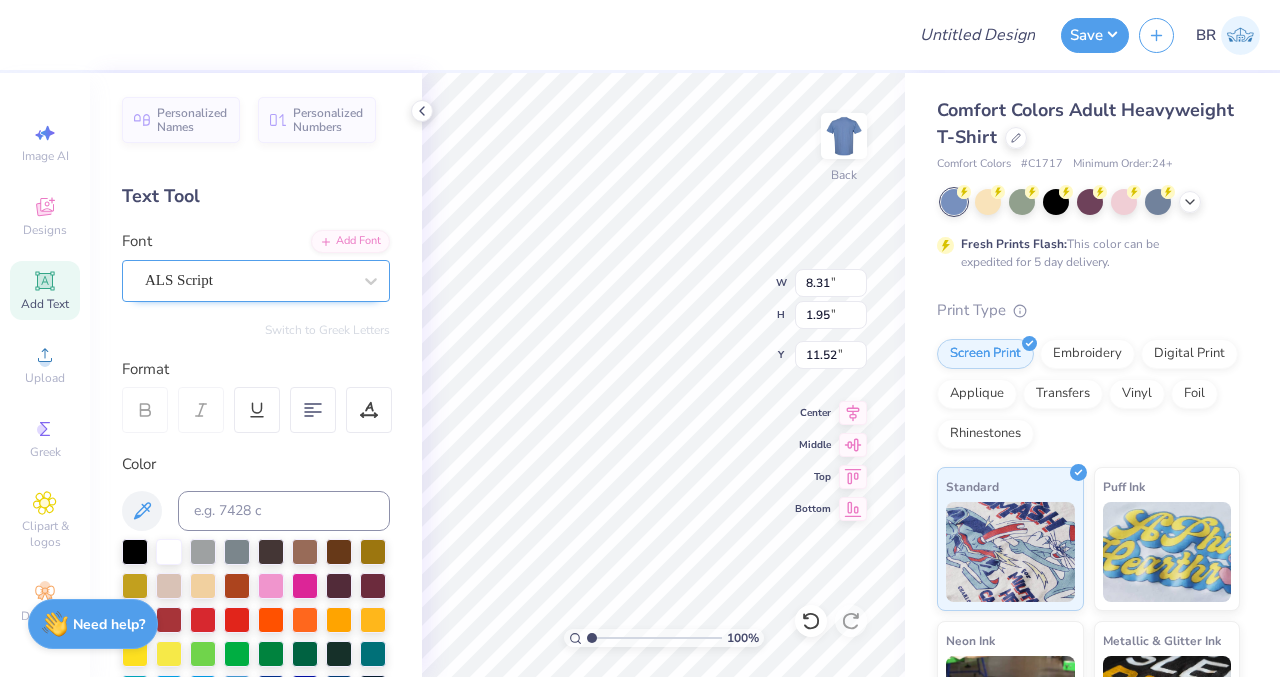 click on "ALS Script" at bounding box center [248, 280] 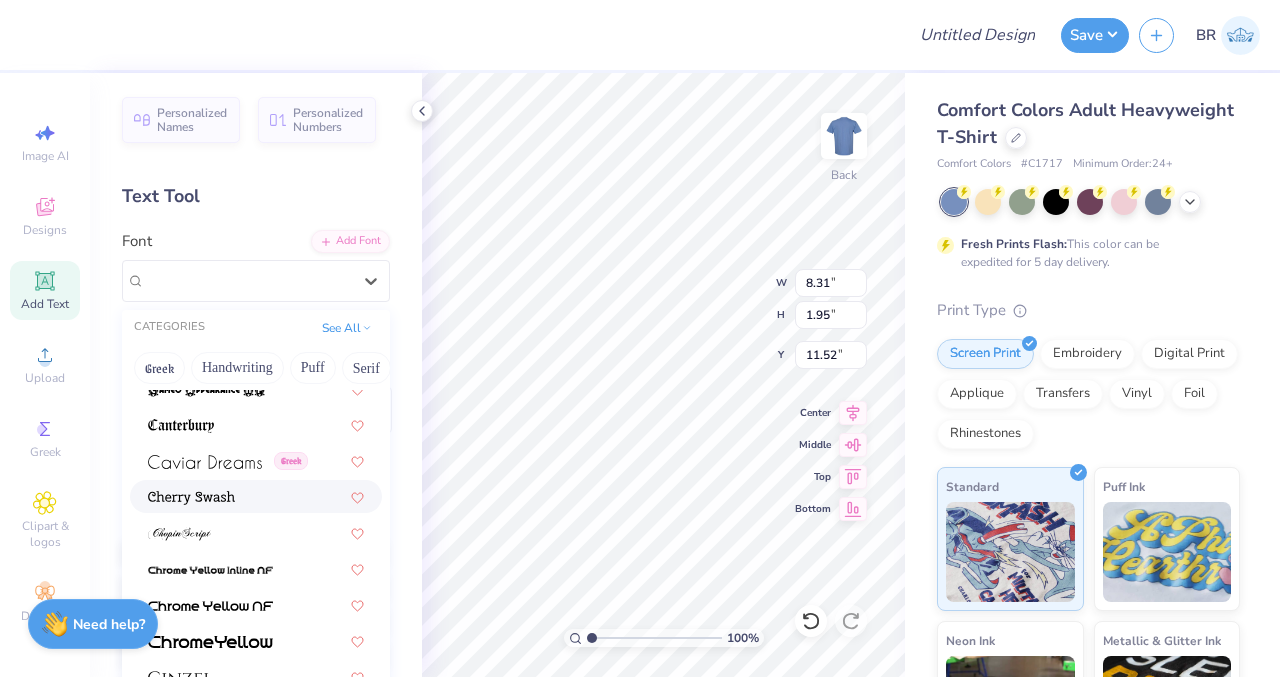 scroll, scrollTop: 2139, scrollLeft: 0, axis: vertical 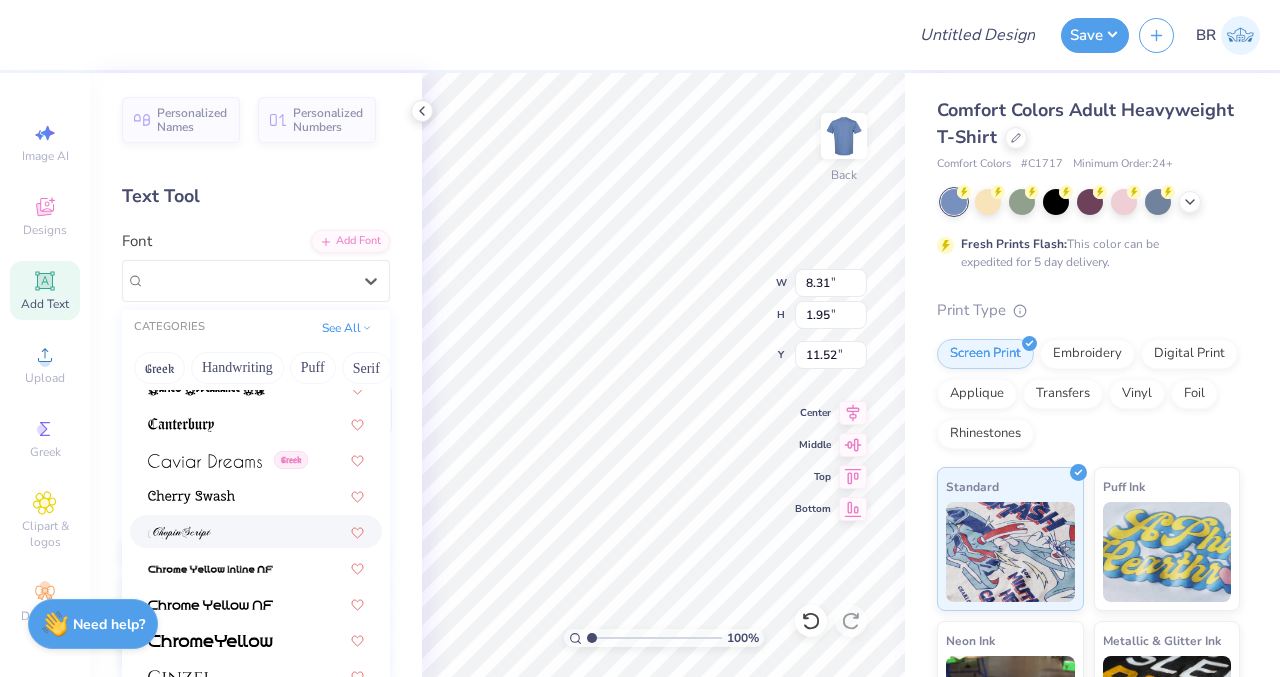 click at bounding box center [256, 531] 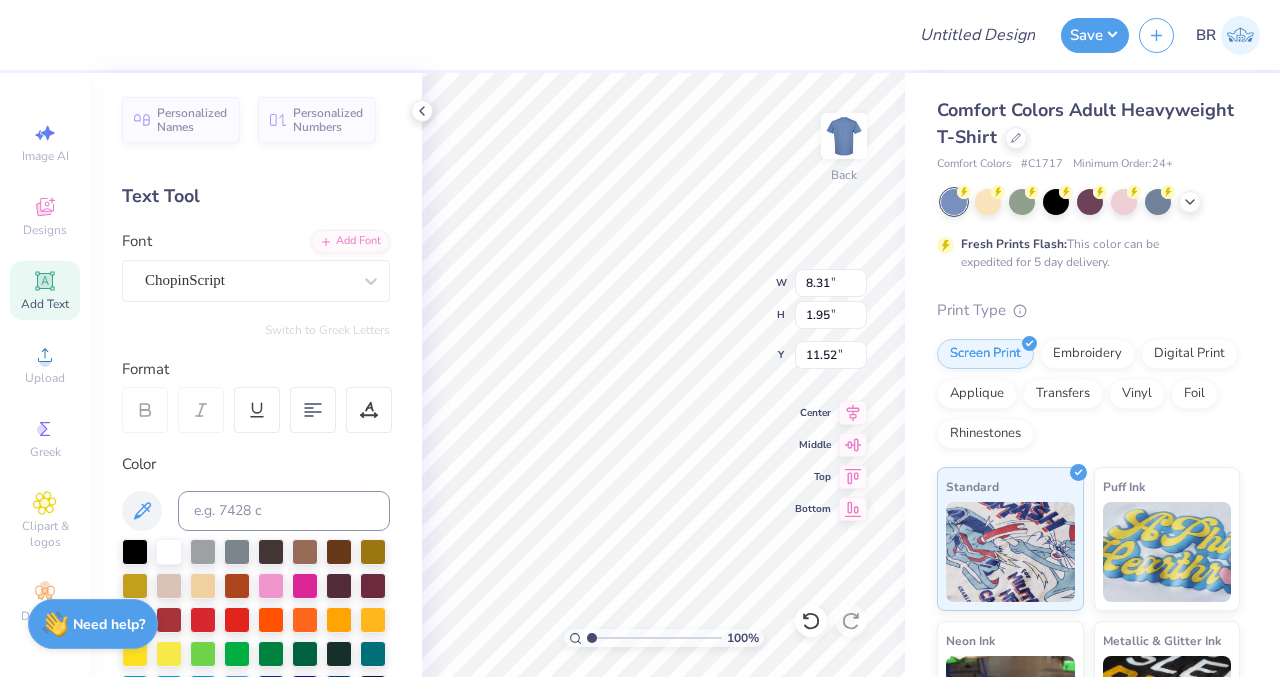 type on "9.50" 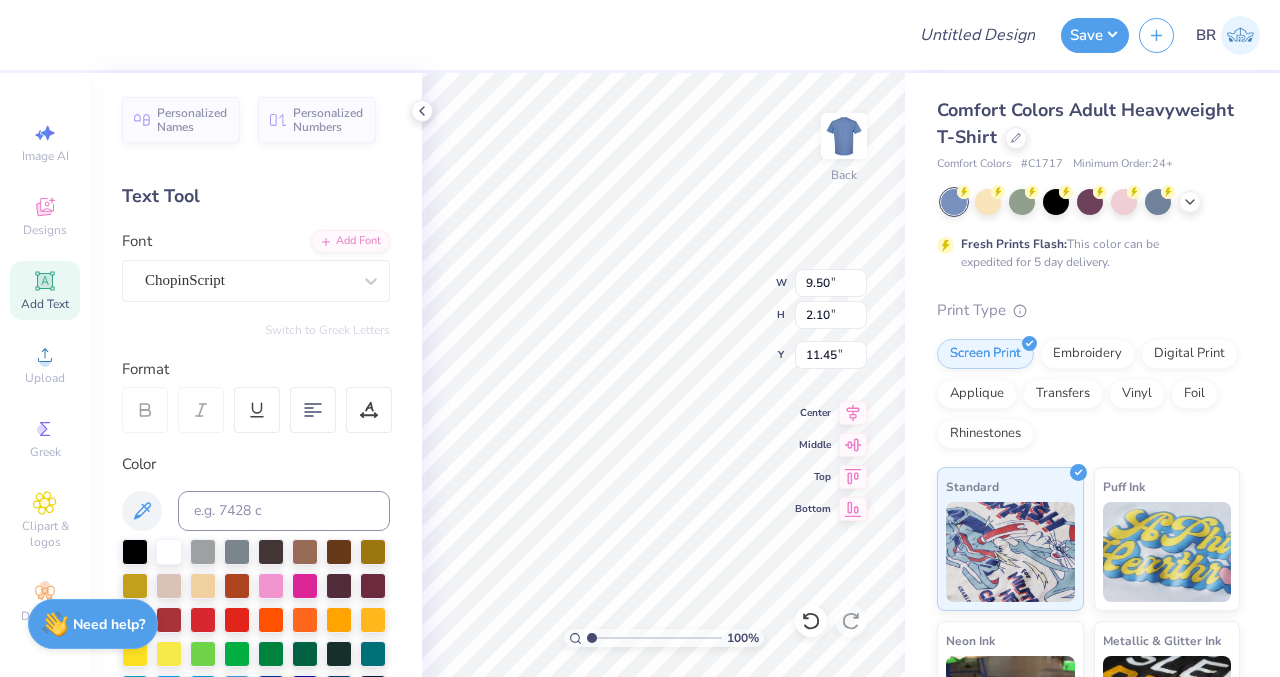 scroll, scrollTop: 16, scrollLeft: 3, axis: both 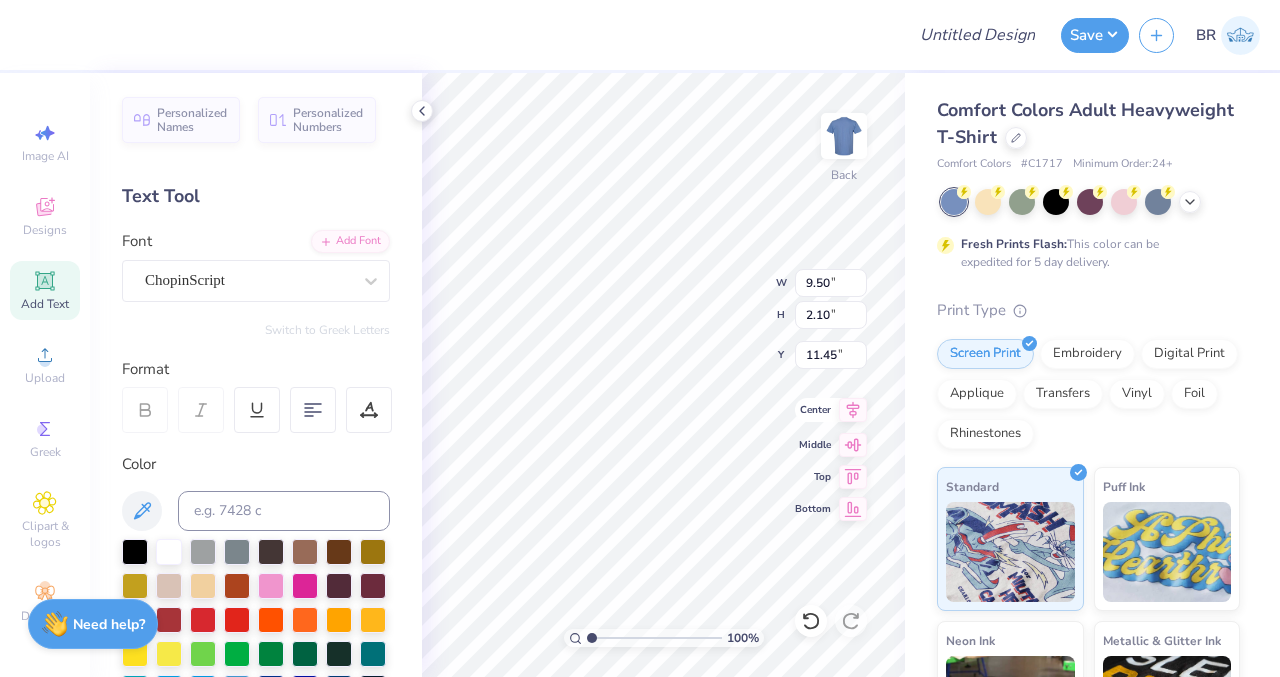 click on "100  % Back W 9.50 9.50 " H 2.10 2.10 " Y 11.45 11.45 " Center Middle Top Bottom" at bounding box center (663, 375) 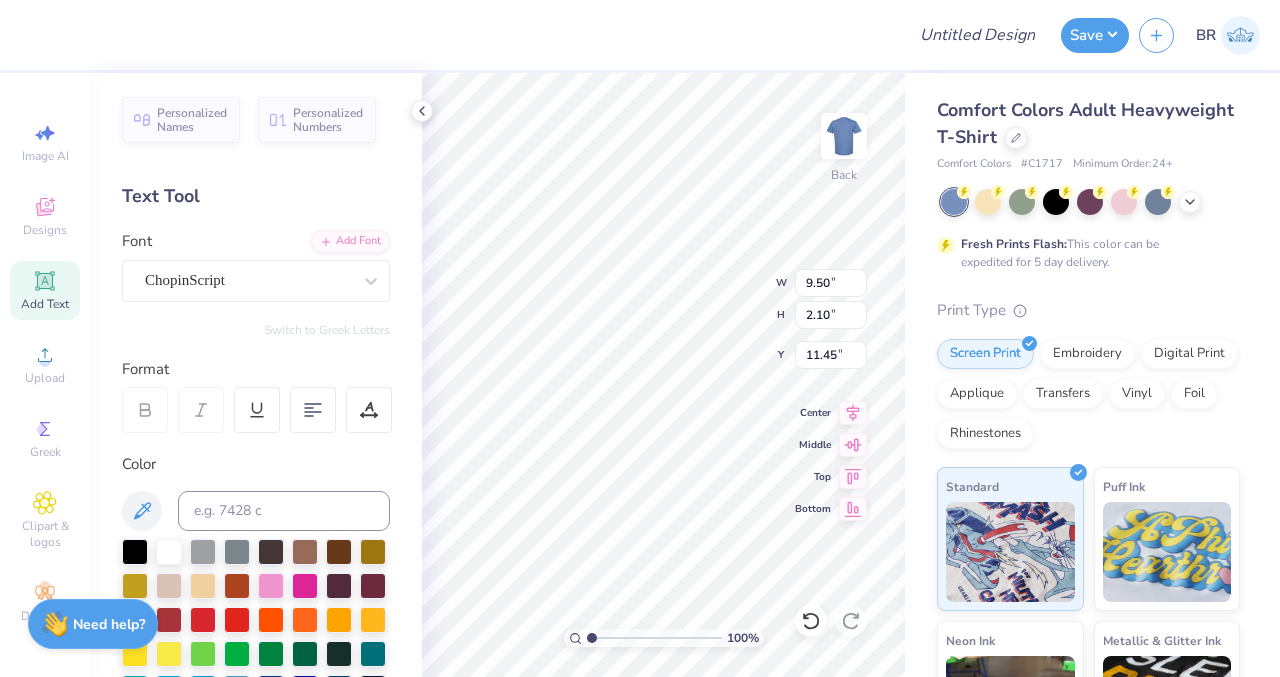 scroll, scrollTop: 16, scrollLeft: 3, axis: both 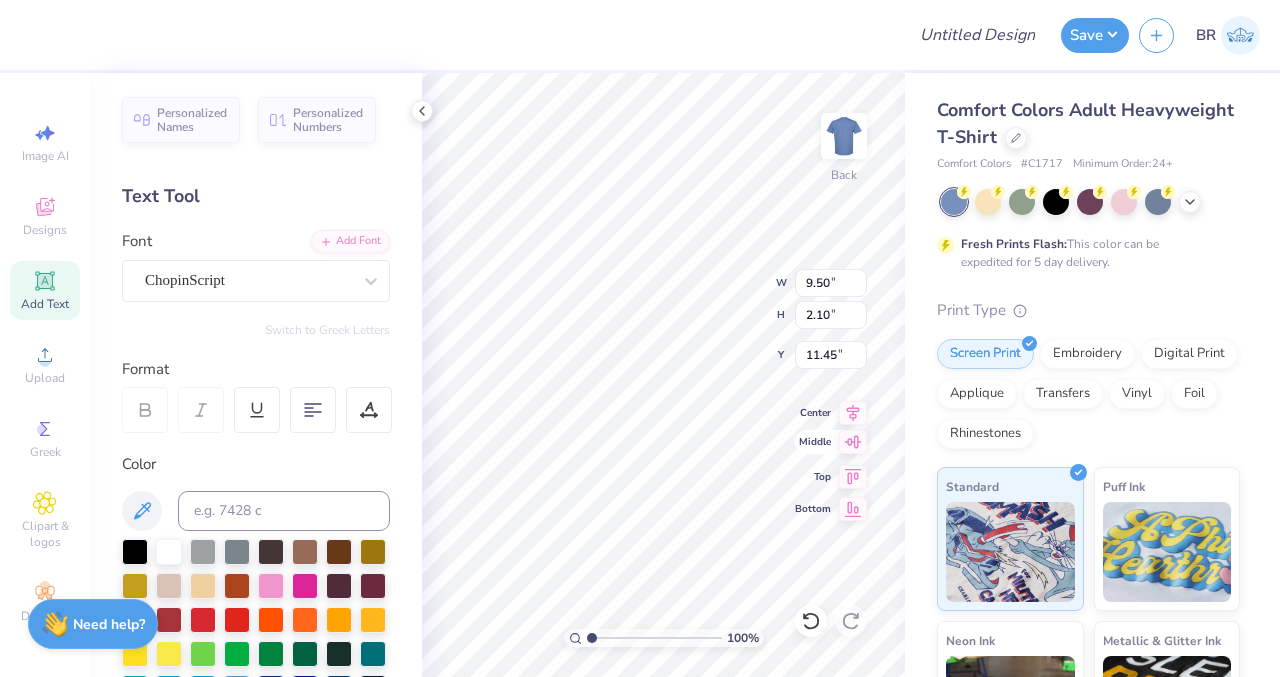 click 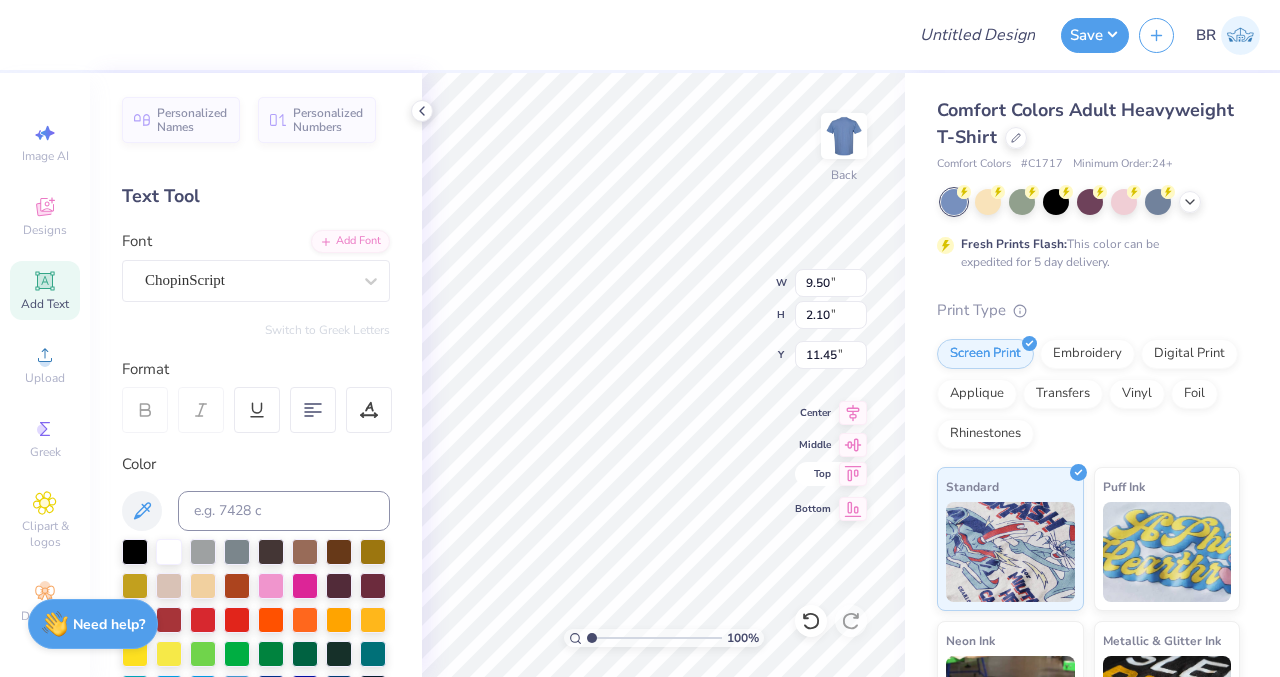 click 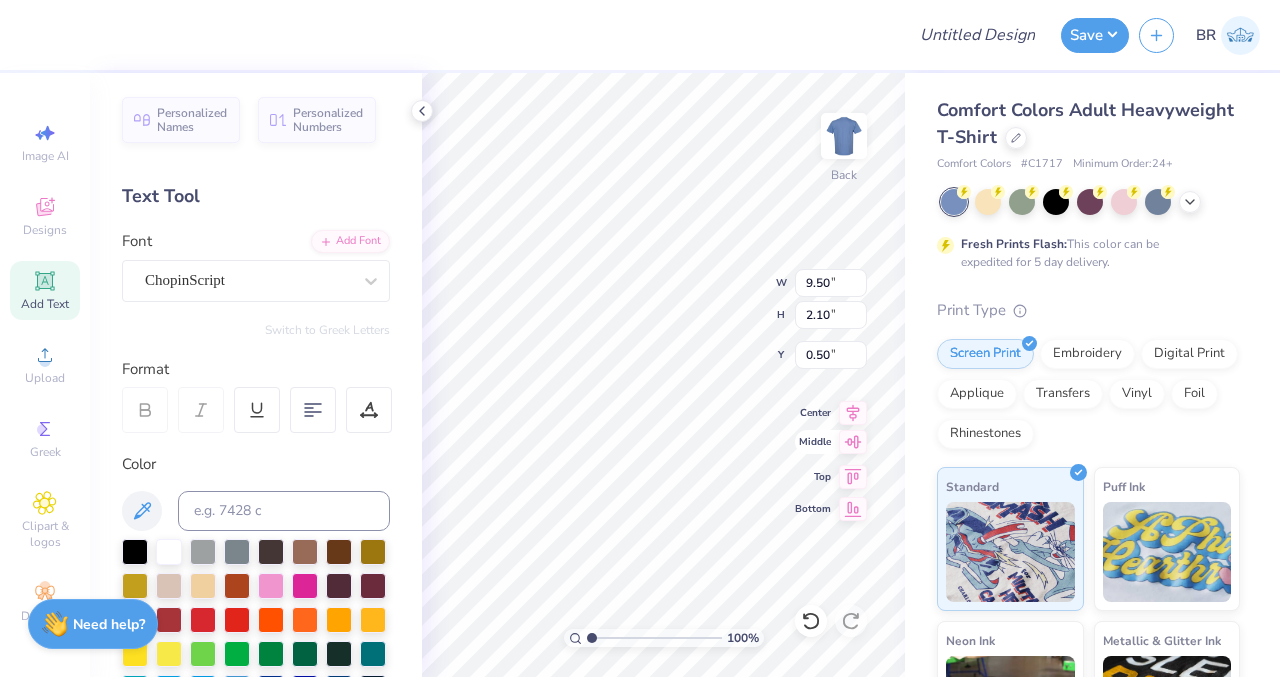 type on "3.00" 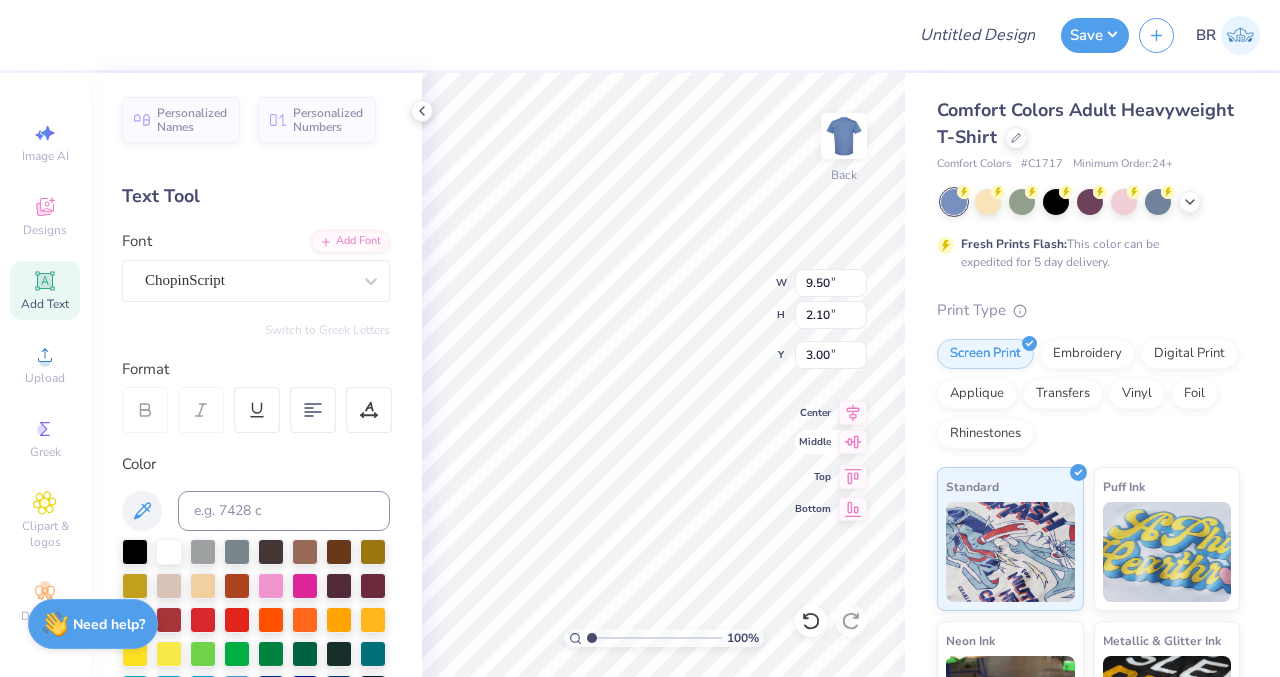 scroll, scrollTop: 16, scrollLeft: 2, axis: both 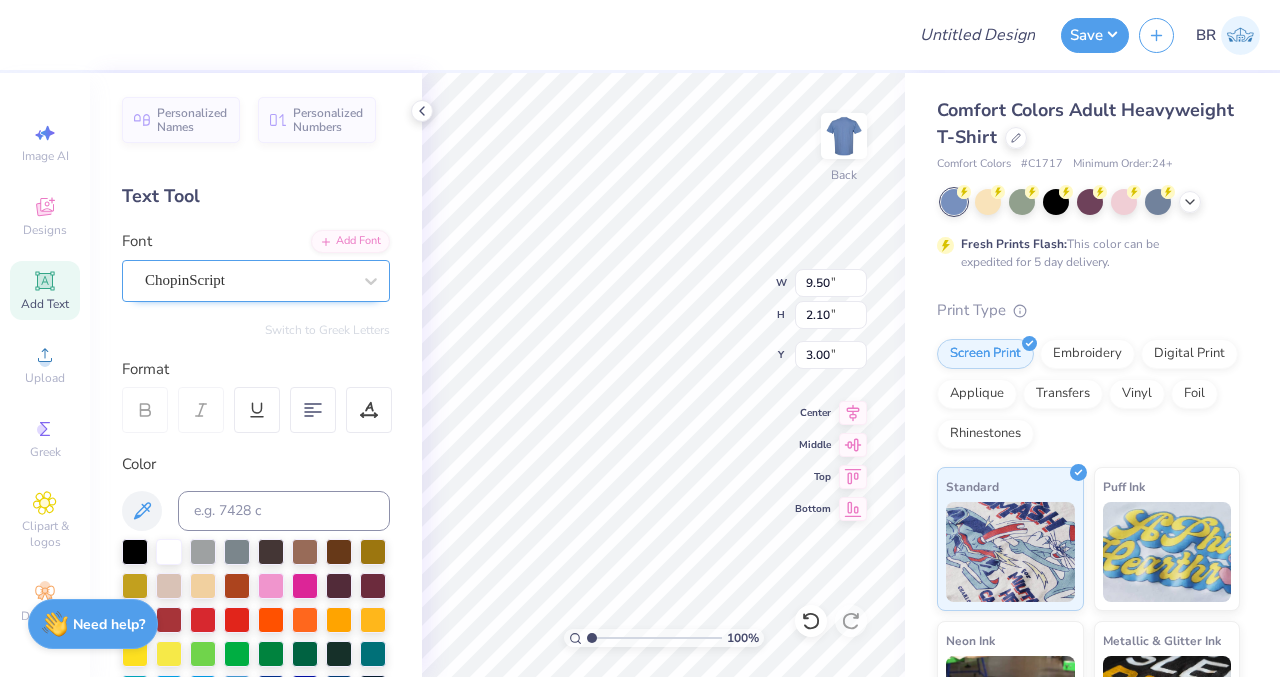 click on "ChopinScript" at bounding box center [248, 280] 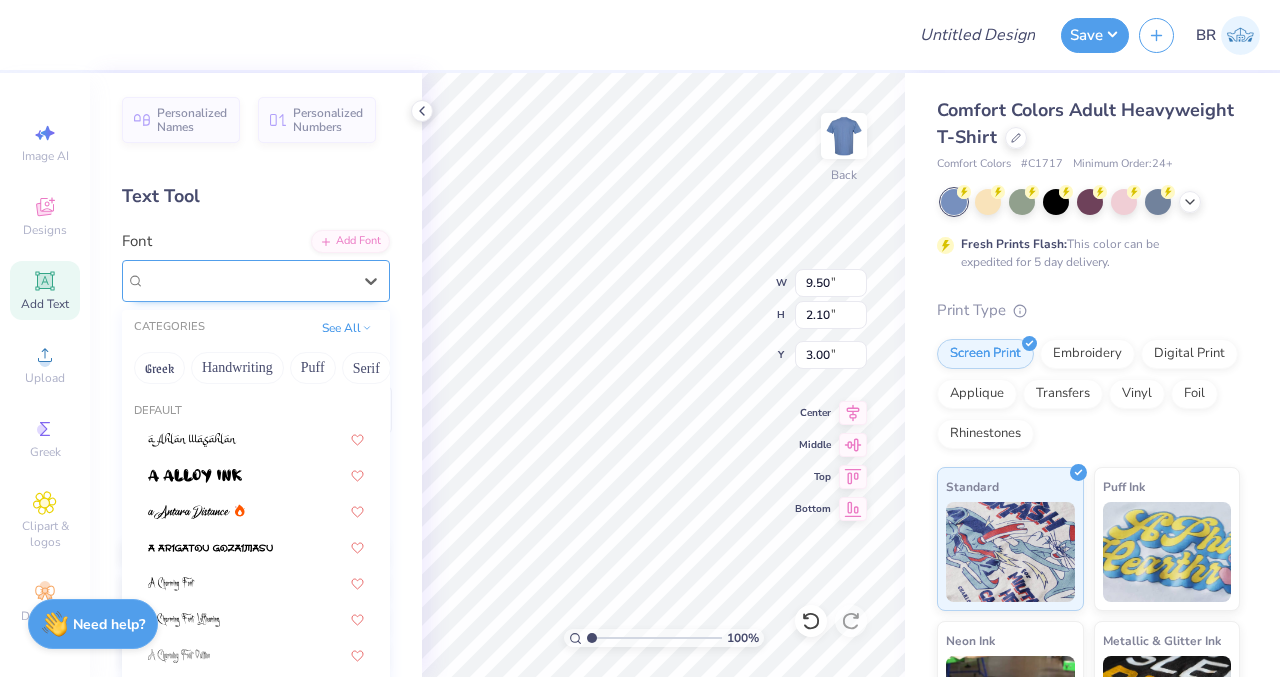 click on "ChopinScript" at bounding box center [248, 280] 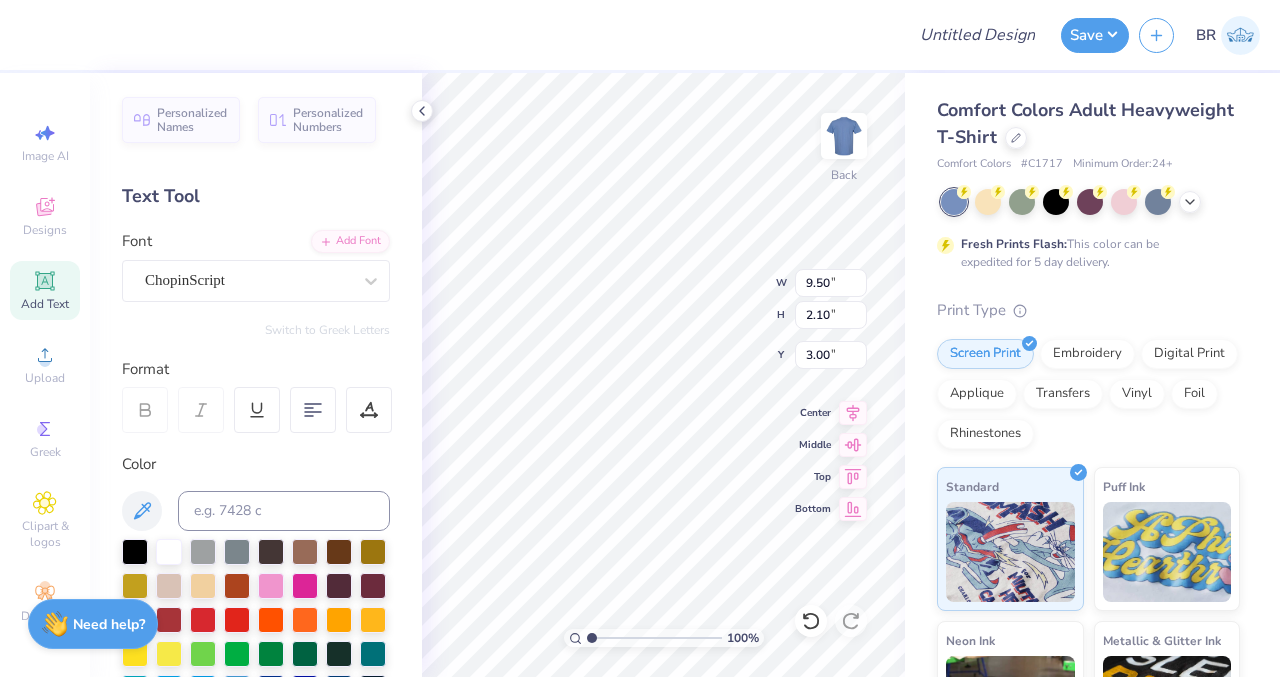 scroll, scrollTop: 16, scrollLeft: 3, axis: both 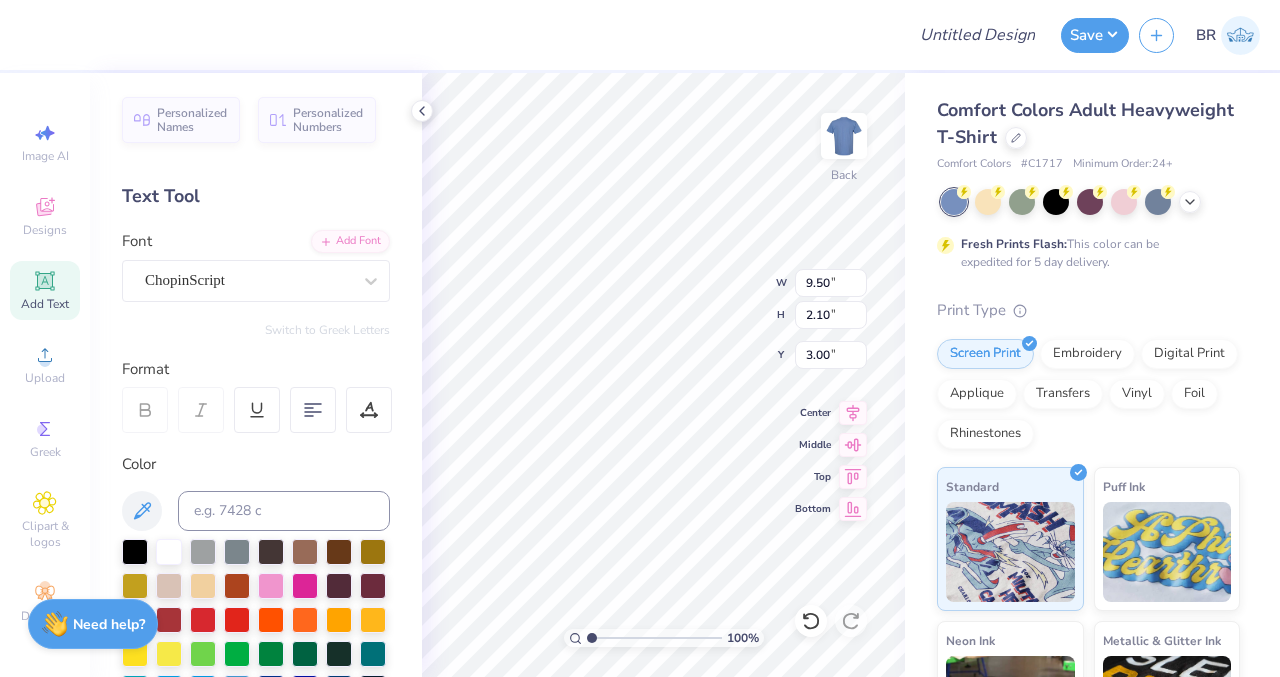 type on "T" 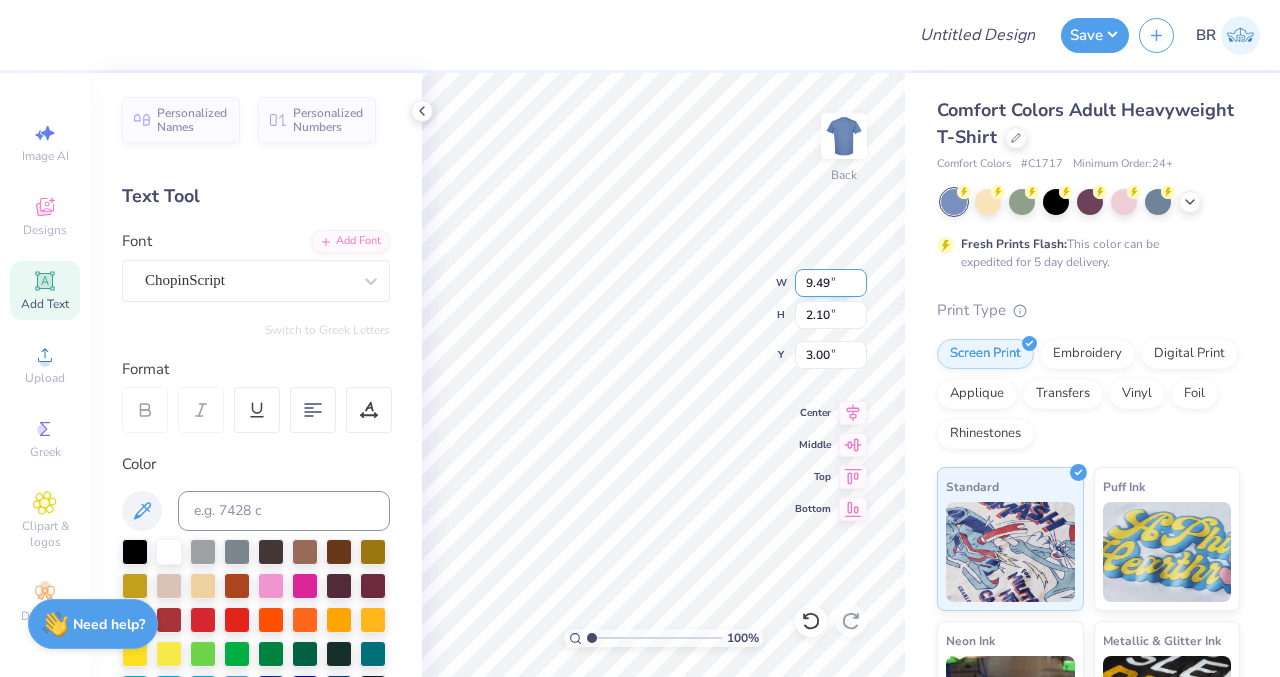 click on "9.49" at bounding box center [831, 283] 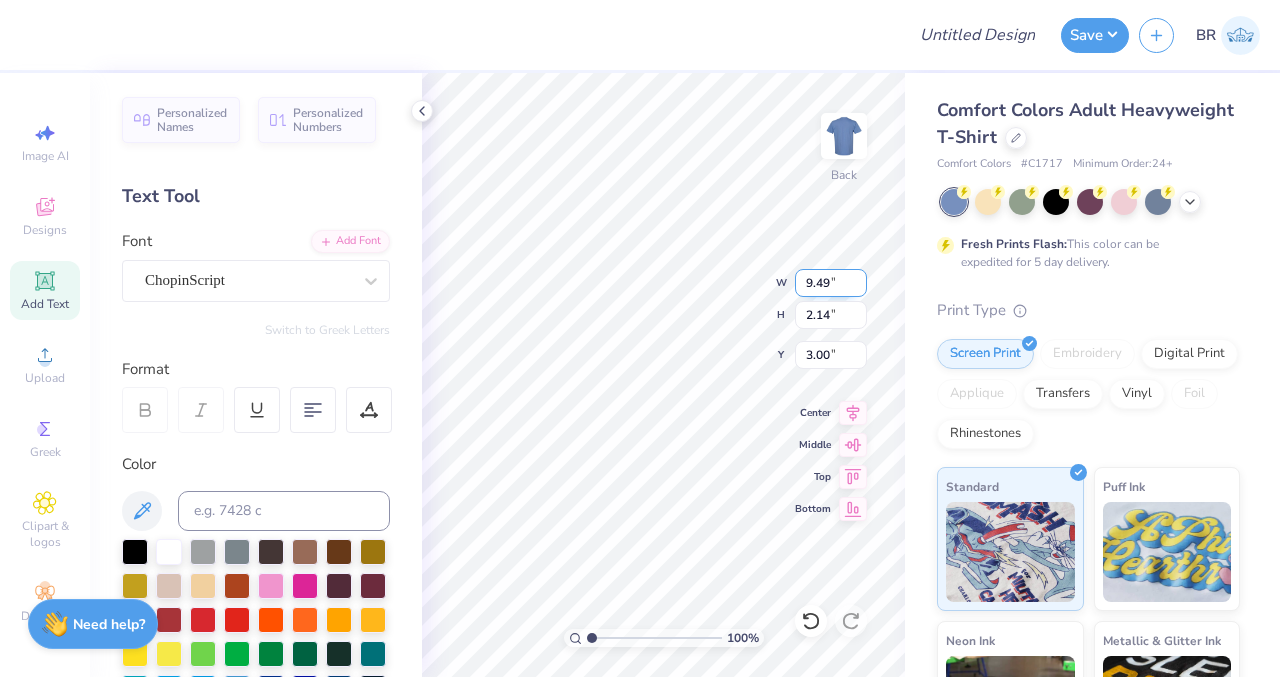 type on "9.48" 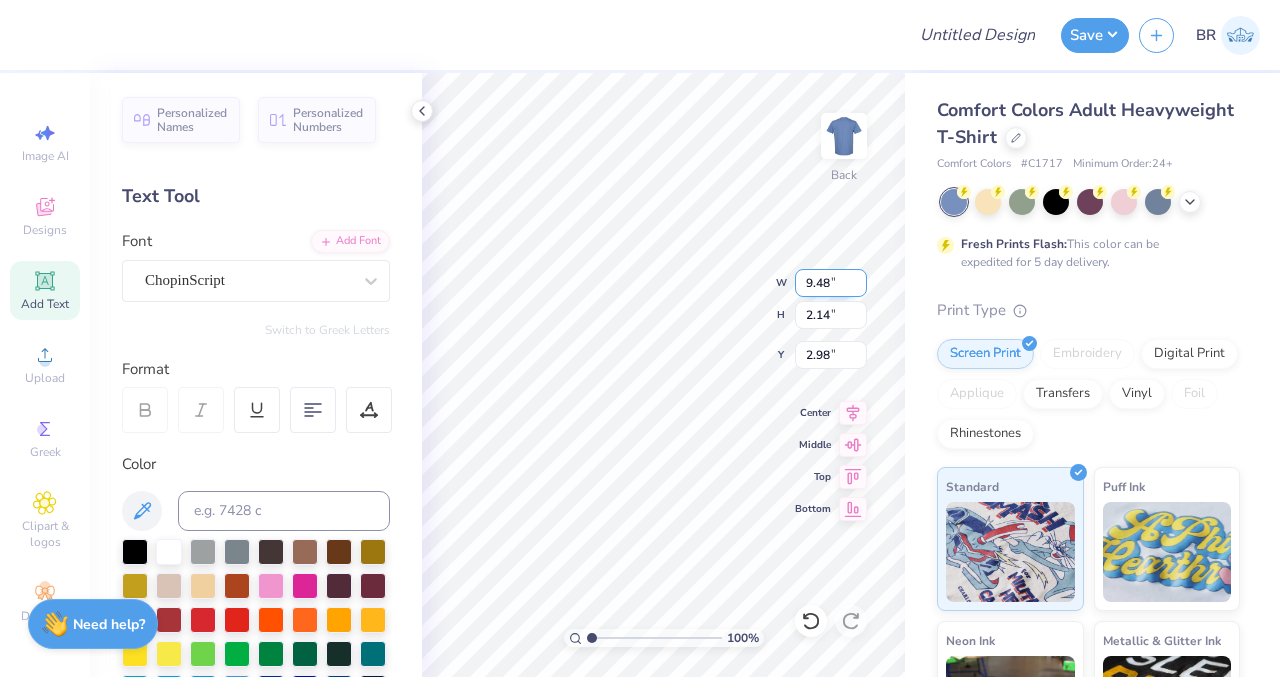 click on "9.48" at bounding box center (831, 283) 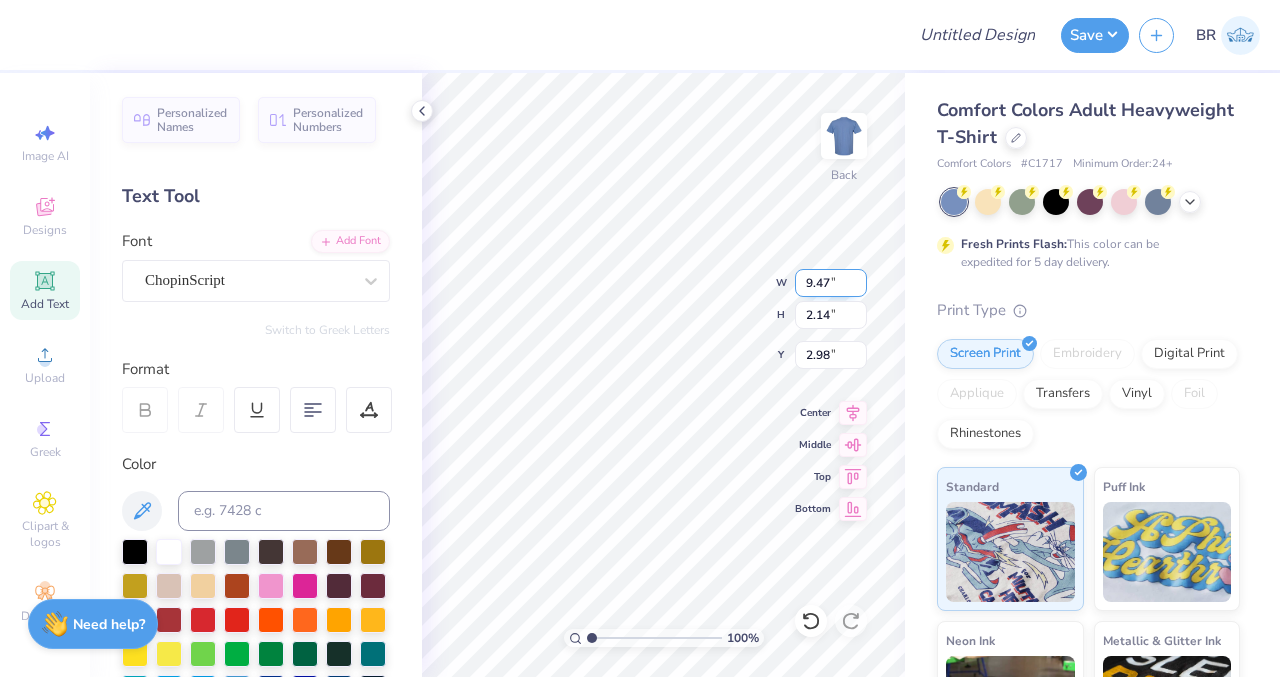 click on "9.47" at bounding box center [831, 283] 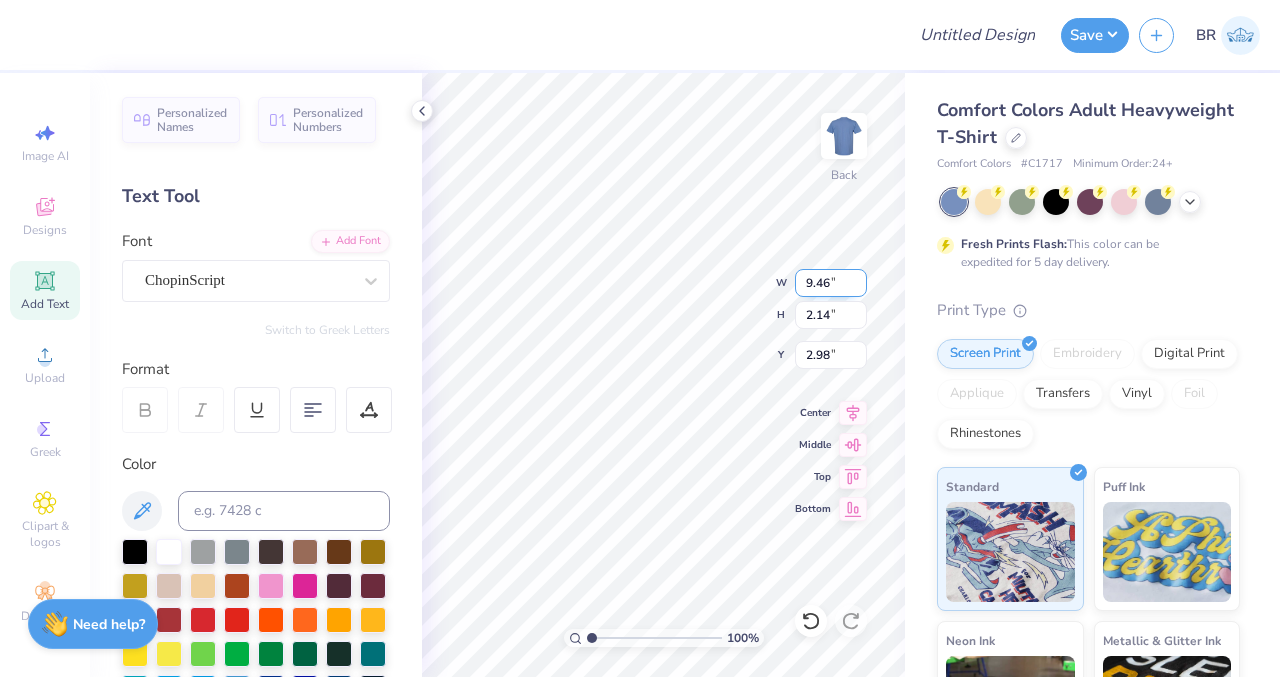 click on "9.46" at bounding box center (831, 283) 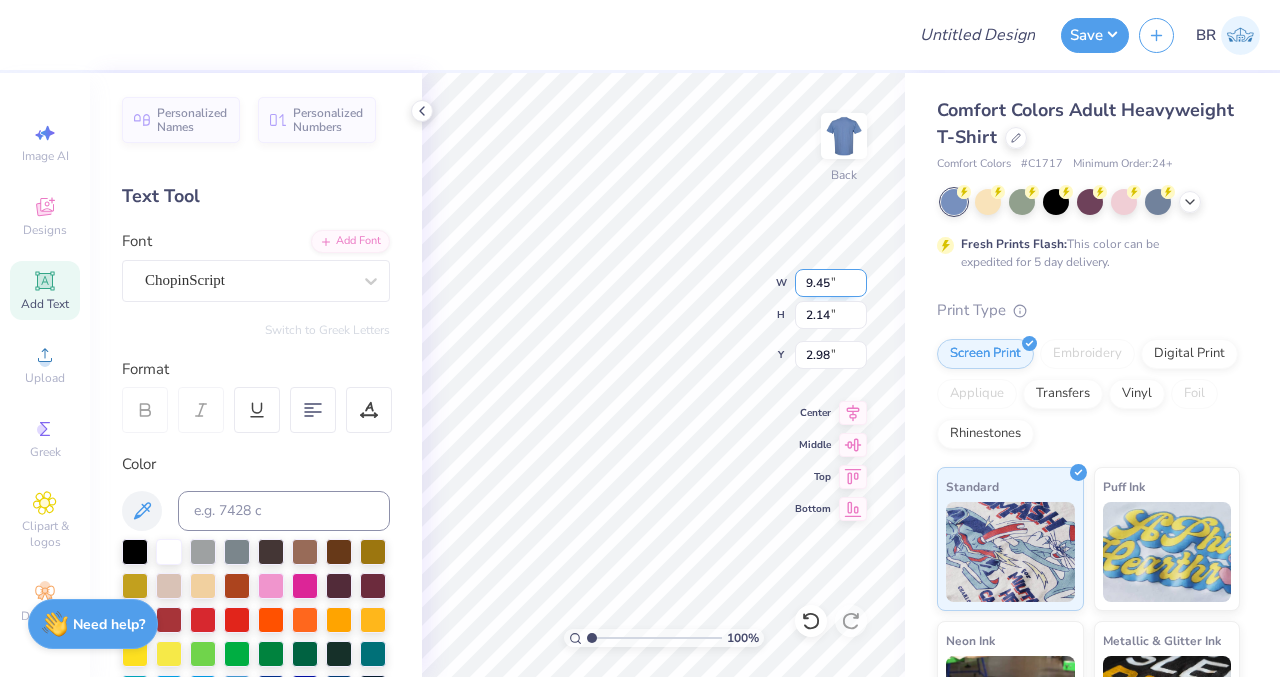 click on "9.45" at bounding box center [831, 283] 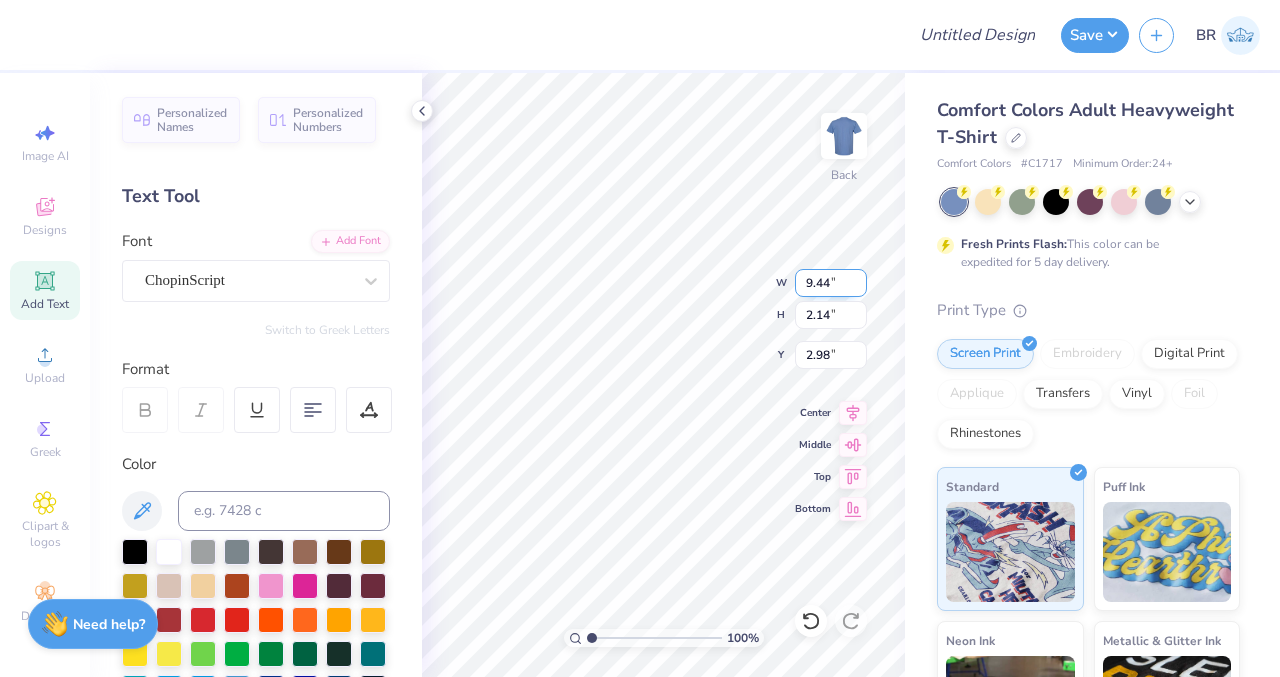 click on "9.44" at bounding box center [831, 283] 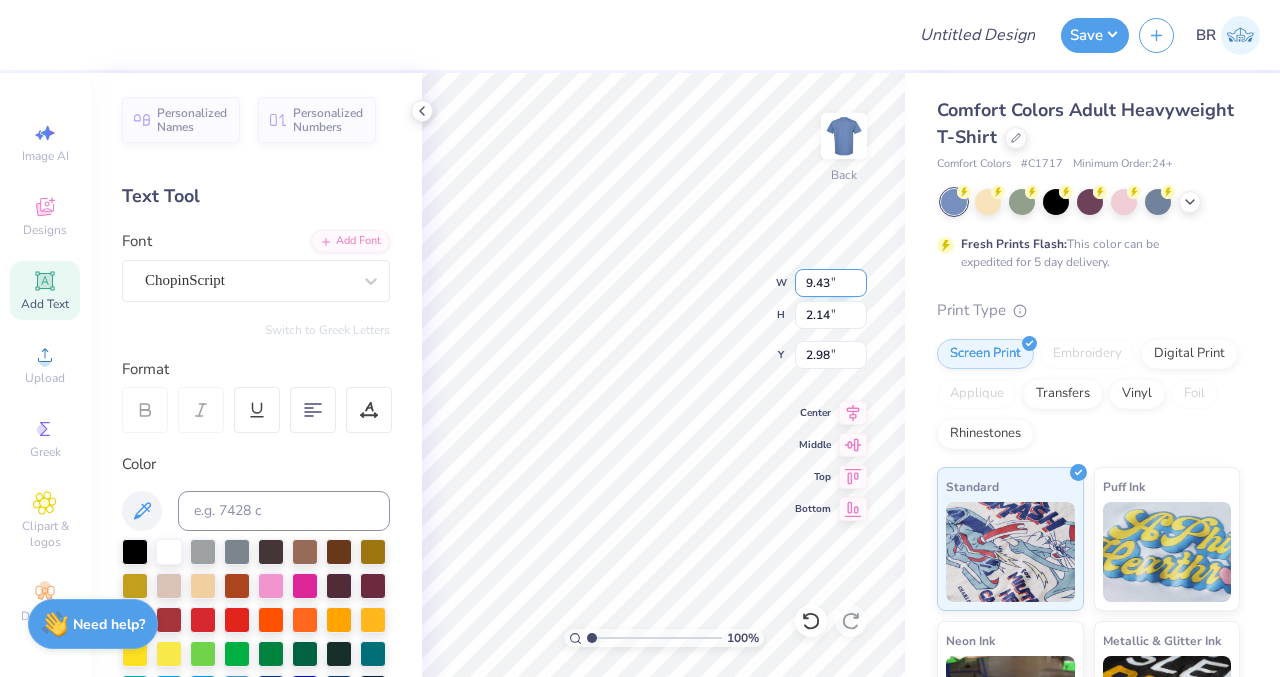 click on "9.43" at bounding box center (831, 283) 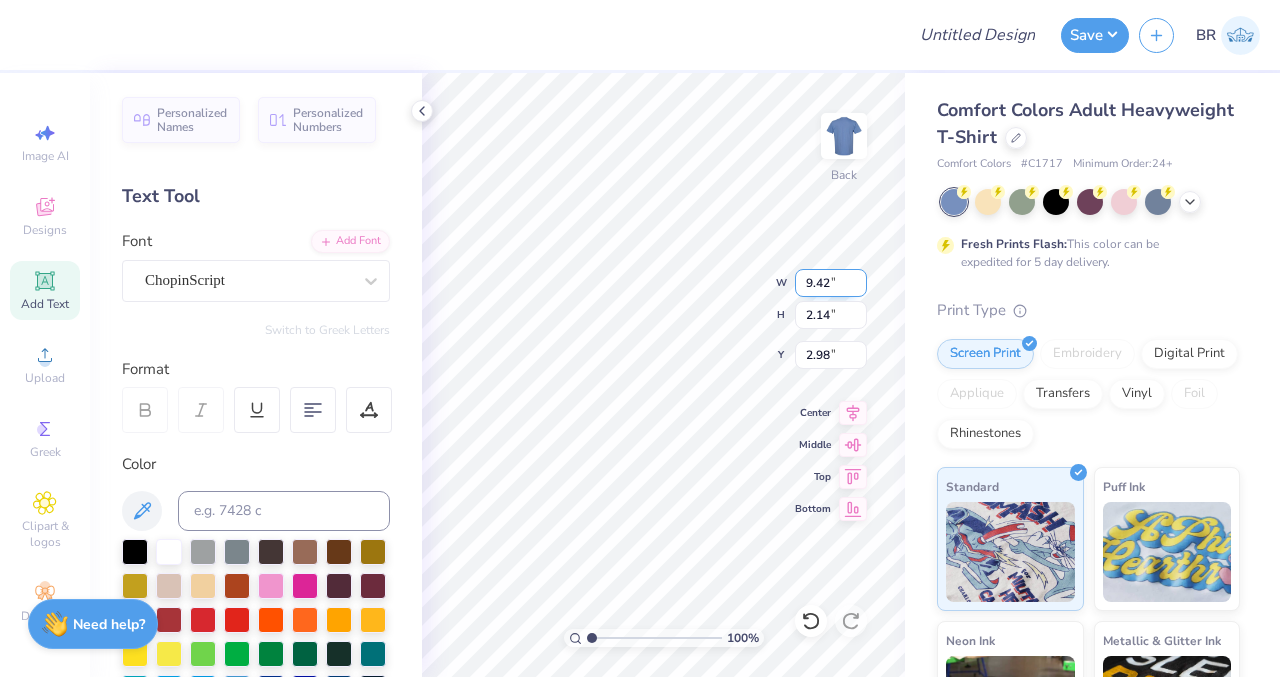 click on "9.42" at bounding box center [831, 283] 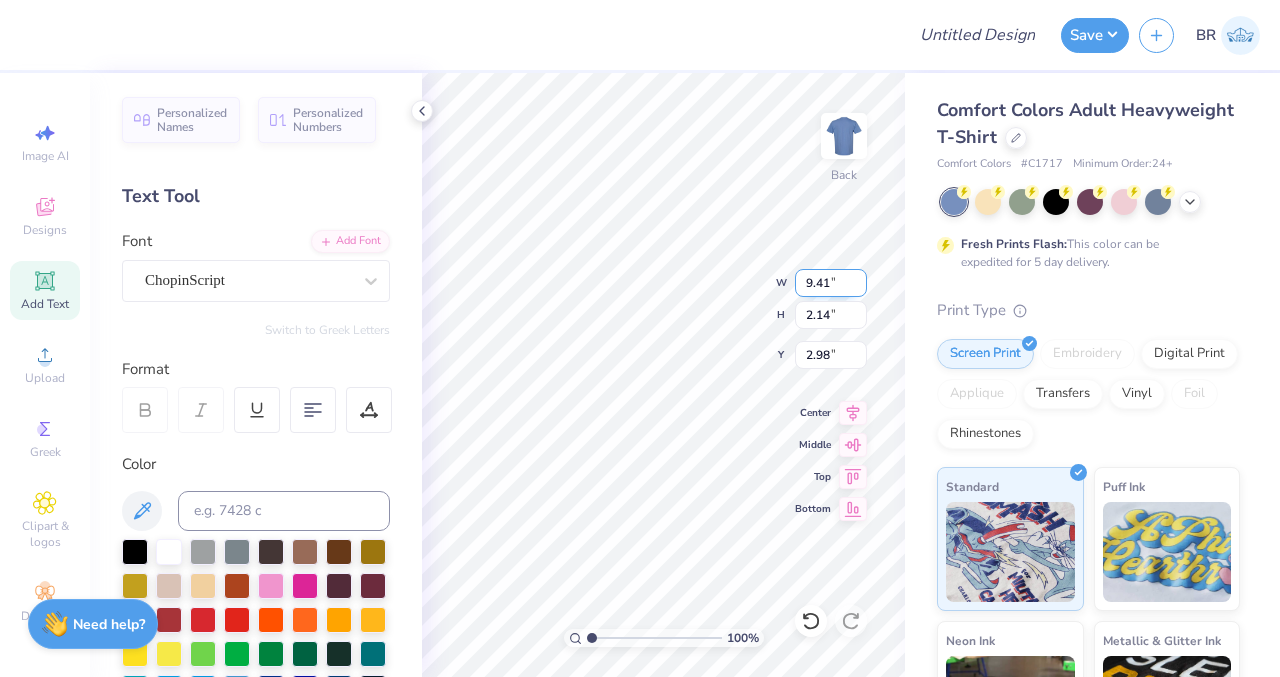 click on "9.41" at bounding box center (831, 283) 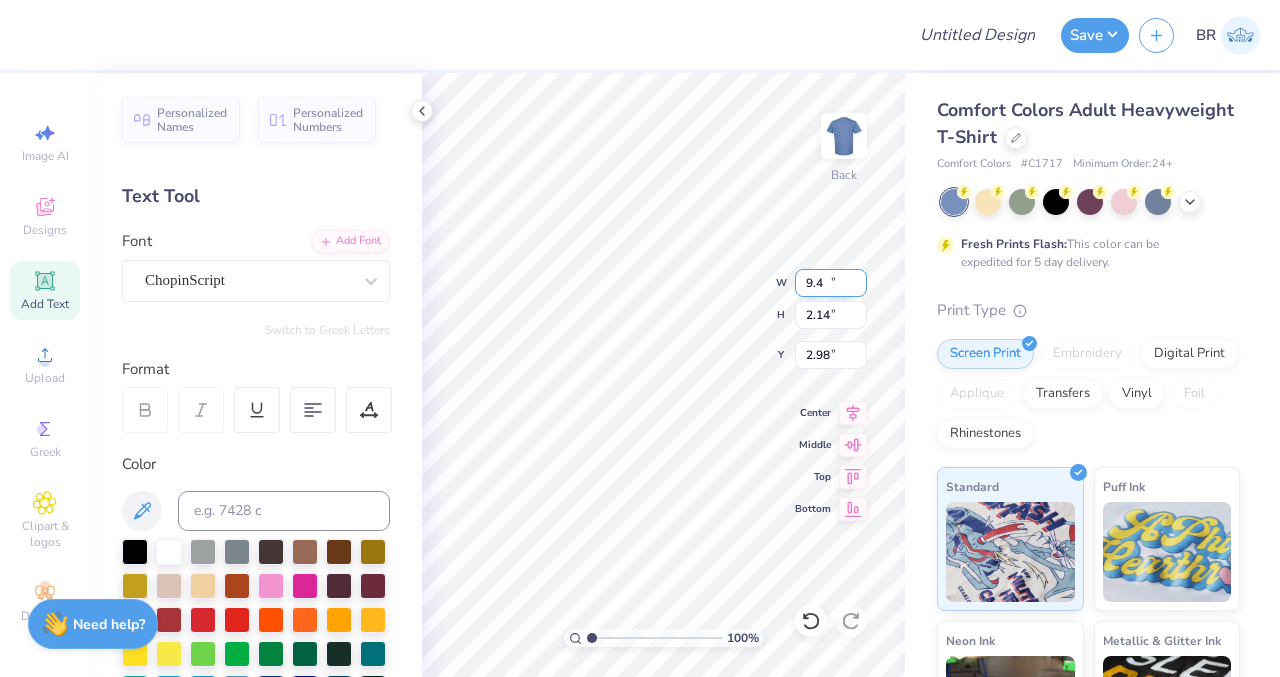 click on "9.4" at bounding box center [831, 283] 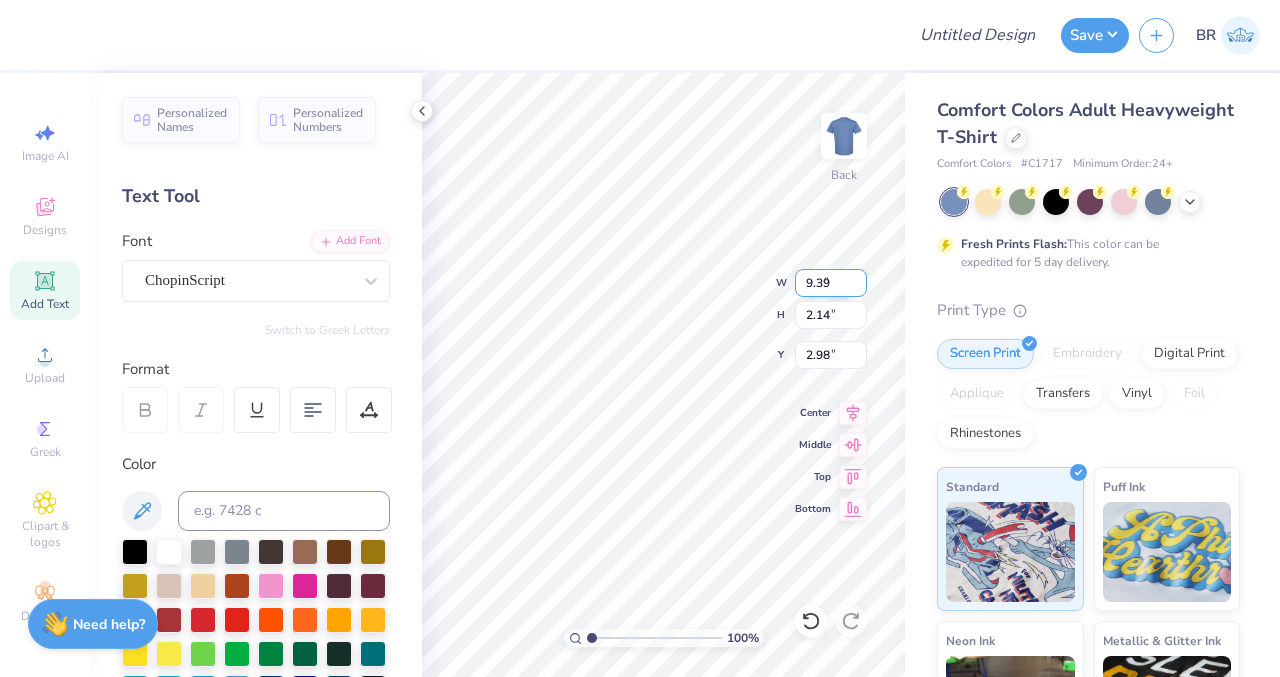 click on "9.39" at bounding box center (831, 283) 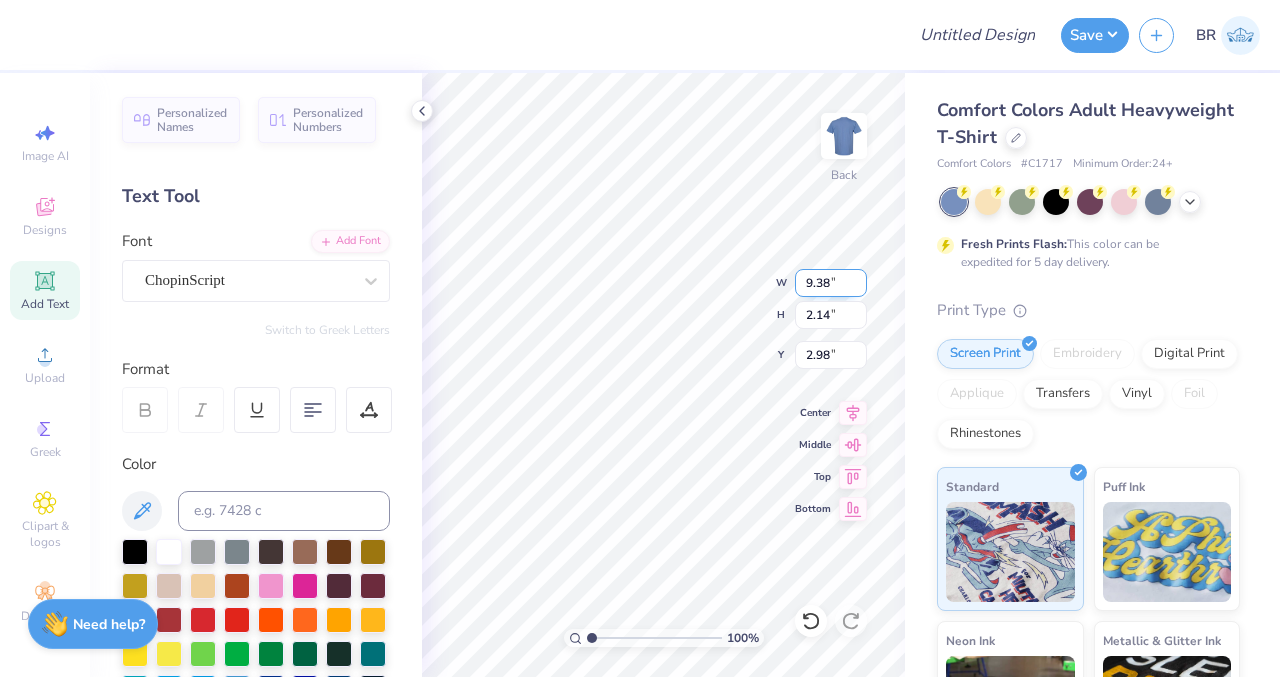 type on "9.38" 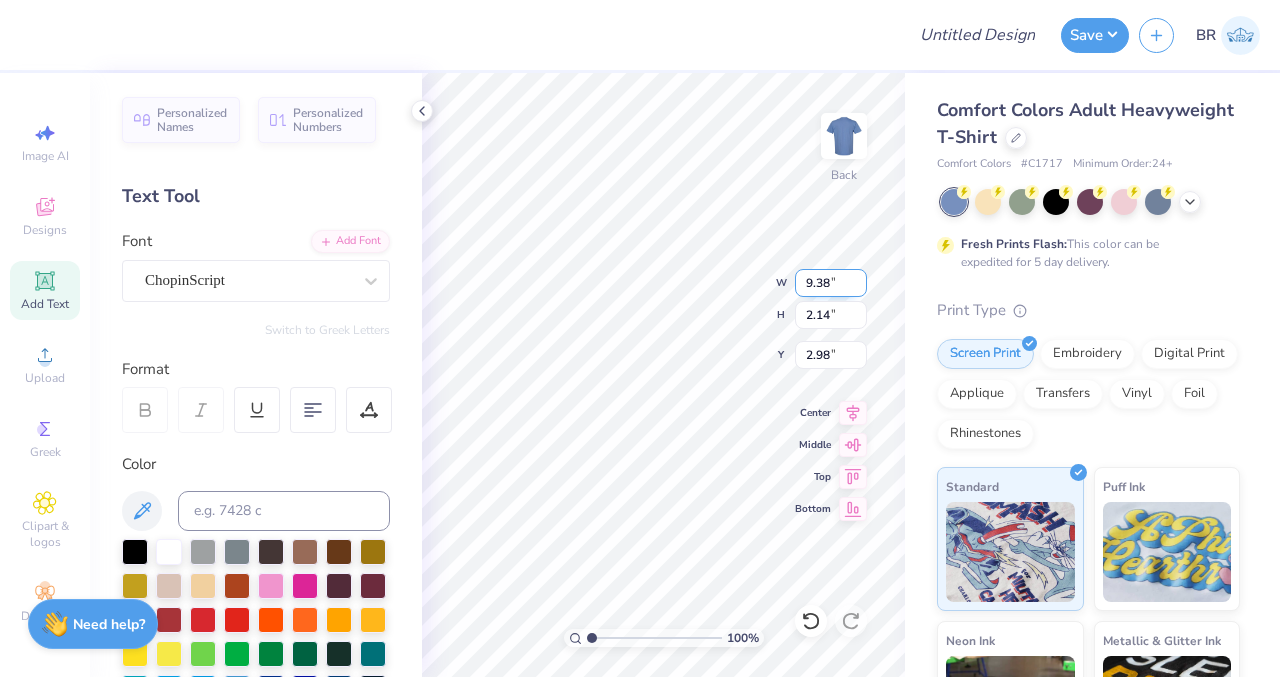 type on "1.42" 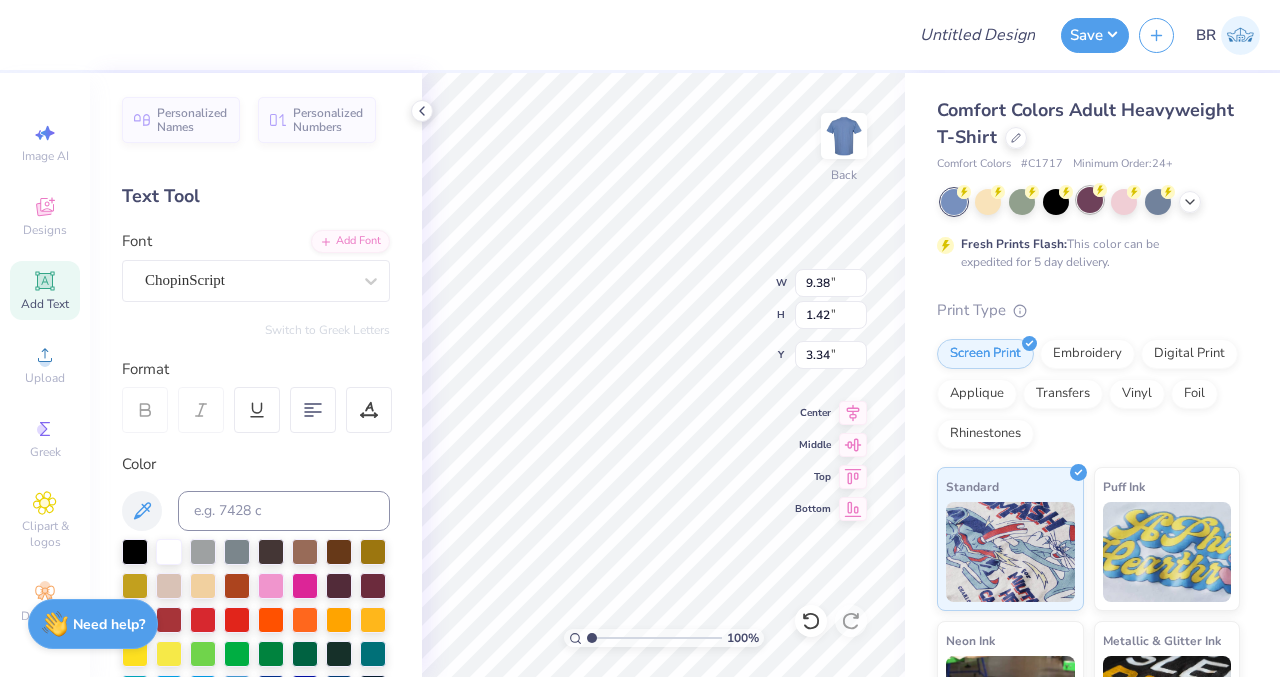 click at bounding box center (1090, 200) 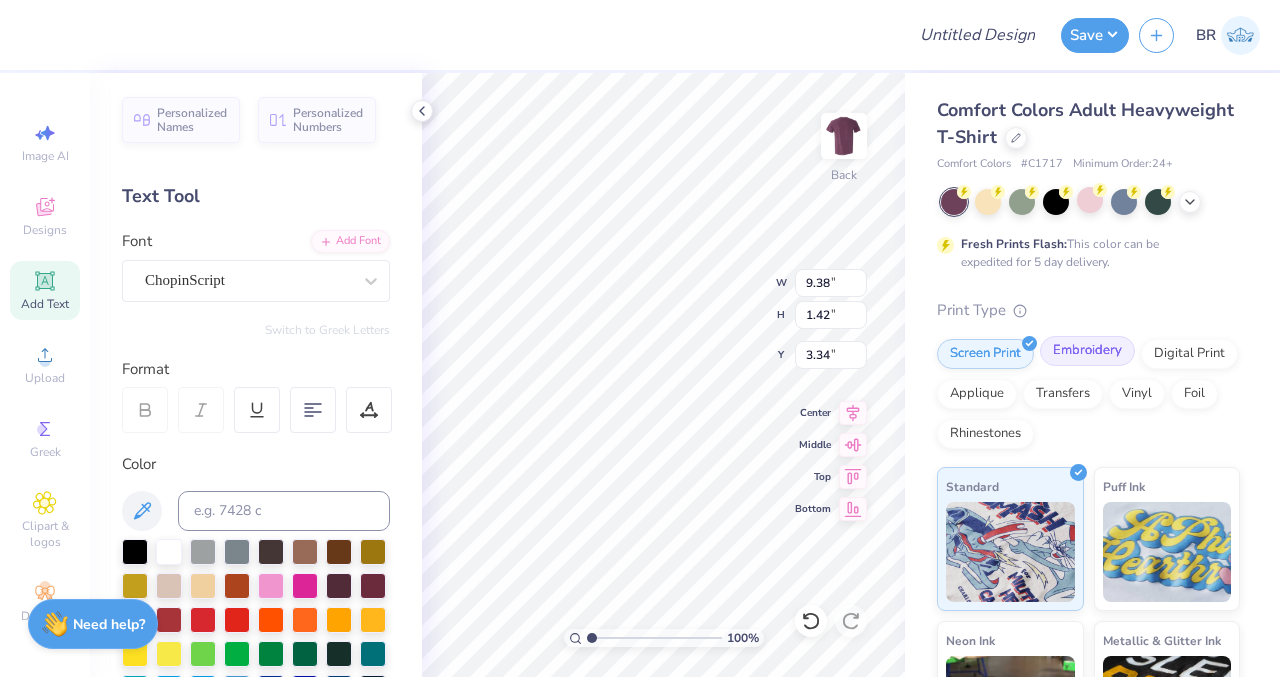 click on "Embroidery" at bounding box center [1087, 351] 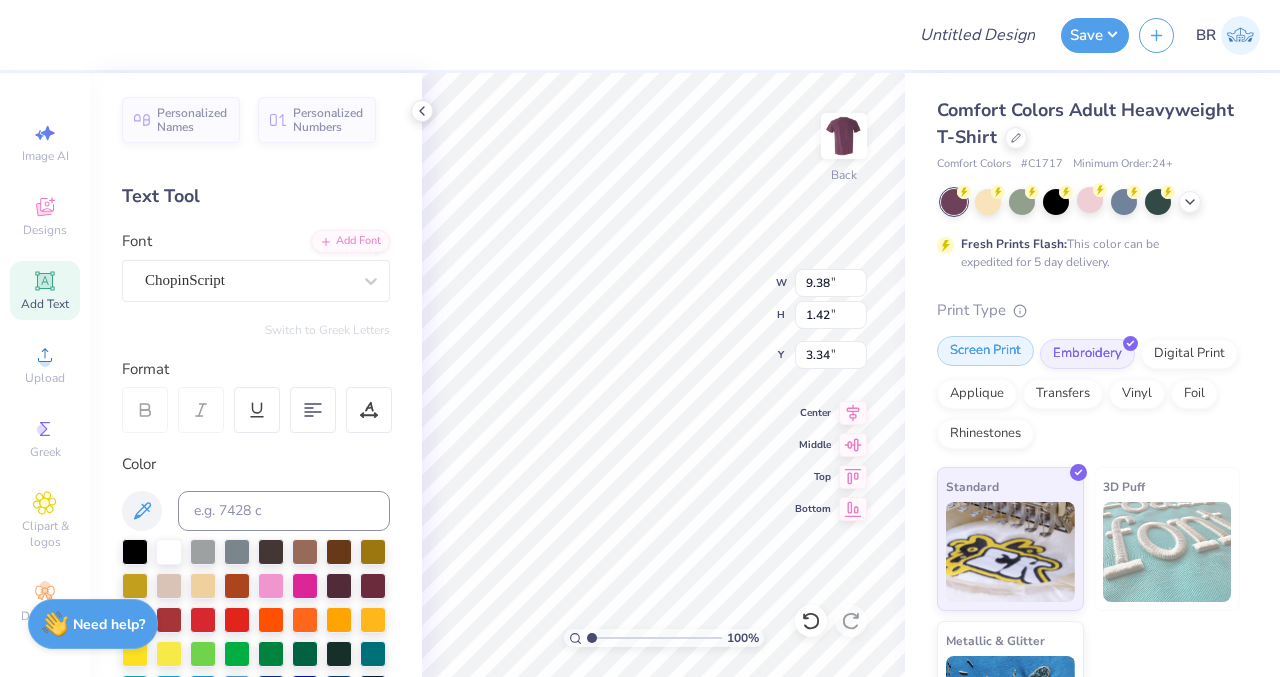 click on "Screen Print" at bounding box center (985, 351) 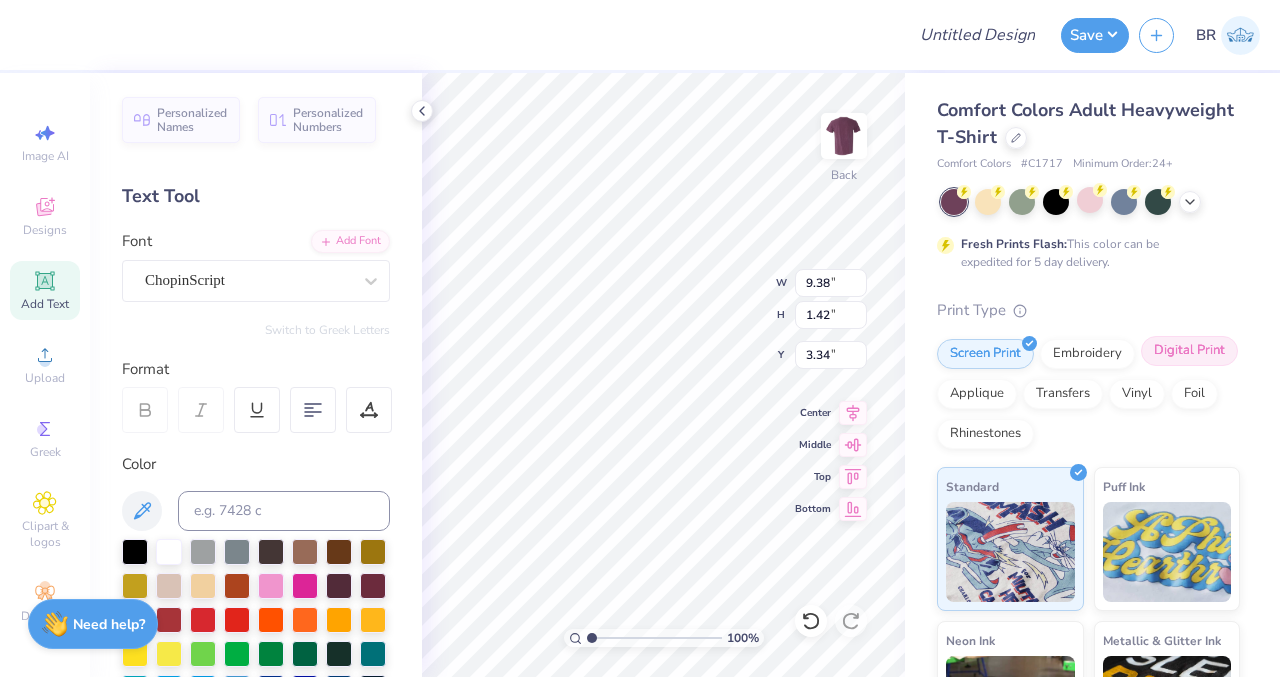 click on "Digital Print" at bounding box center [1189, 351] 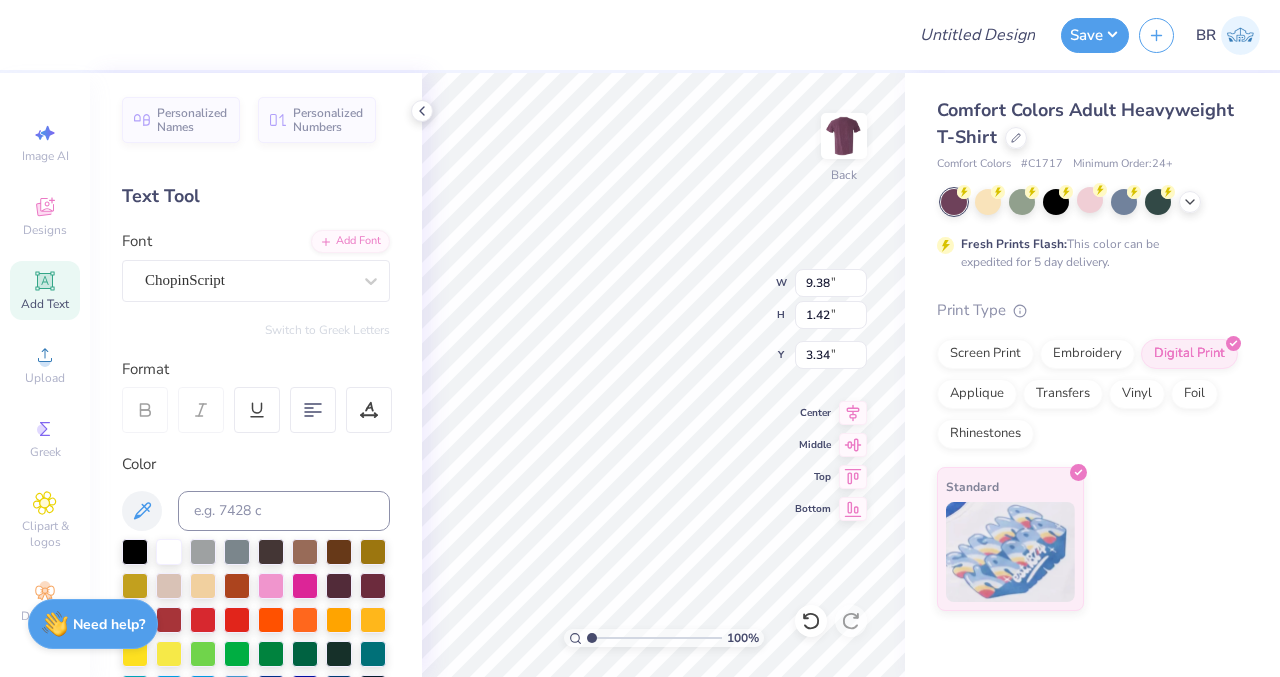 click 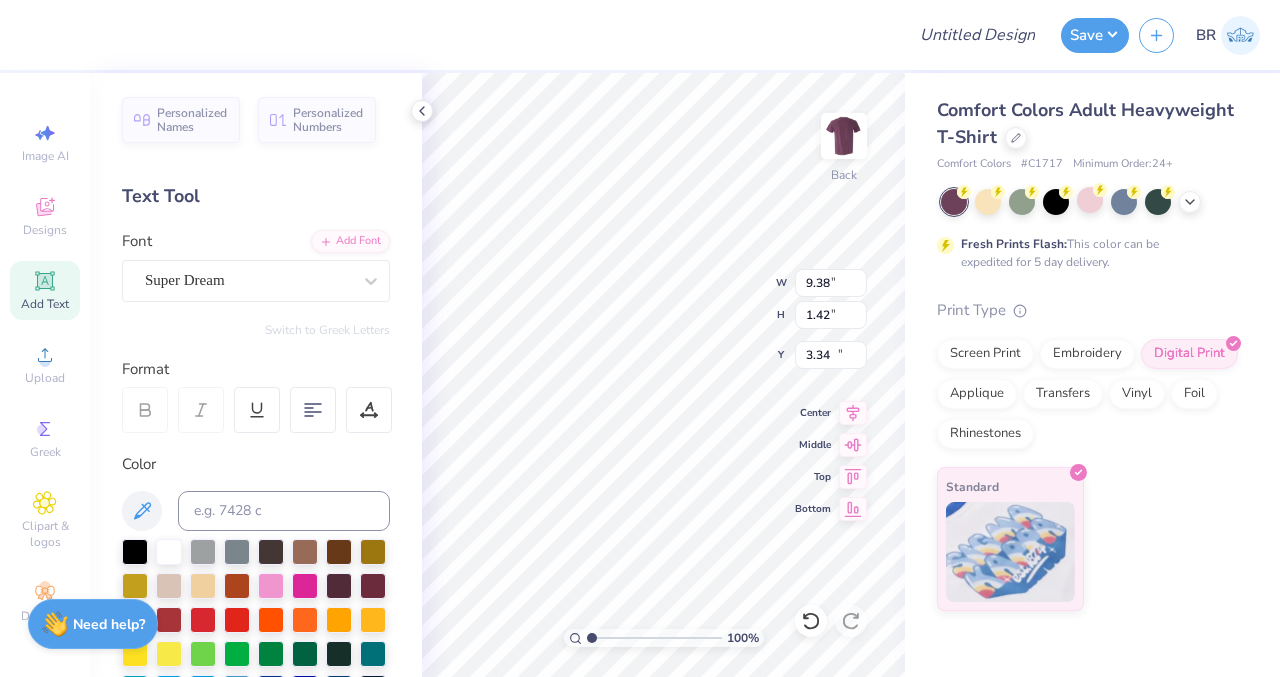 type on "5.59" 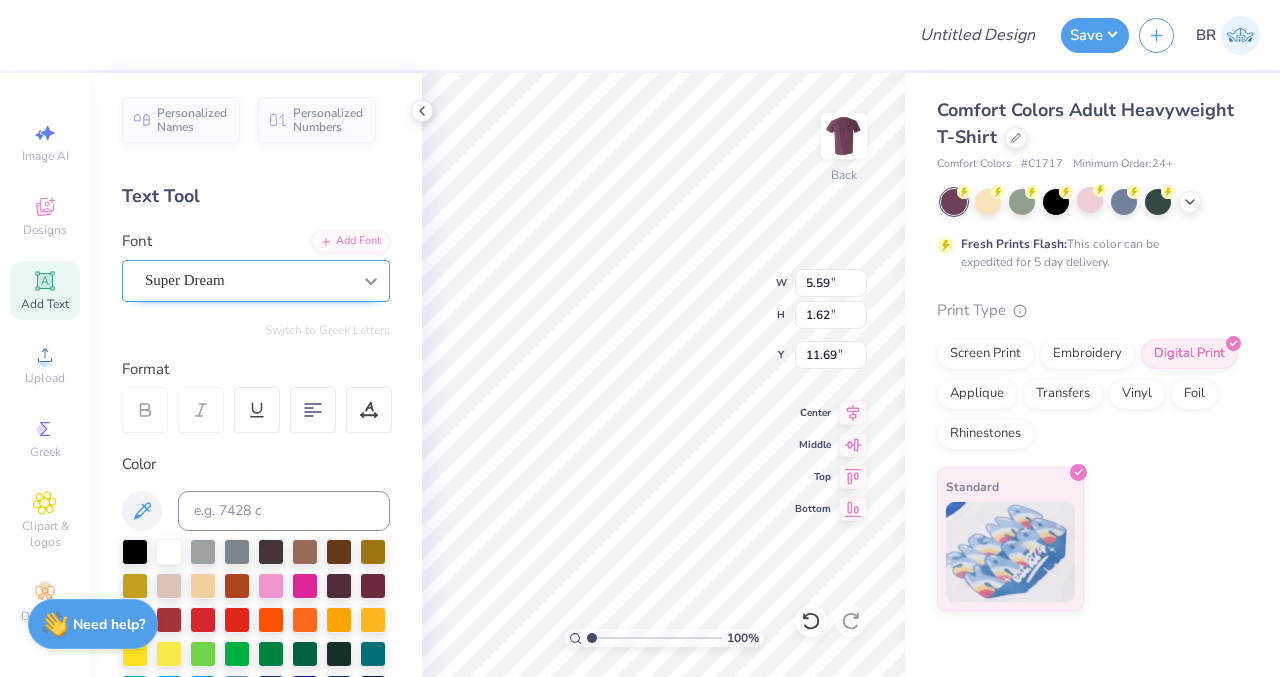 click at bounding box center [371, 281] 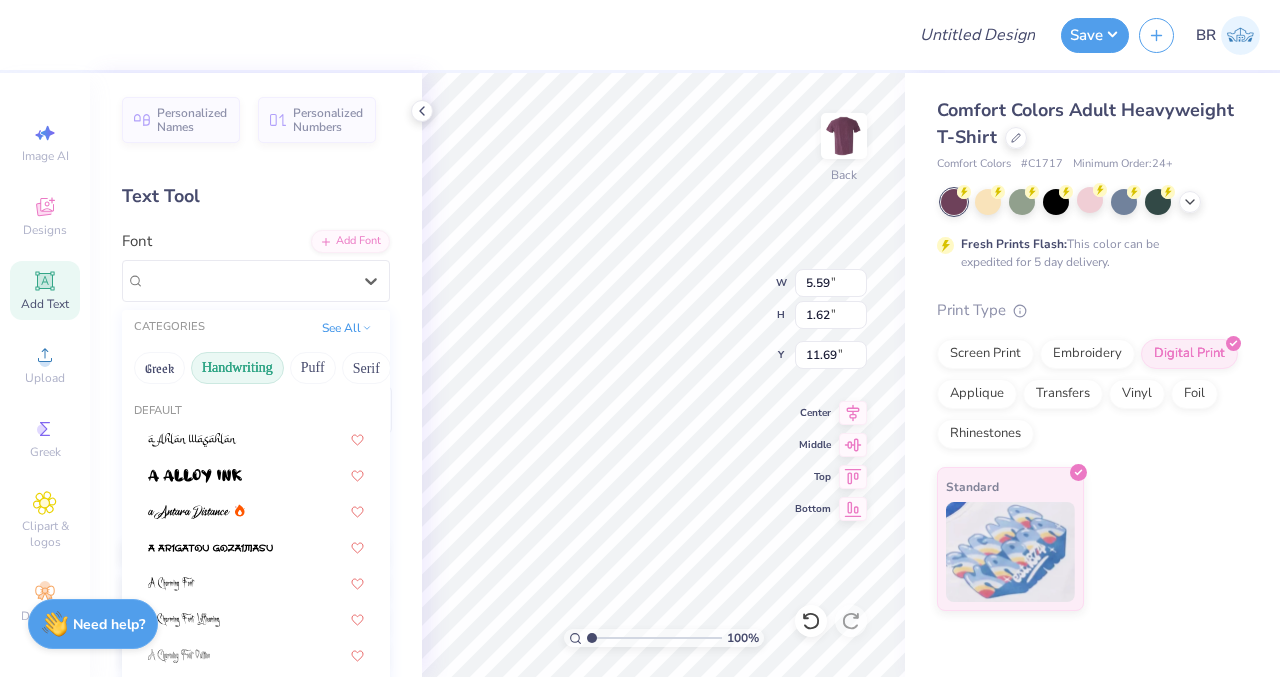 click on "Handwriting" at bounding box center [237, 368] 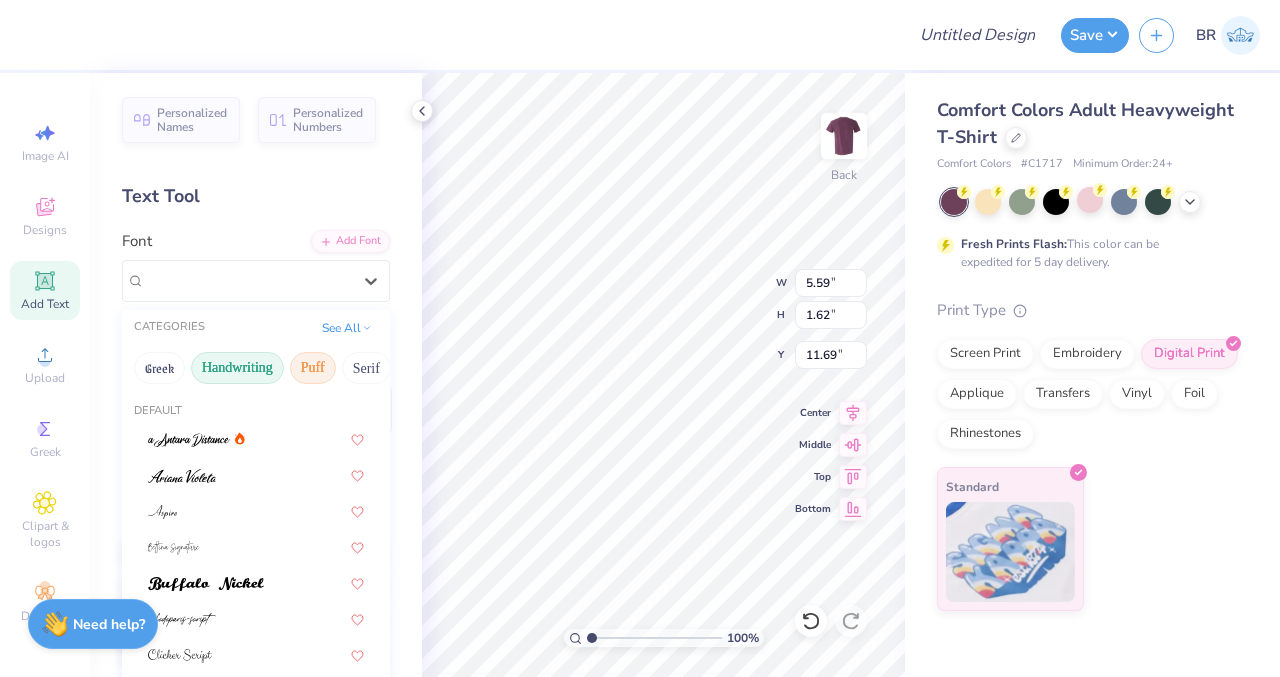 click on "Puff" at bounding box center [313, 368] 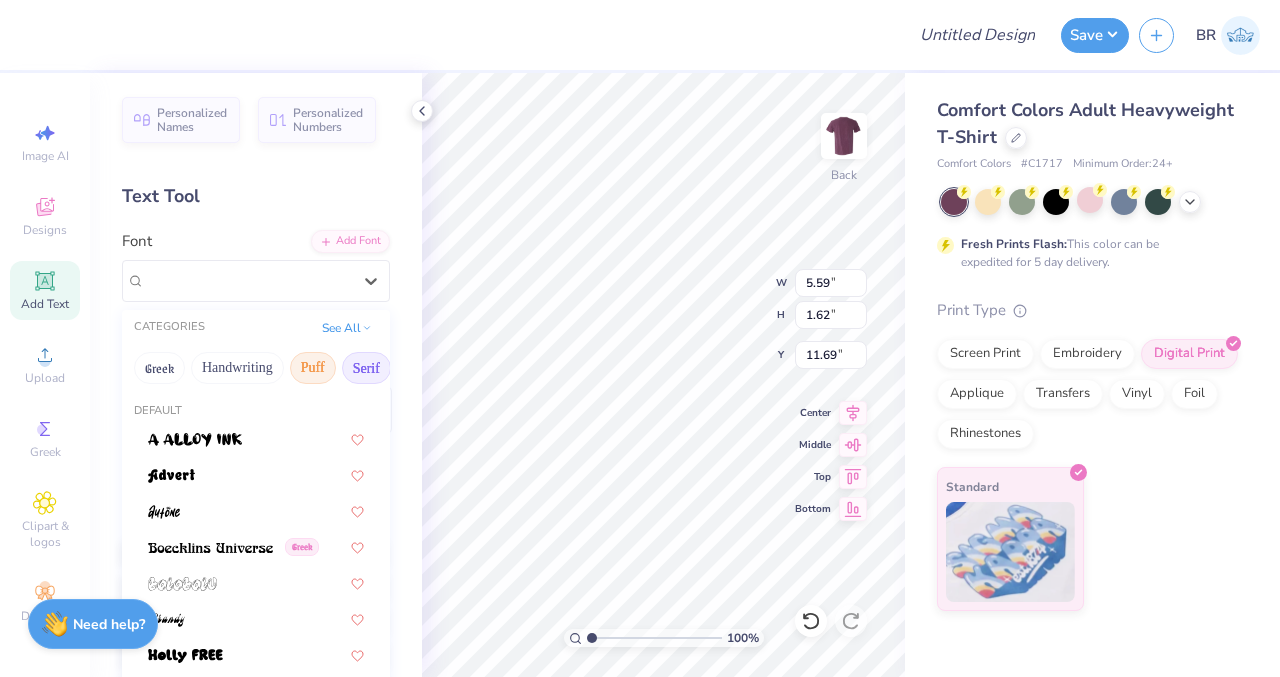 click on "Serif" at bounding box center [366, 368] 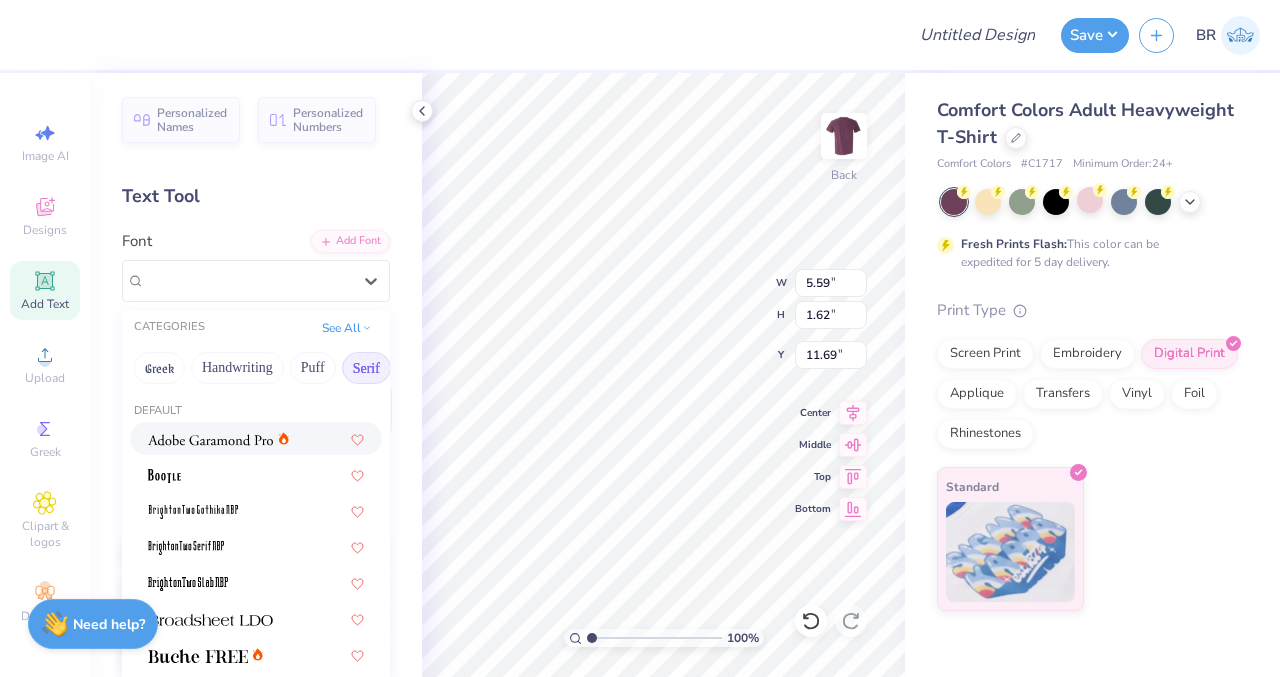 click at bounding box center (210, 440) 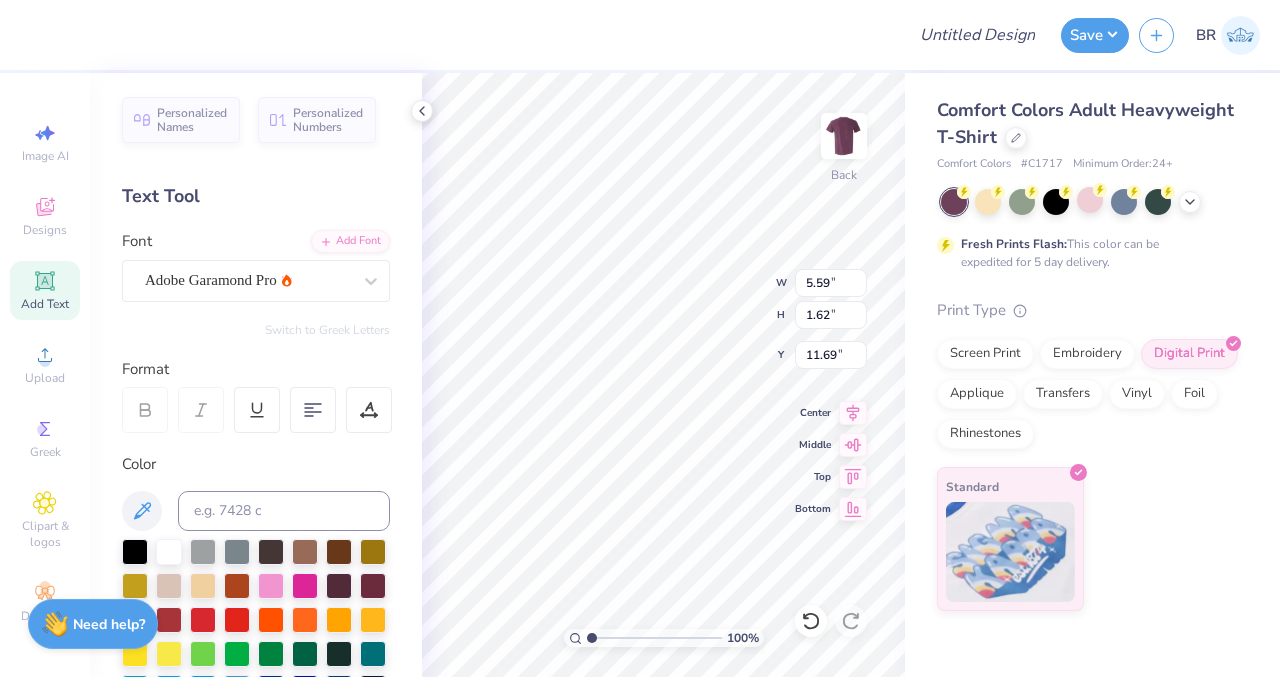 type on "5.85" 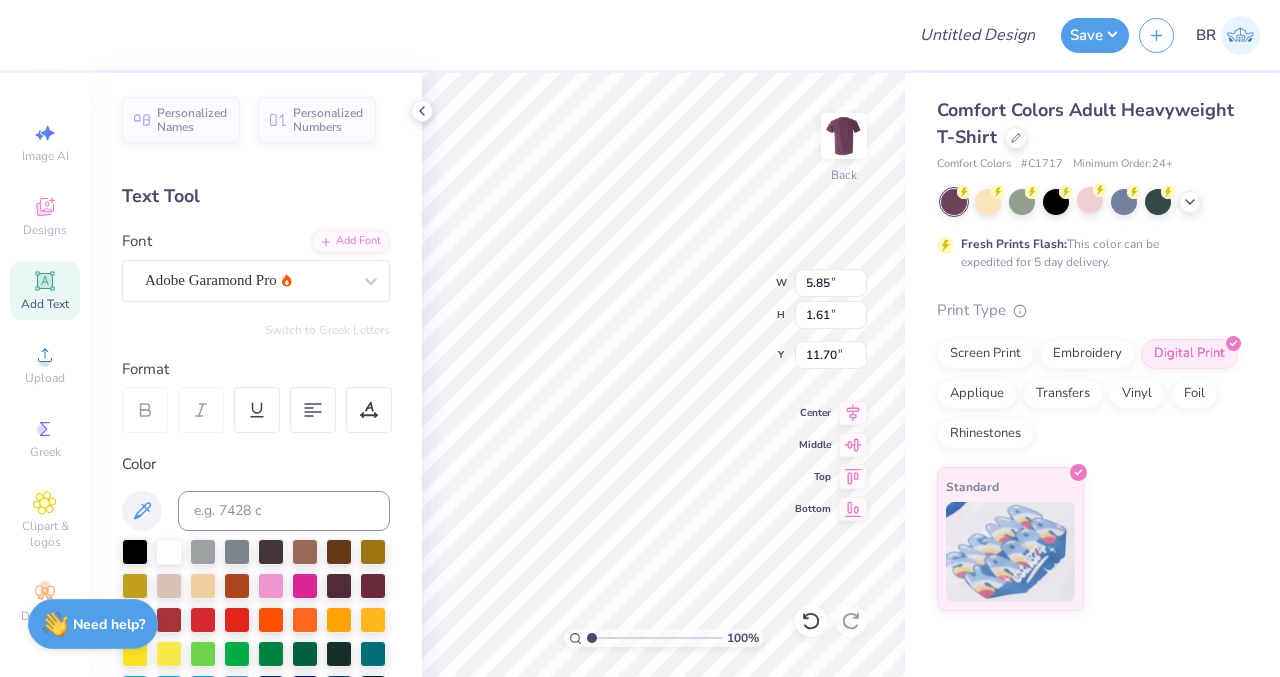 type on "T" 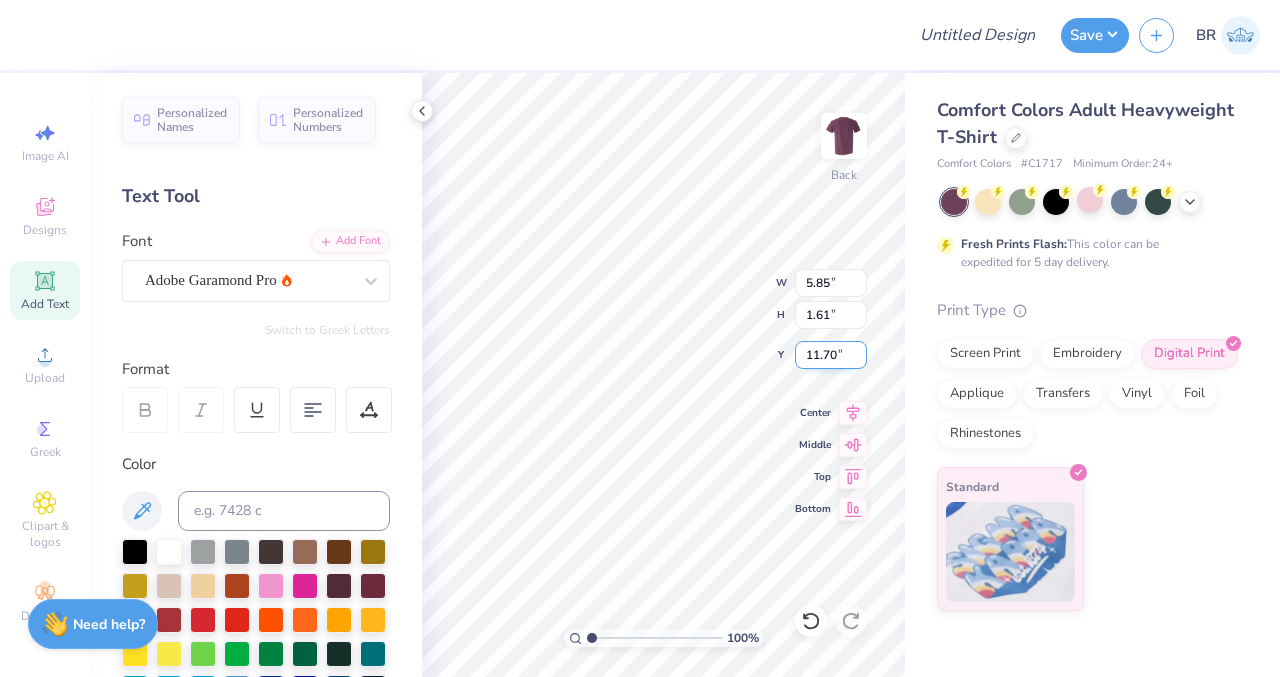 type on "Est. 2024" 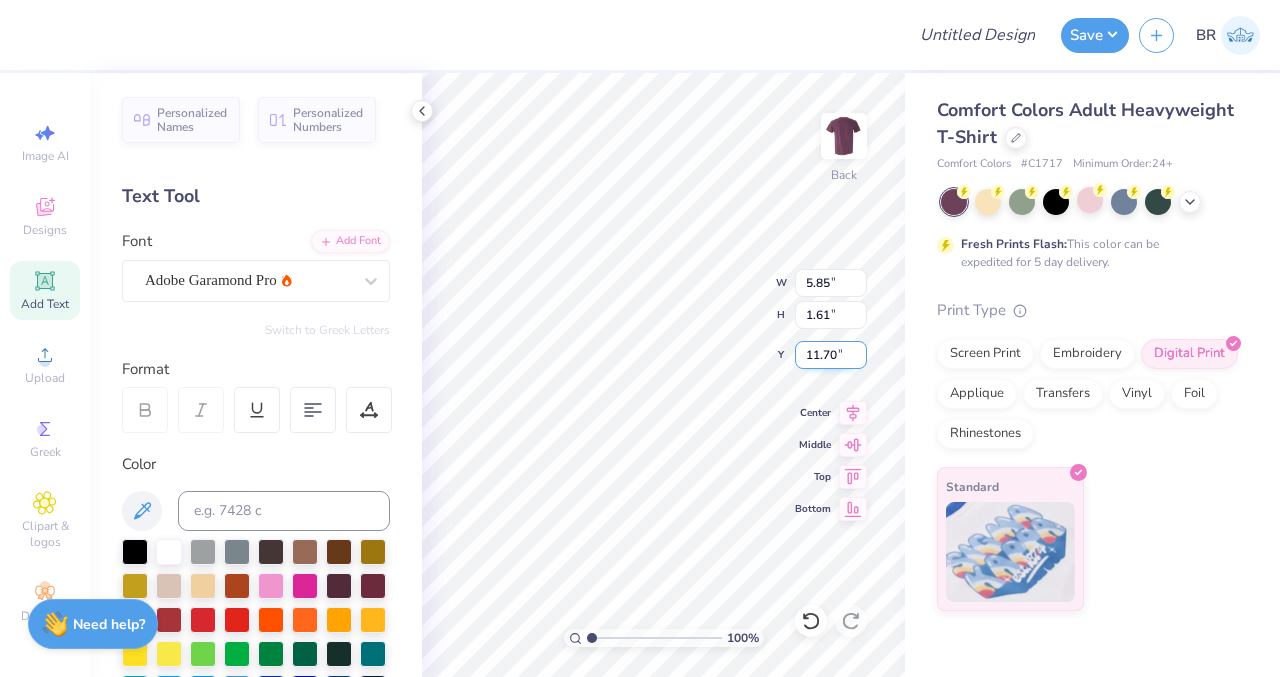 type on "8.44" 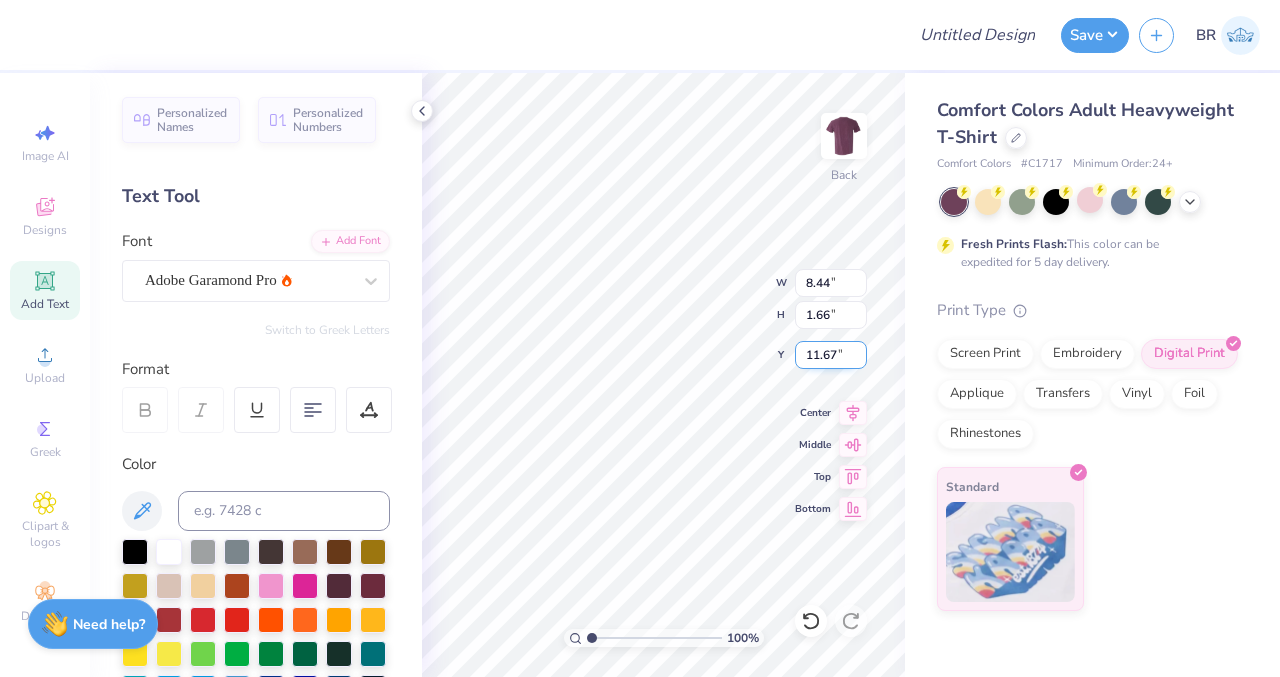 scroll, scrollTop: 16, scrollLeft: 5, axis: both 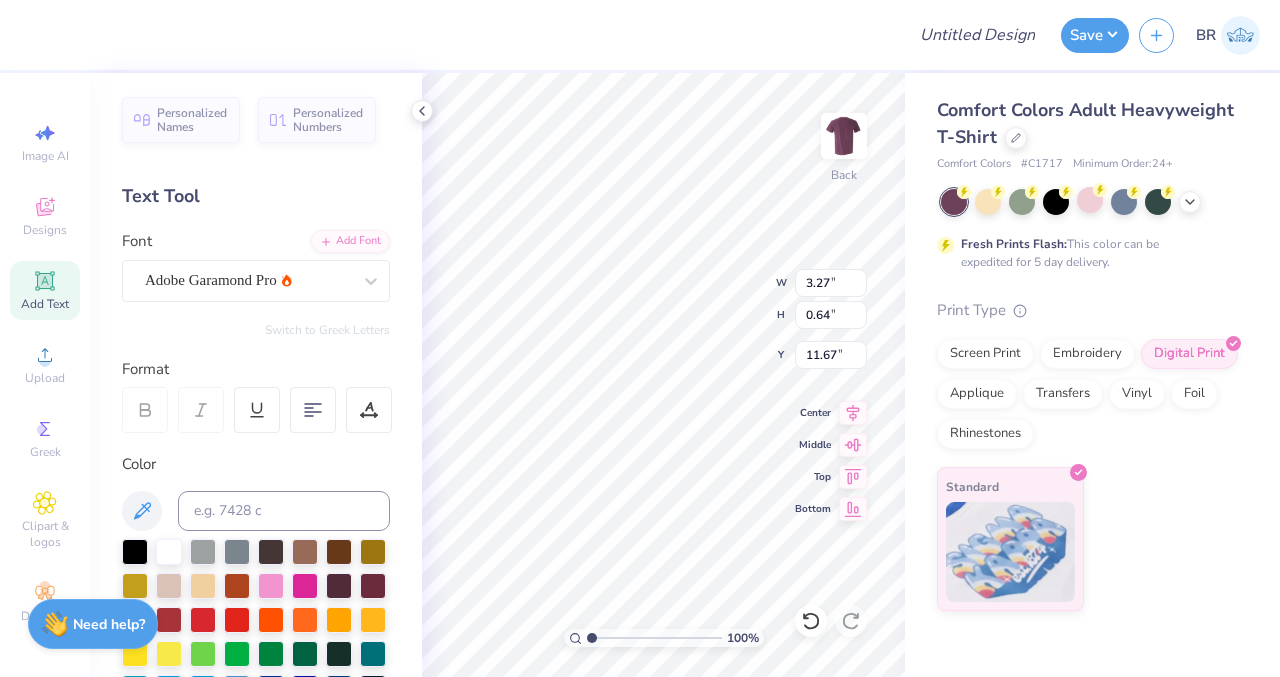 type on "3.27" 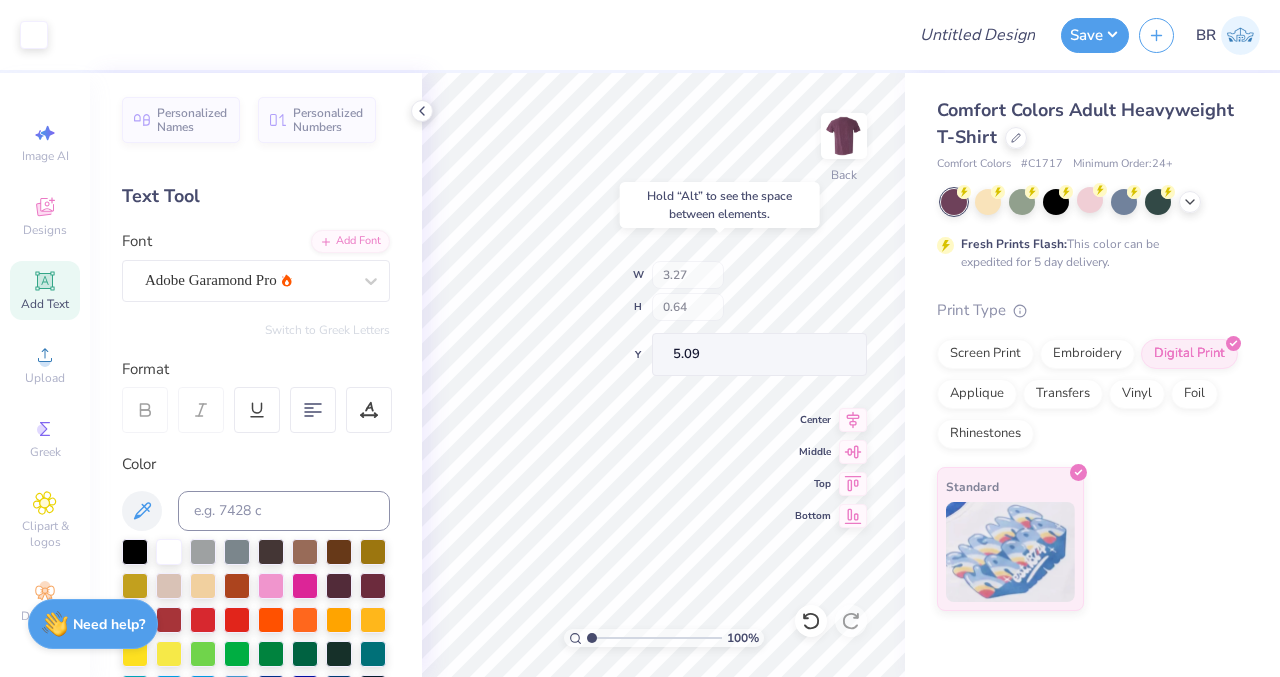 type on "5.09" 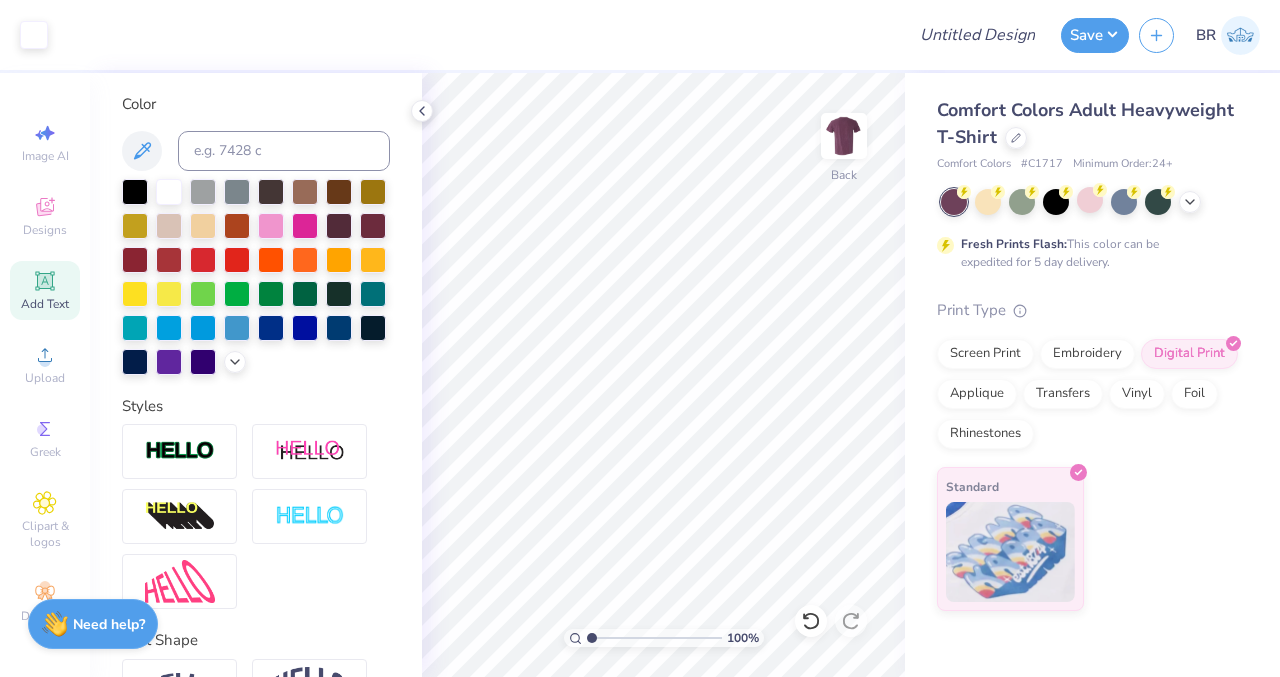 scroll, scrollTop: 519, scrollLeft: 0, axis: vertical 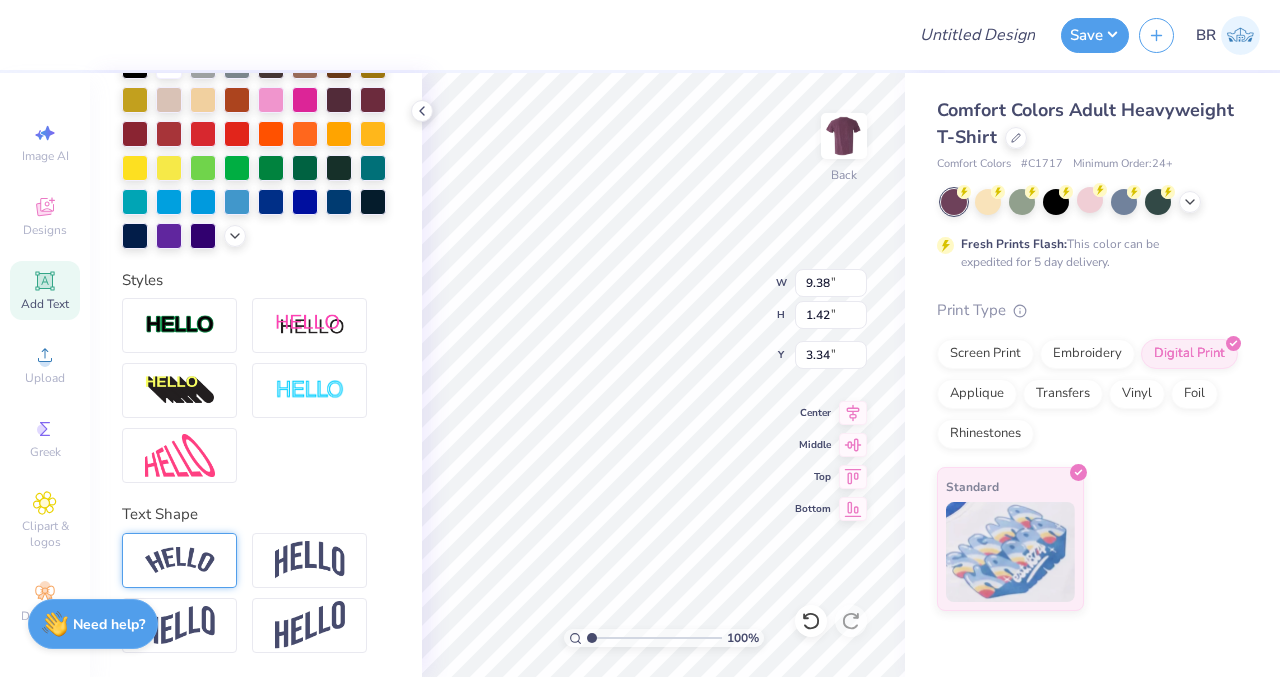 click at bounding box center [179, 560] 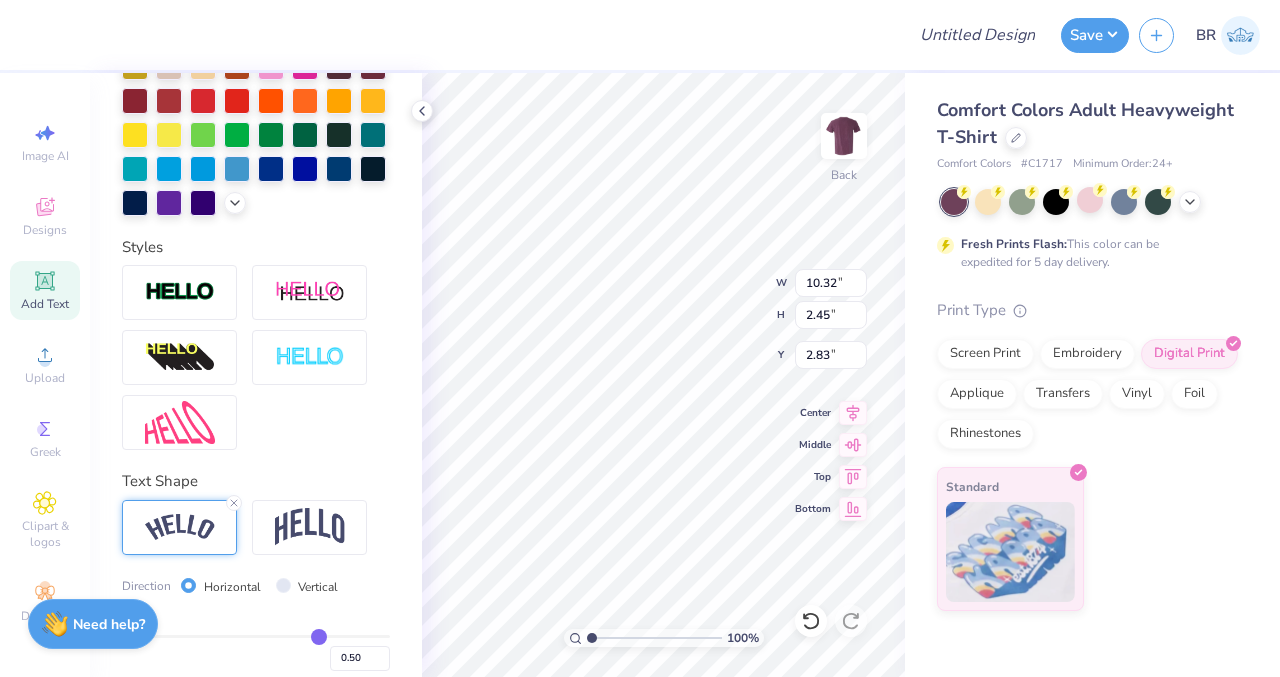 type on "10.32" 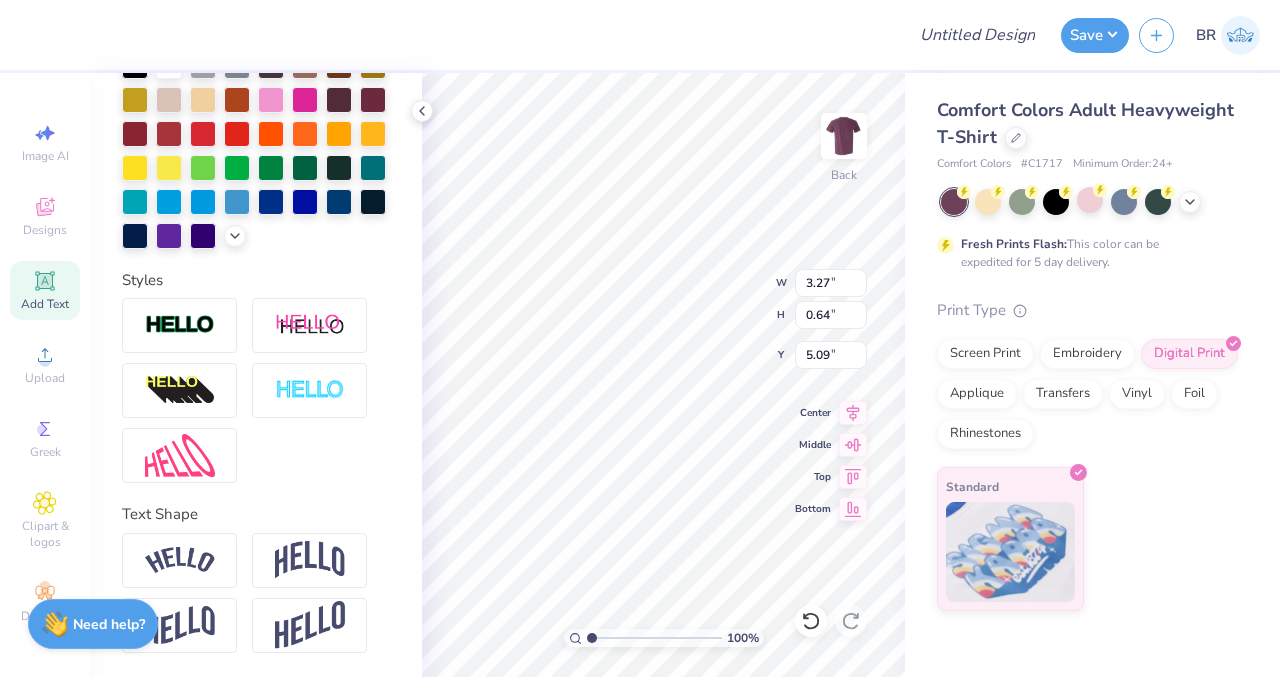 scroll, scrollTop: 16, scrollLeft: 2, axis: both 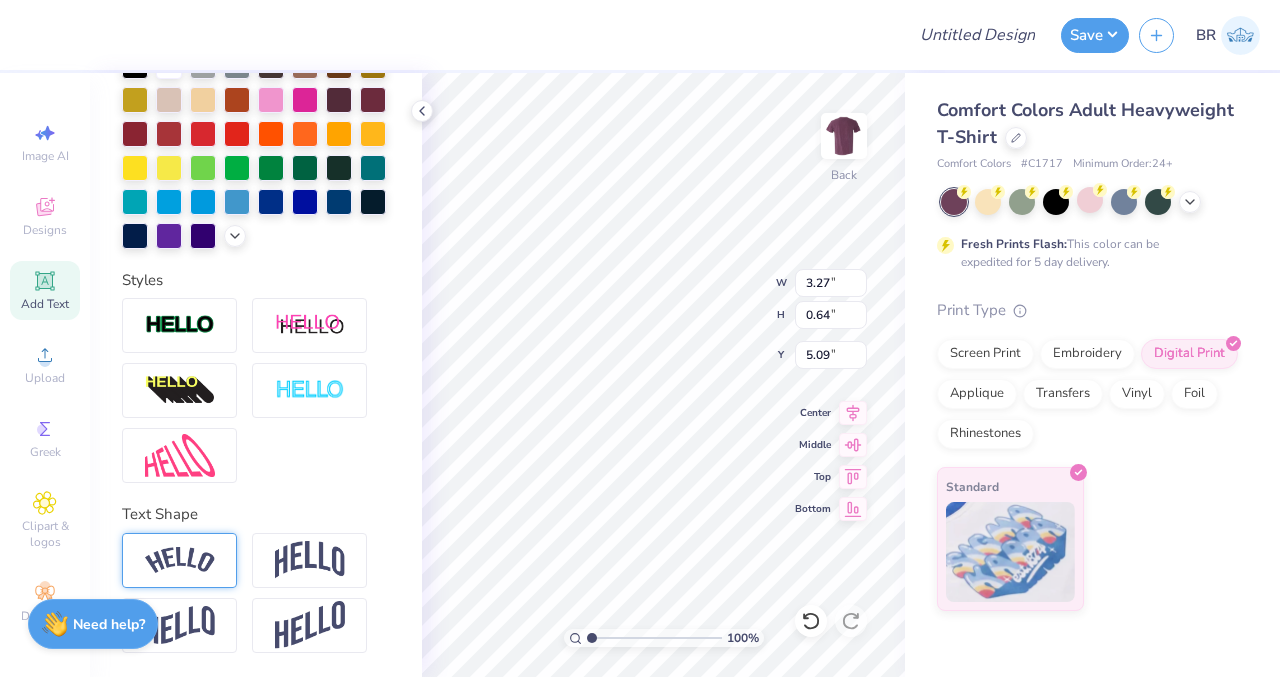 click at bounding box center [179, 560] 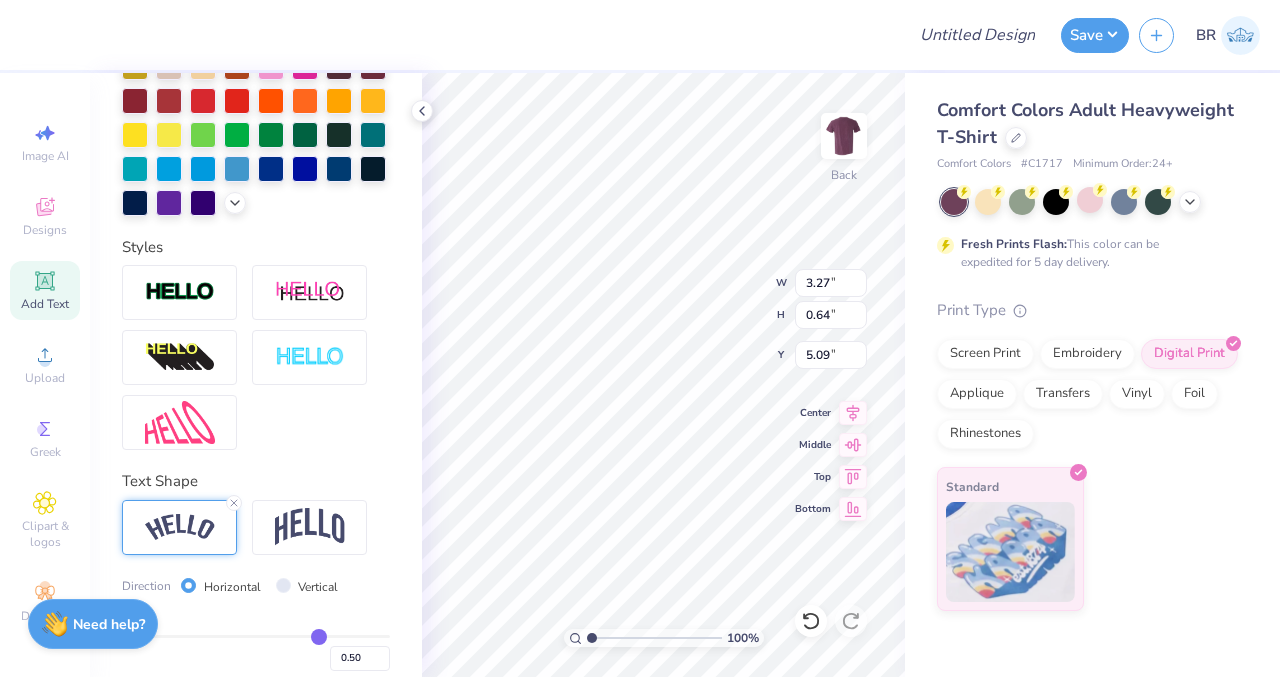 scroll, scrollTop: 16, scrollLeft: 4, axis: both 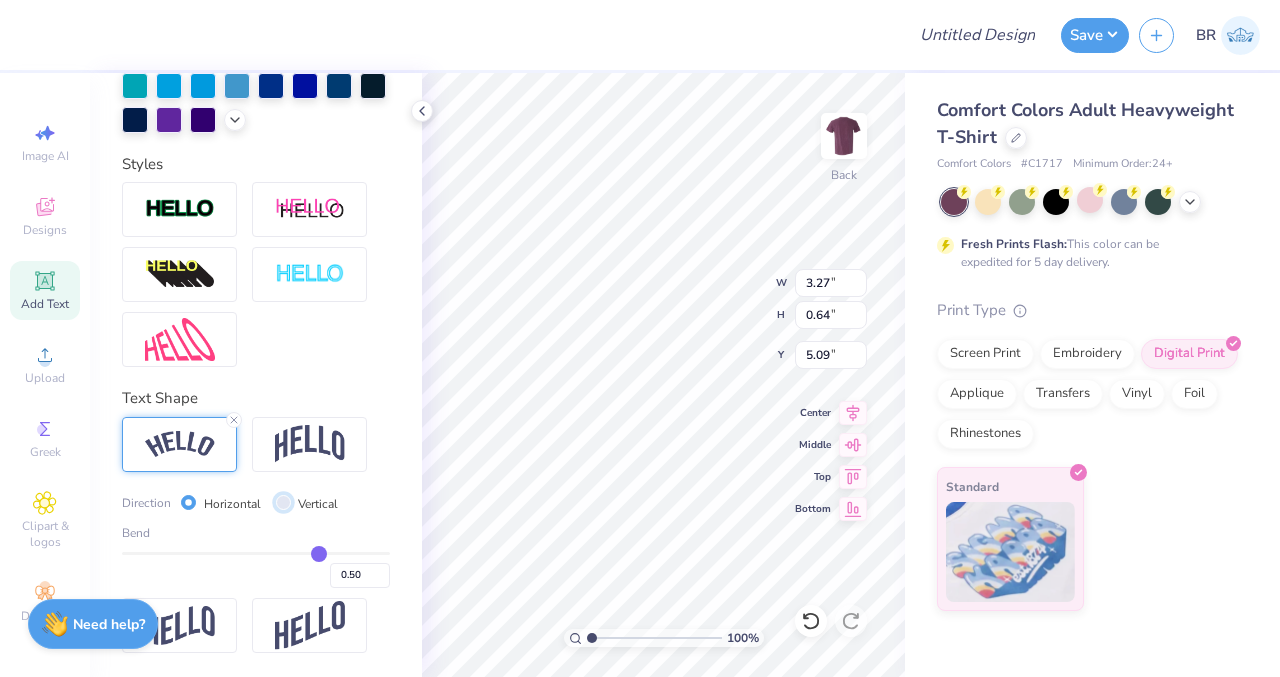 click on "Vertical" at bounding box center [283, 502] 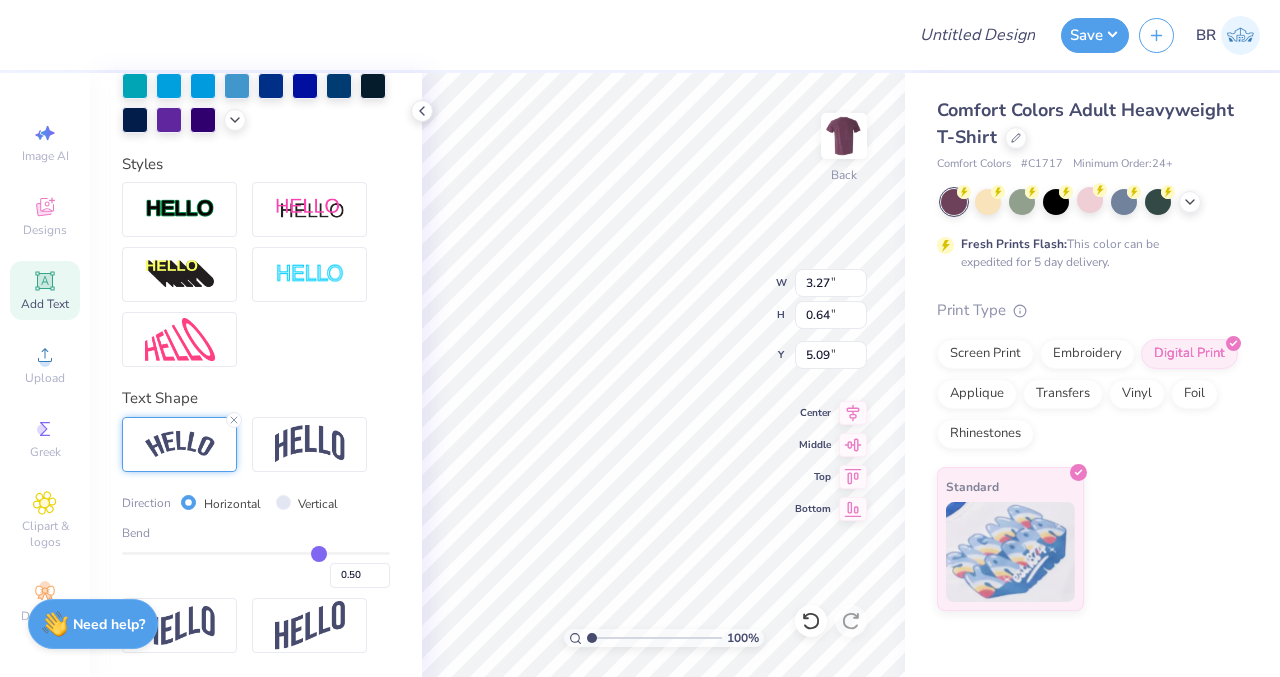 radio on "true" 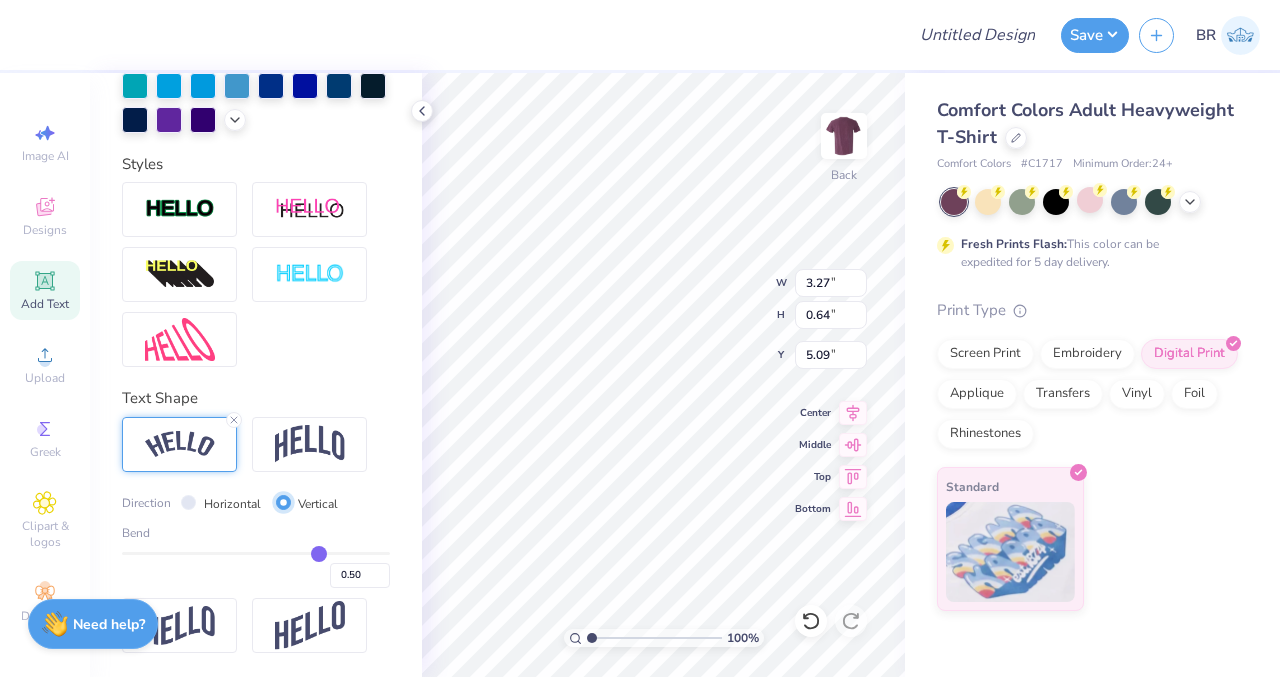 click on "Vertical" at bounding box center [283, 502] 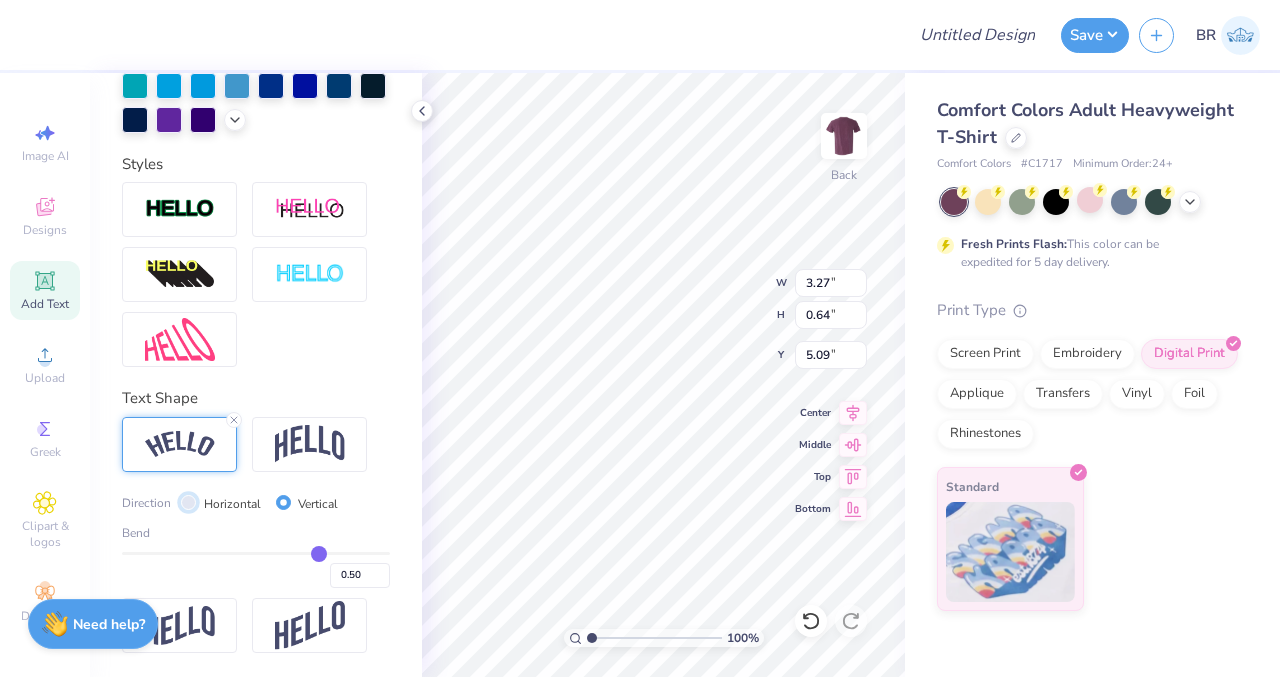 click on "Horizontal" at bounding box center [188, 502] 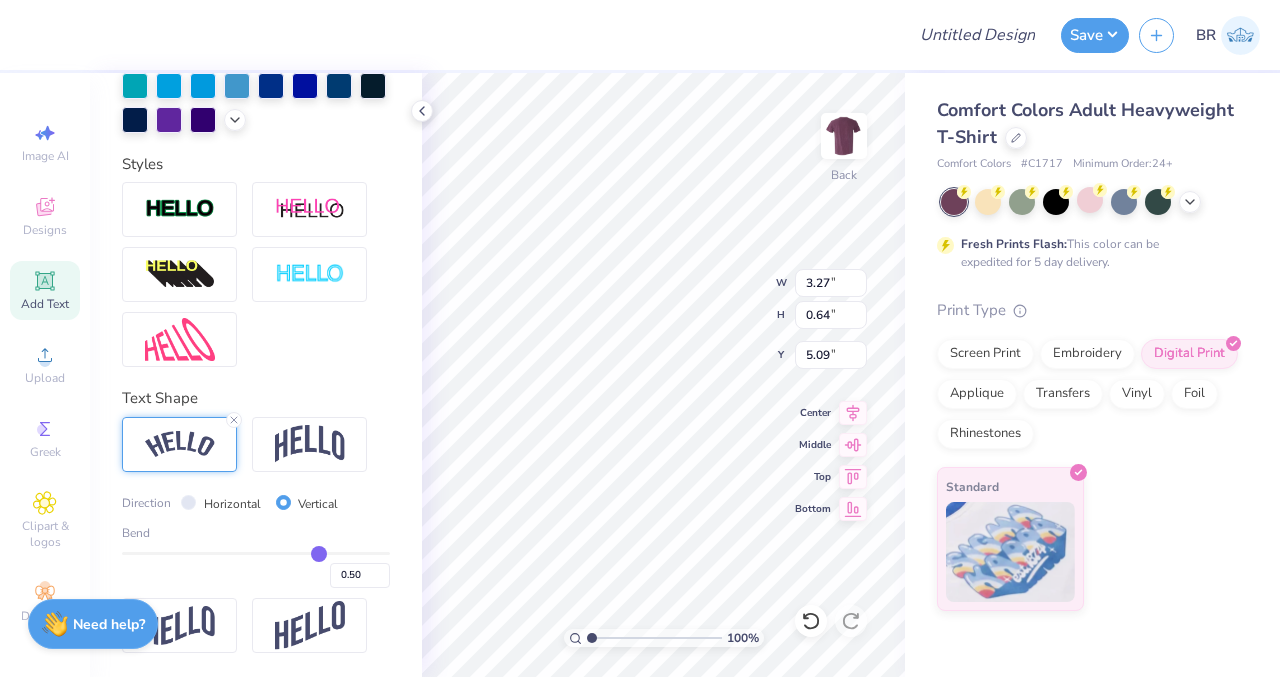 radio on "true" 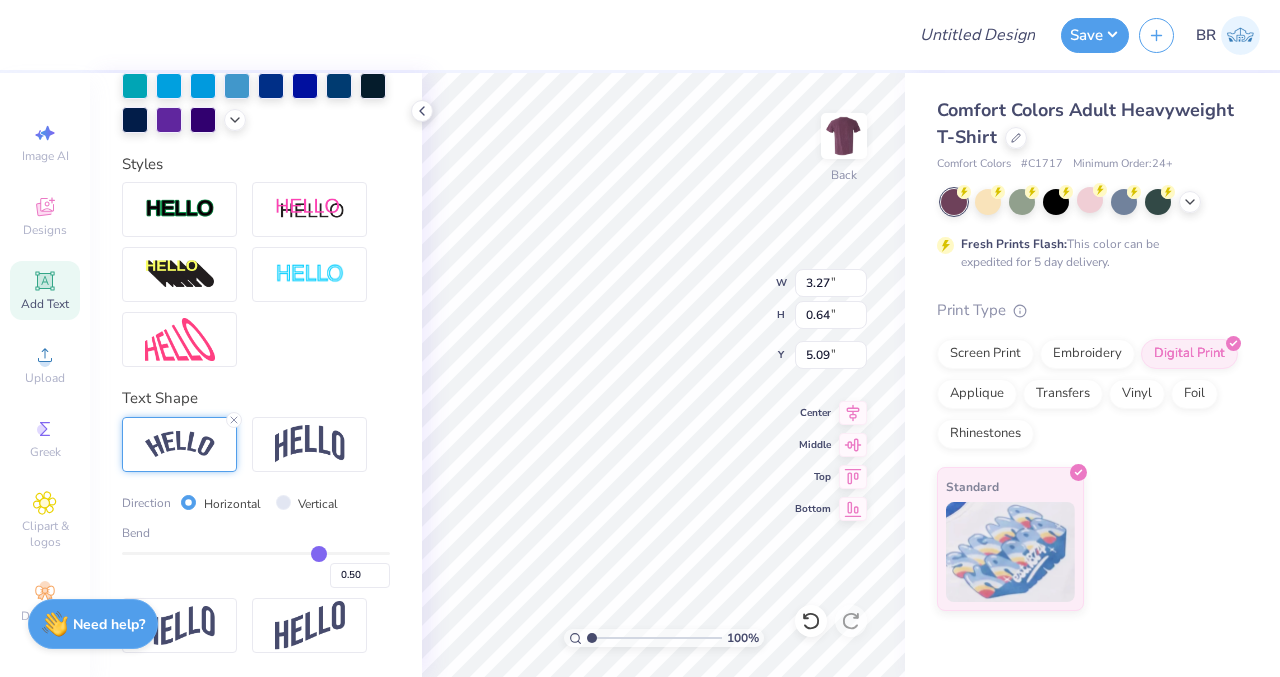 scroll, scrollTop: 16, scrollLeft: 3, axis: both 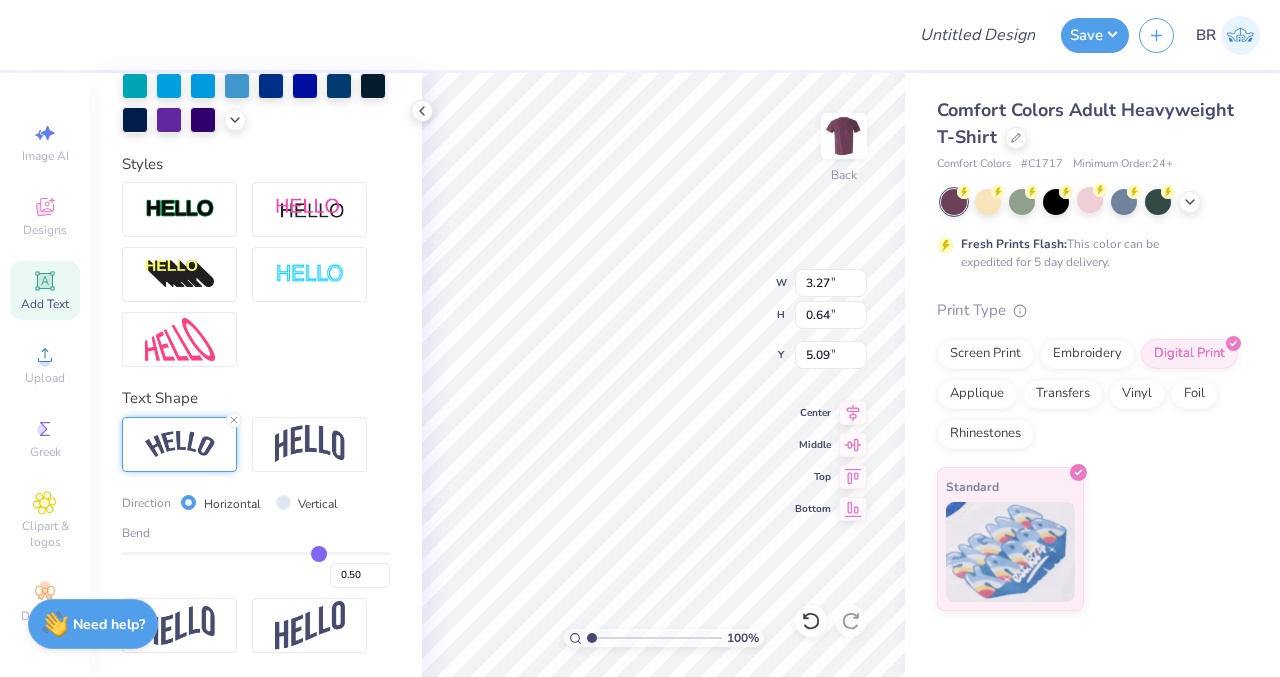click on "100  % Back W 3.27 3.27 " H 0.64 0.64 " Y 5.09 5.09 " Center Middle Top Bottom" at bounding box center (663, 375) 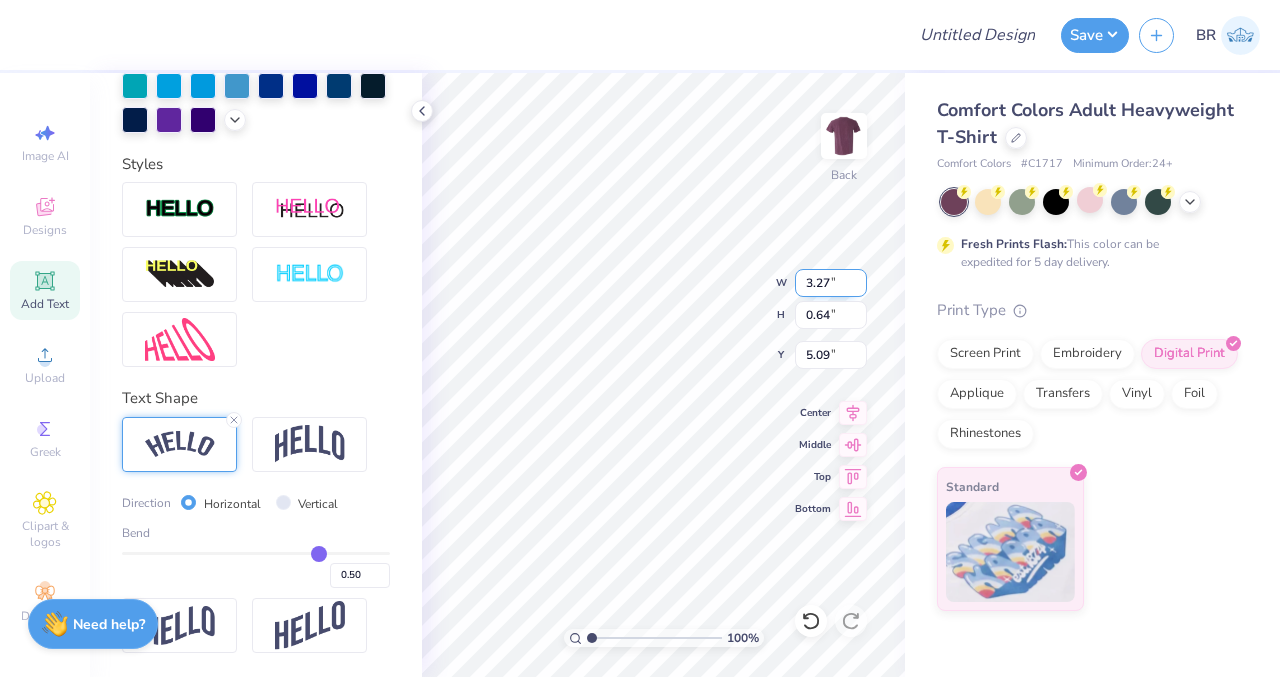 click on "100  % Back W 3.27 3.27 " H 0.64 0.64 " Y 5.09 5.09 " Center Middle Top Bottom" at bounding box center (663, 375) 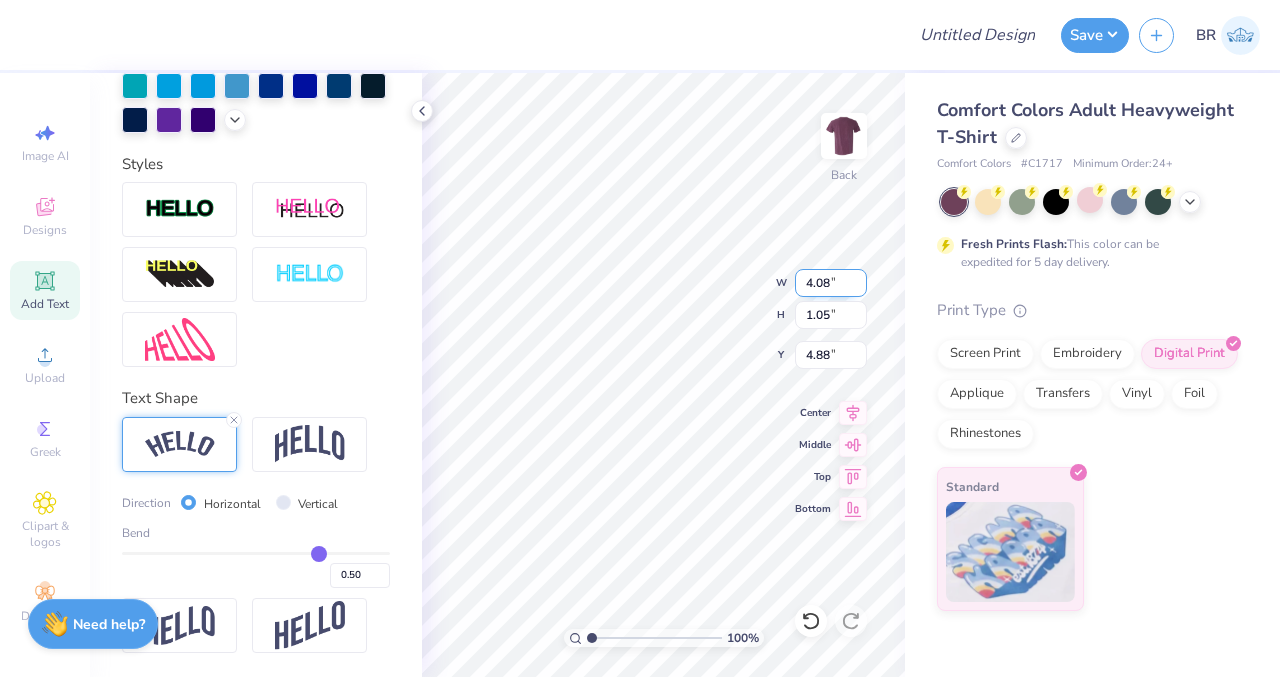 type on "4.08" 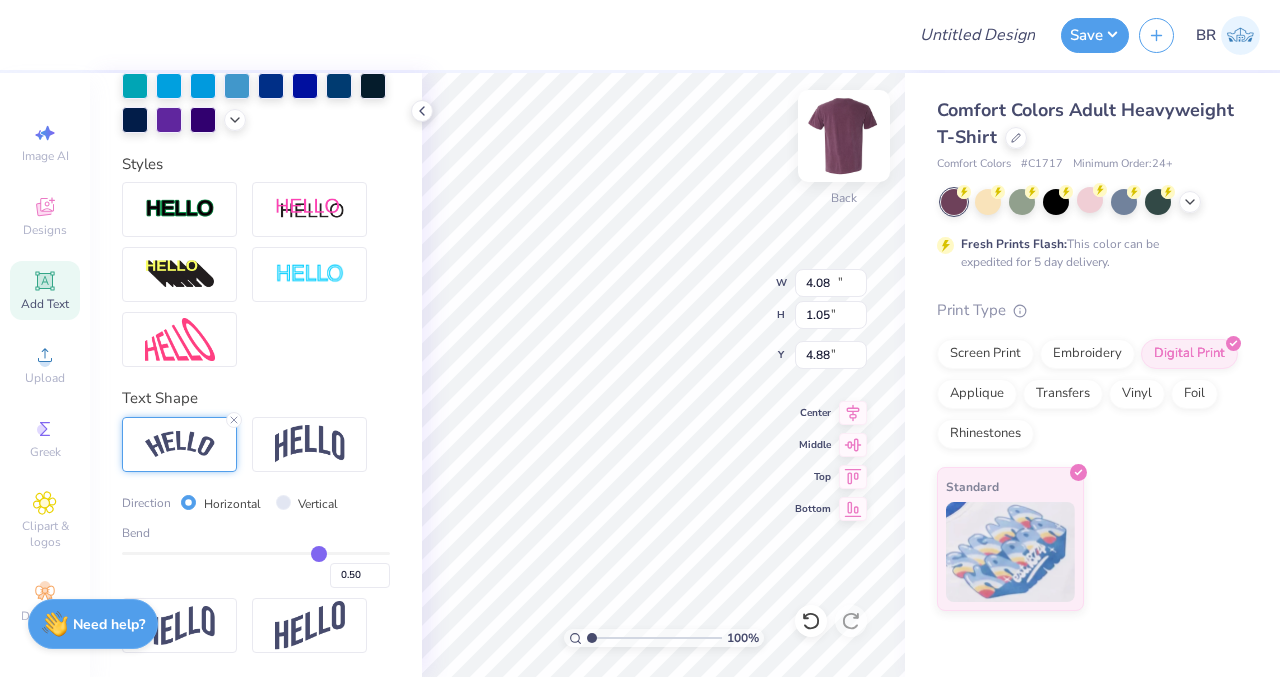 type on "10.32" 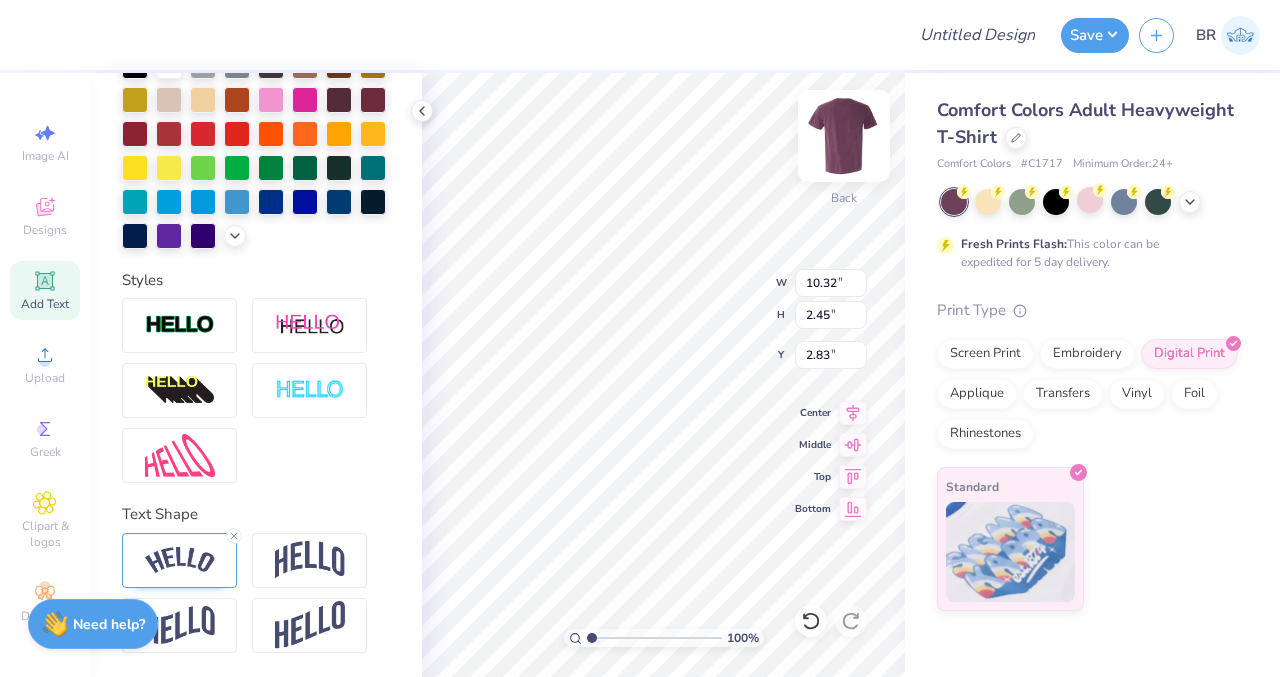 scroll, scrollTop: 519, scrollLeft: 0, axis: vertical 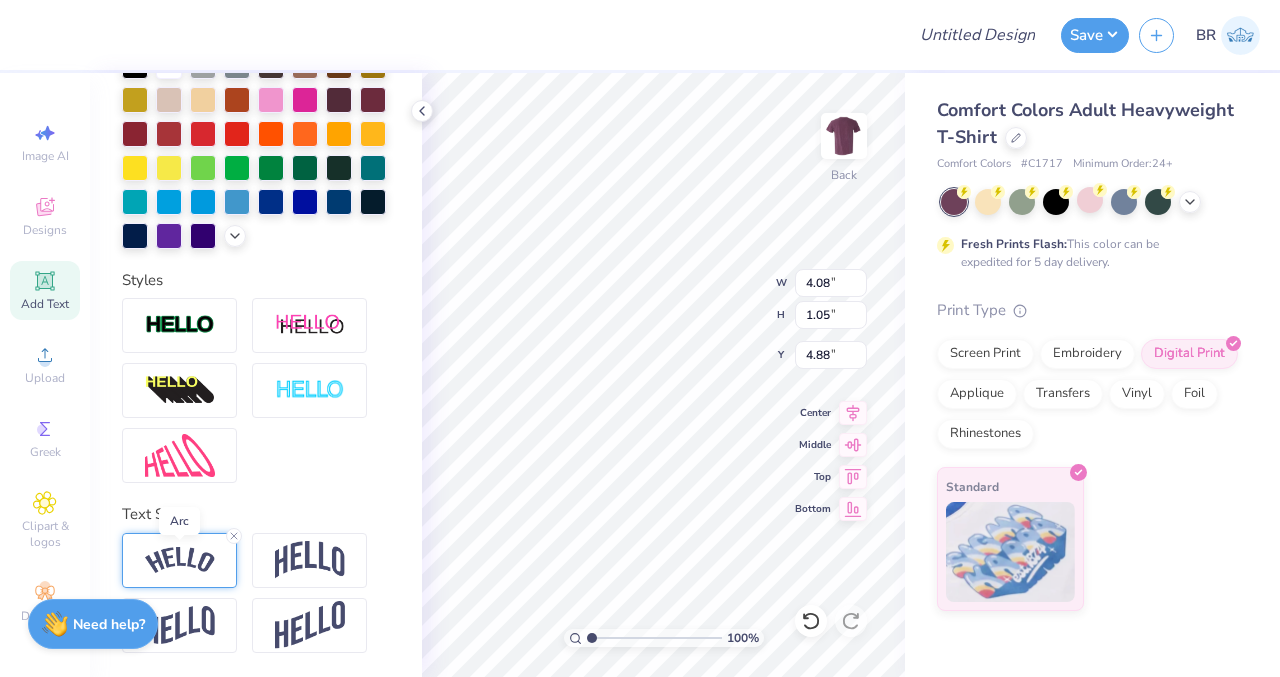 click at bounding box center [180, 560] 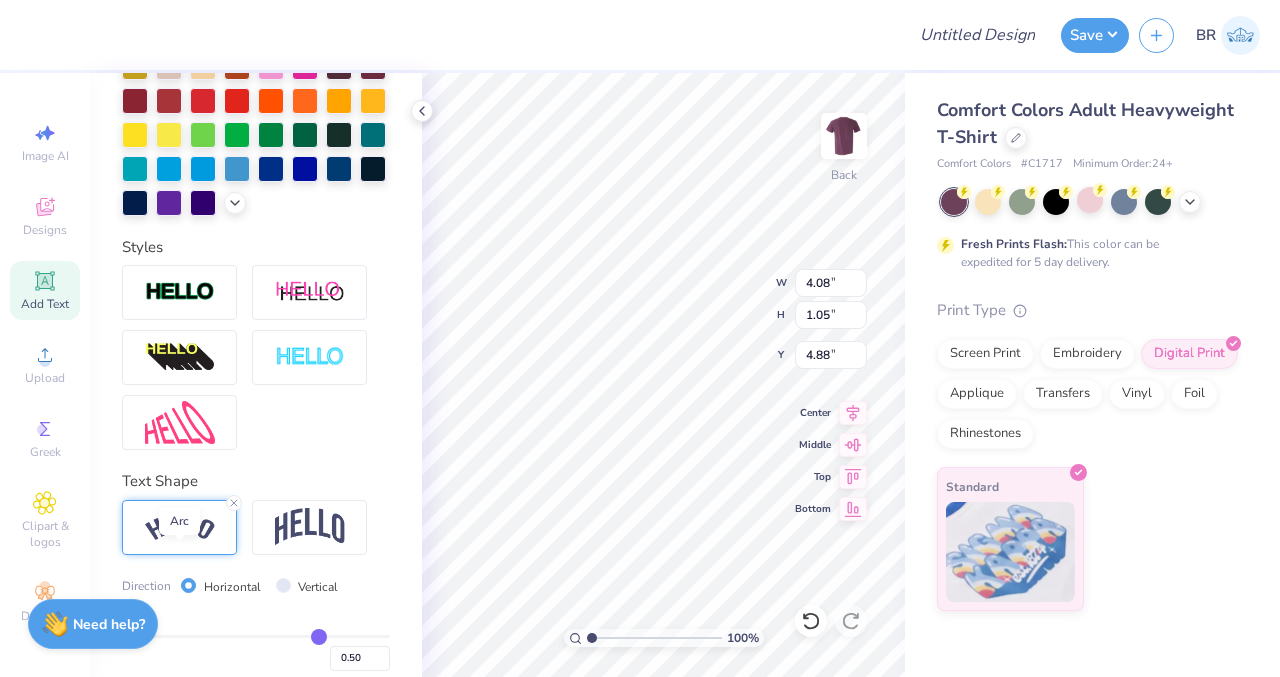 scroll, scrollTop: 636, scrollLeft: 0, axis: vertical 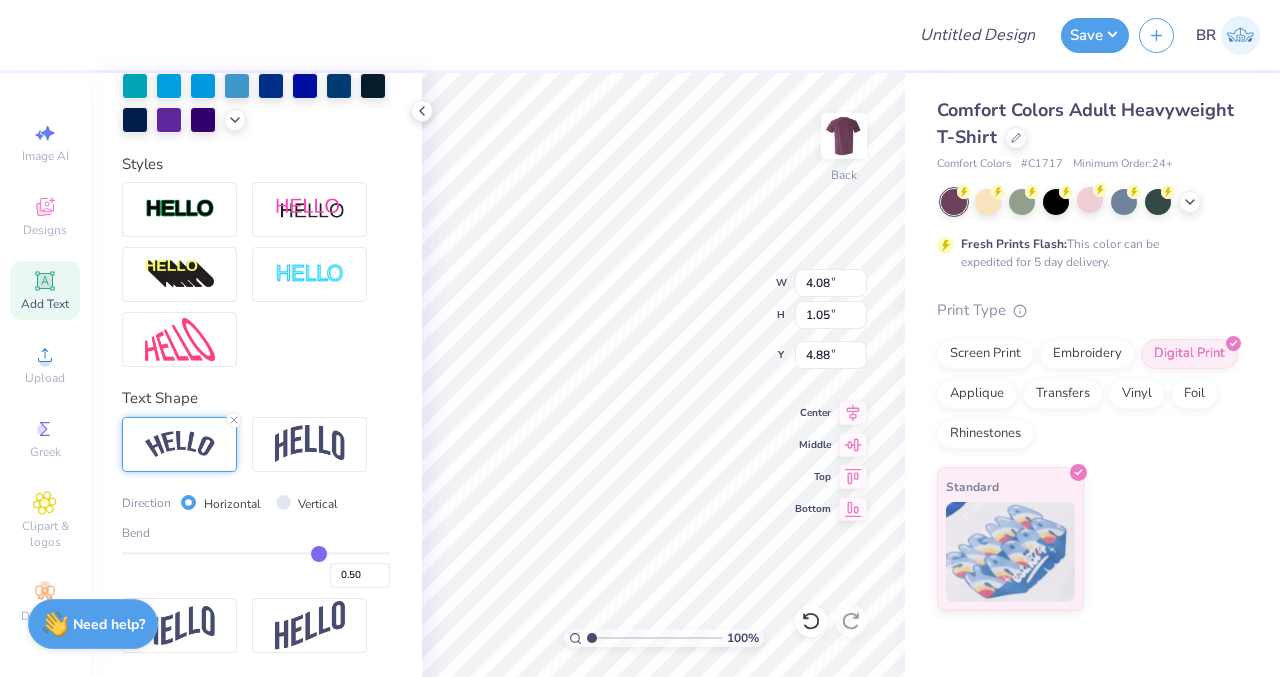 type on "0.48" 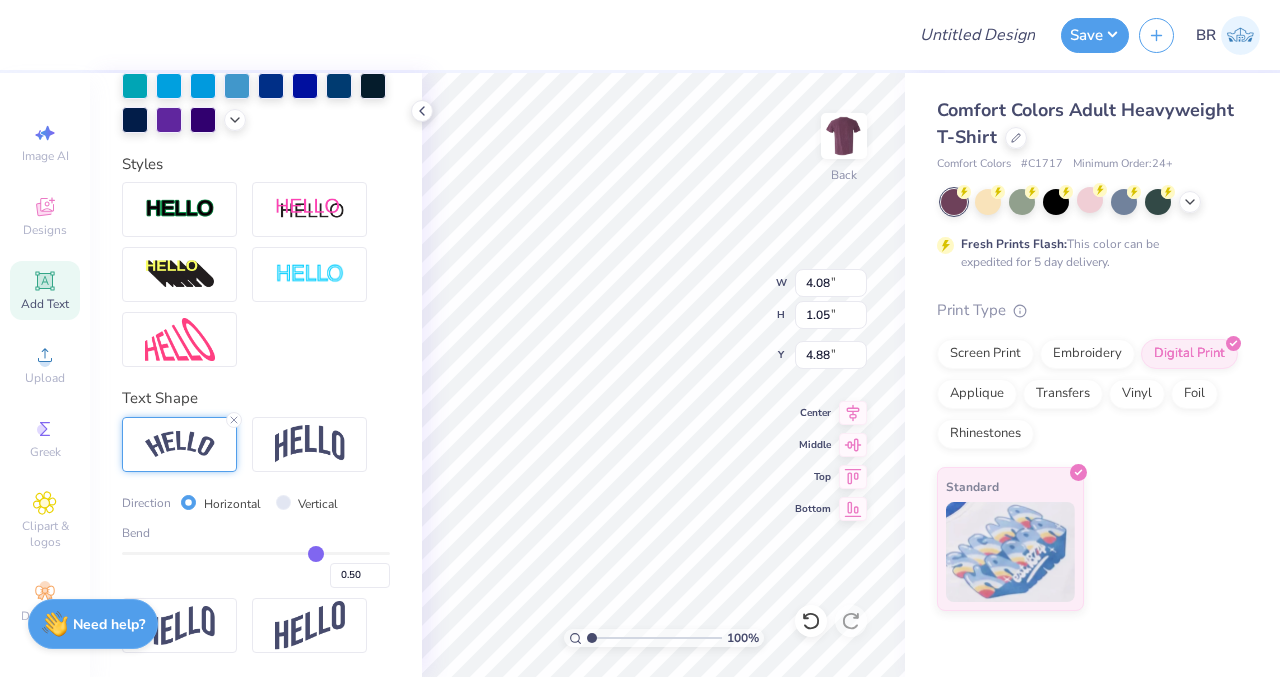 type on "0.48" 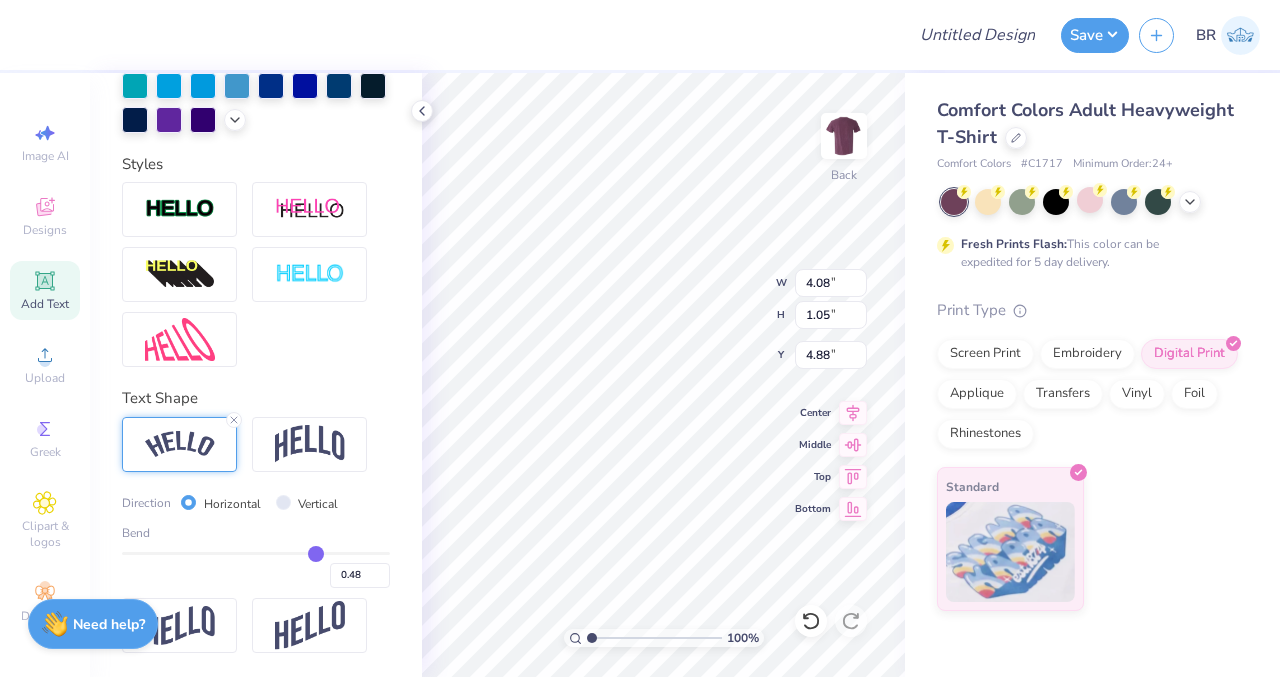 type on "0.47" 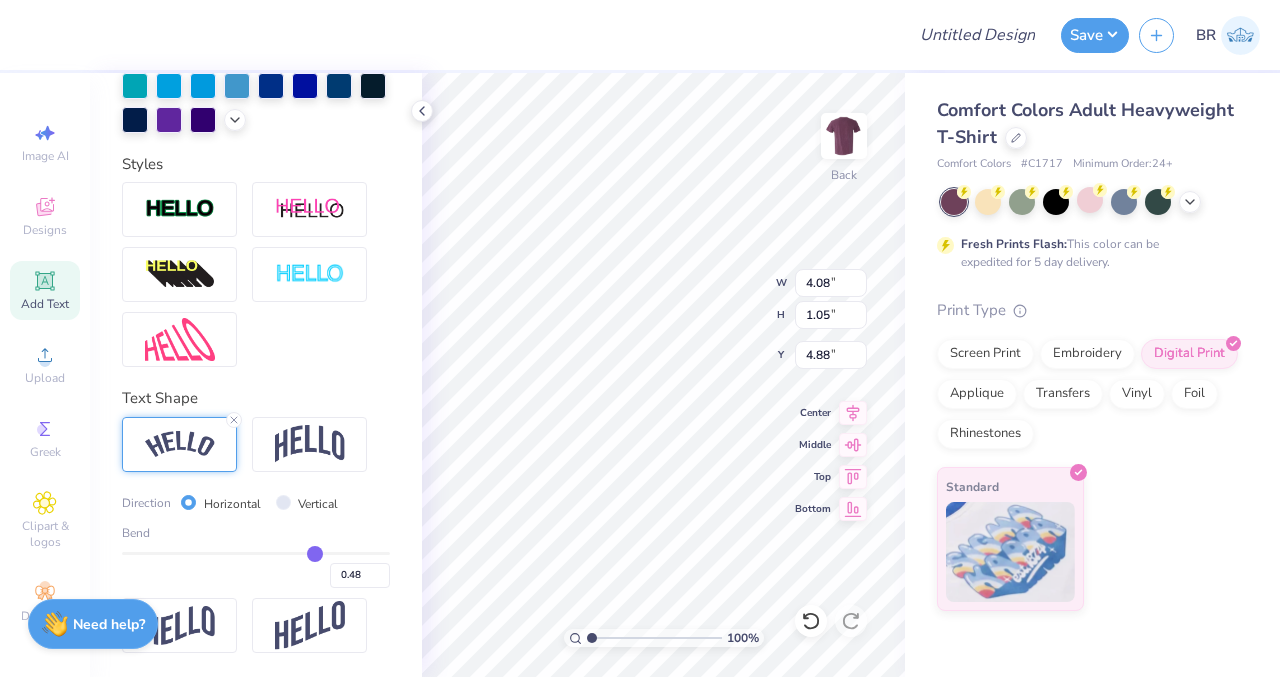 type on "0.47" 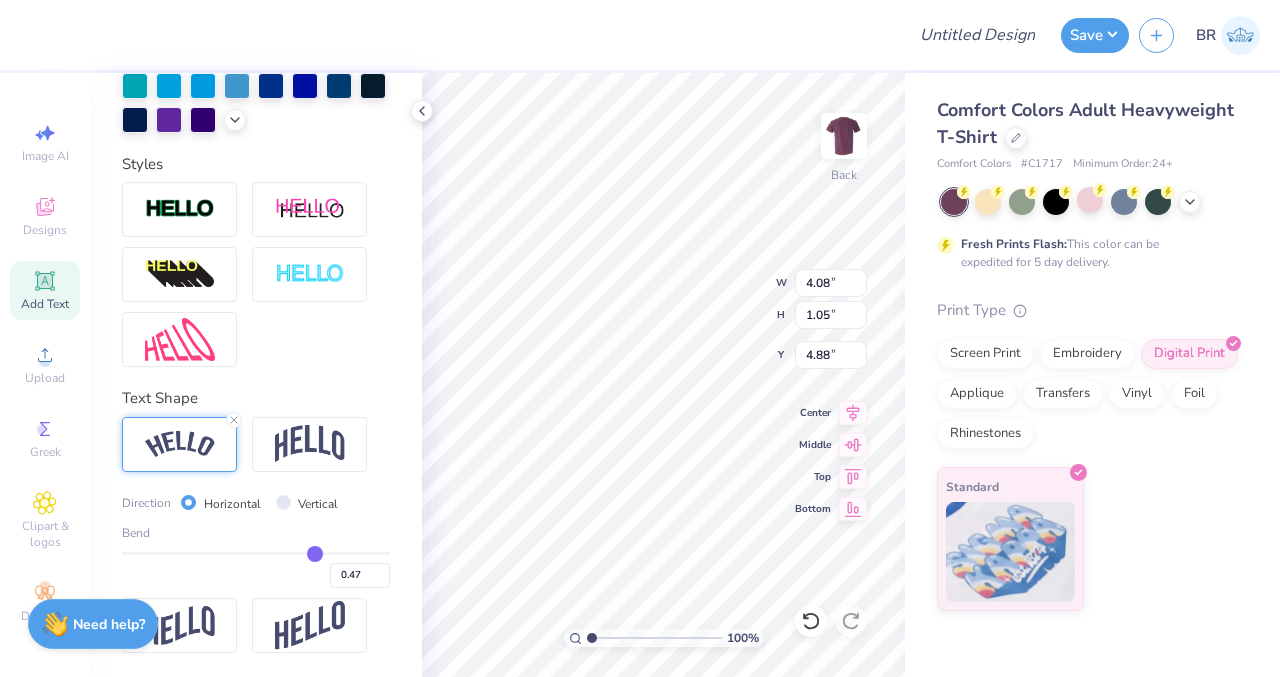 type on "0.46" 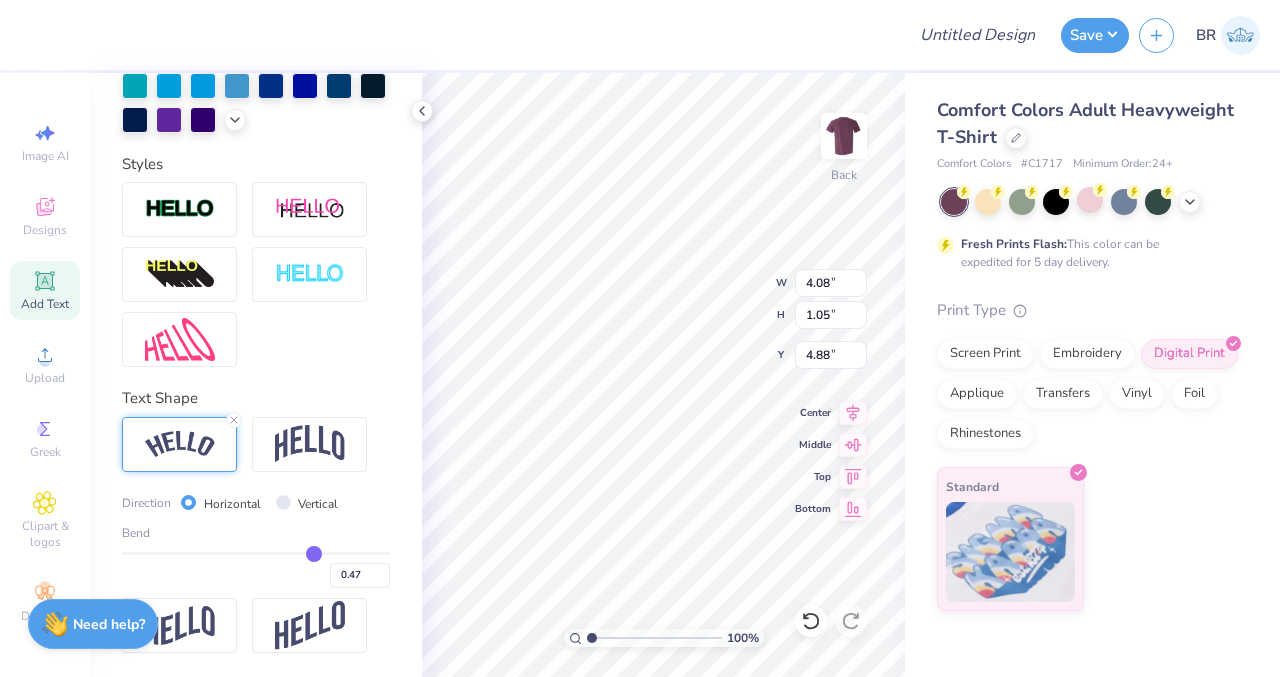 type on "0.46" 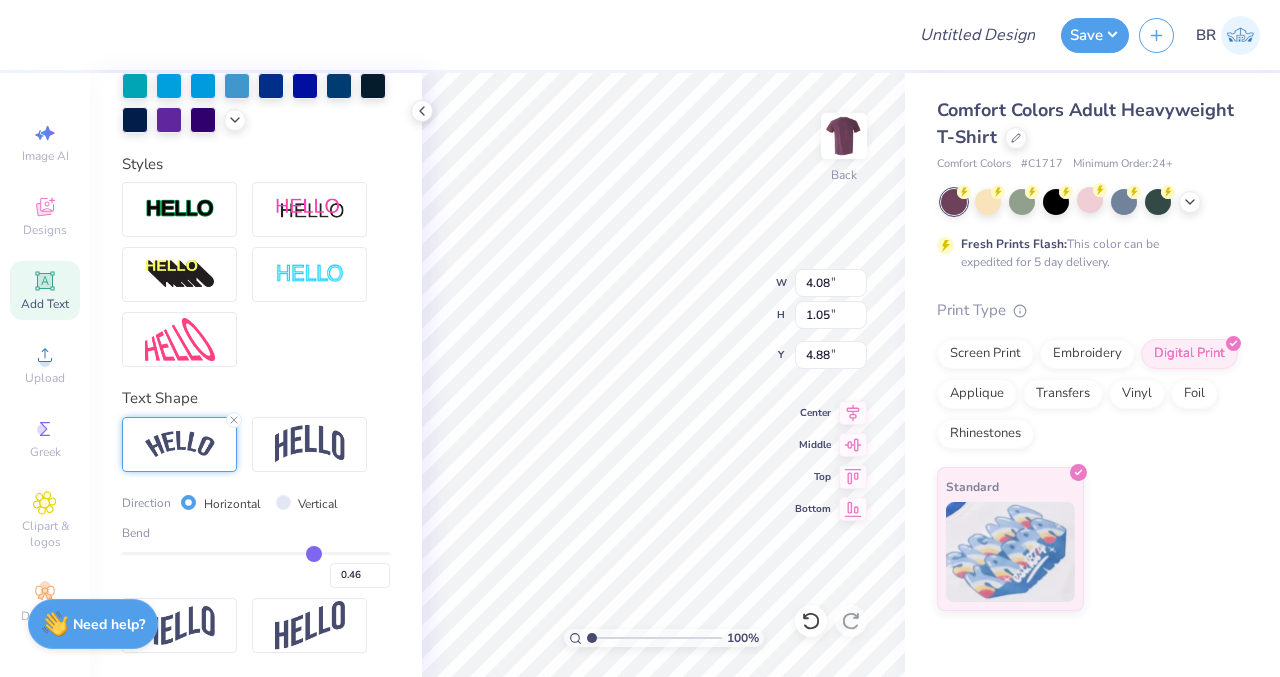 type on "0.33" 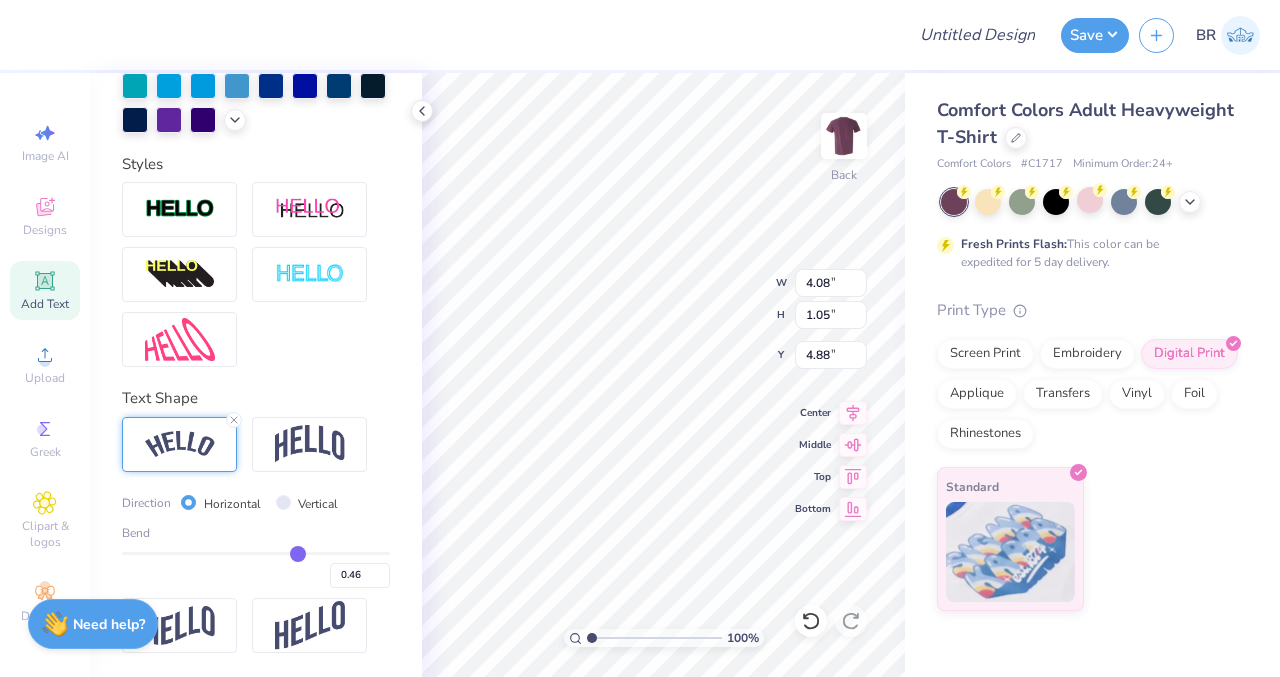 type on "0.33" 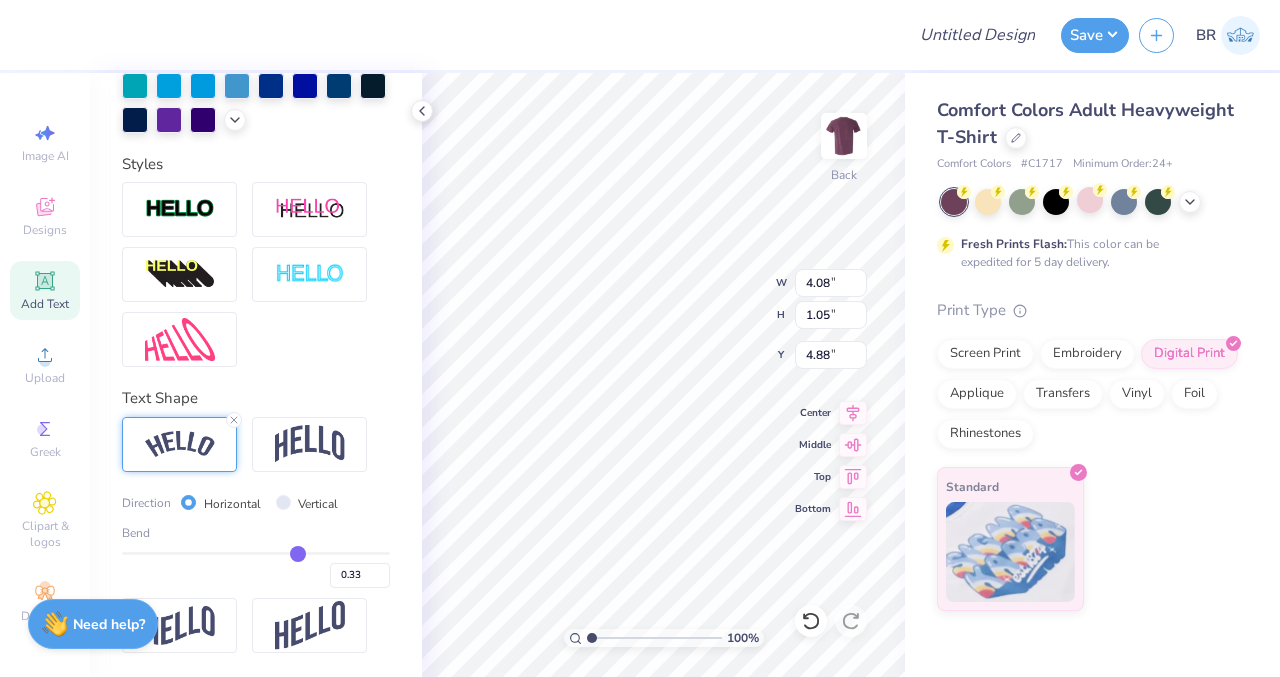type on "0.32" 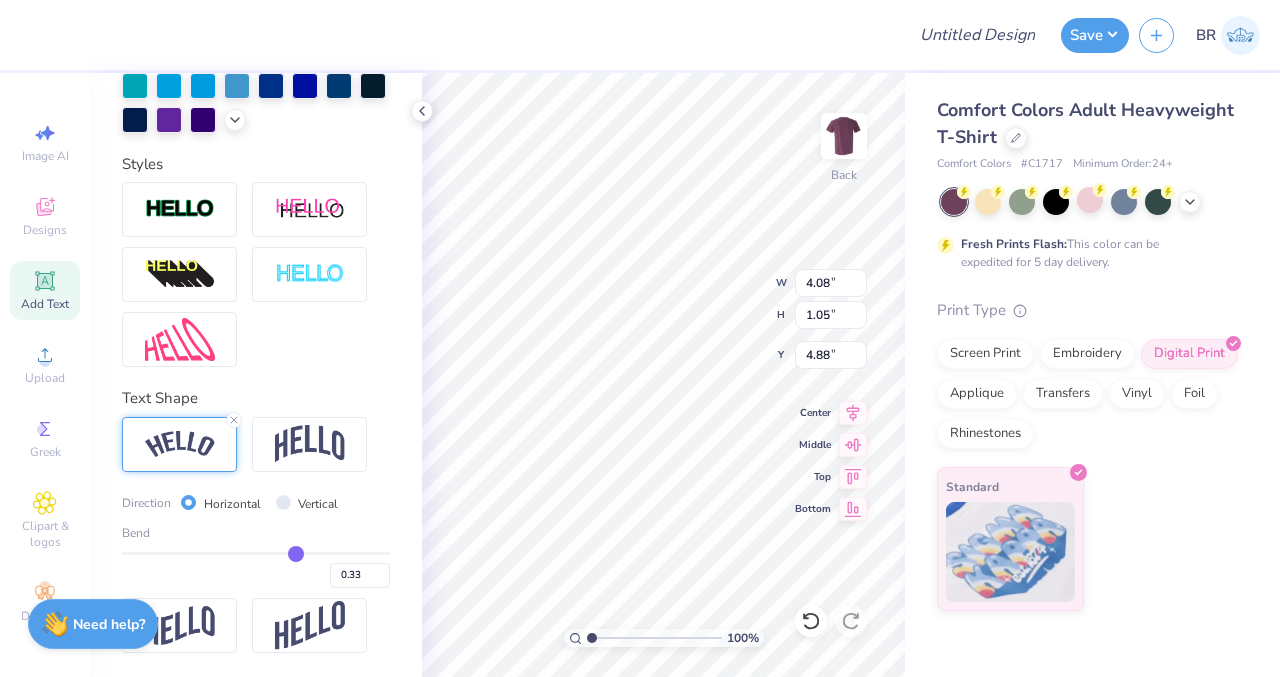 type on "0.32" 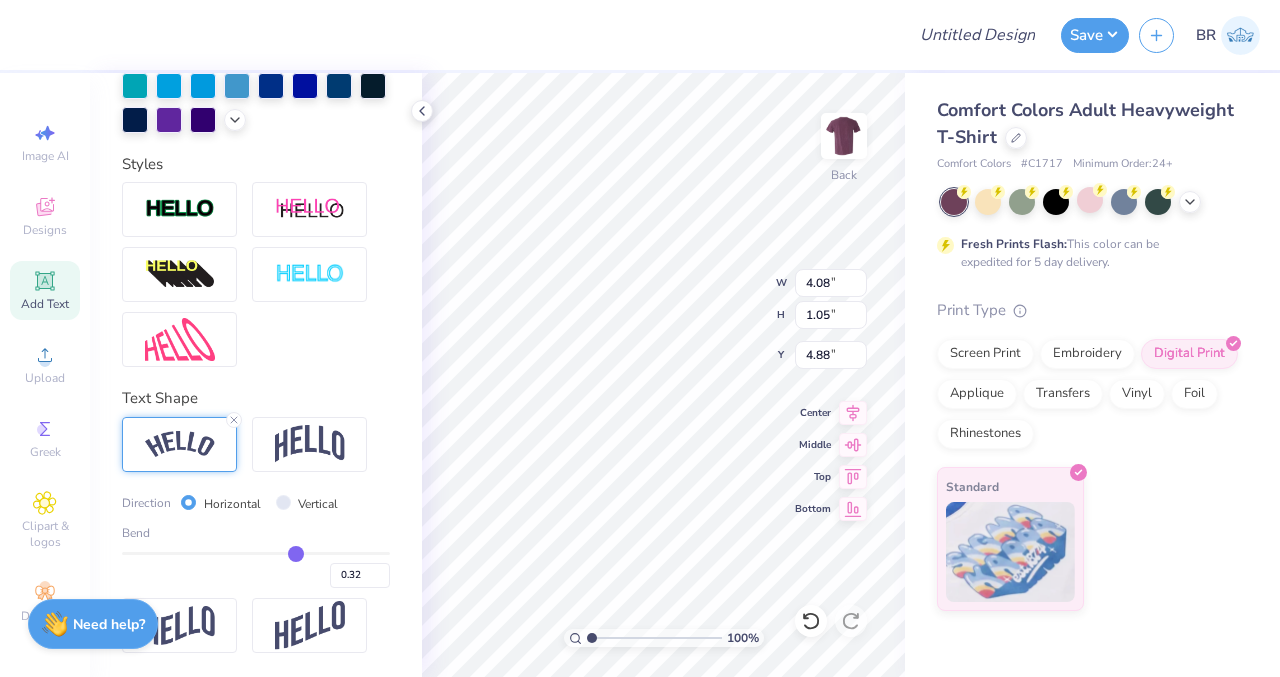 type on "0.31" 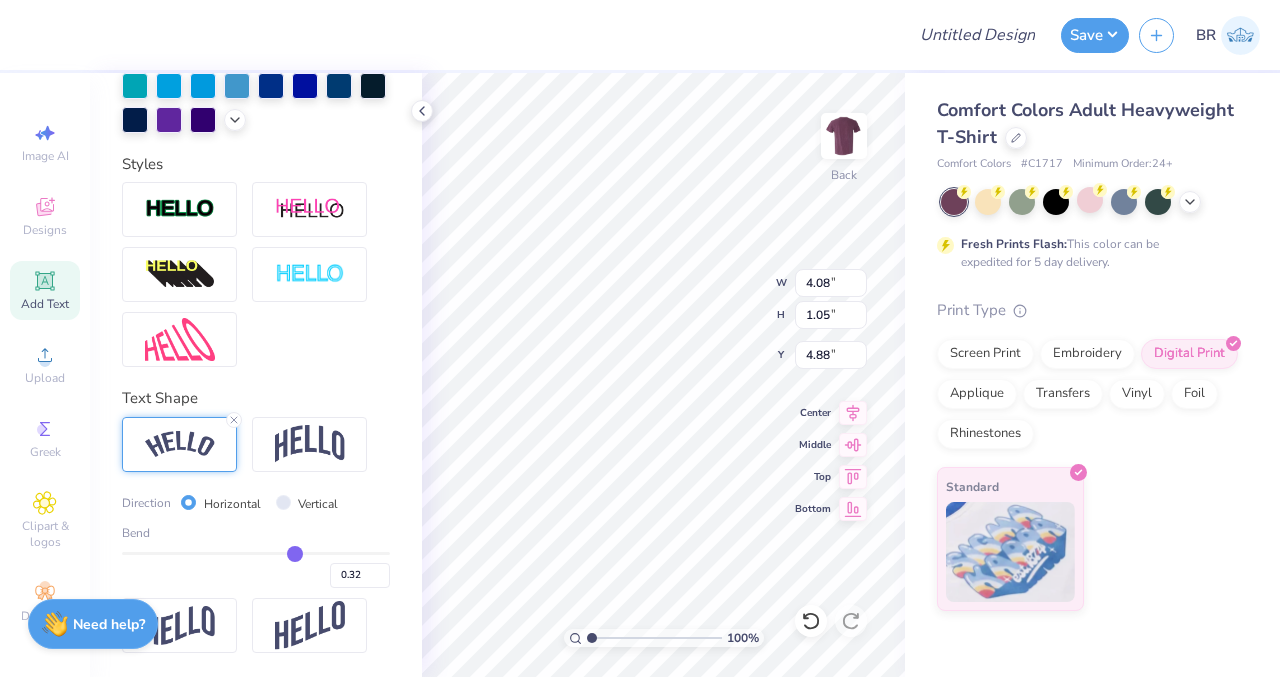 type on "0.31" 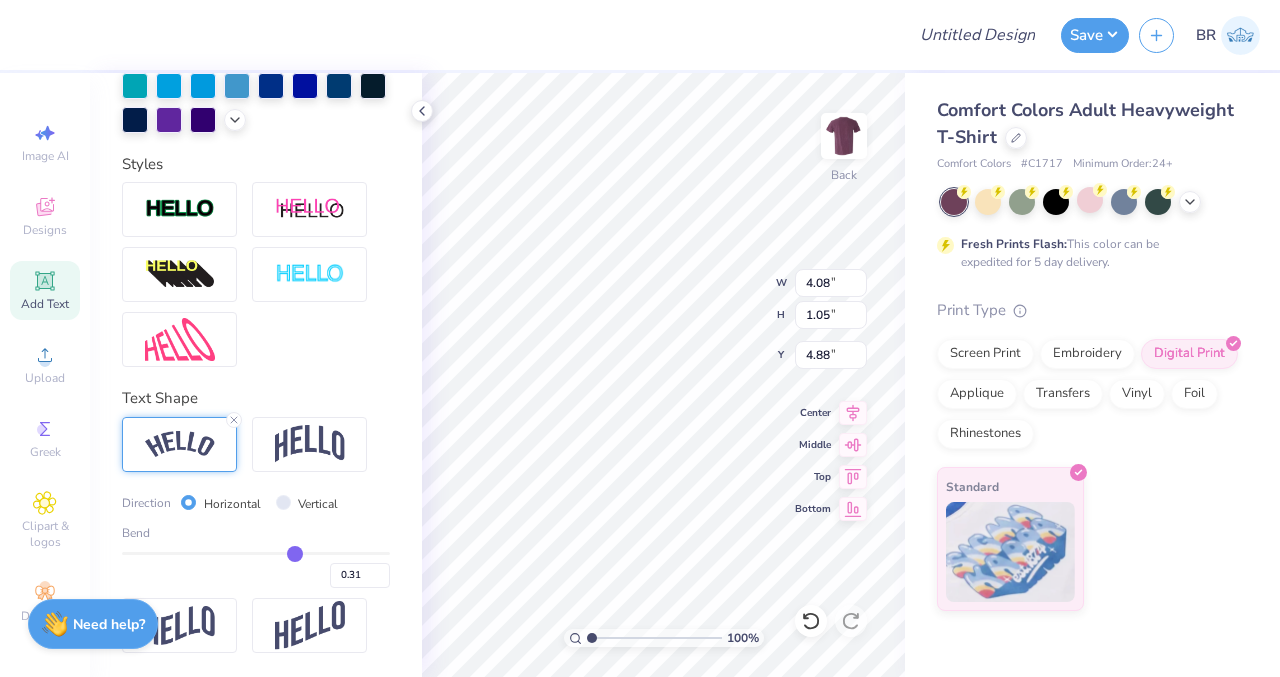 type on "0.29" 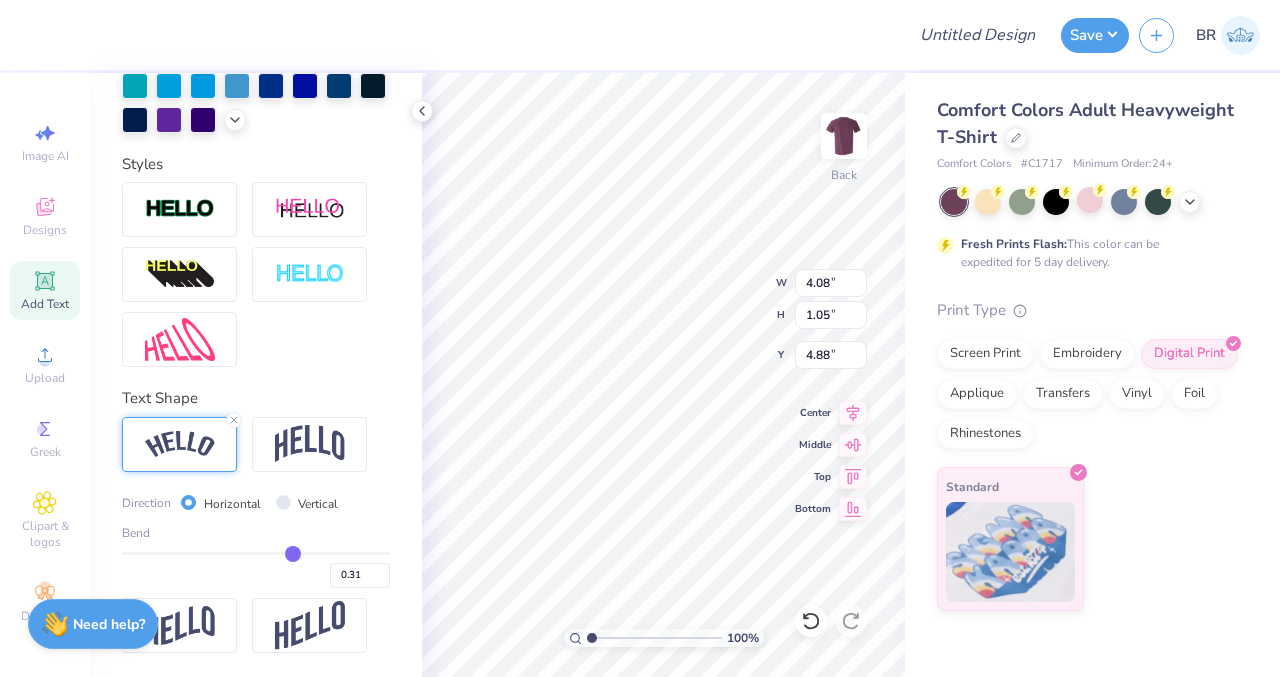 type on "0.29" 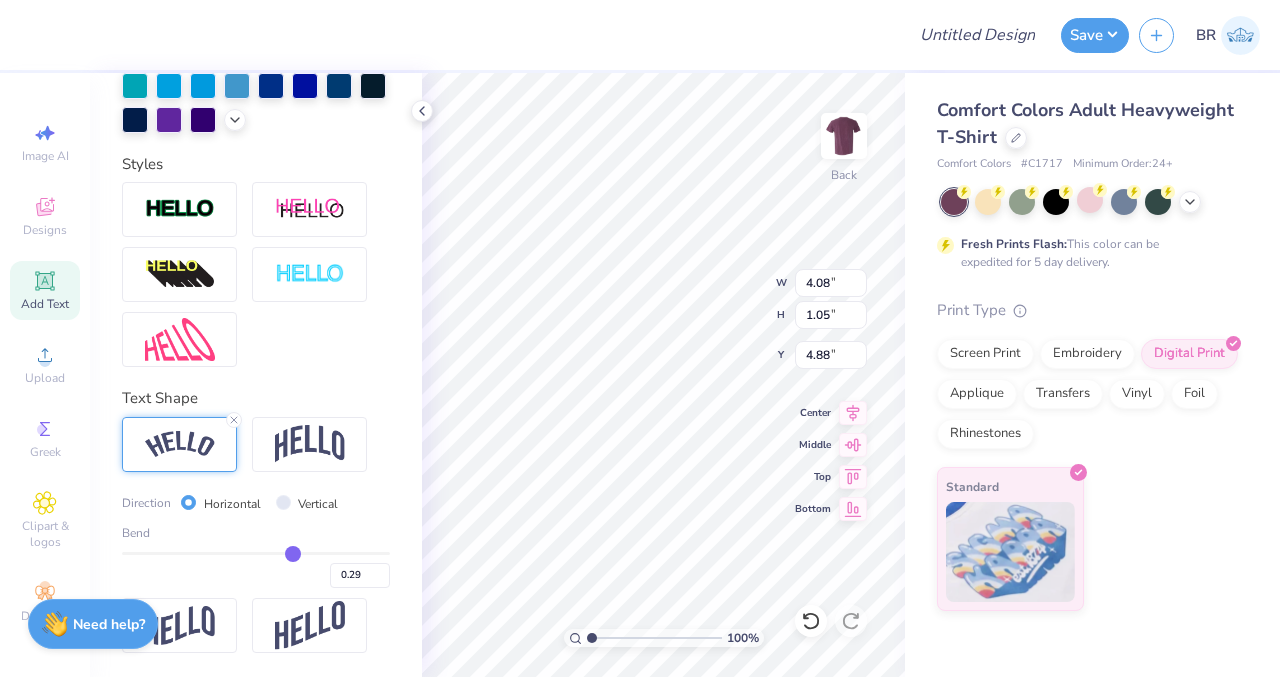 type on "0.28" 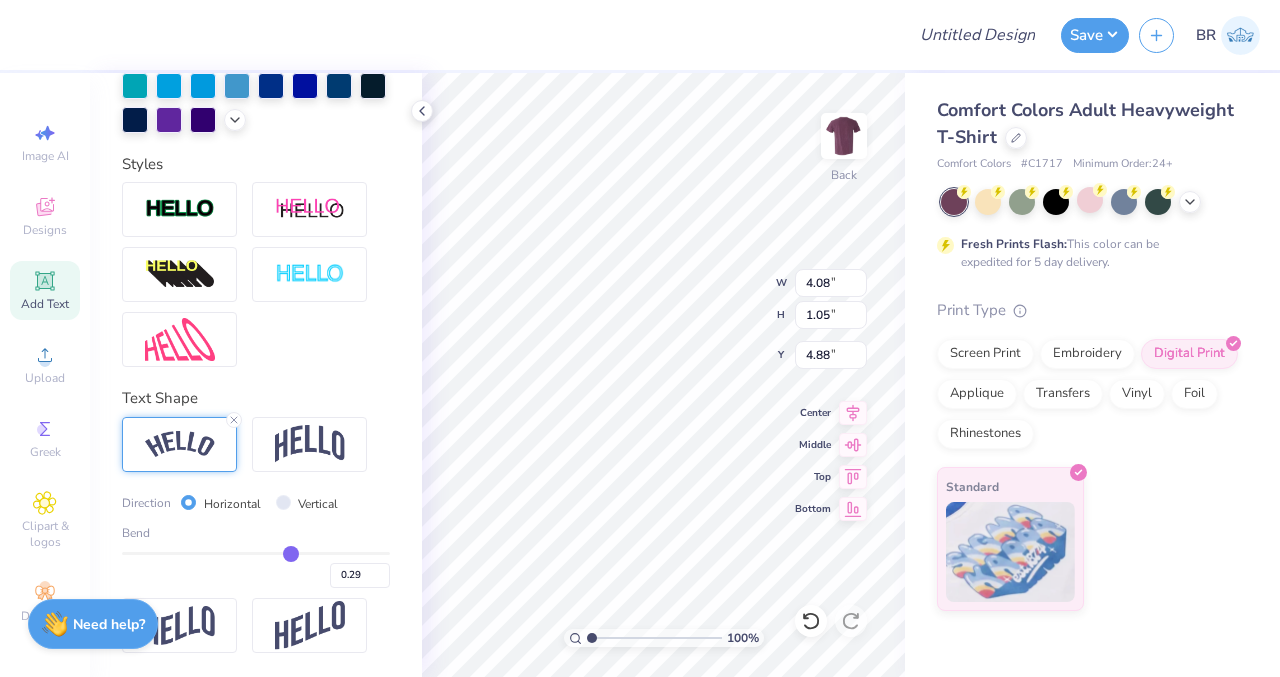 type on "0.28" 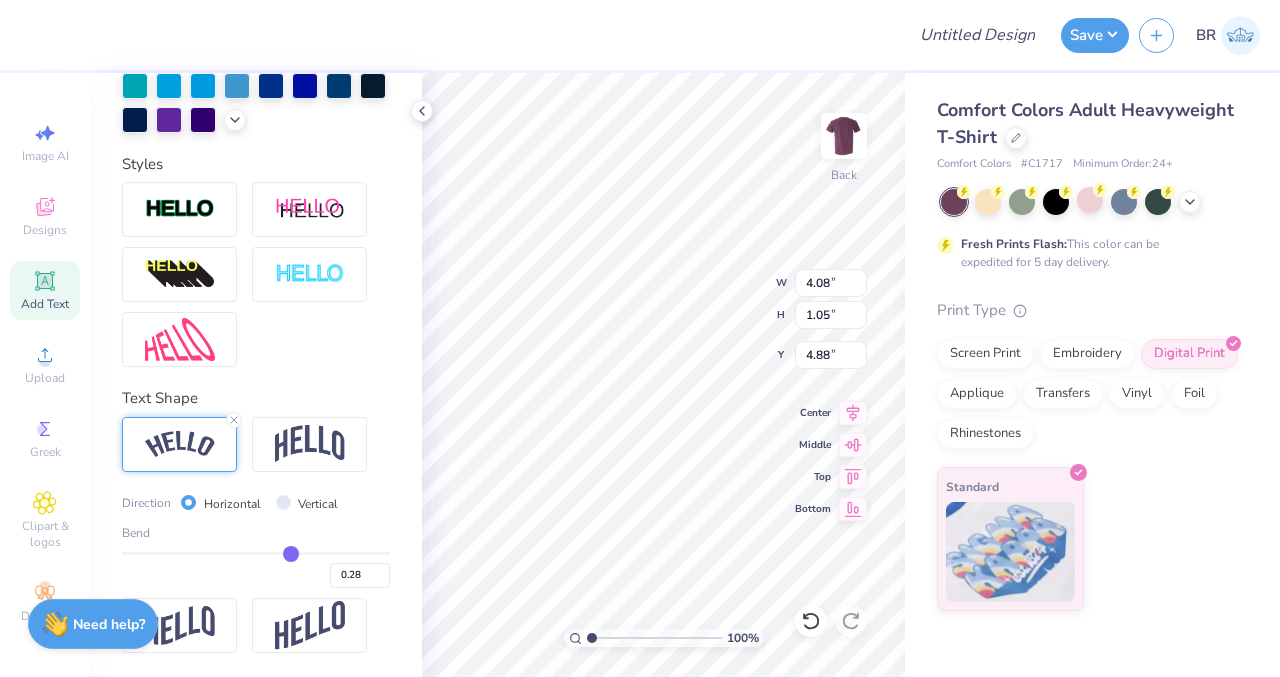 type on "0.27" 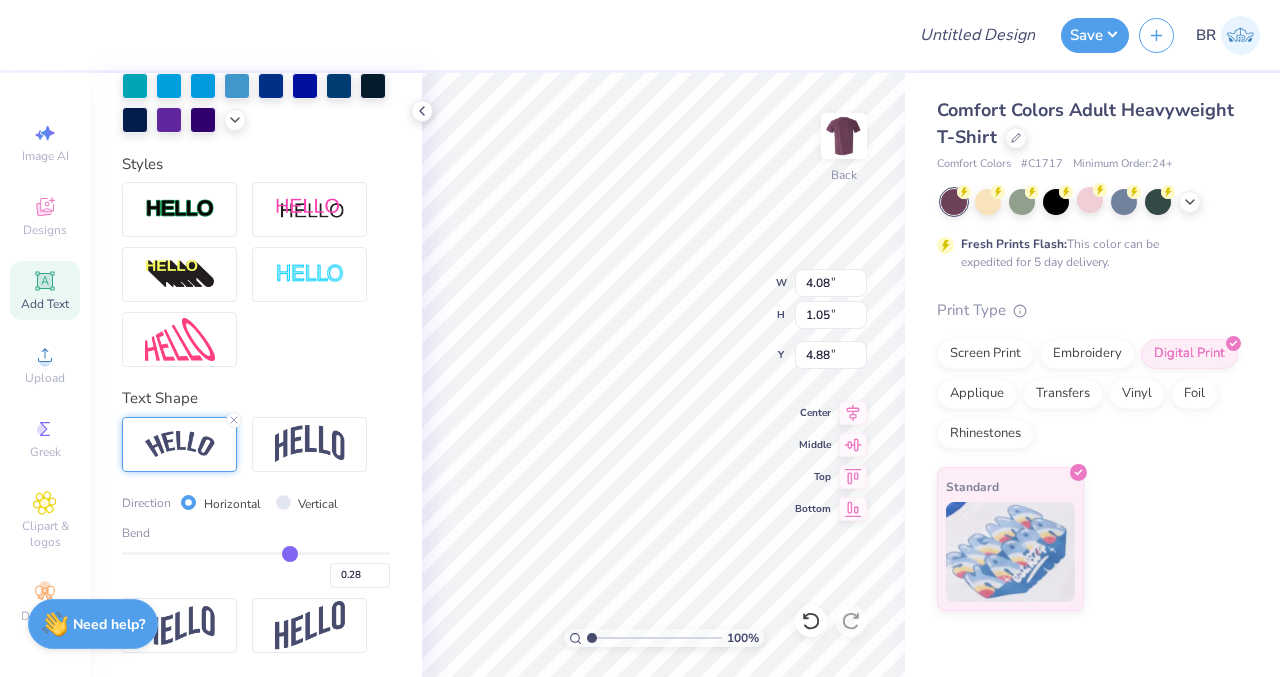 type on "0.27" 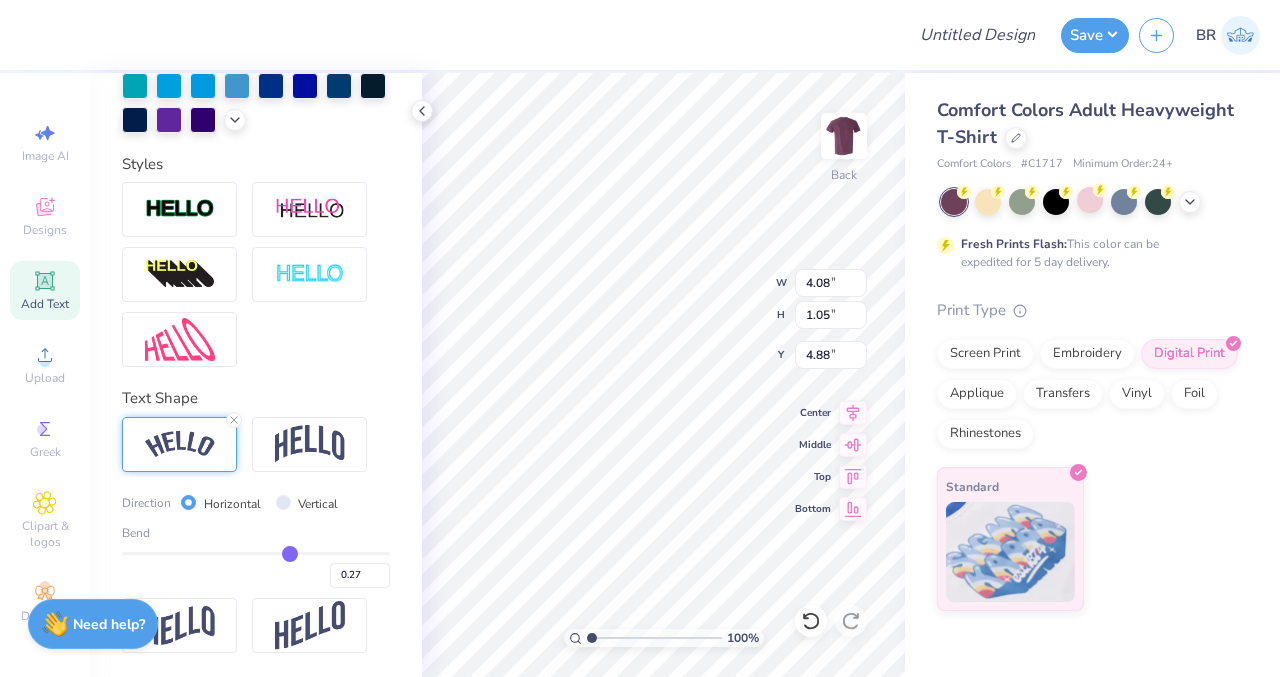 type on "0.26" 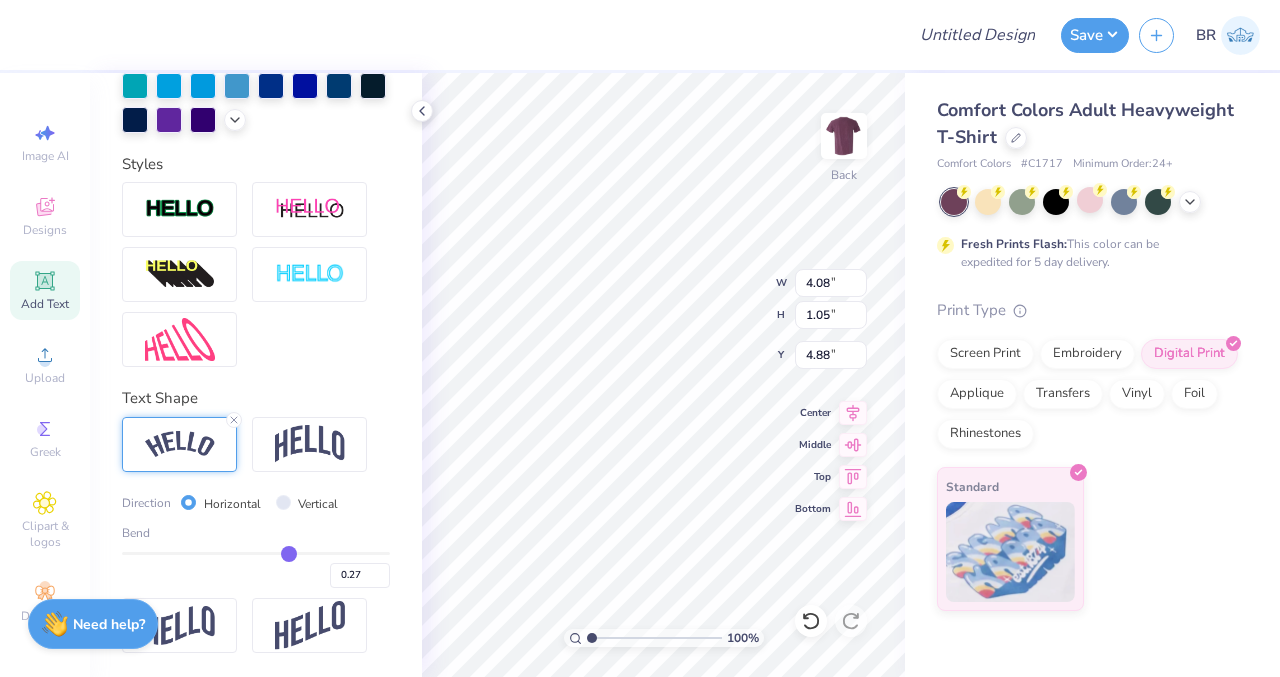 type on "0.26" 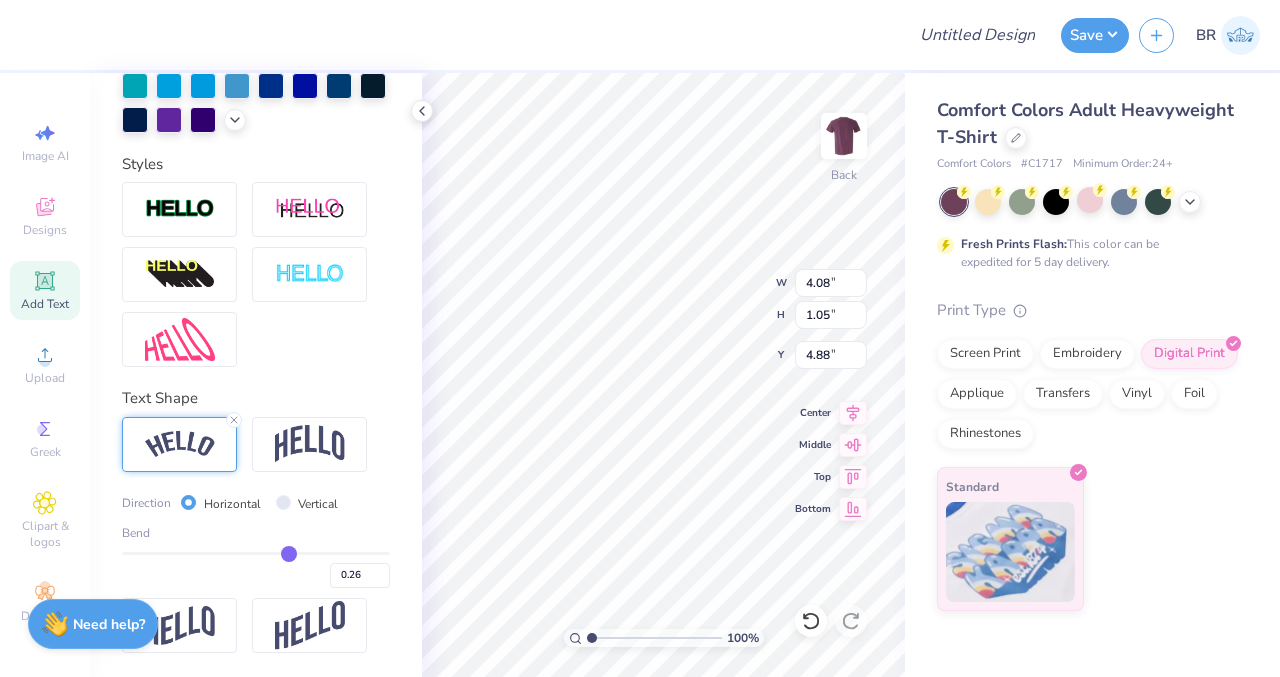 type on "0.25" 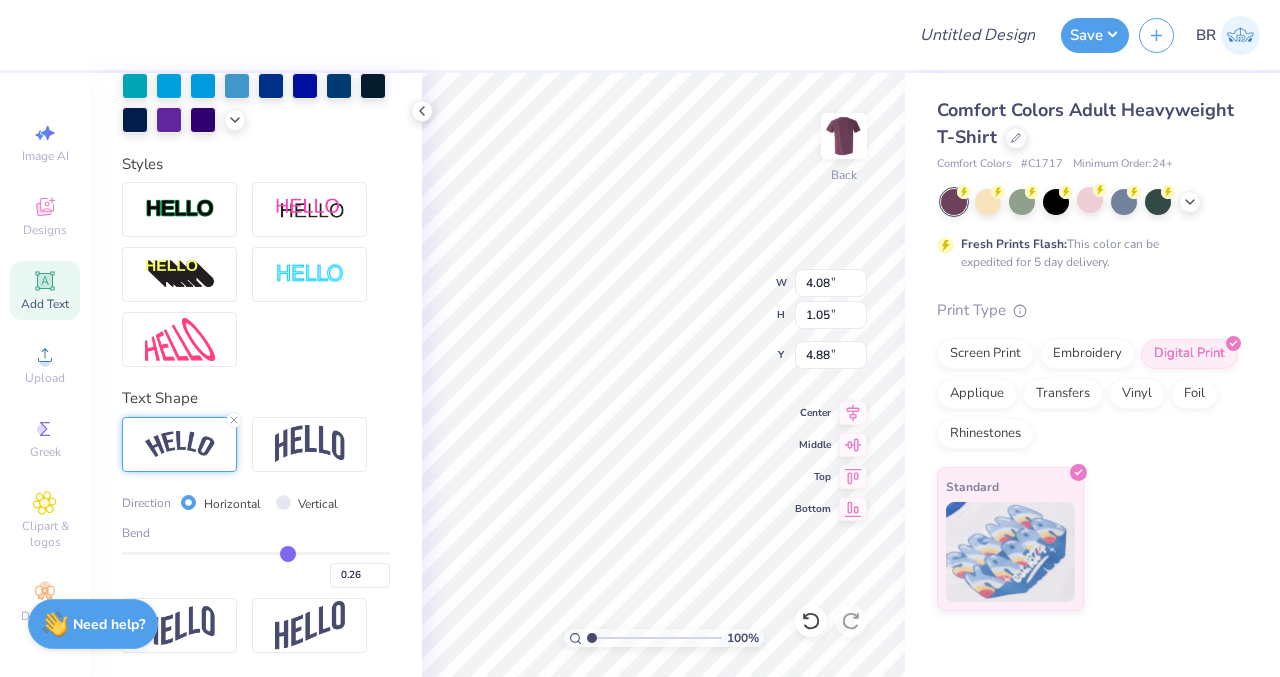 type on "0.25" 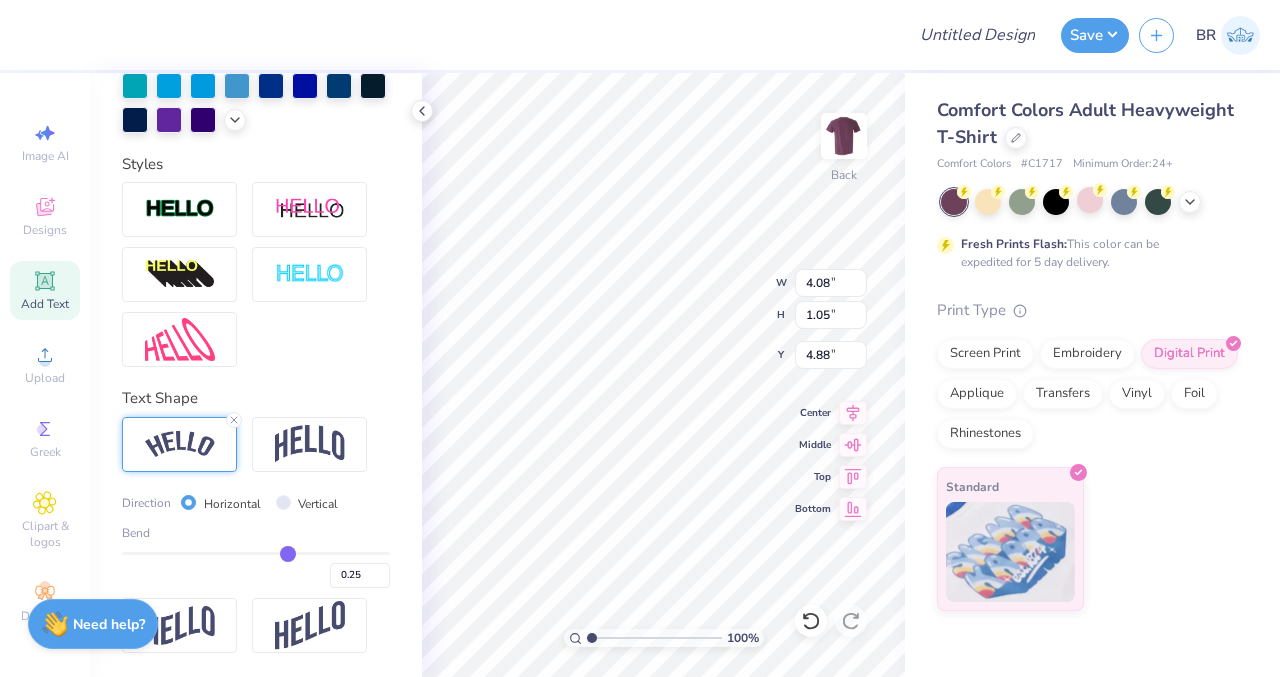 type on "0.24" 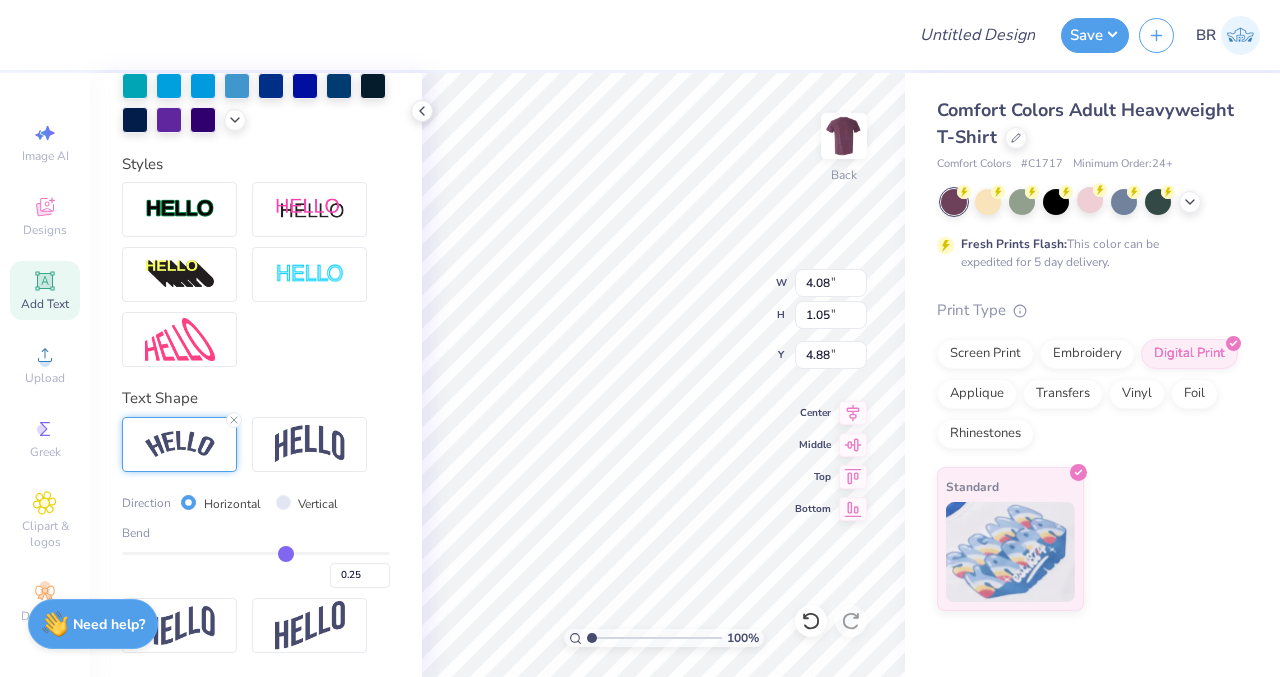 type on "0.24" 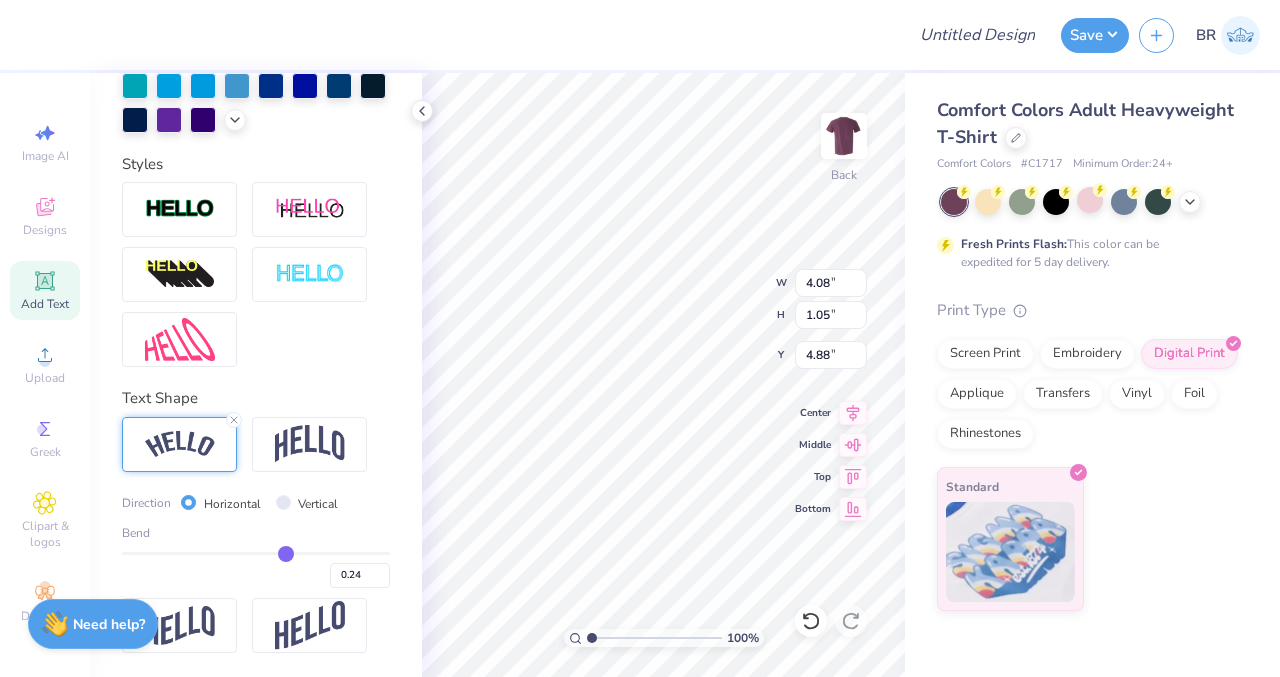 type on "0.23" 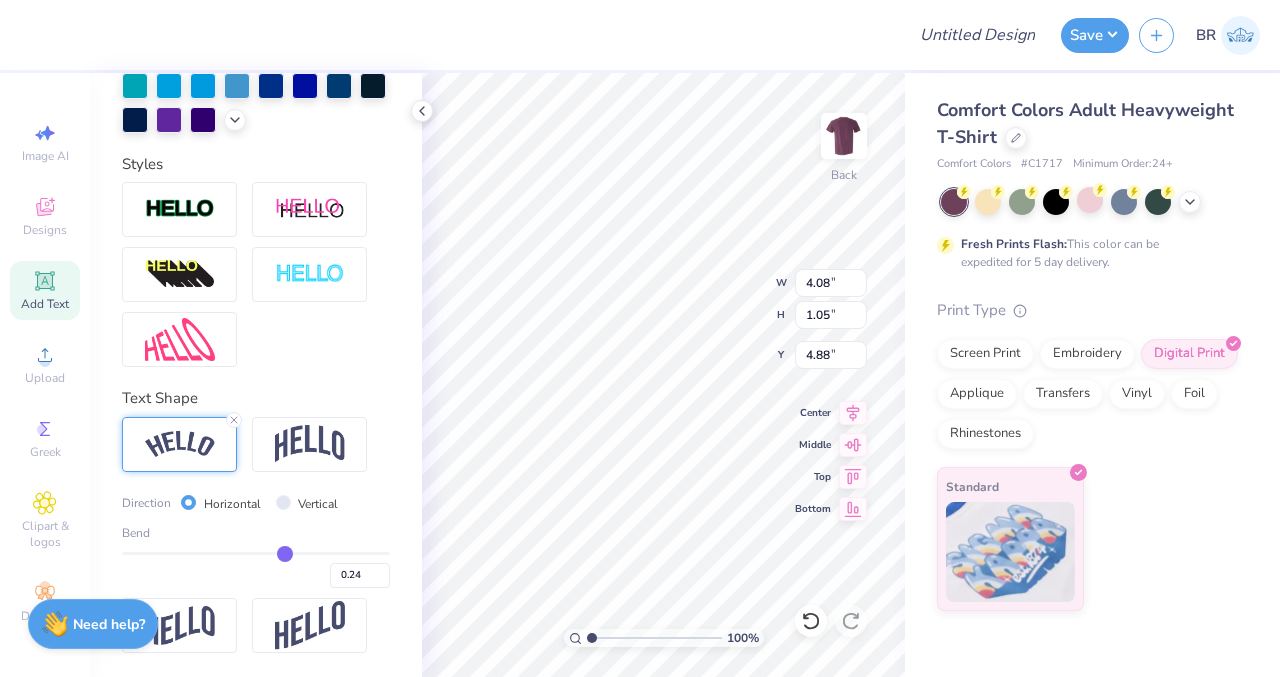 type on "0.23" 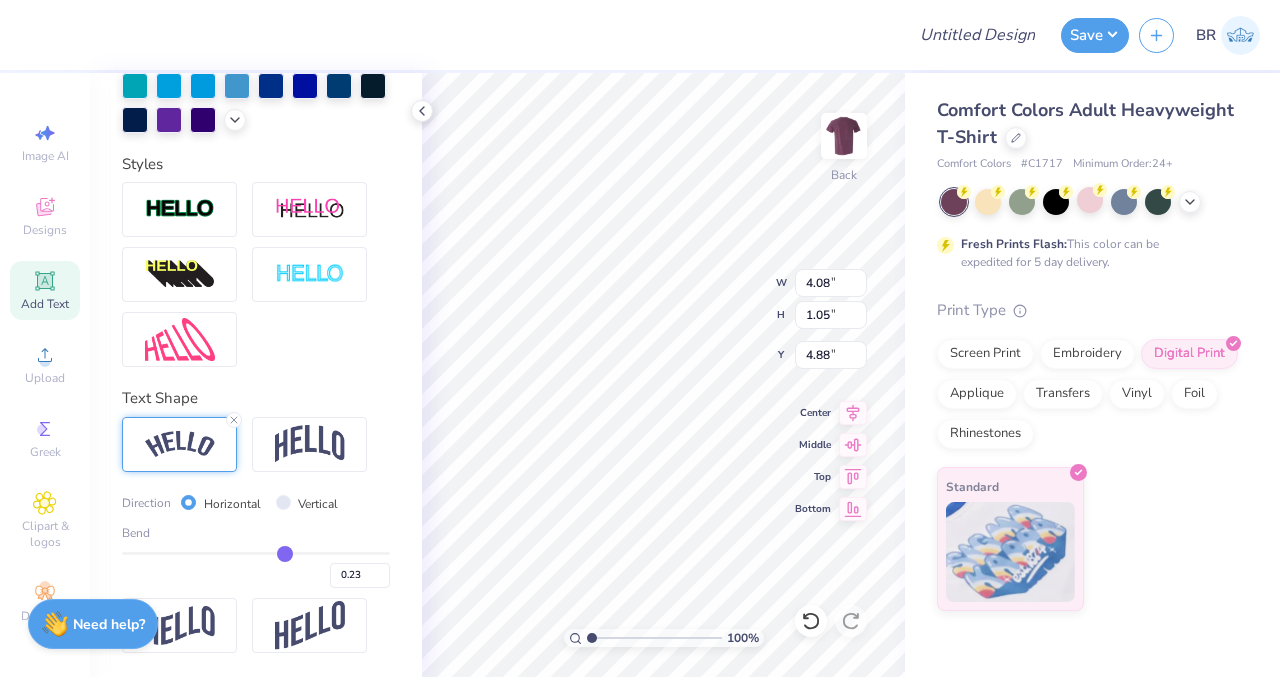 type on "0.22" 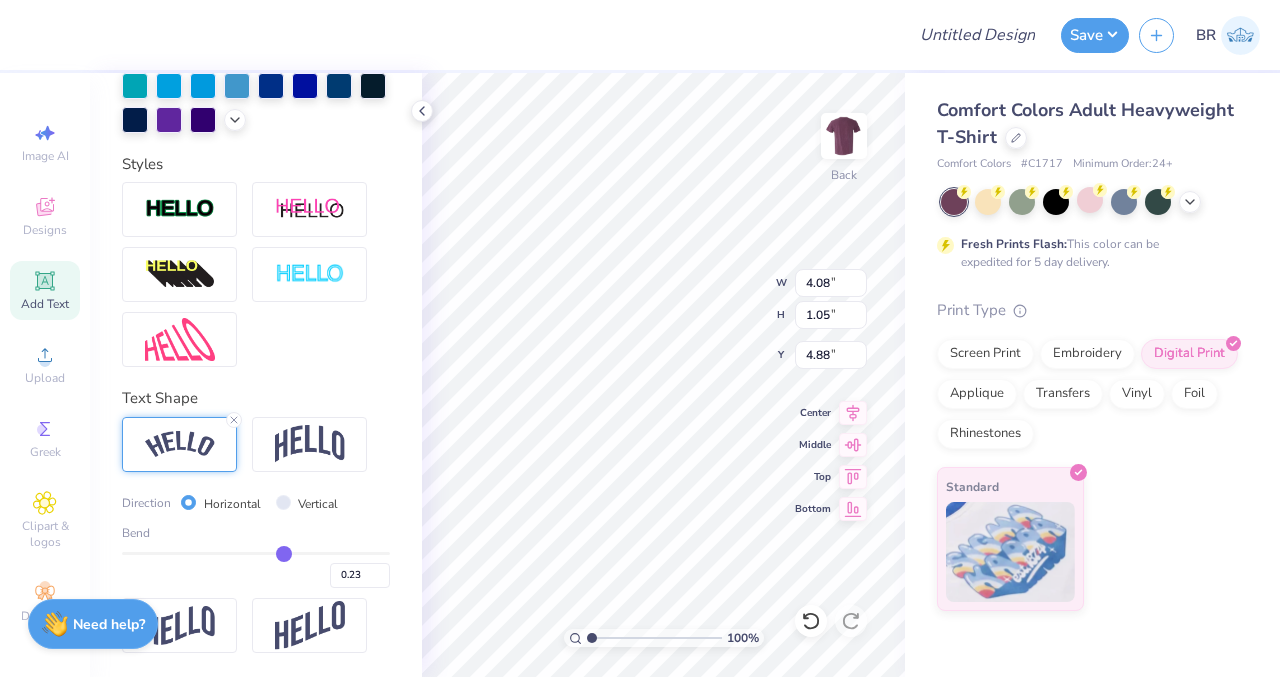 type on "0.22" 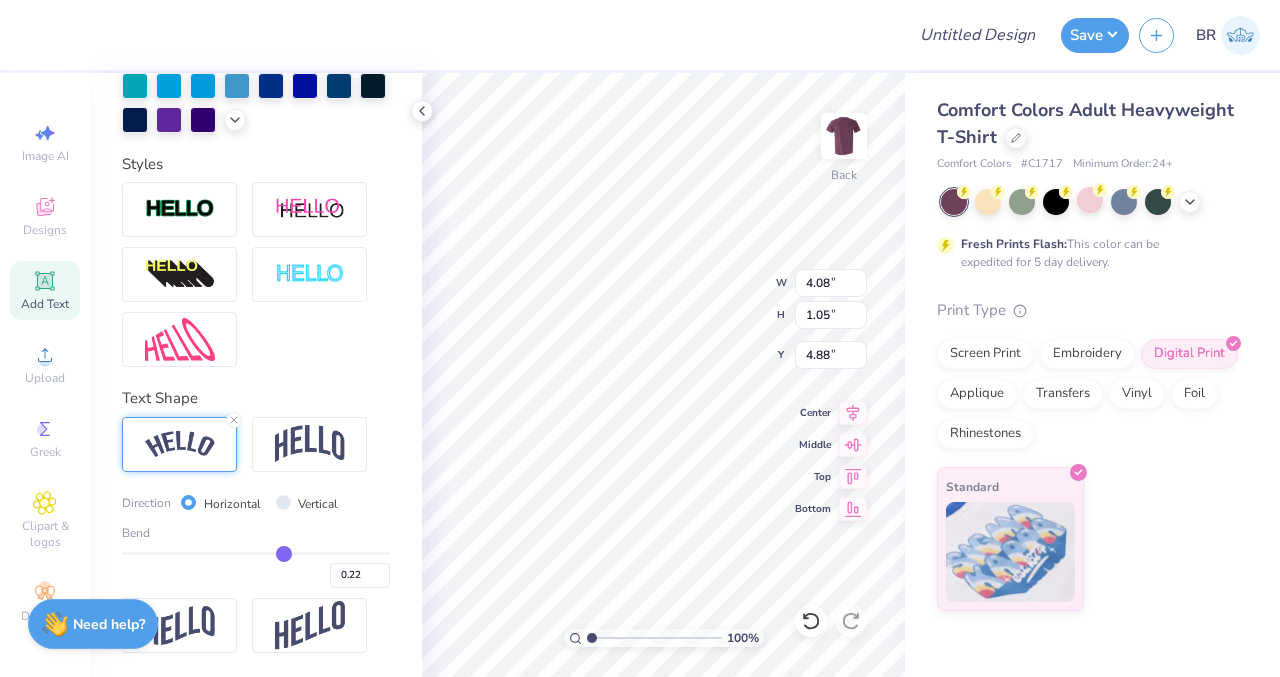 type on "0.21" 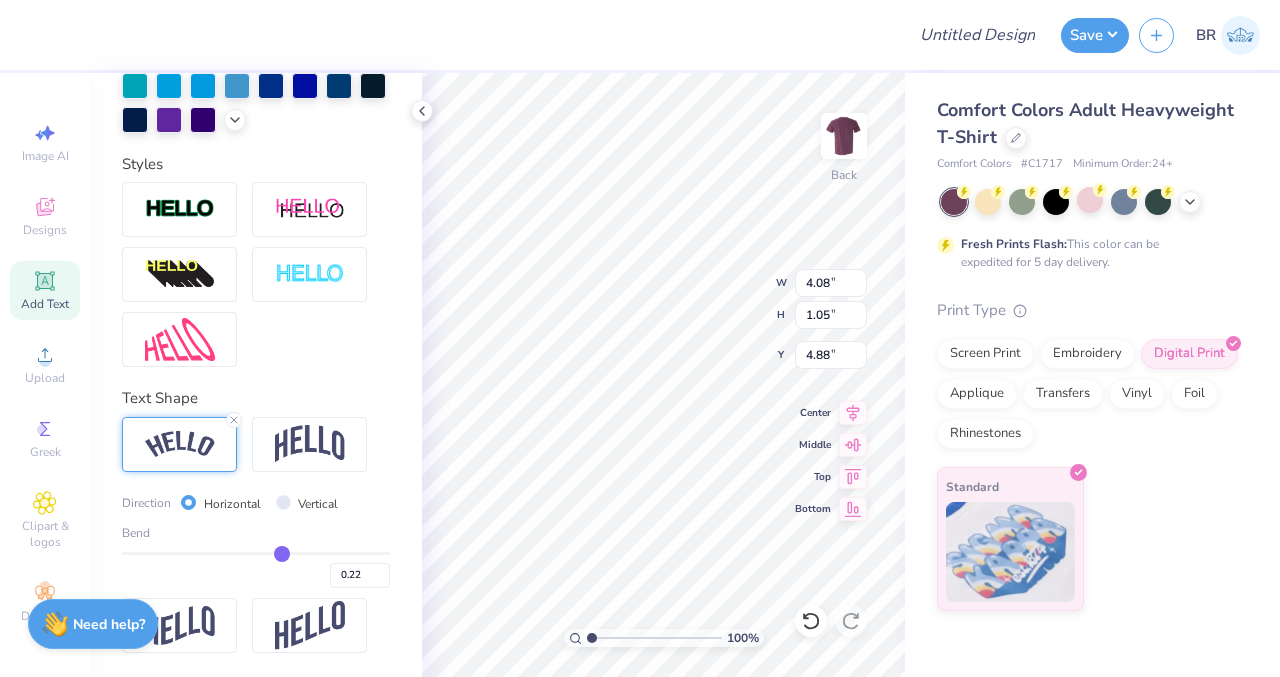 type on "0.21" 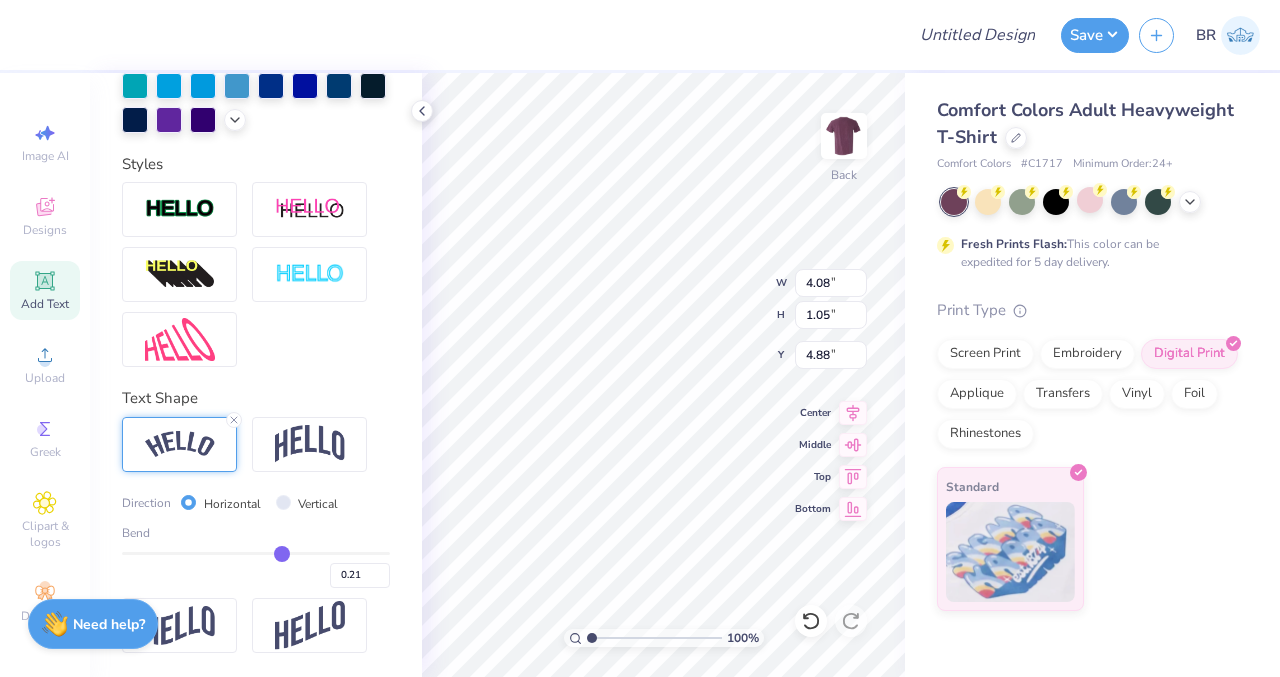 type on "0.2" 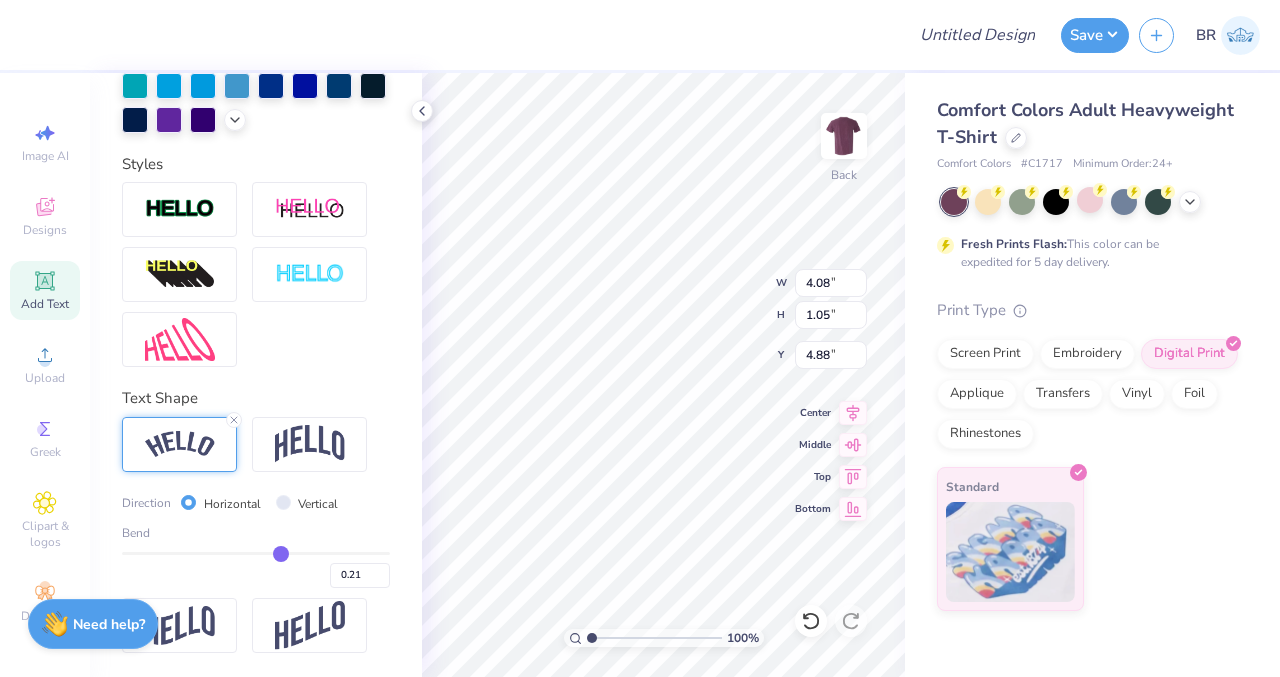 type on "0.20" 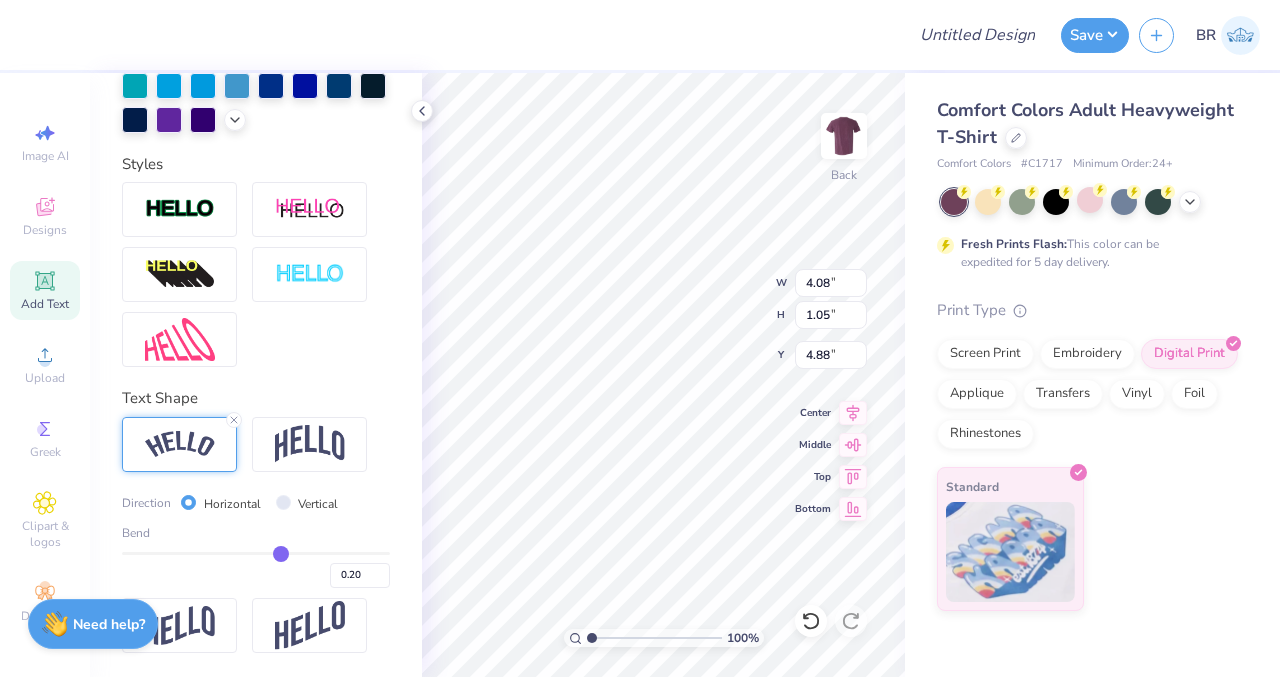type on "0.19" 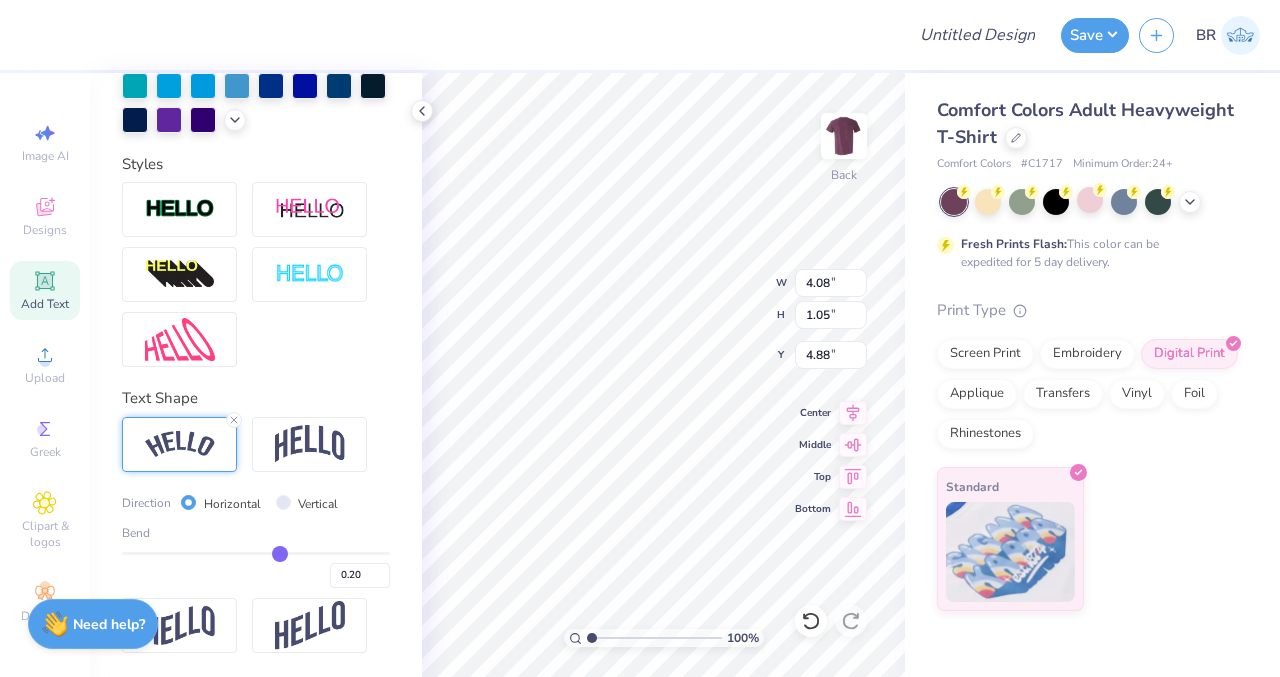 type on "0.19" 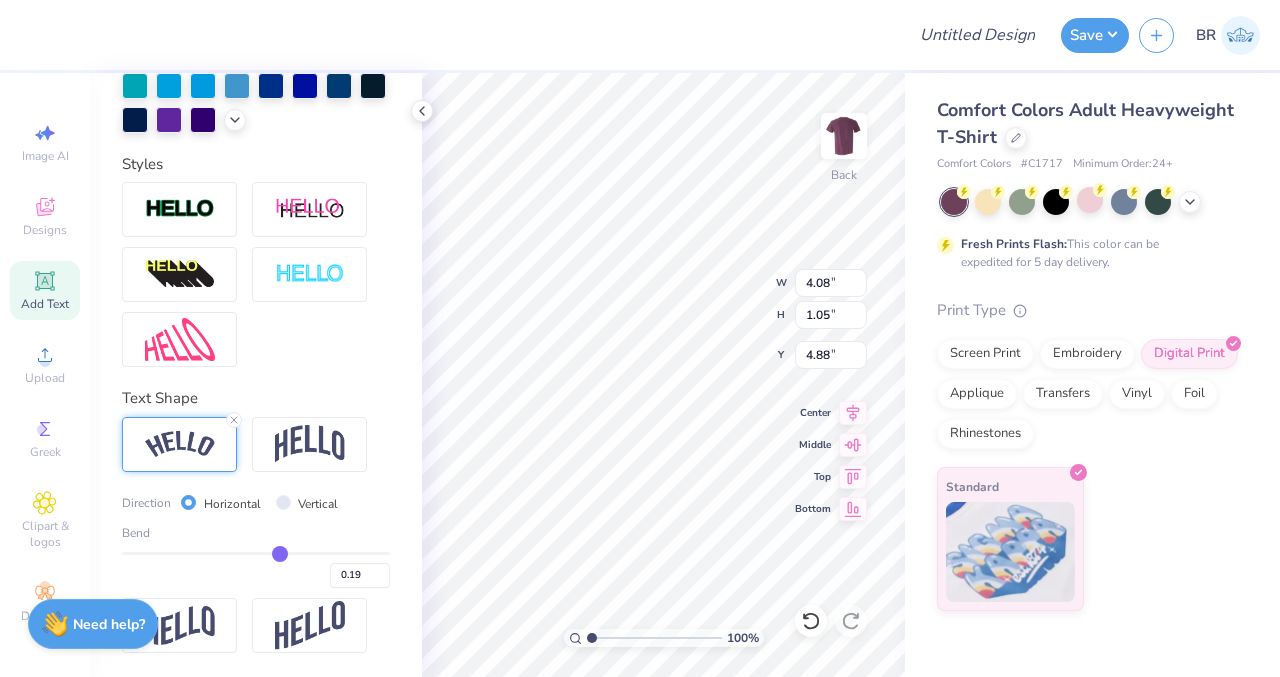 type on "0.18" 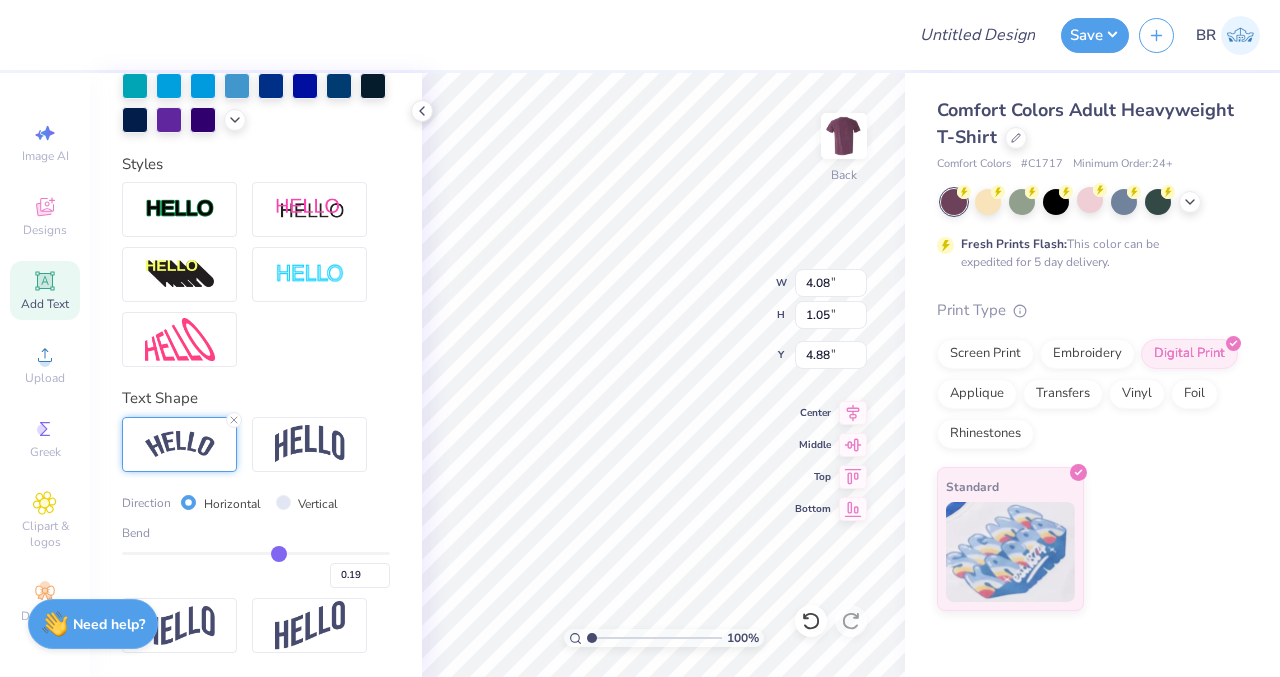 type on "0.18" 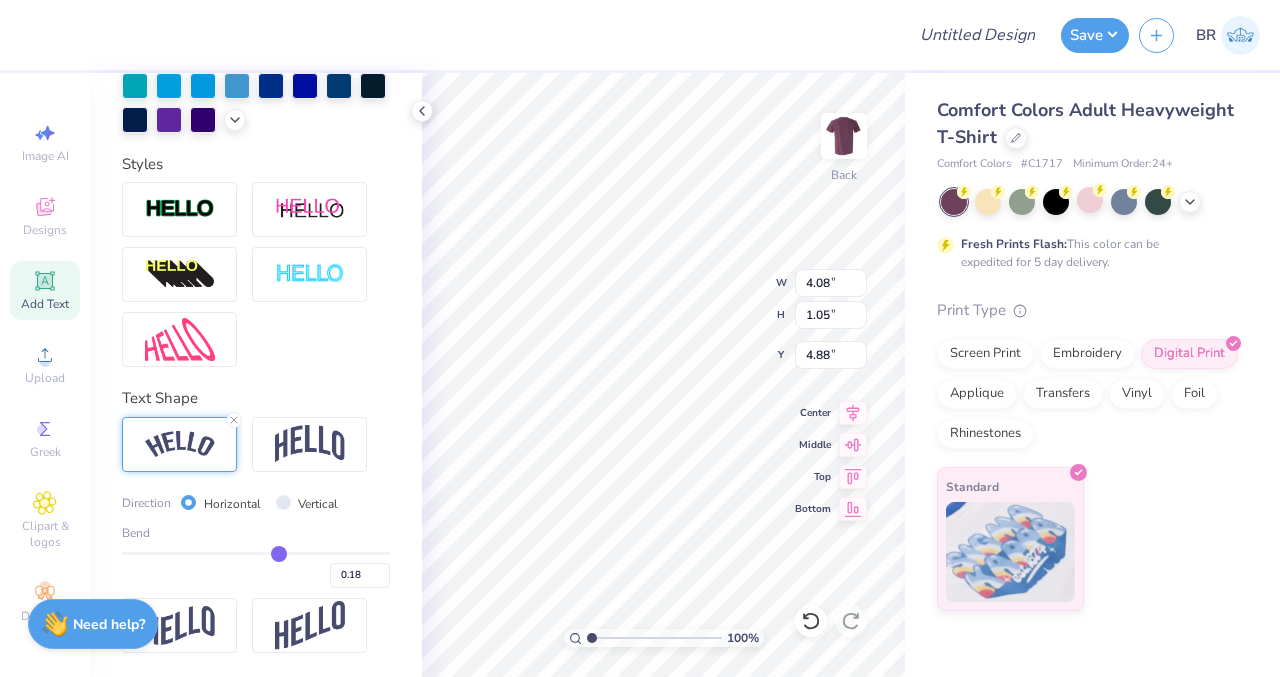 type on "0.17" 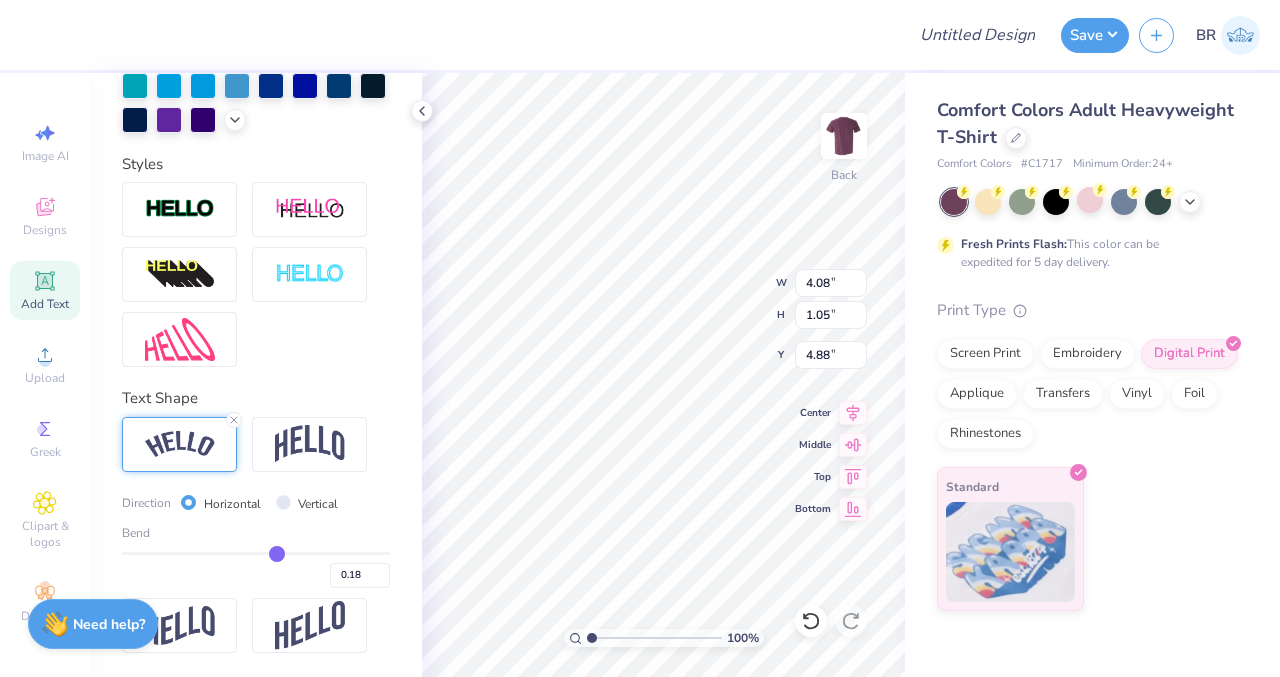 type on "0.17" 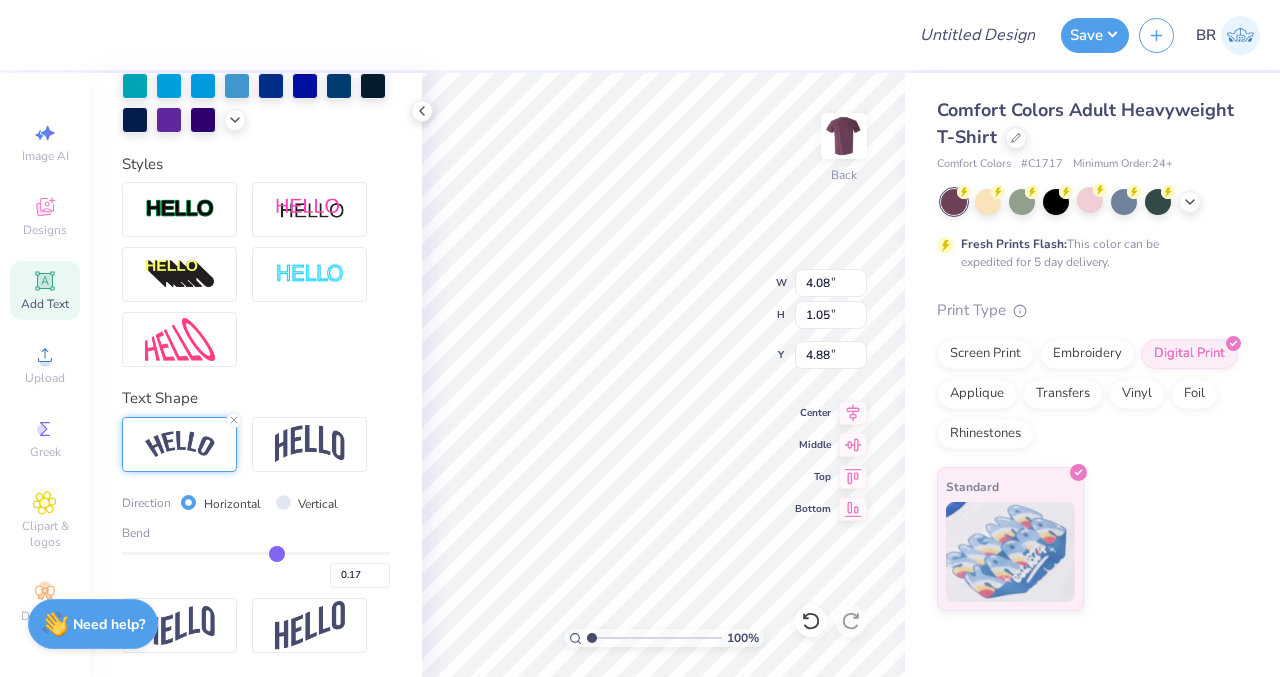 type on "0.16" 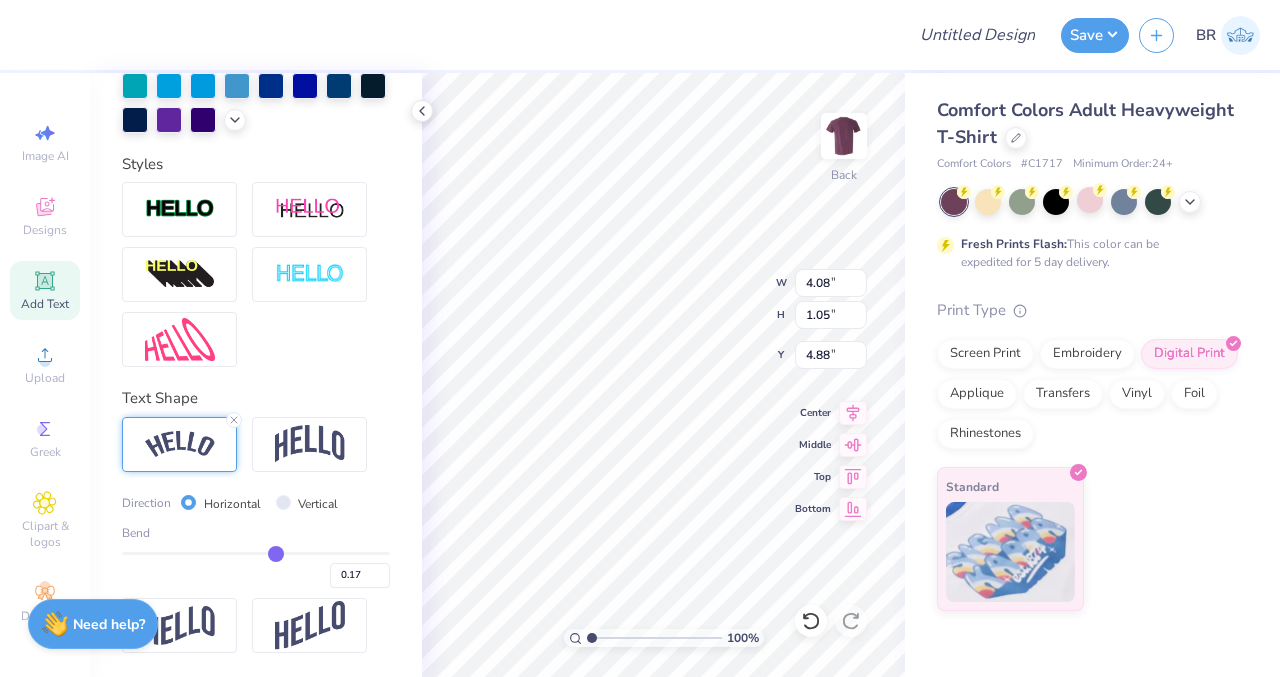 type on "0.16" 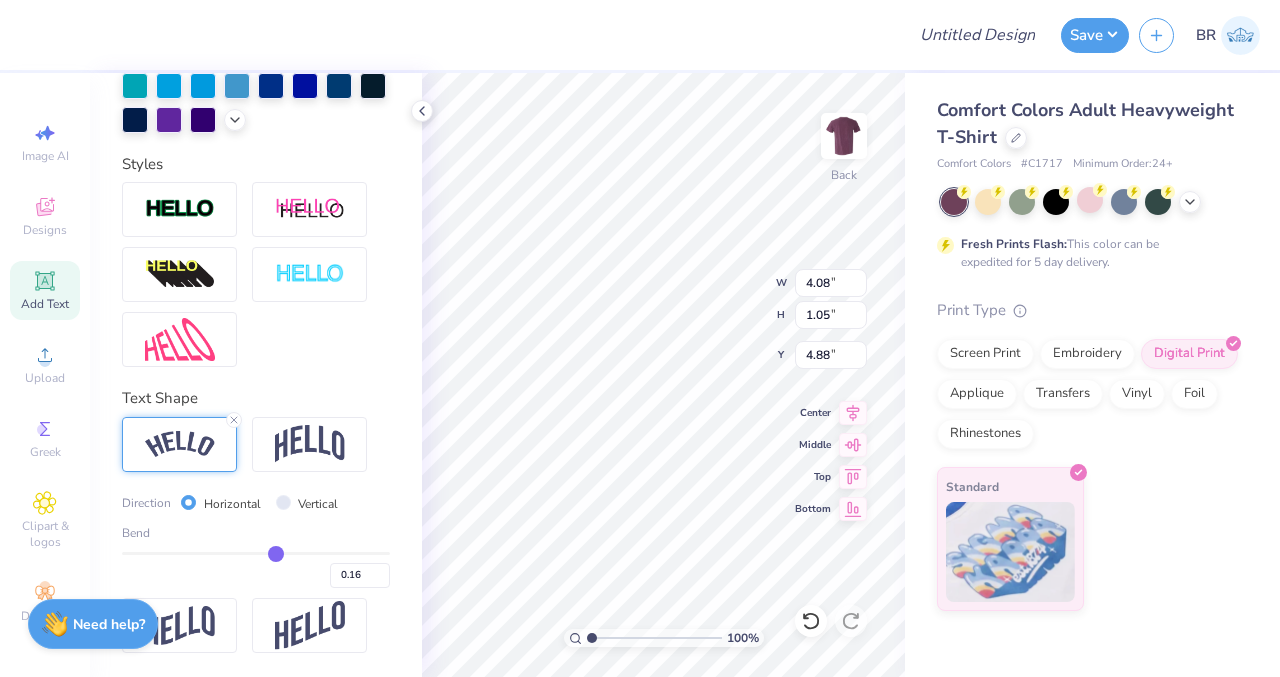 type on "0.15" 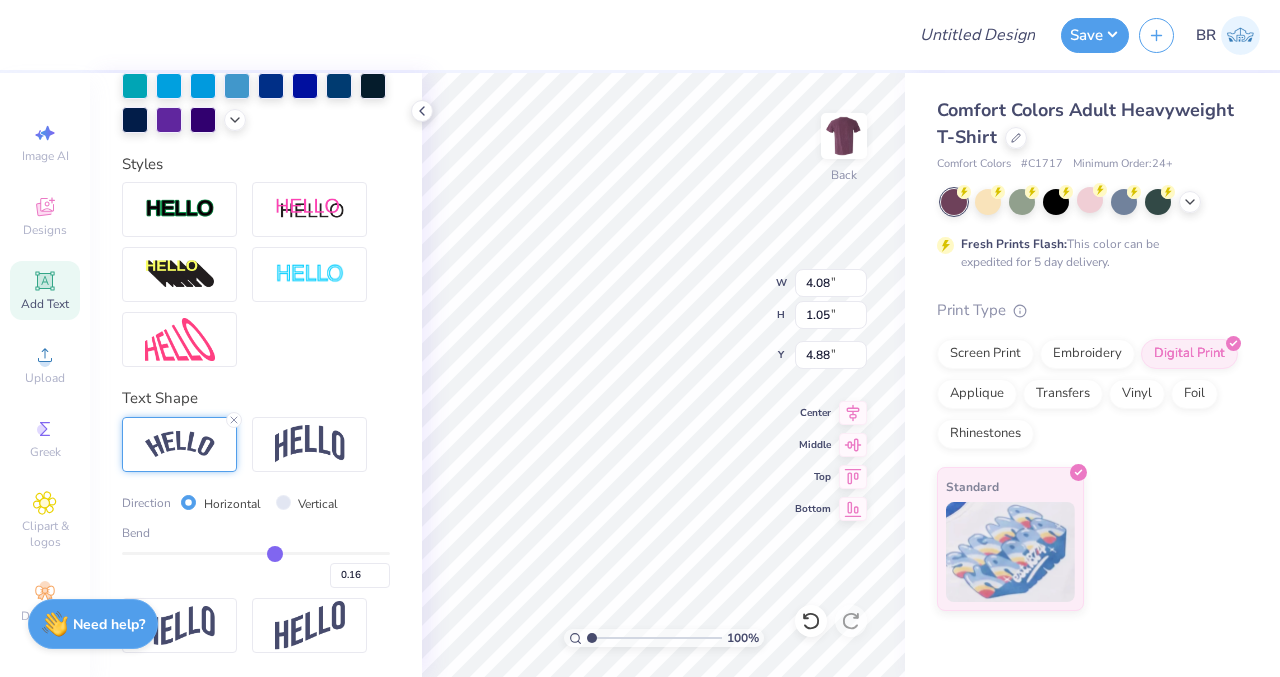 type on "0.15" 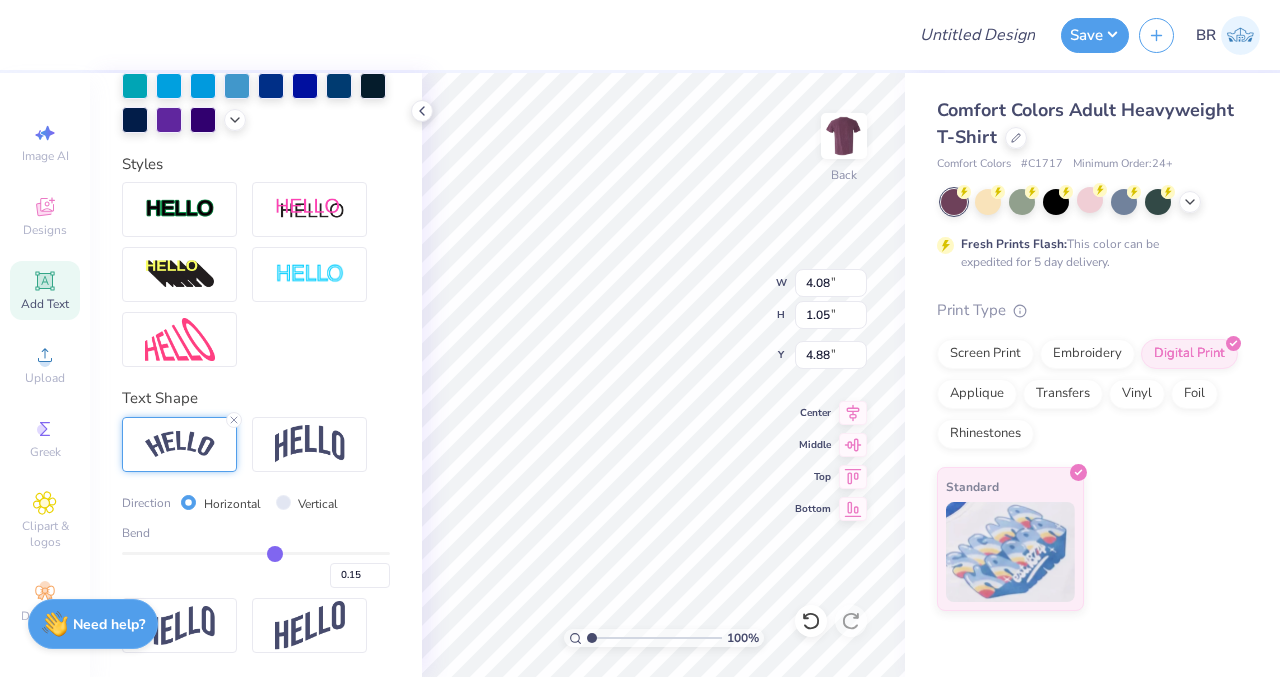 type on "0.14" 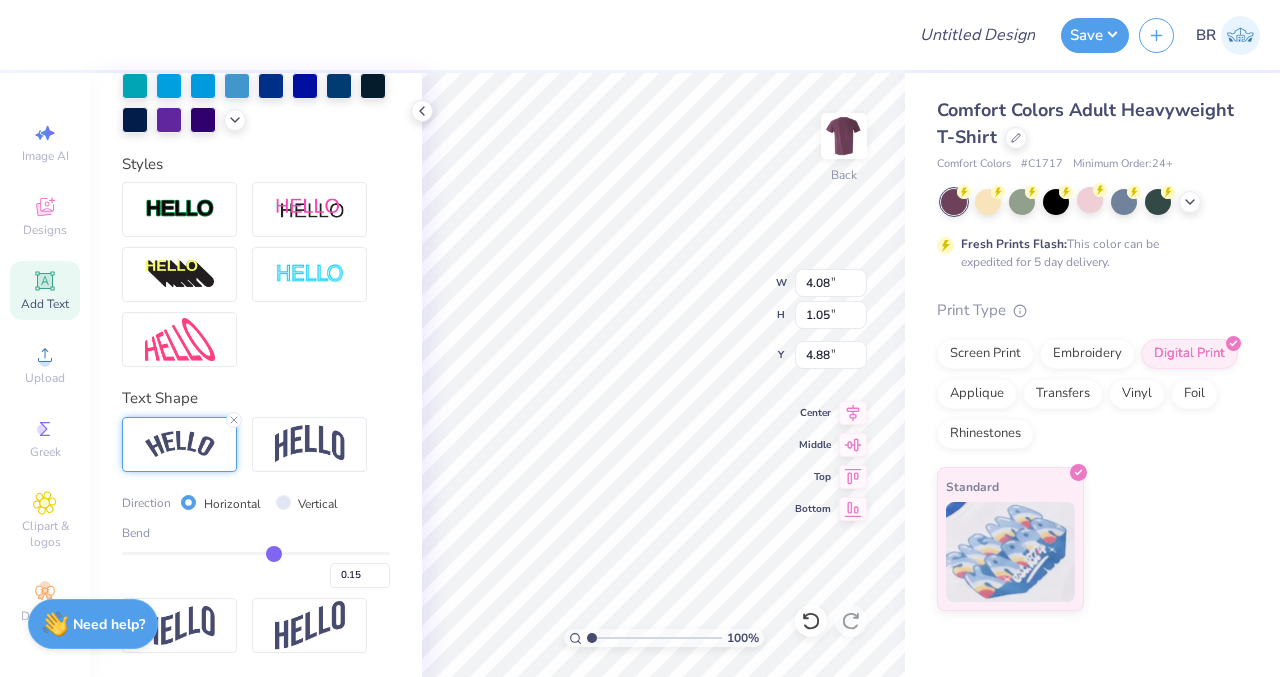 type on "0.14" 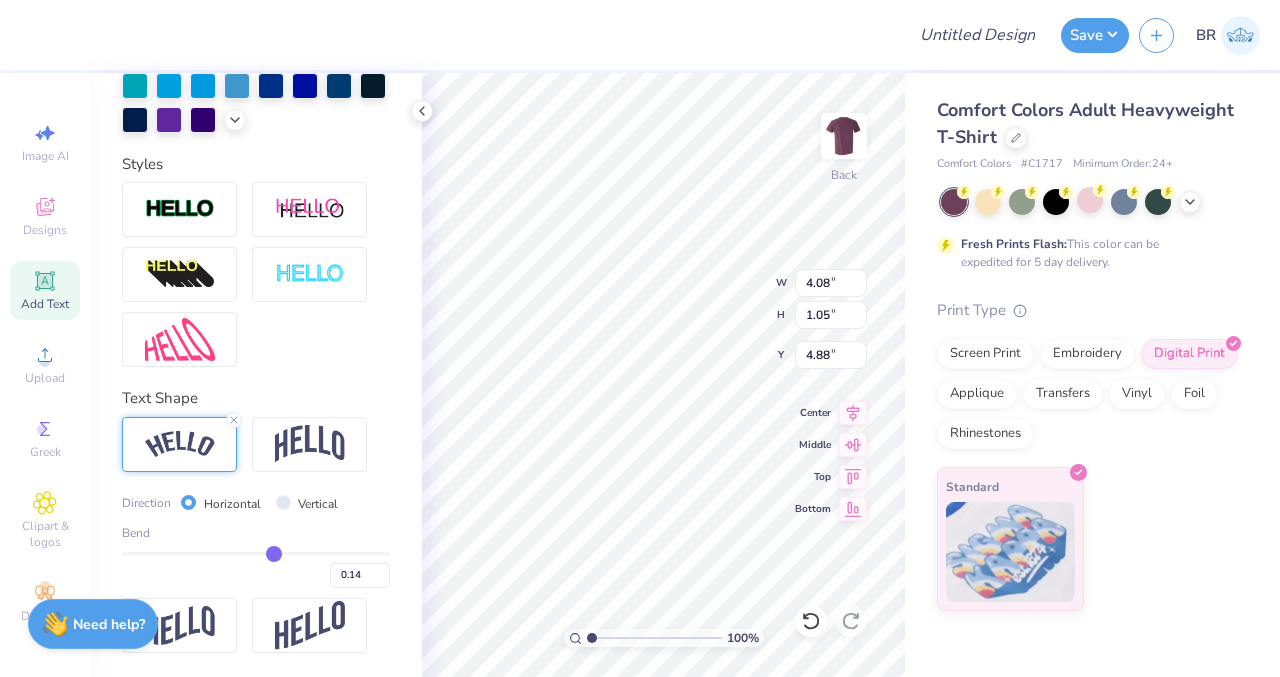 type on "0.13" 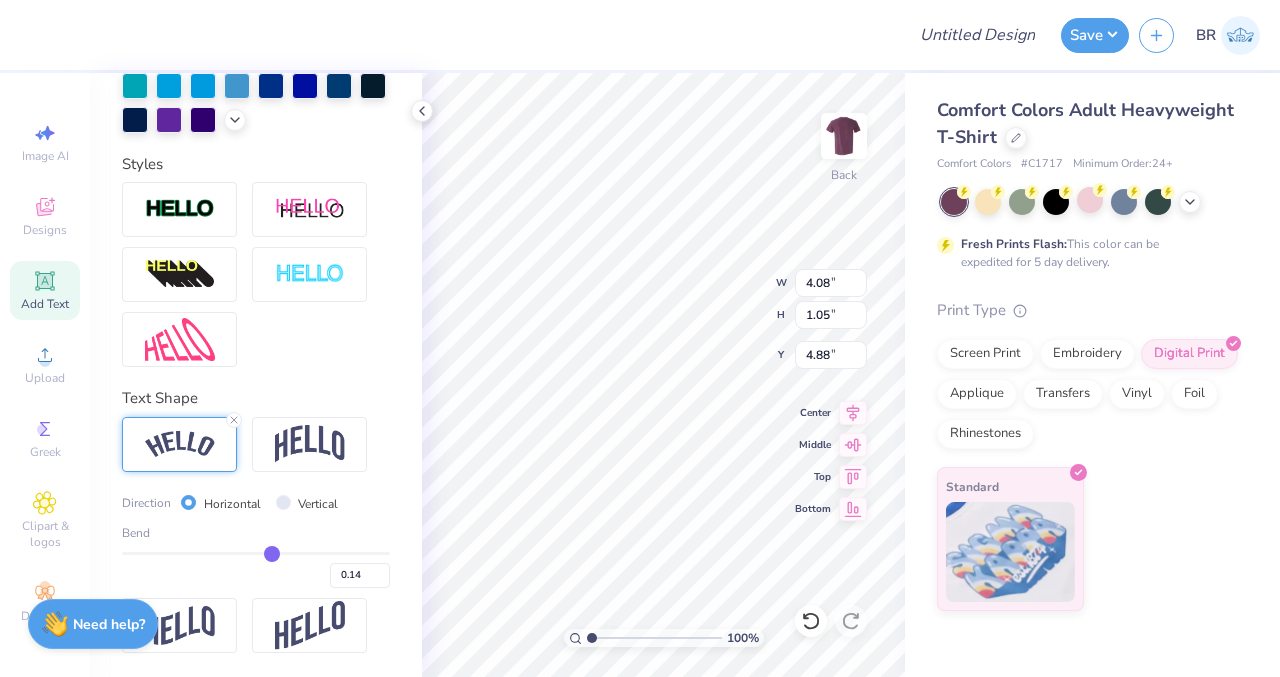 type on "0.13" 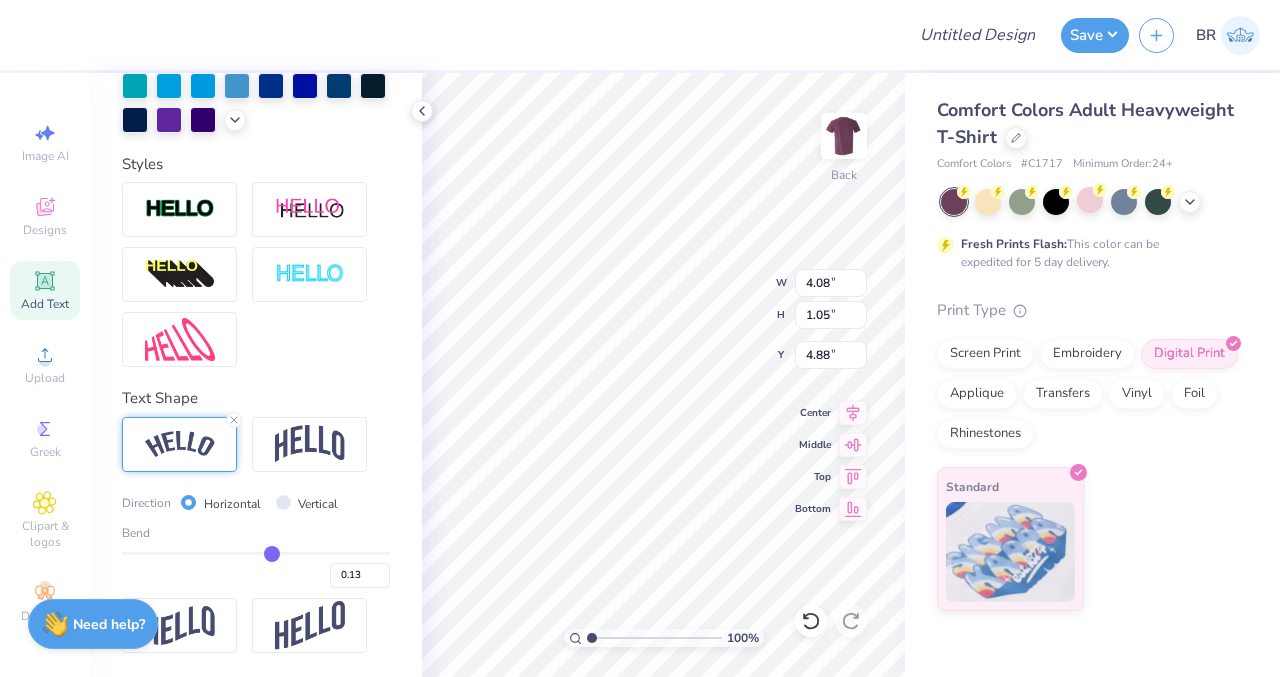 type on "0.12" 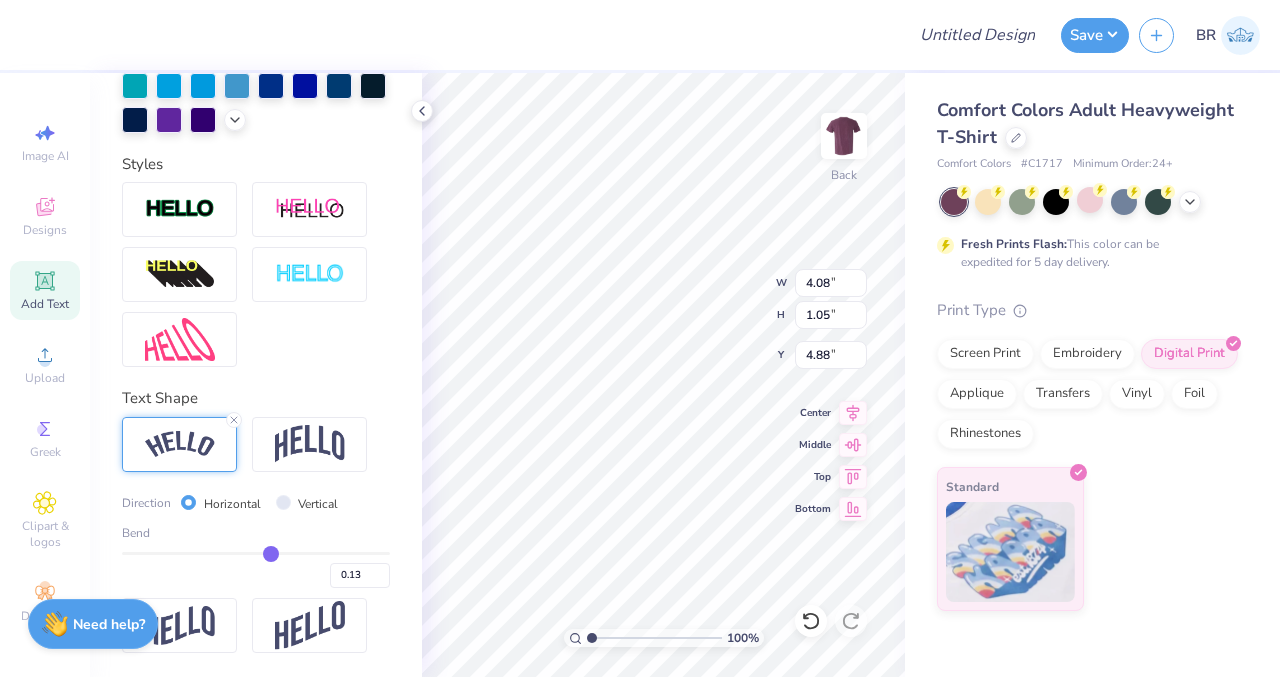 type on "0.12" 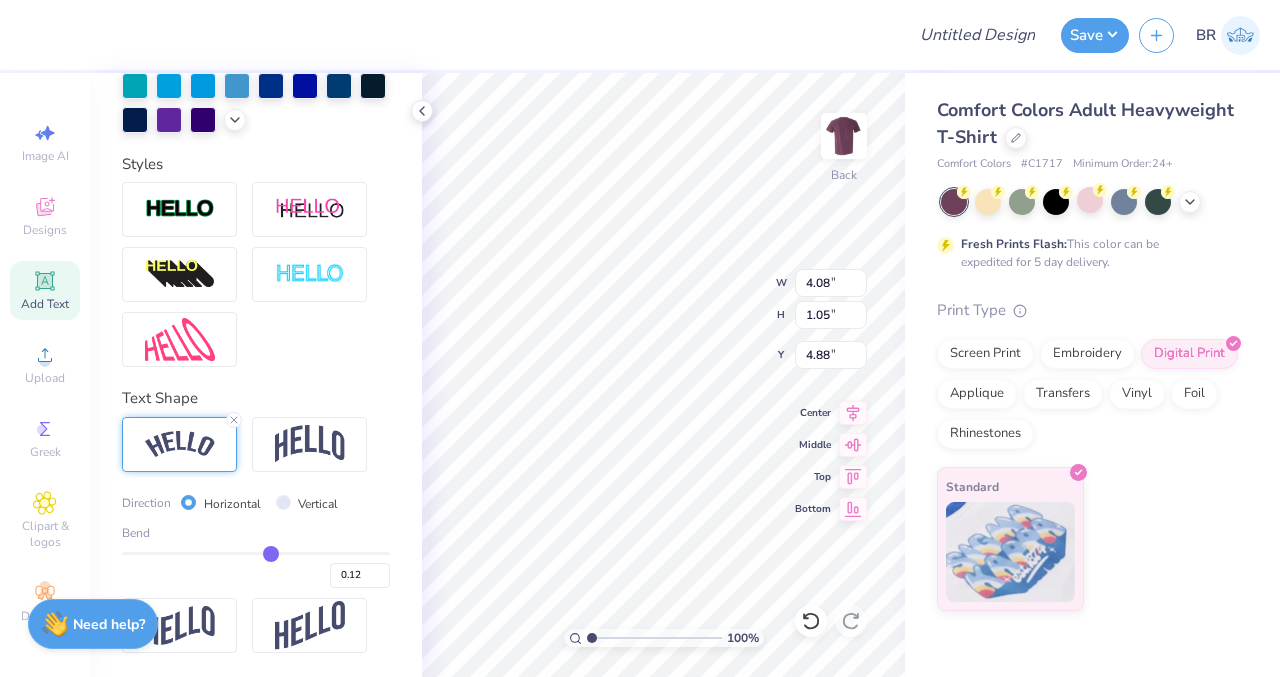 type on "0.11" 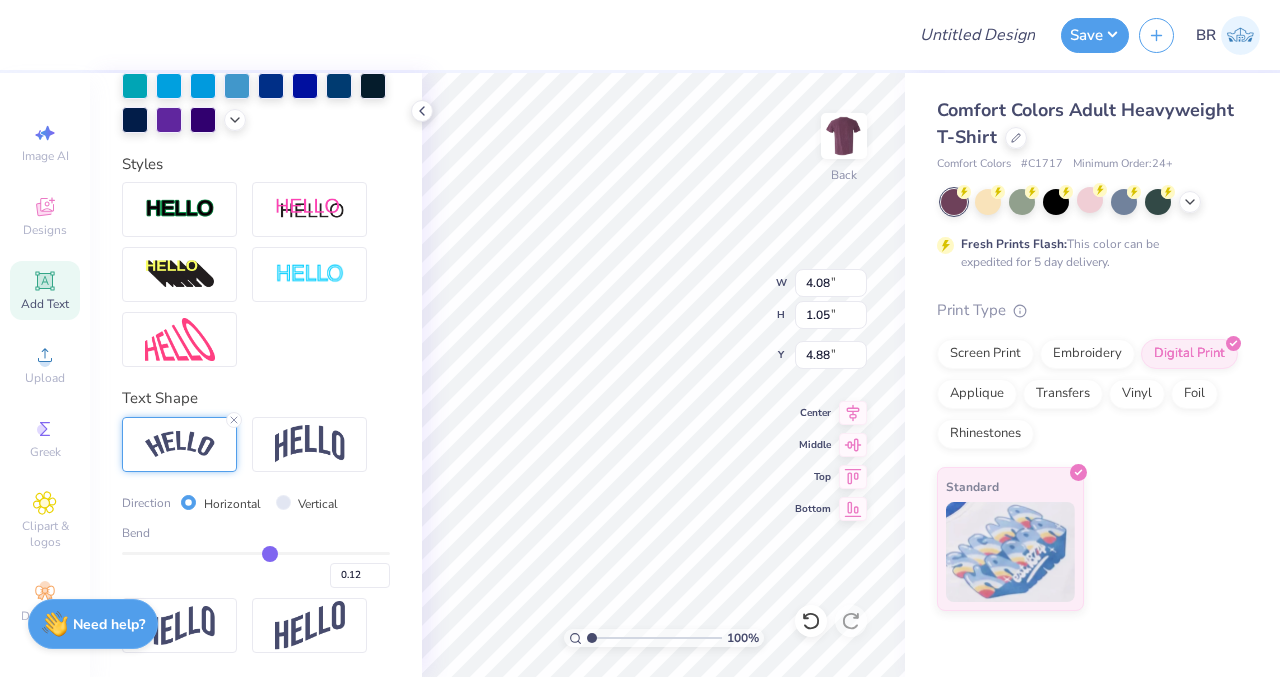 type on "0.11" 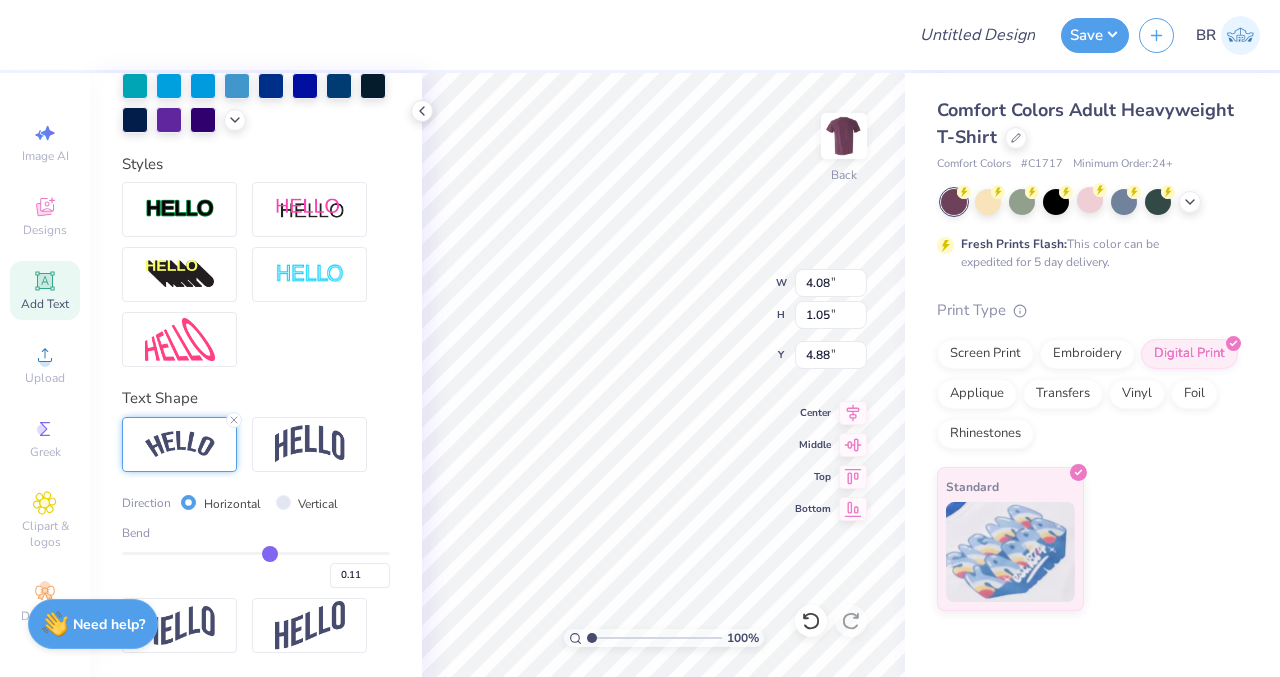 type on "0.1" 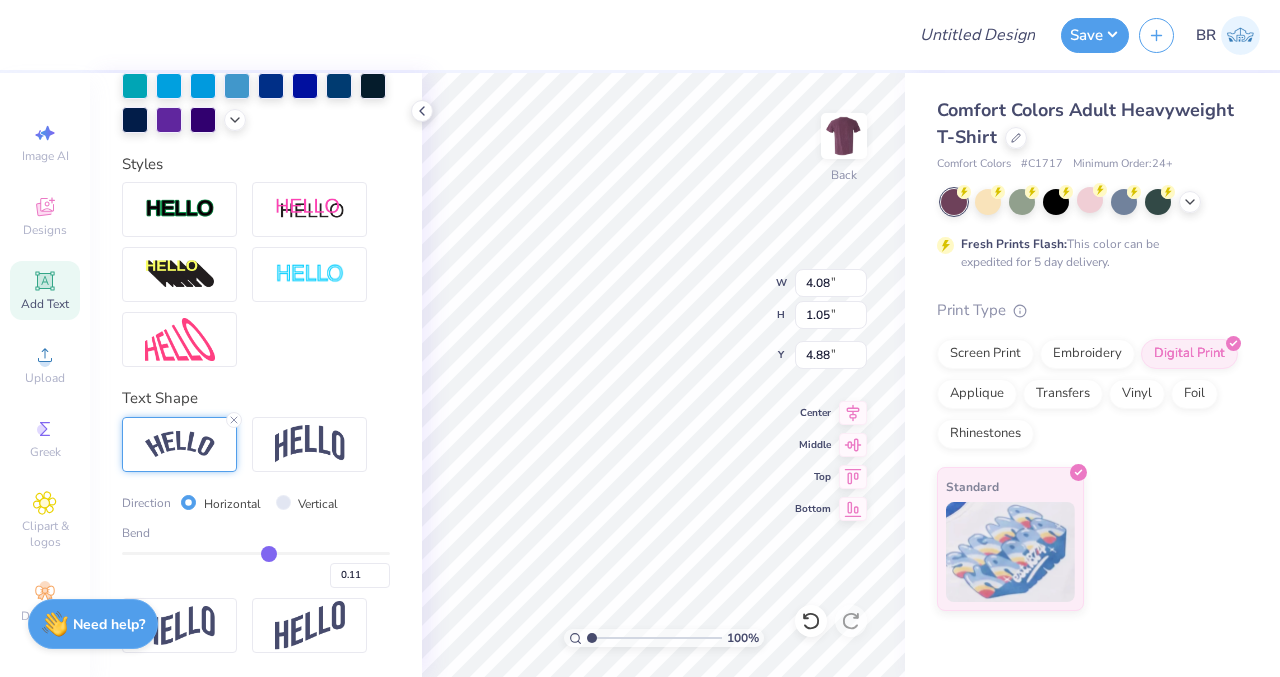 type on "0.10" 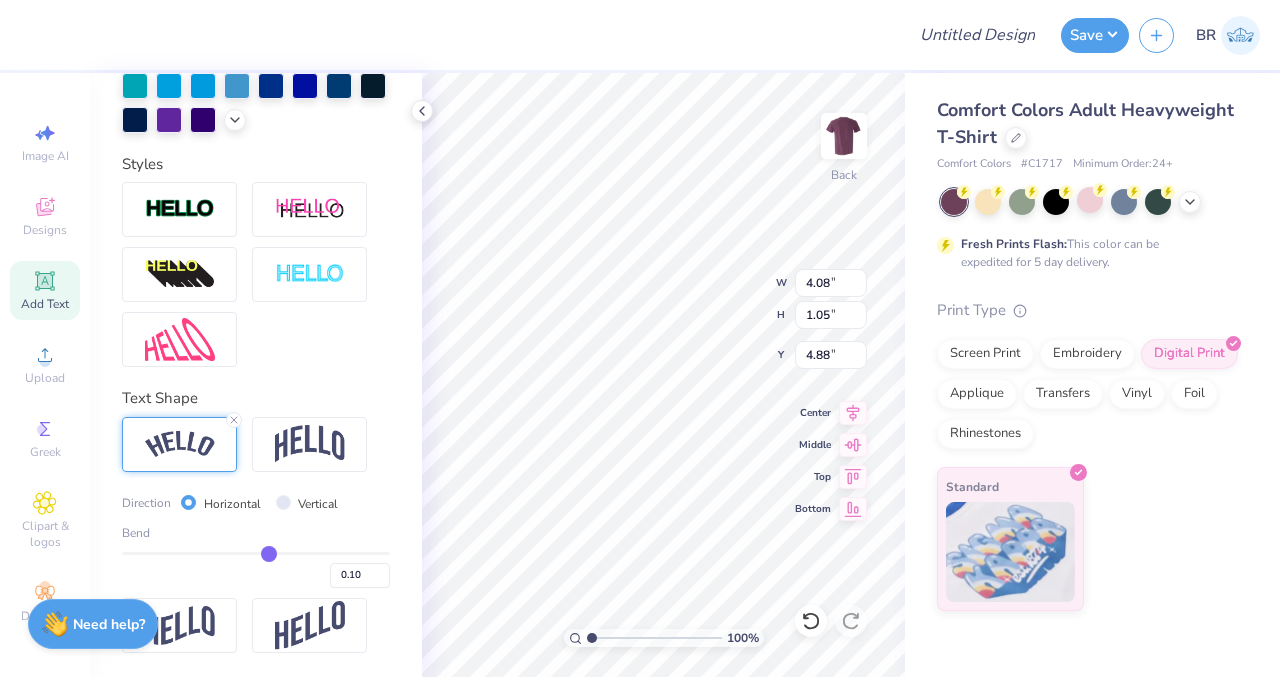 type on "0.09" 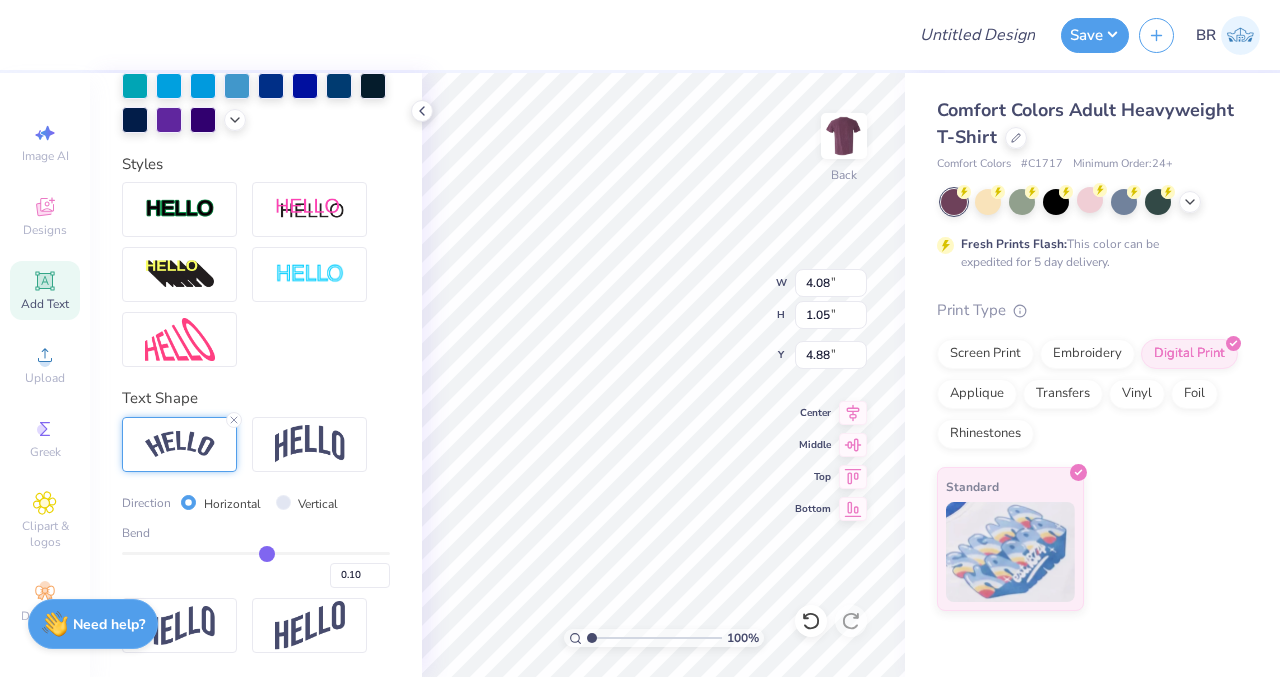 type on "0.09" 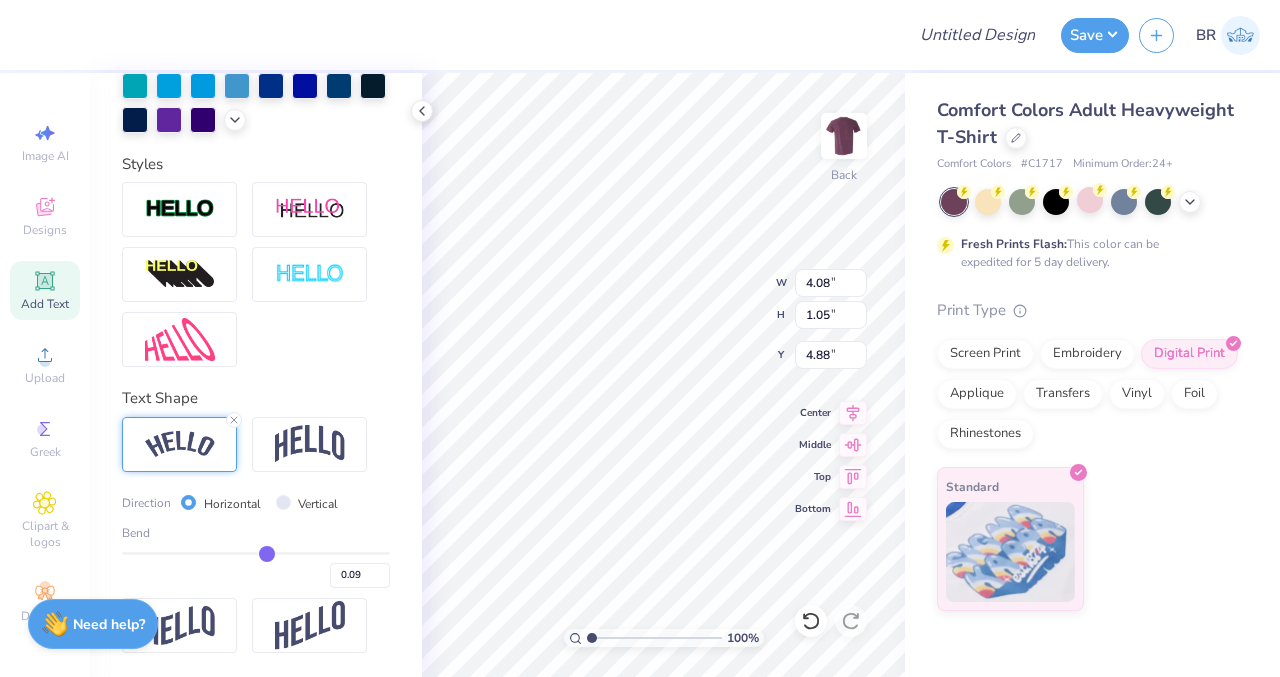 type on "0.08" 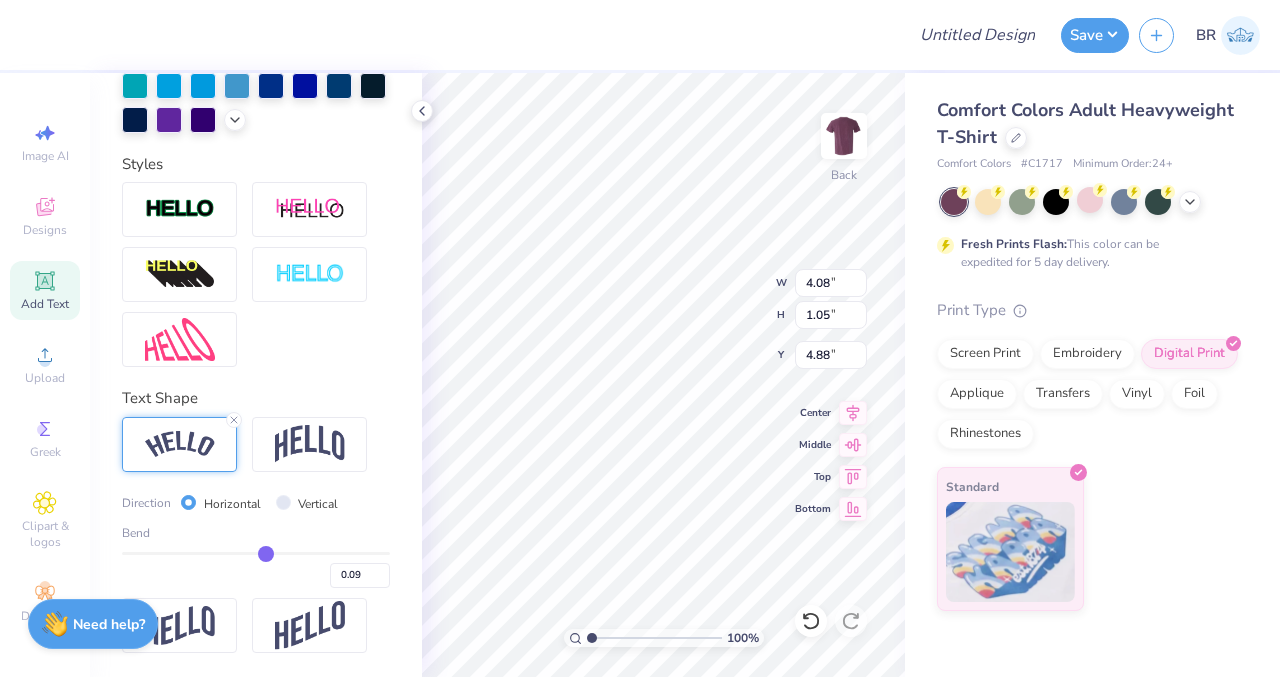 type on "0.08" 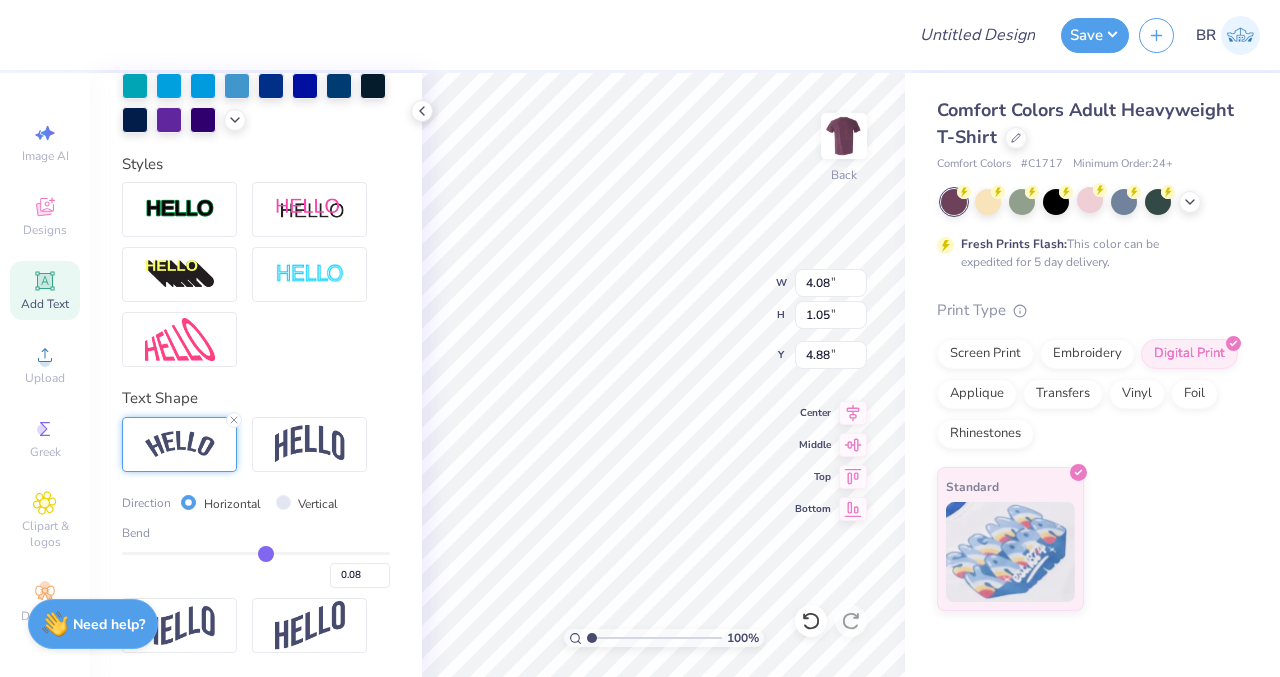 type on "0.07" 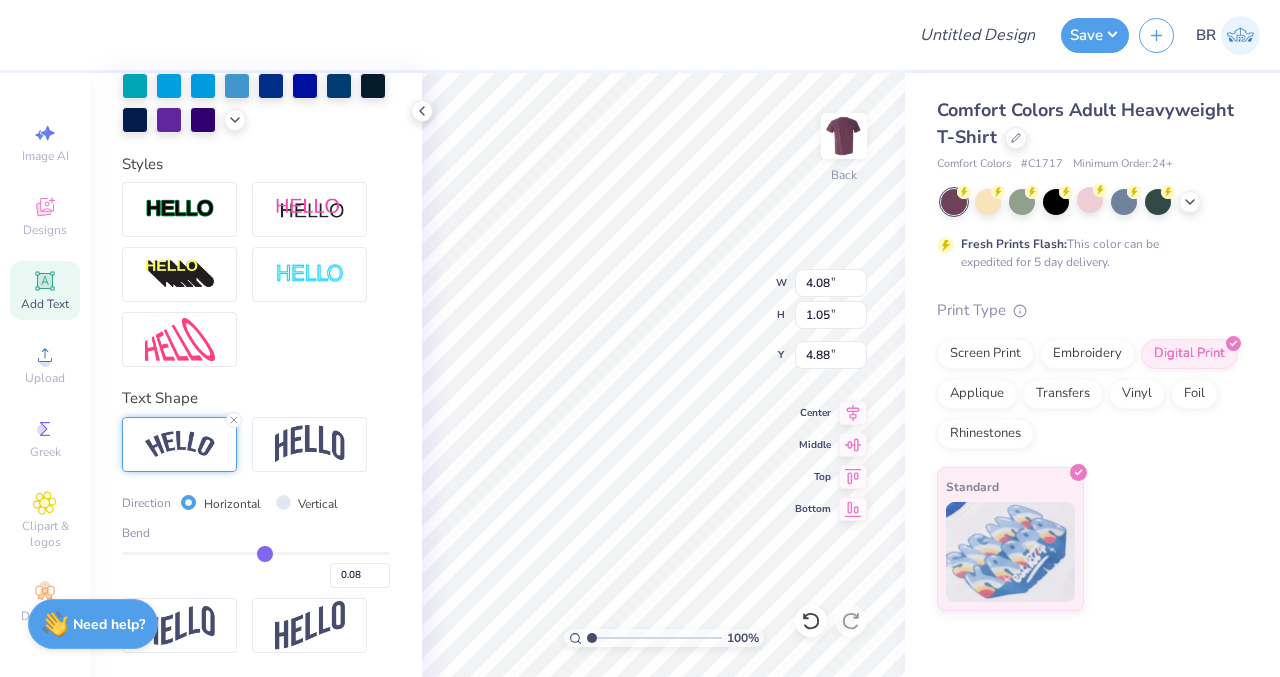 type on "0.07" 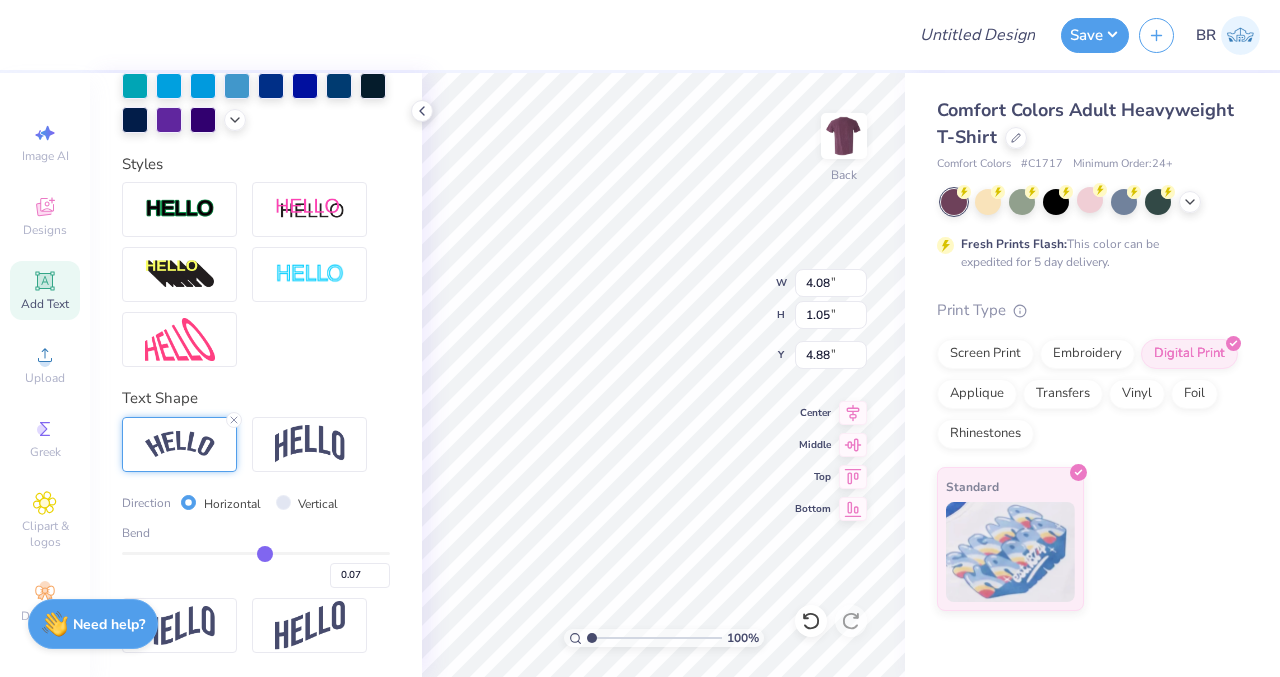 type on "0.06" 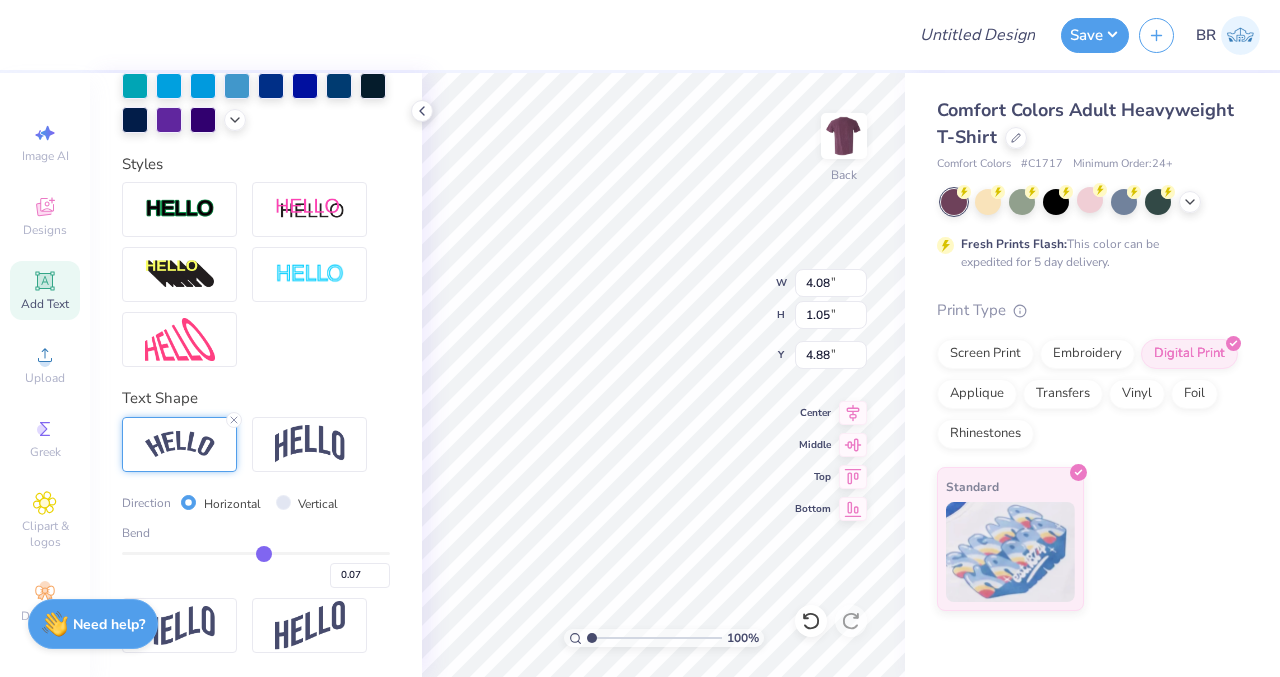 type on "0.06" 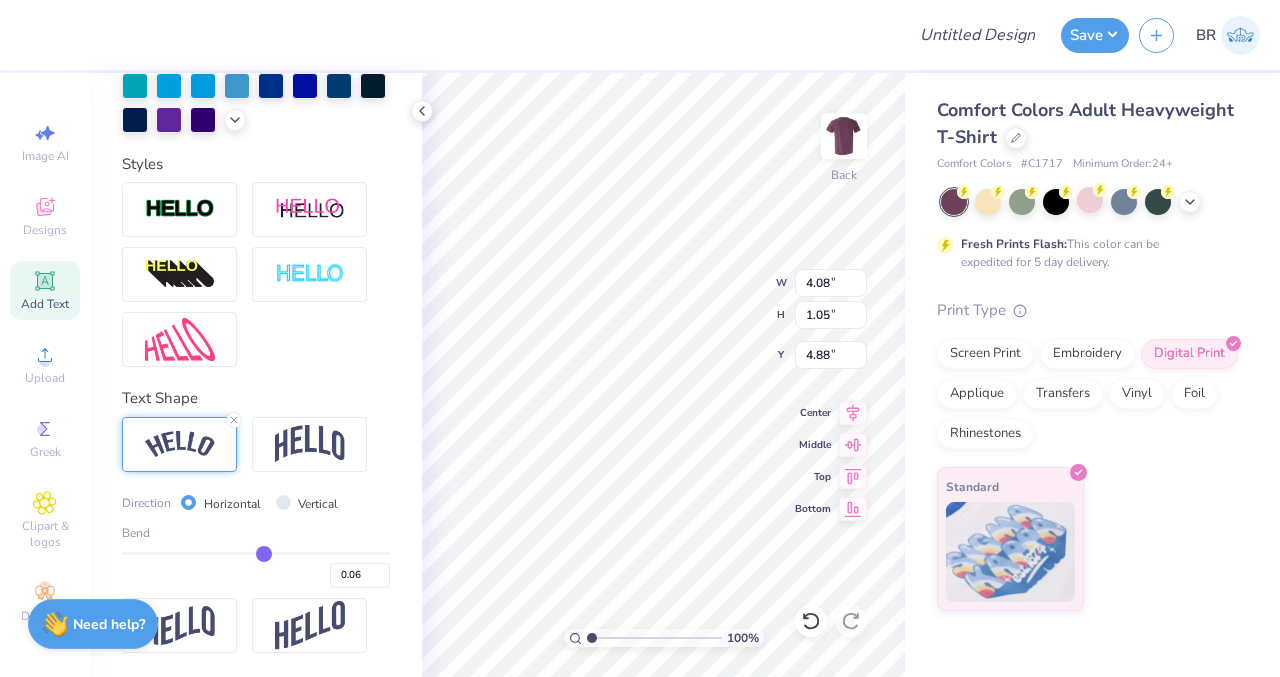 type on "0.05" 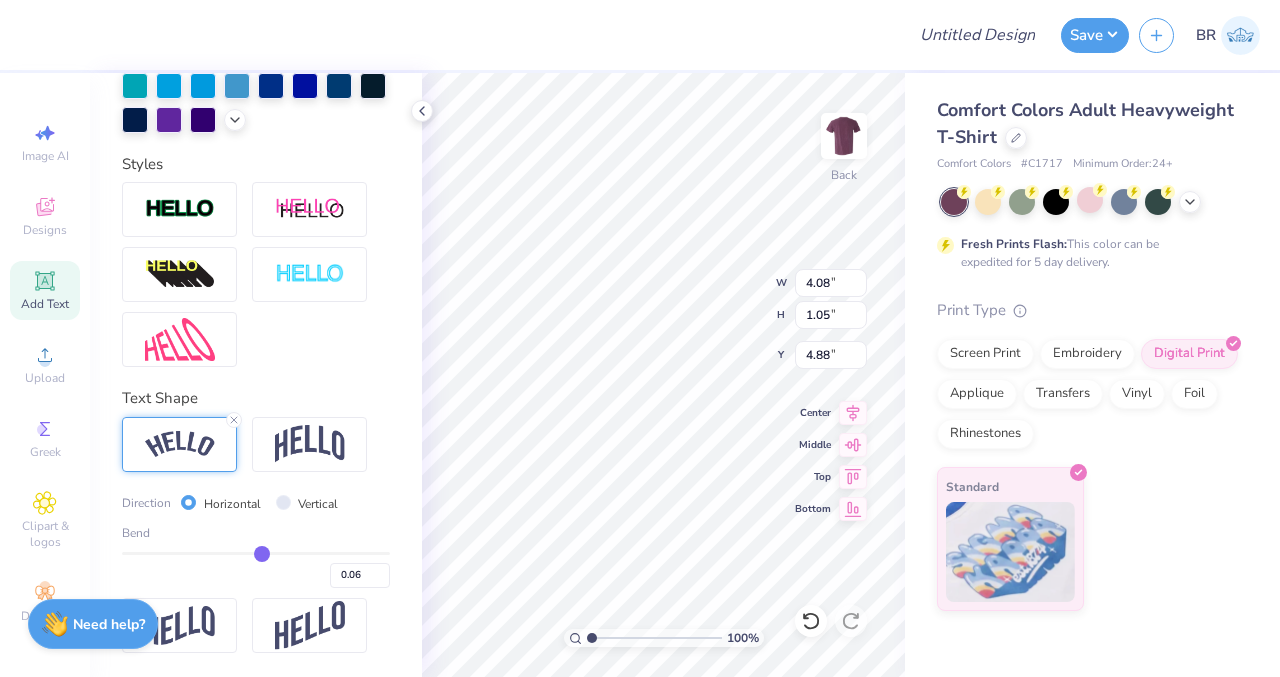 type on "0.05" 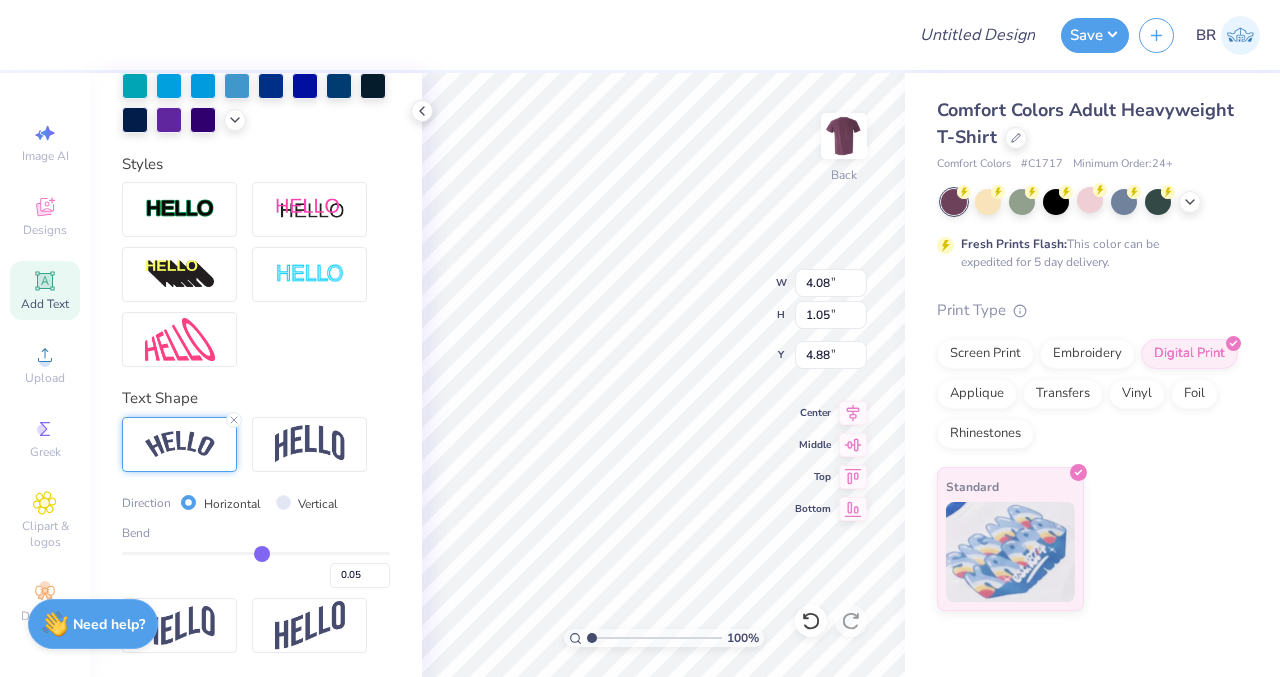 type on "0.04" 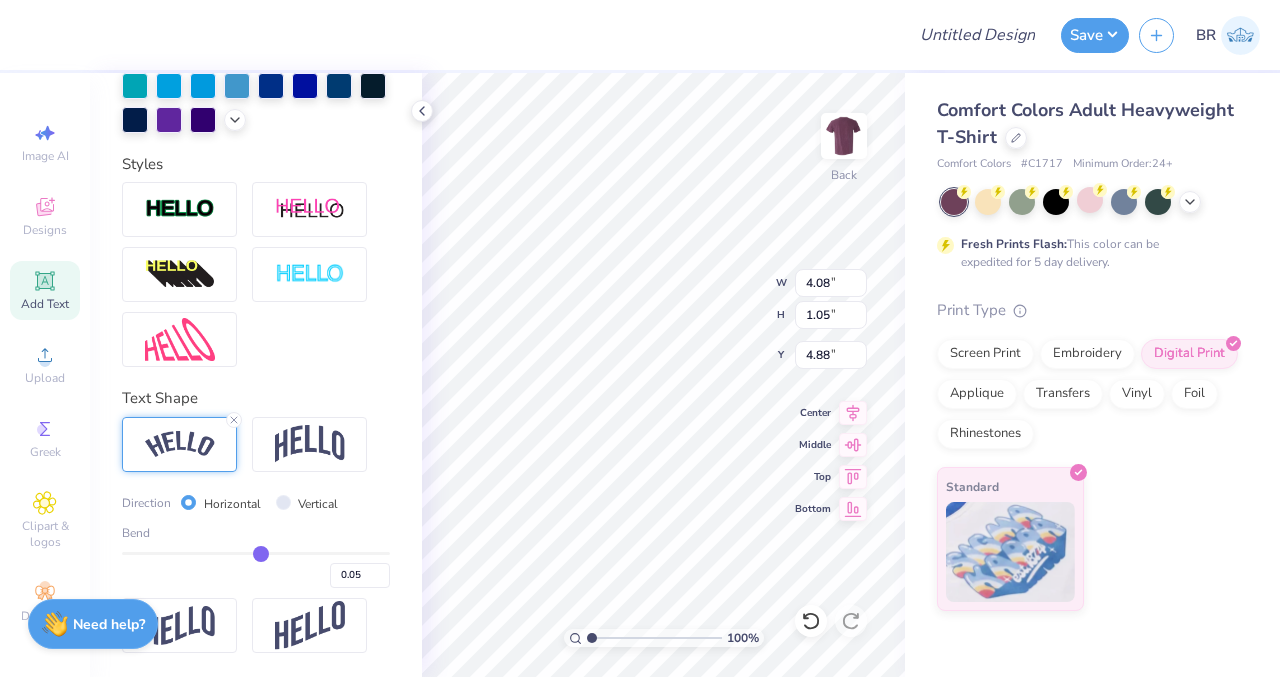 type on "0.04" 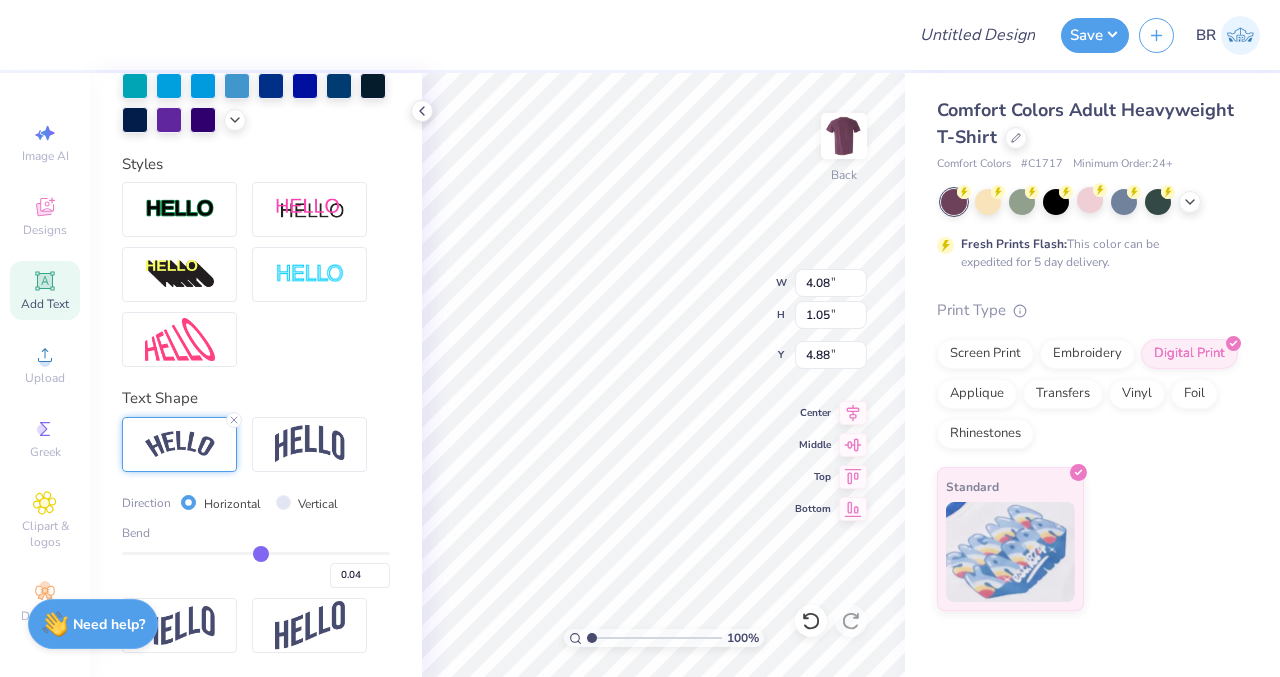 type on "0.03" 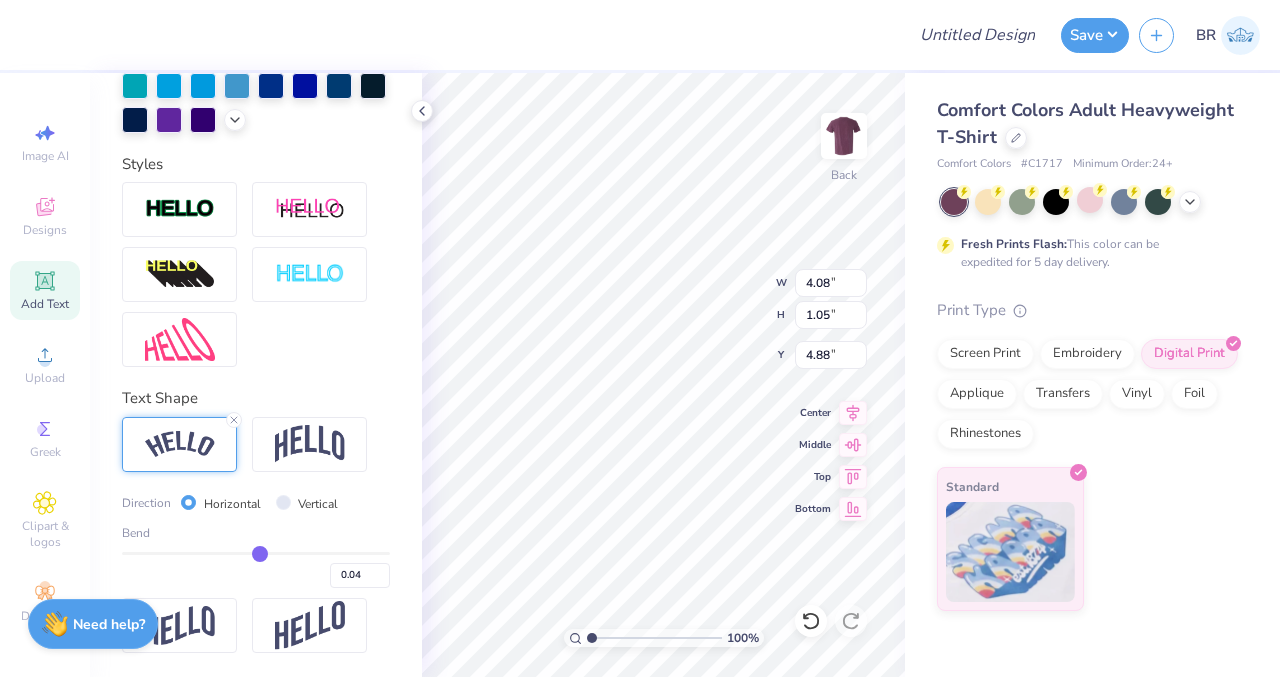 type on "0.03" 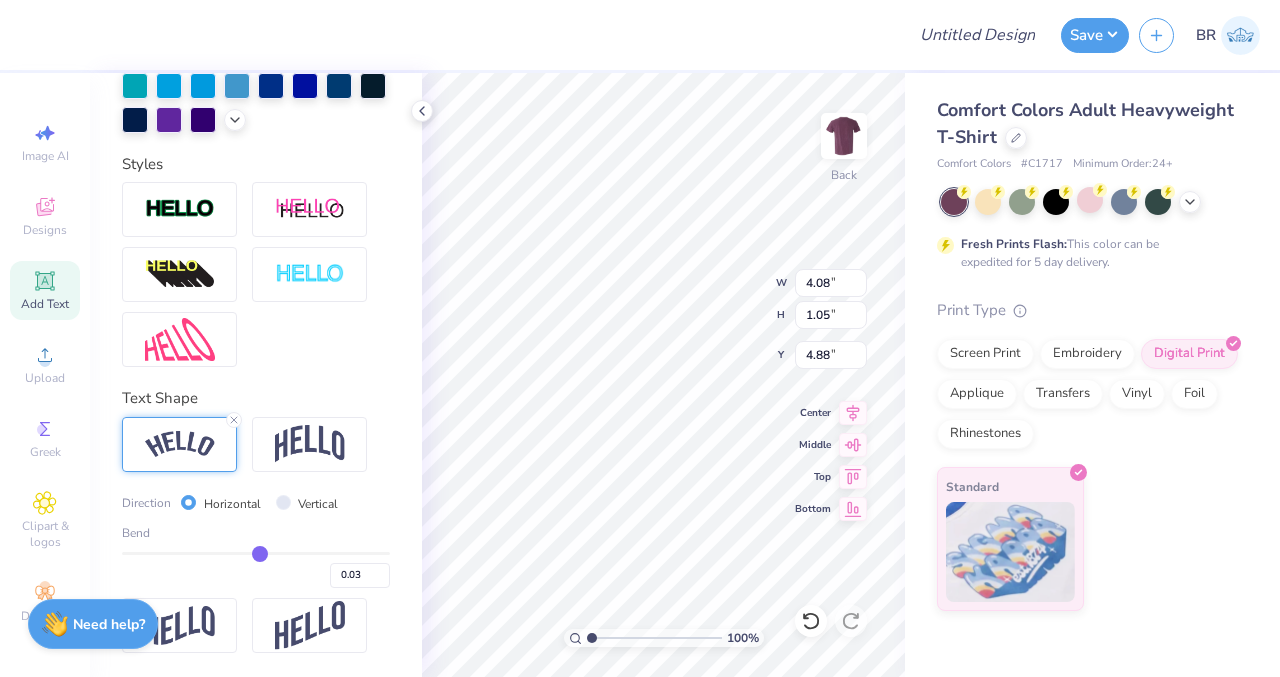 type on "0.02" 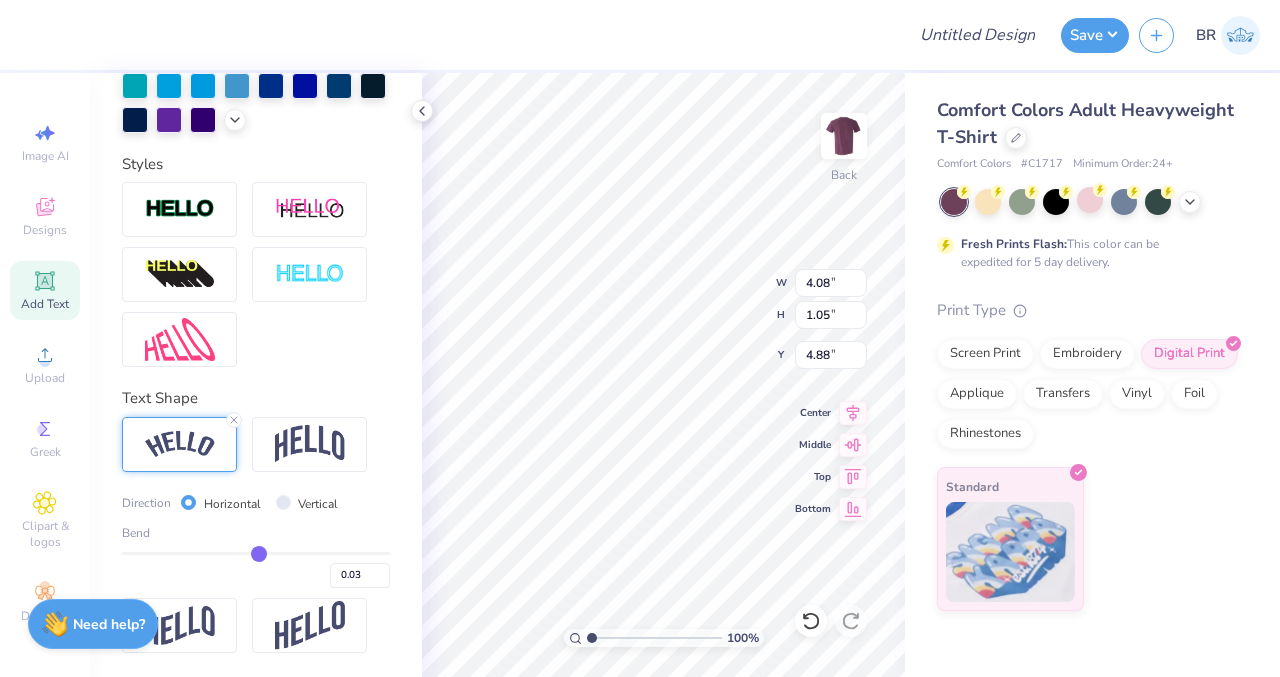 type on "0.02" 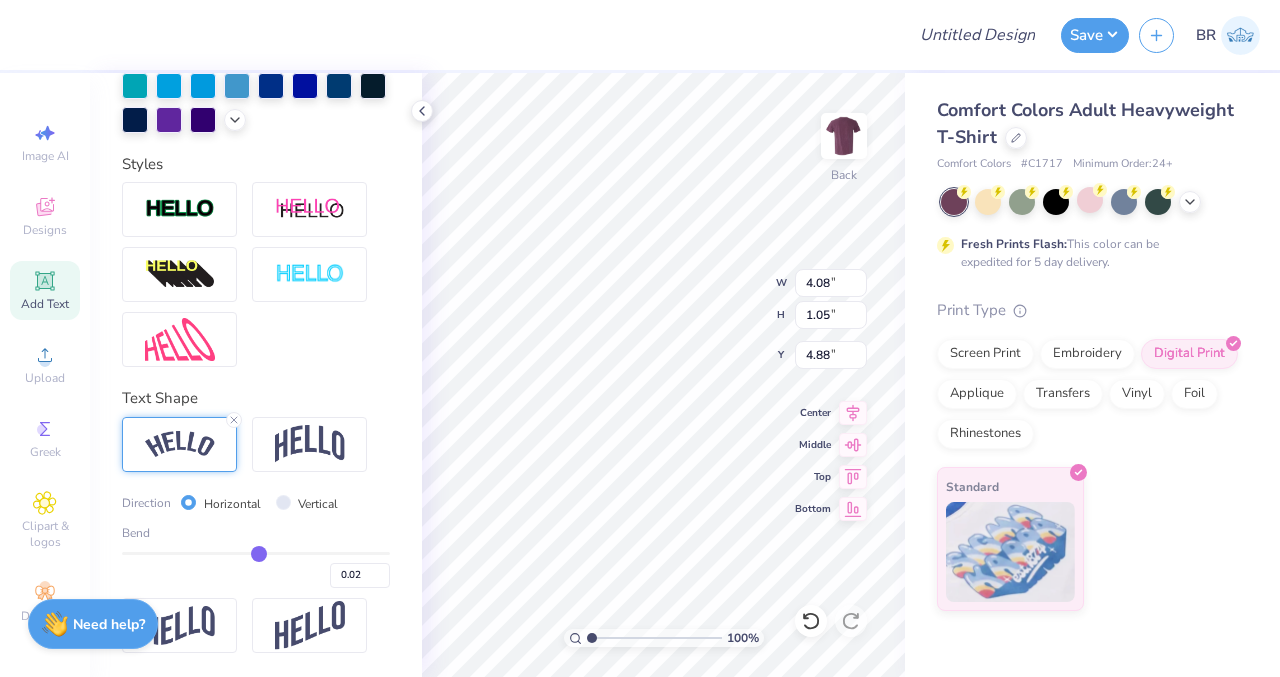 type on "0.01" 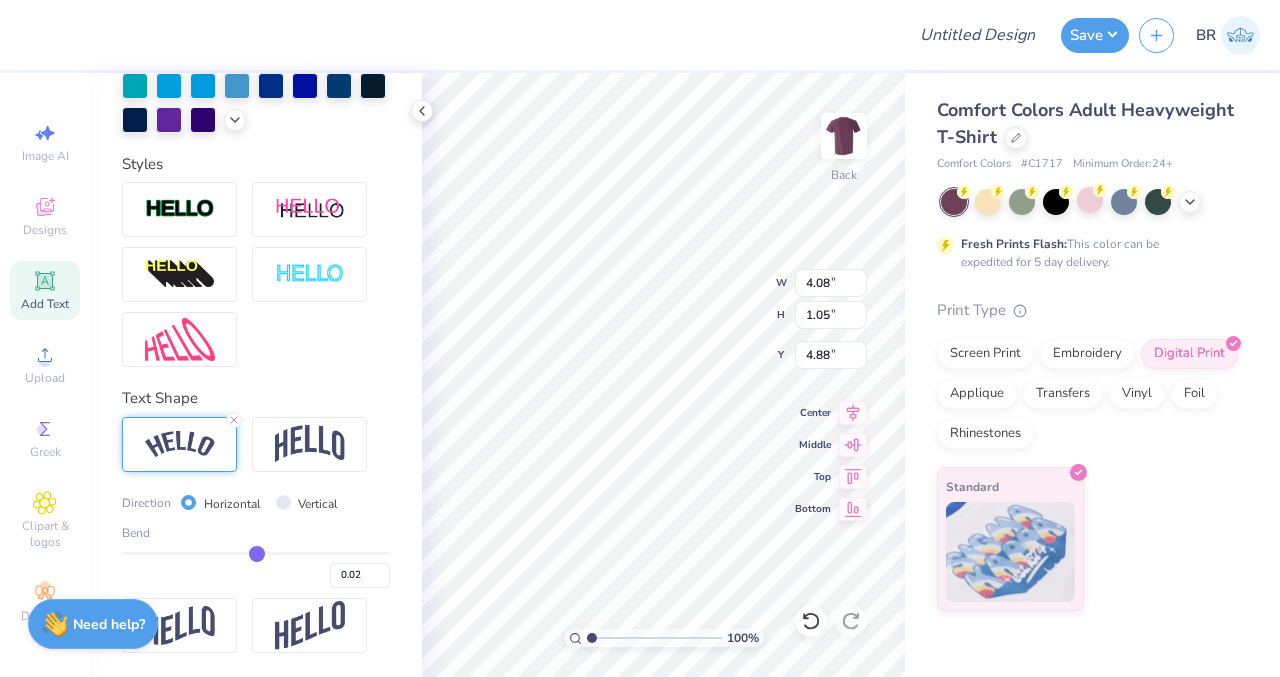 type on "0.01" 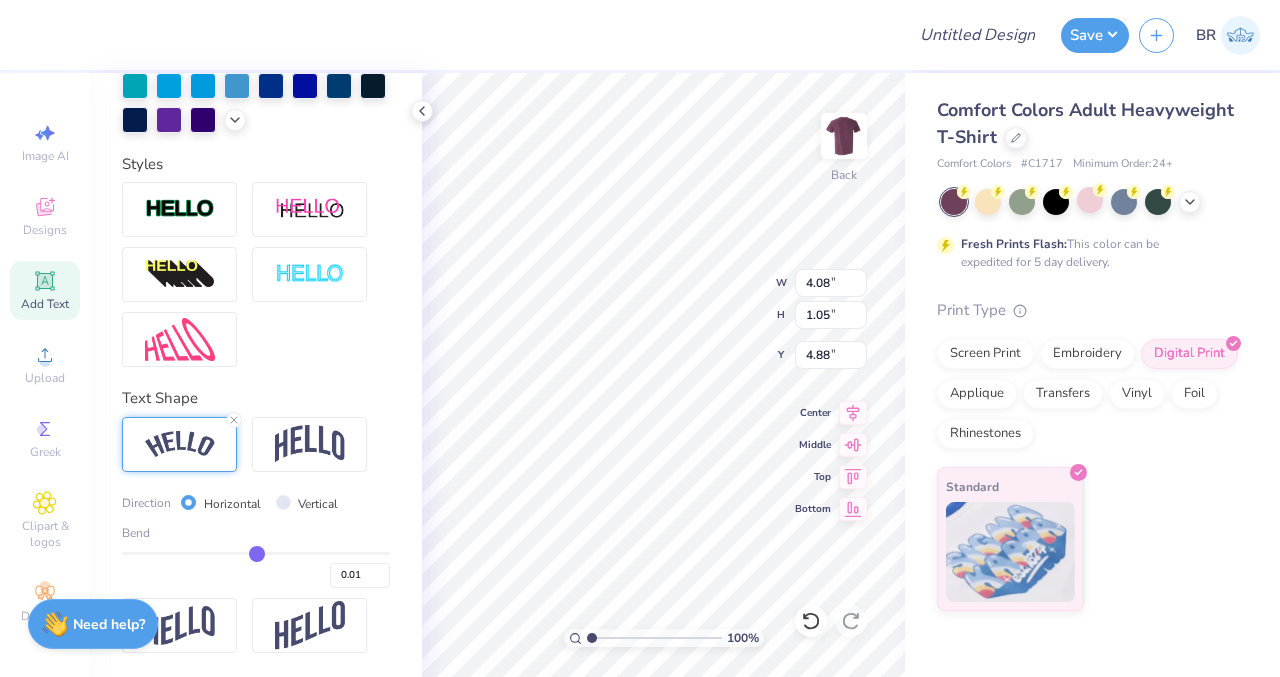 type on "0" 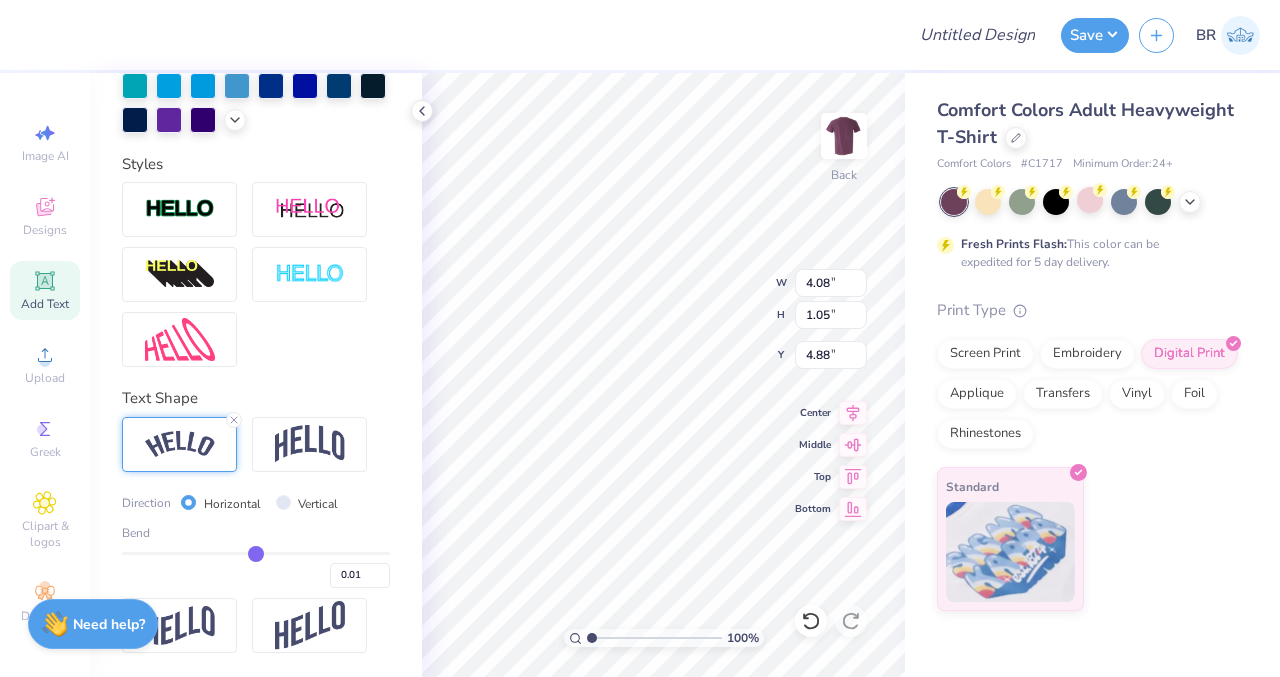 type on "0.00" 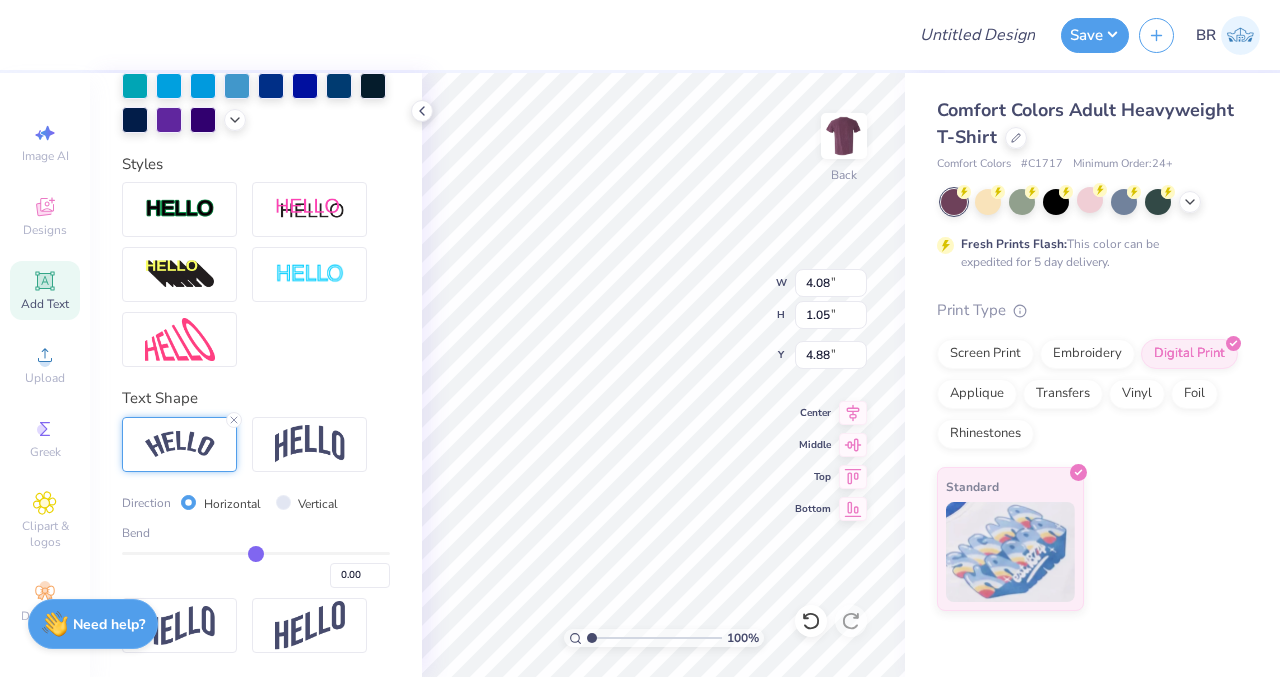 type on "-0.01" 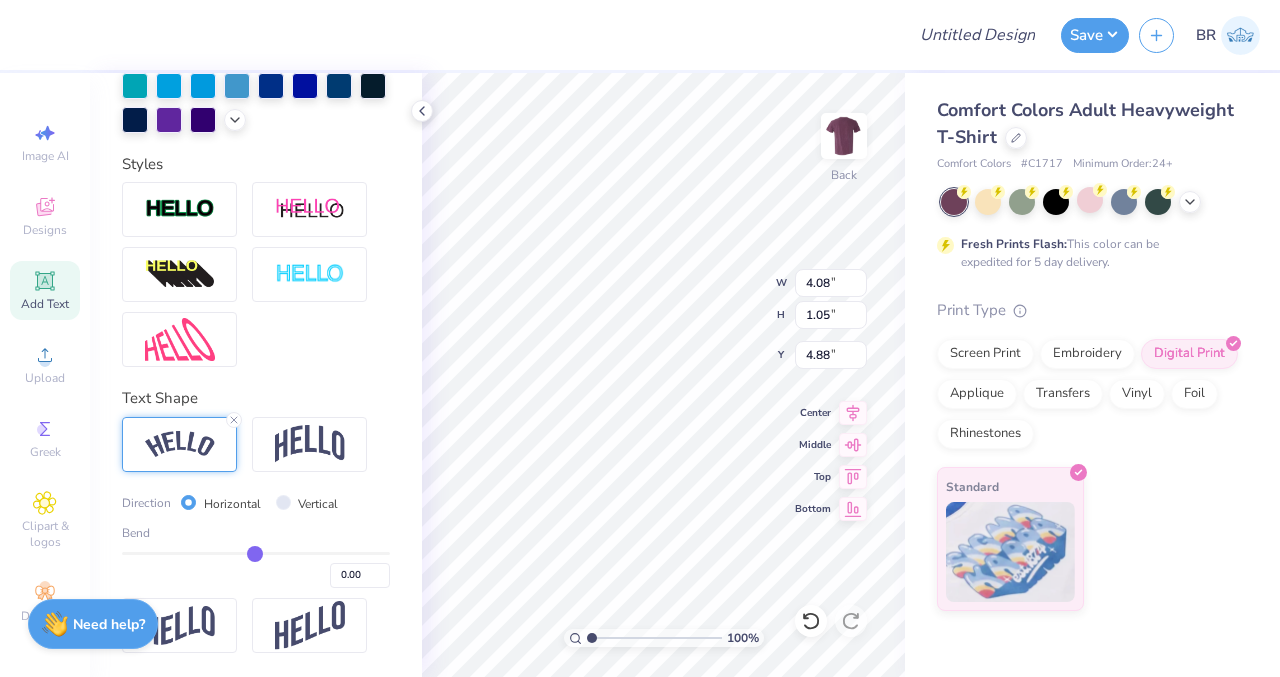 type on "-0.01" 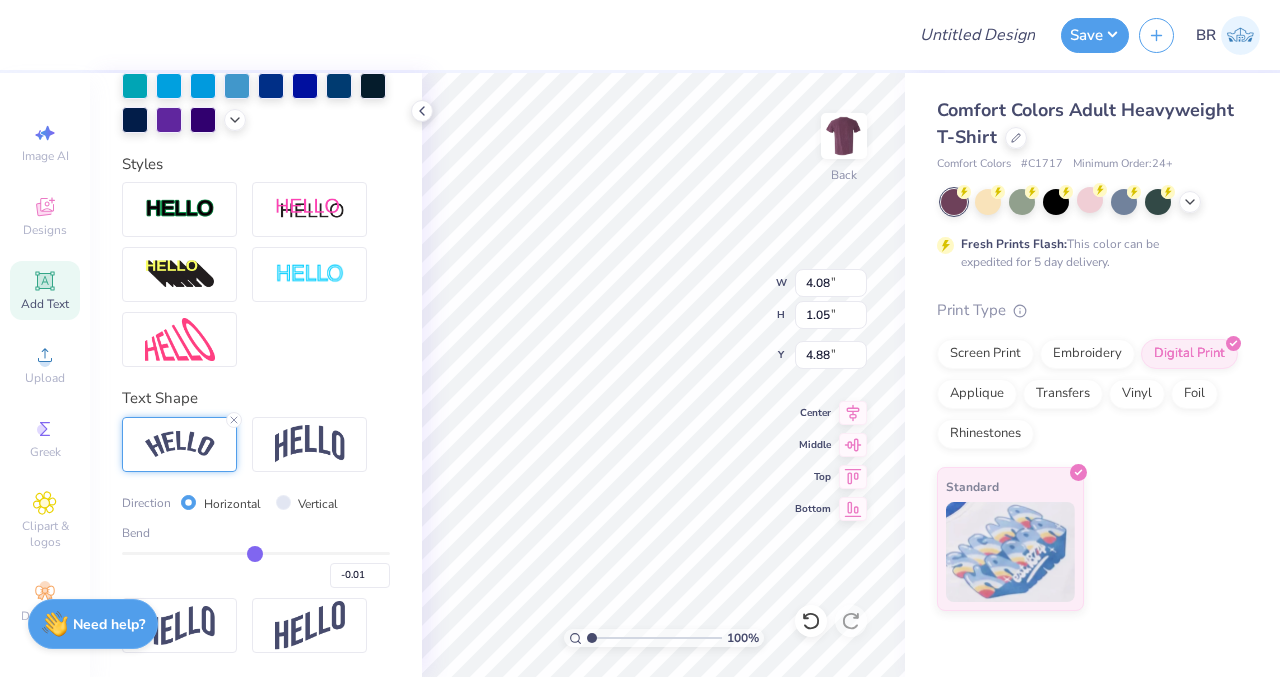 type on "-0.03" 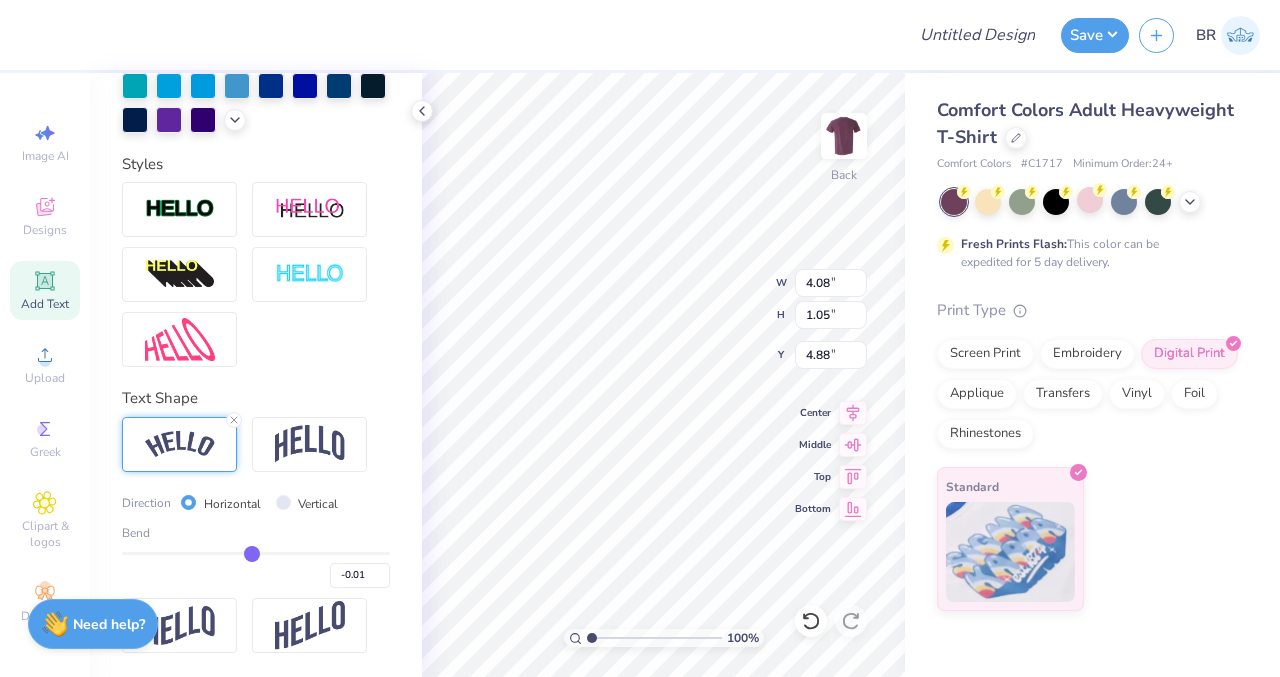type on "-0.03" 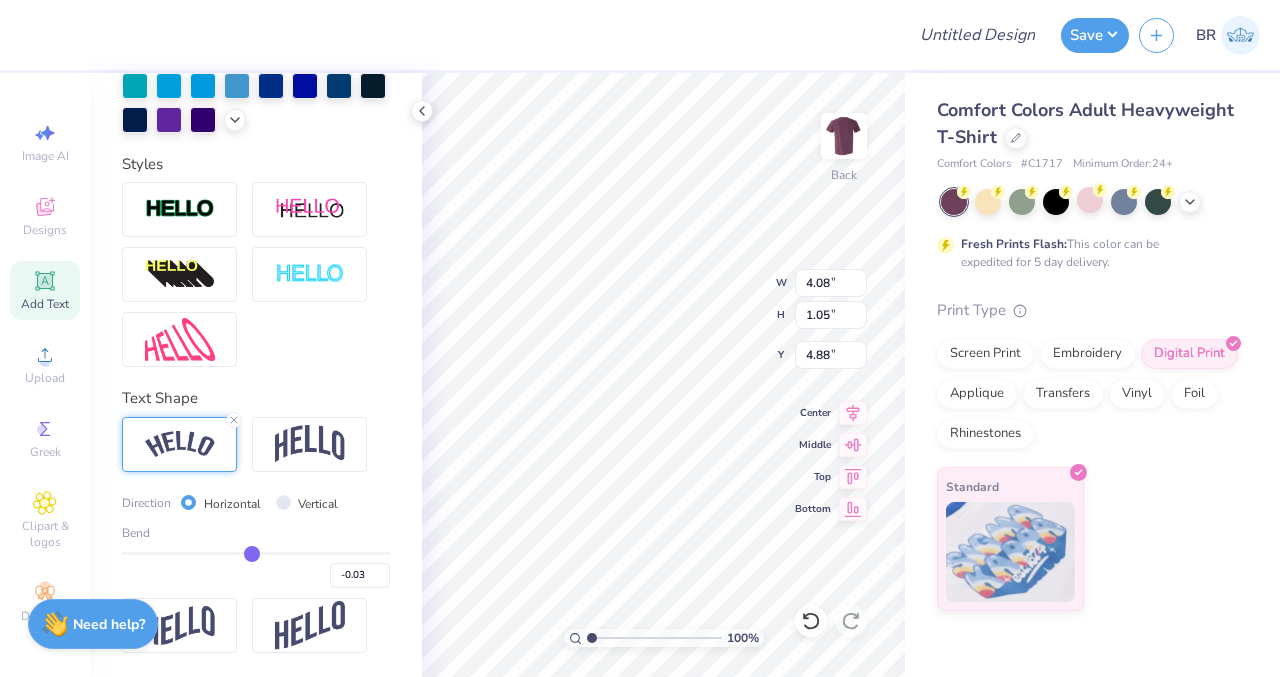 type on "-0.04" 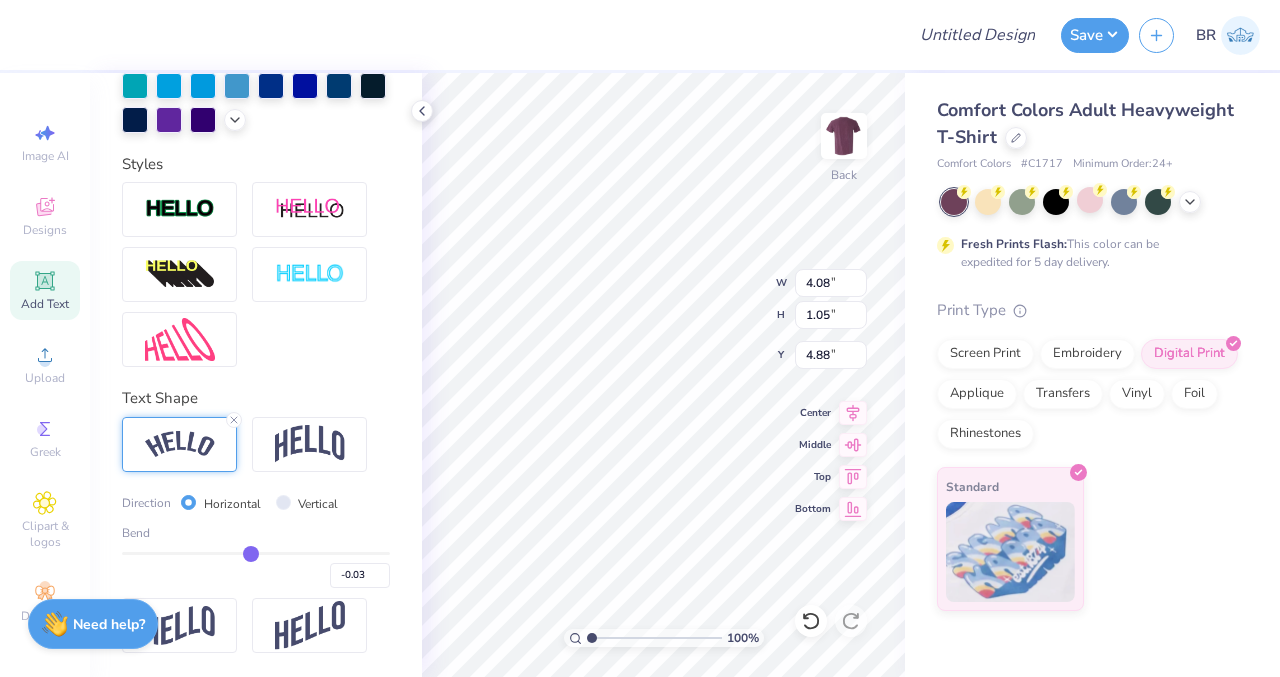 type on "-0.04" 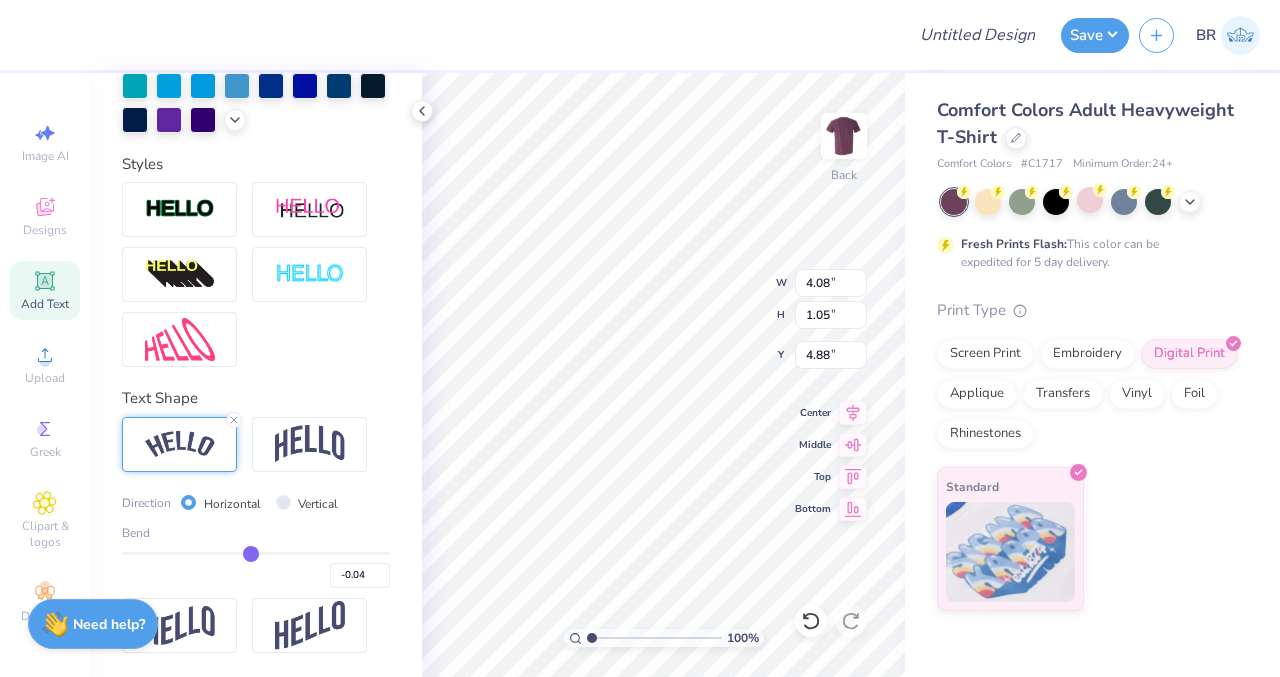 type on "-0.06" 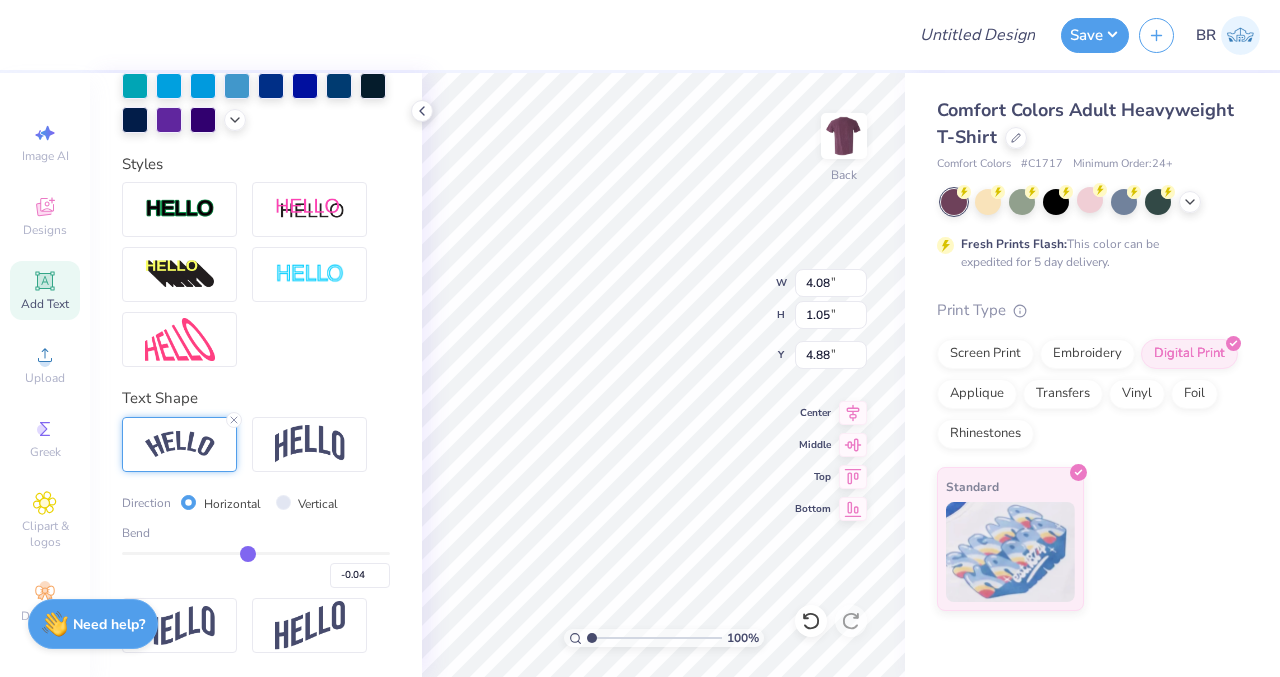 type on "-0.06" 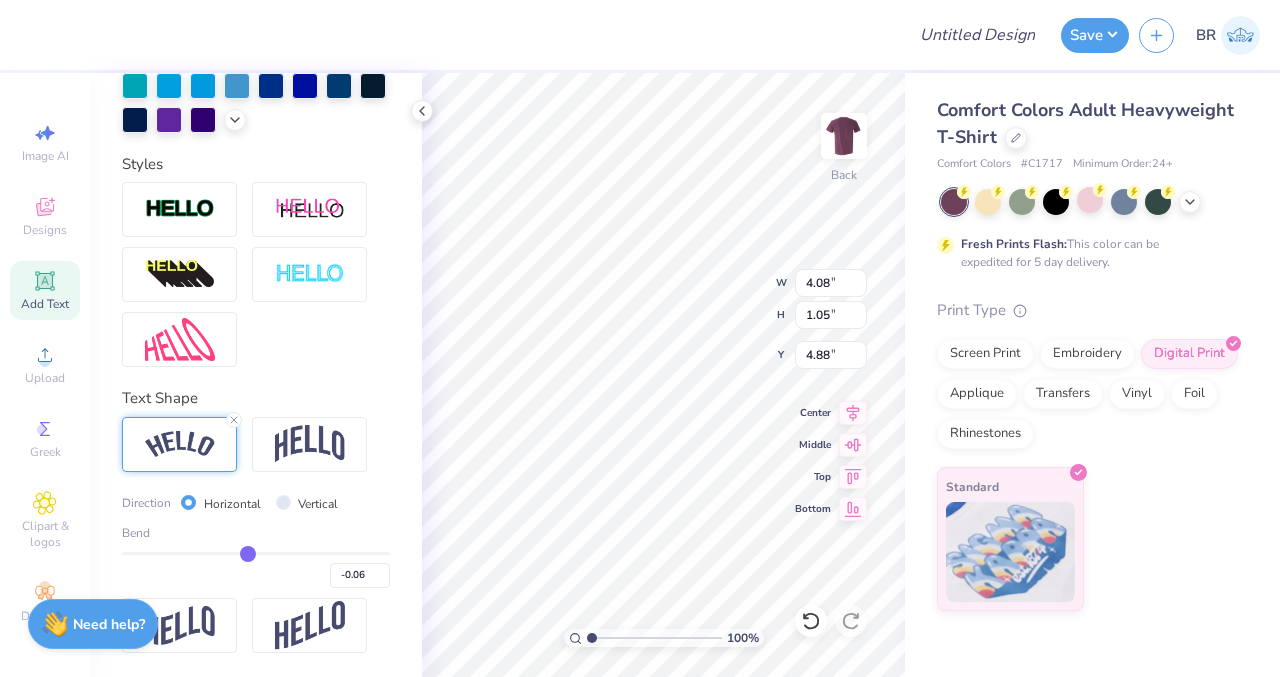 type on "-0.07" 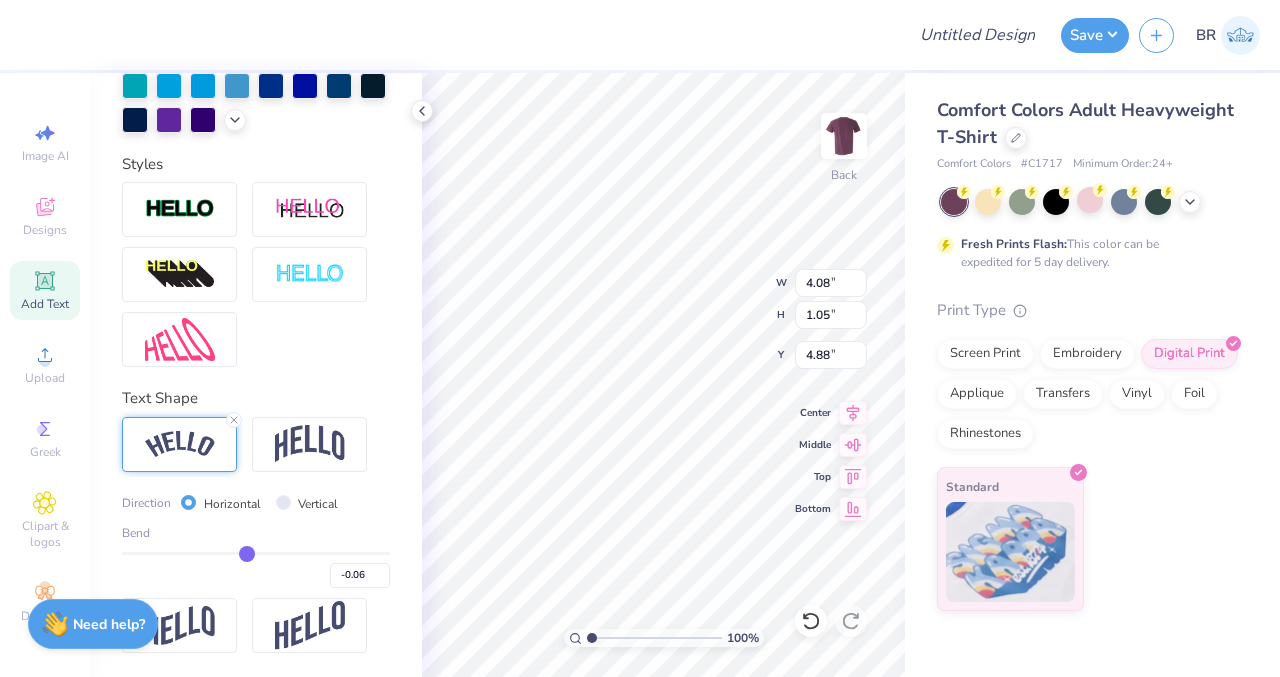 type on "-0.07" 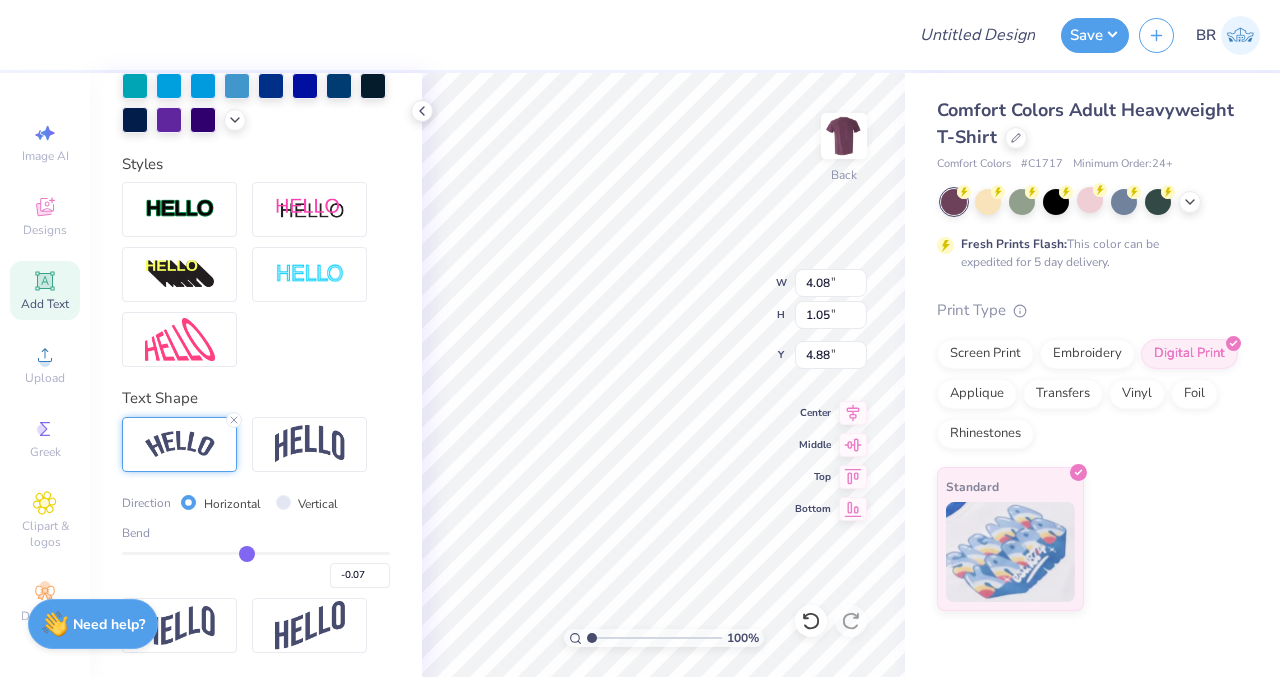 type on "-0.09" 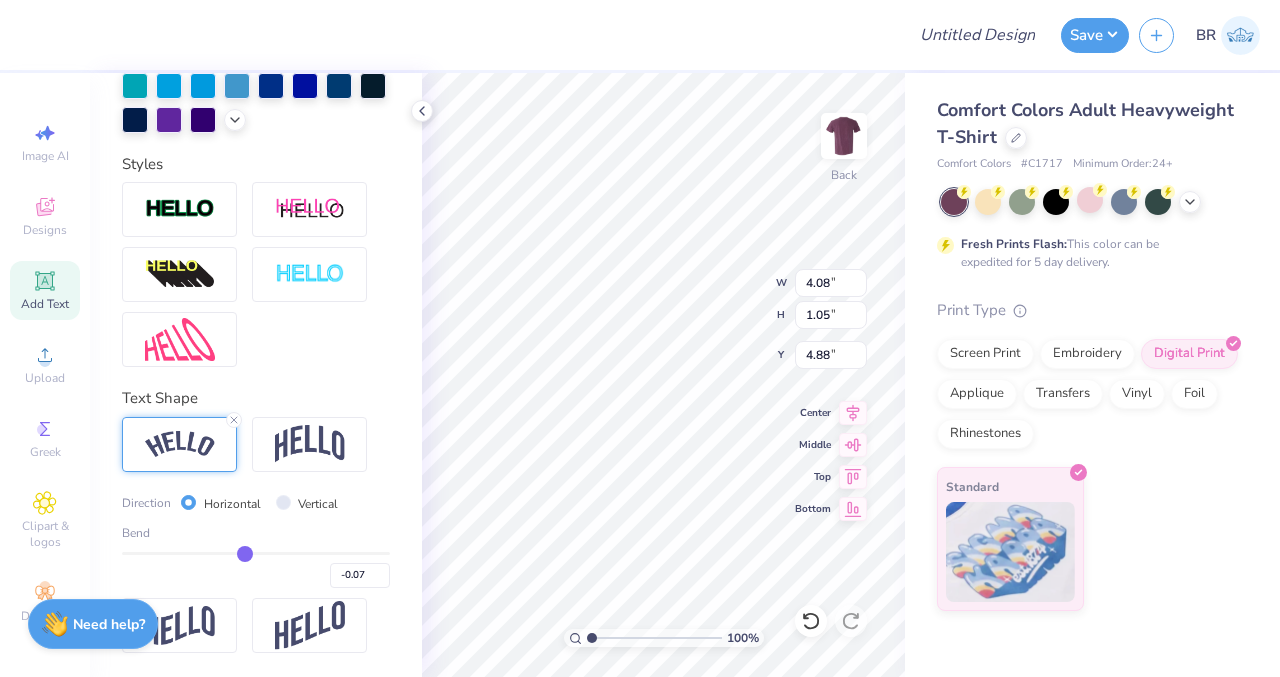 type on "-0.09" 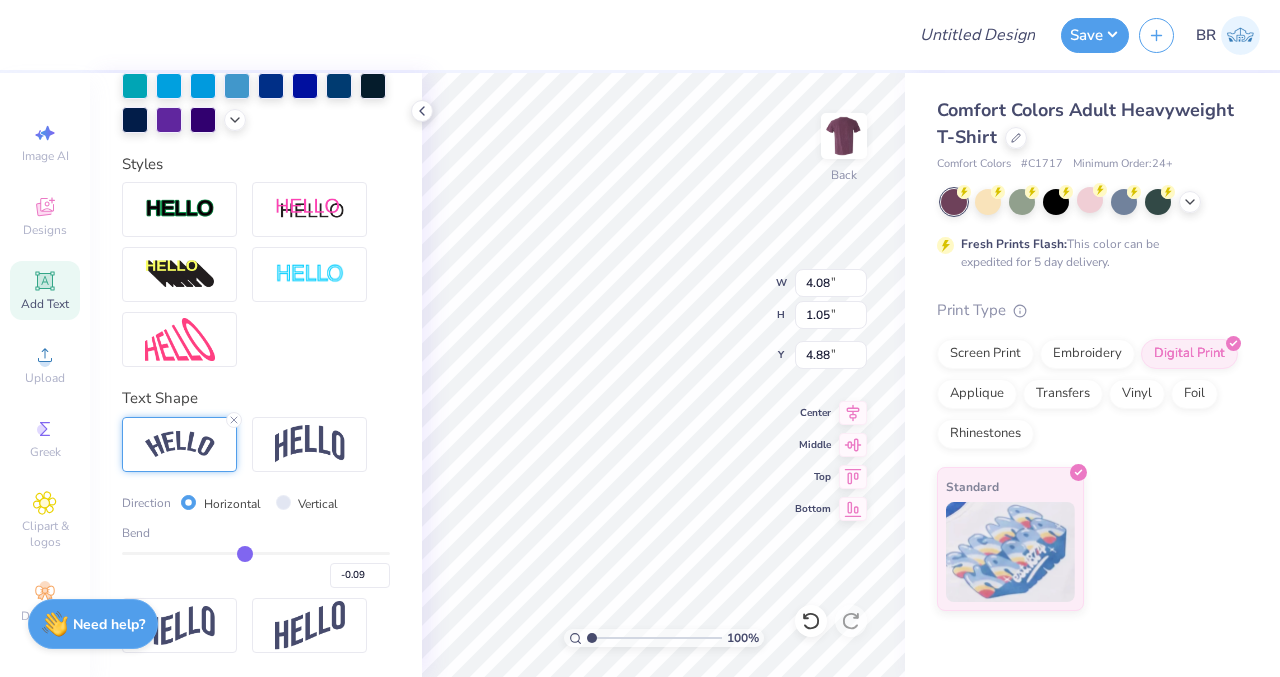 type on "-0.1" 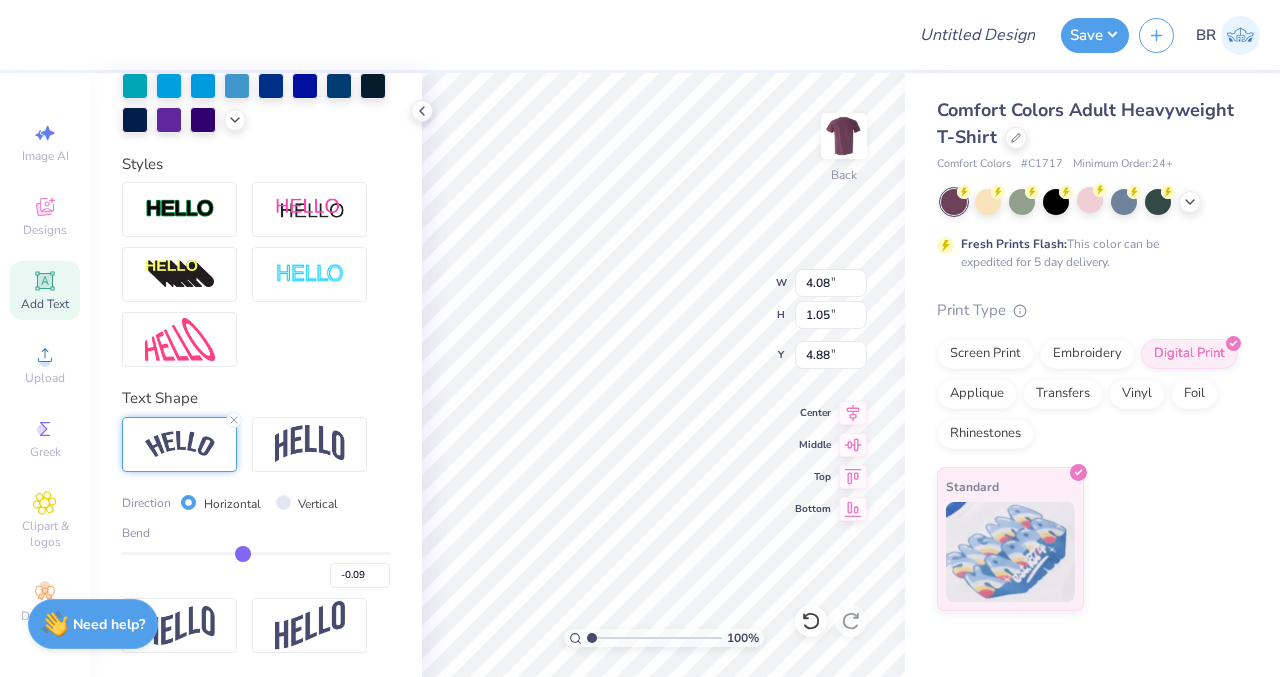type on "-0.10" 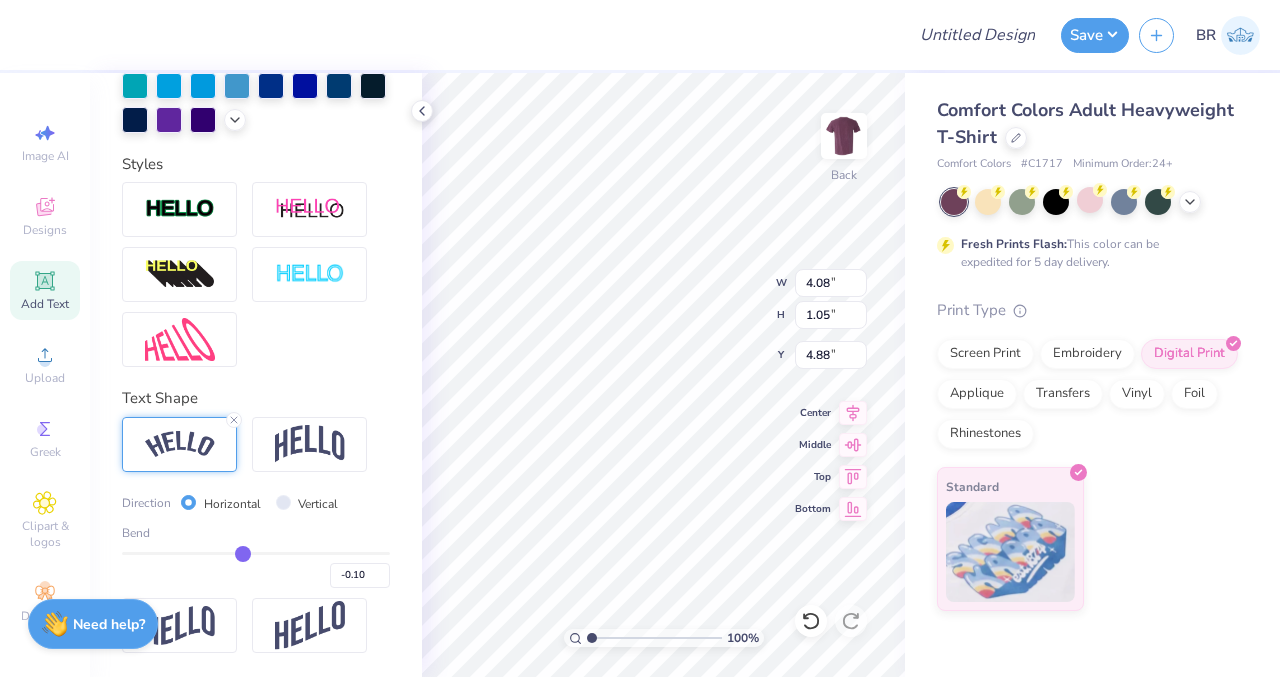 type on "-0.11" 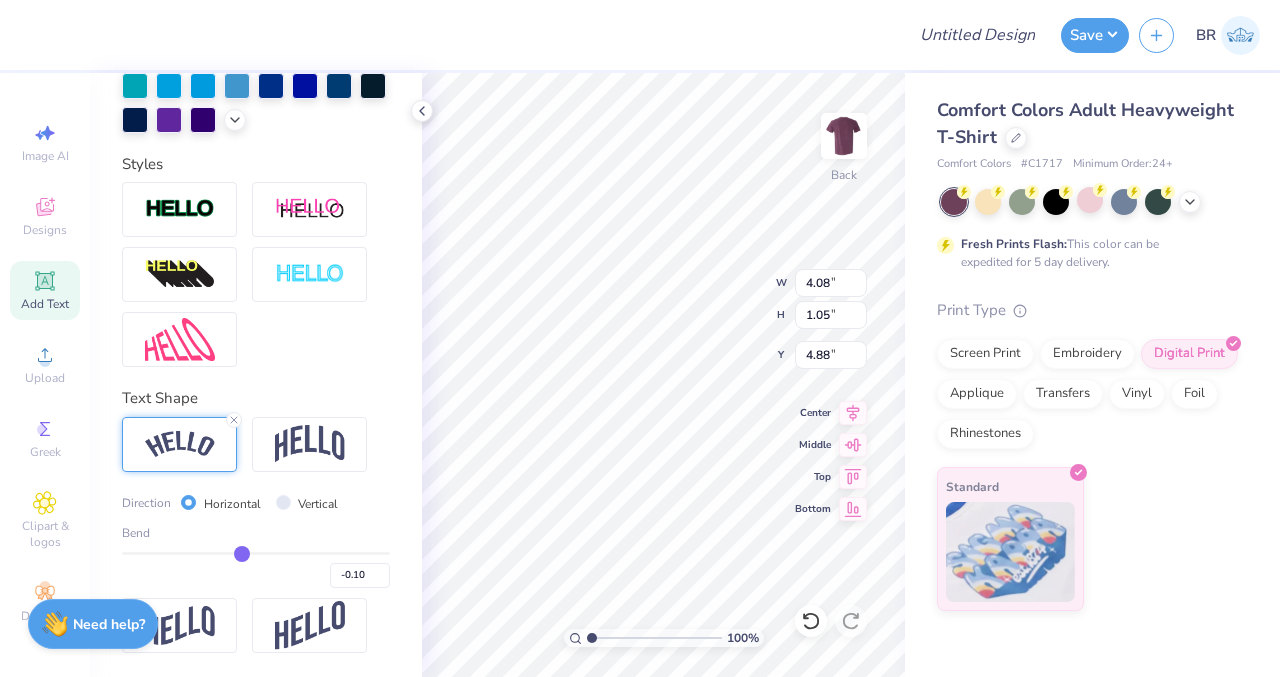 type on "-0.11" 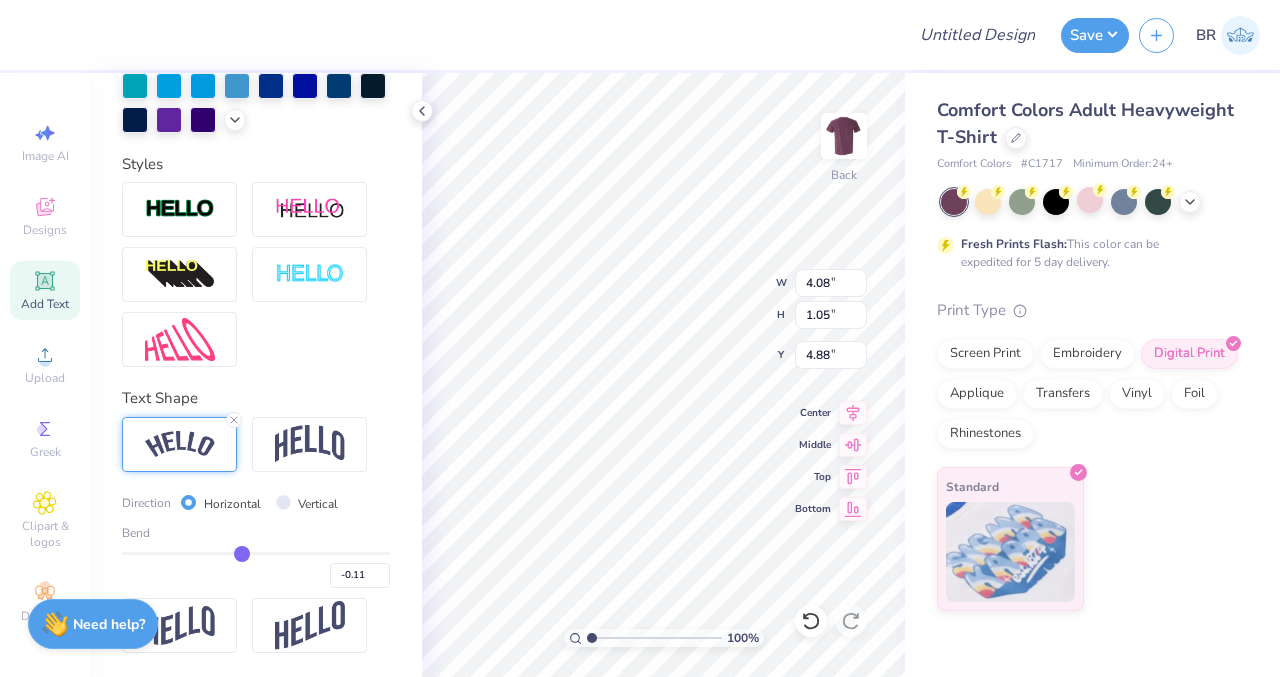 type on "-0.12" 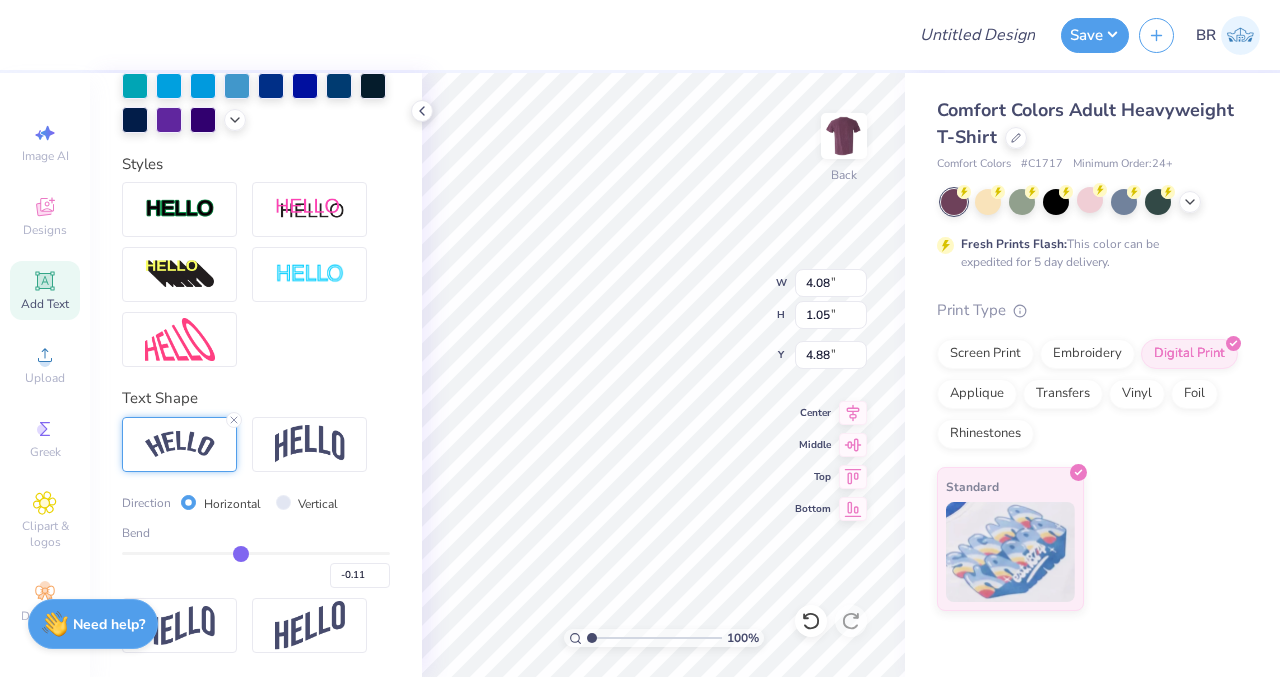 type on "-0.12" 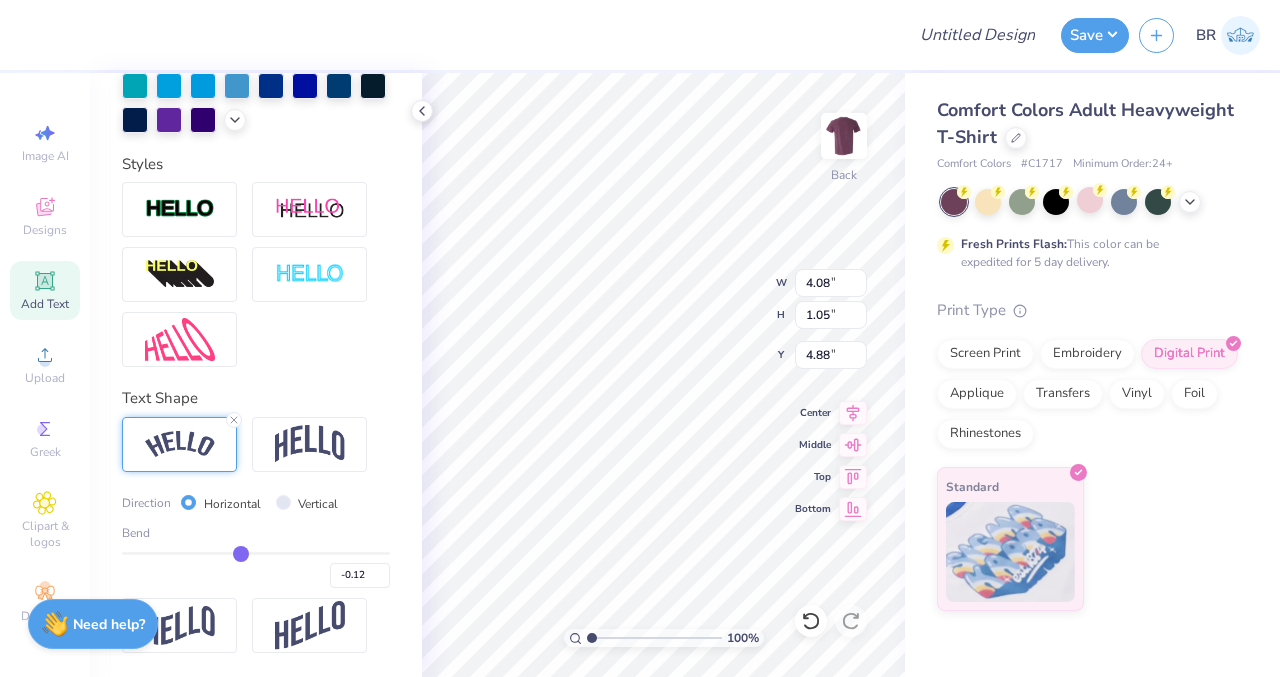 type on "-0.14" 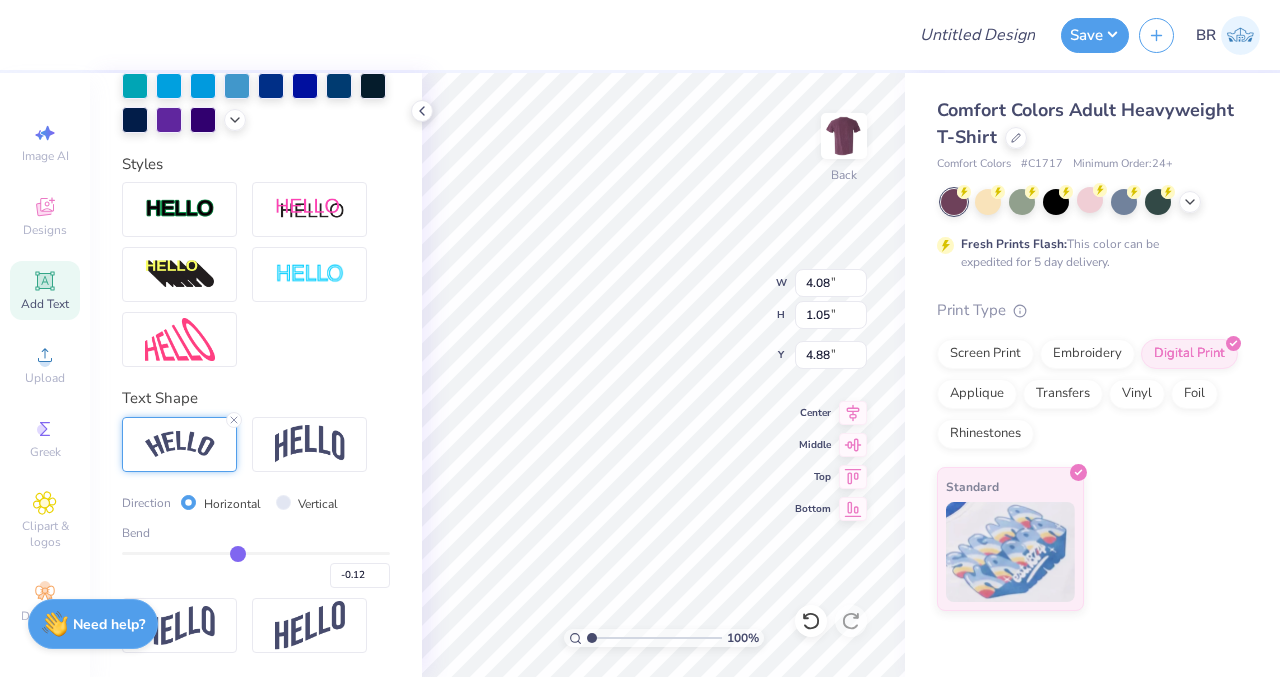 type on "-0.14" 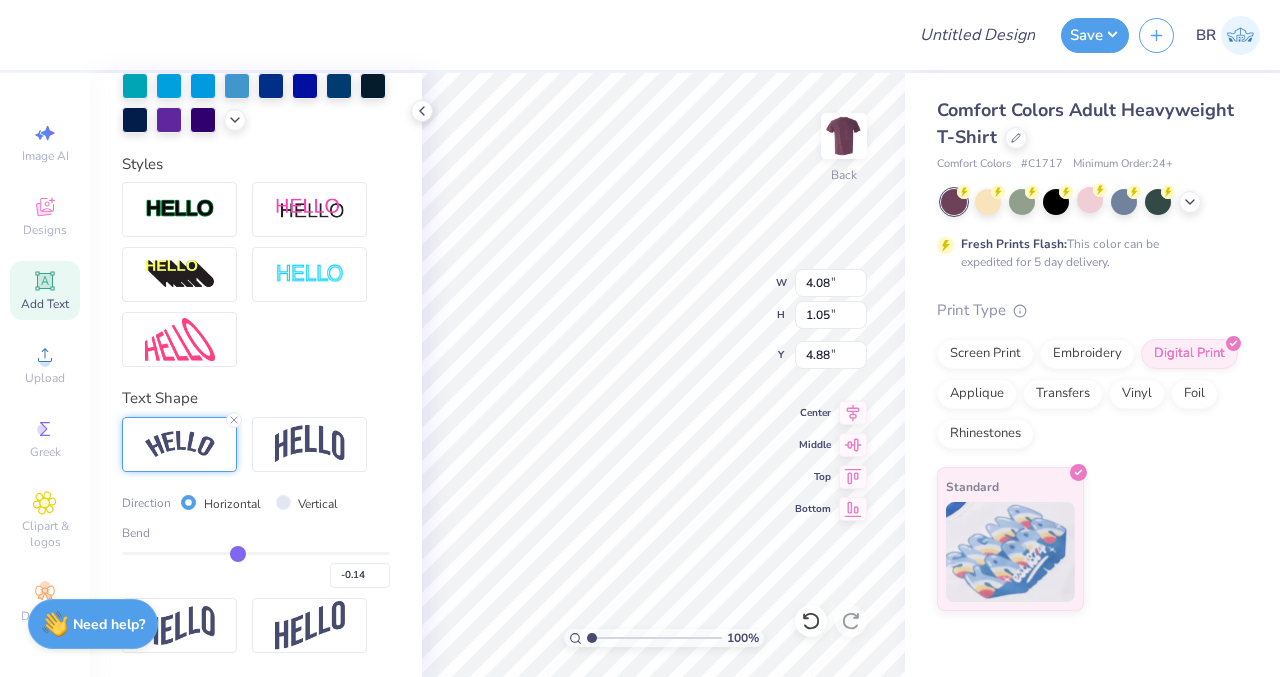 type on "-0.16" 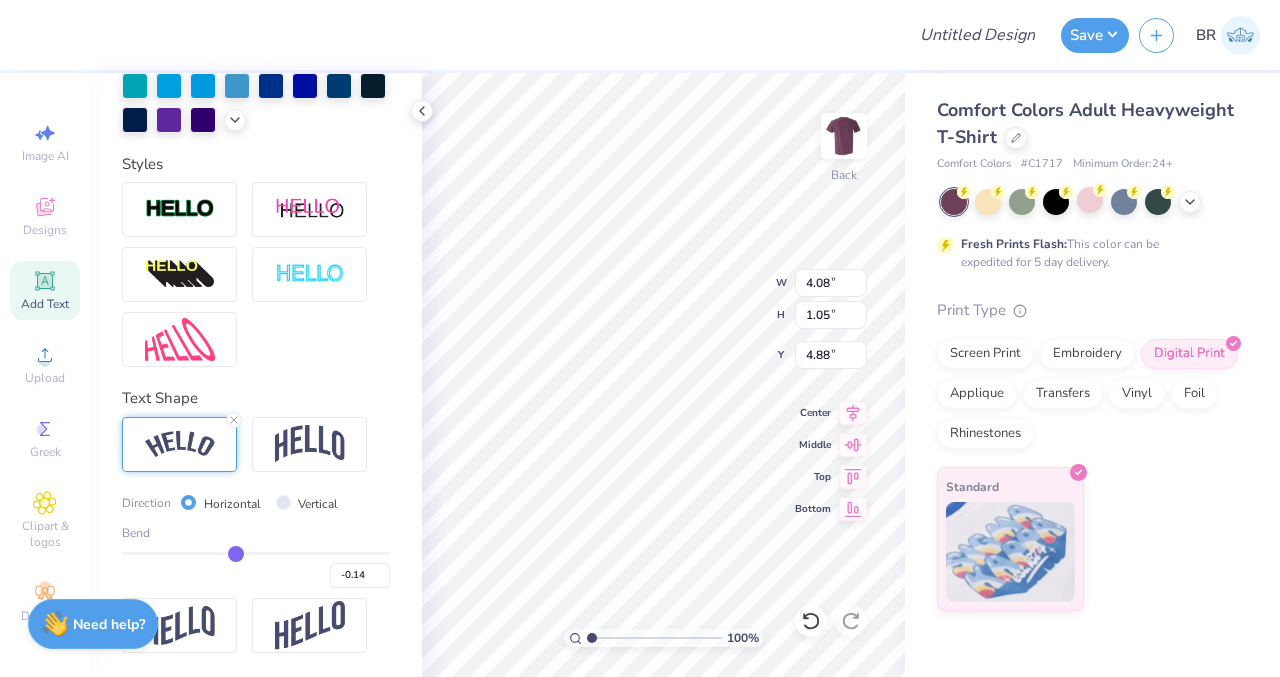 type on "-0.16" 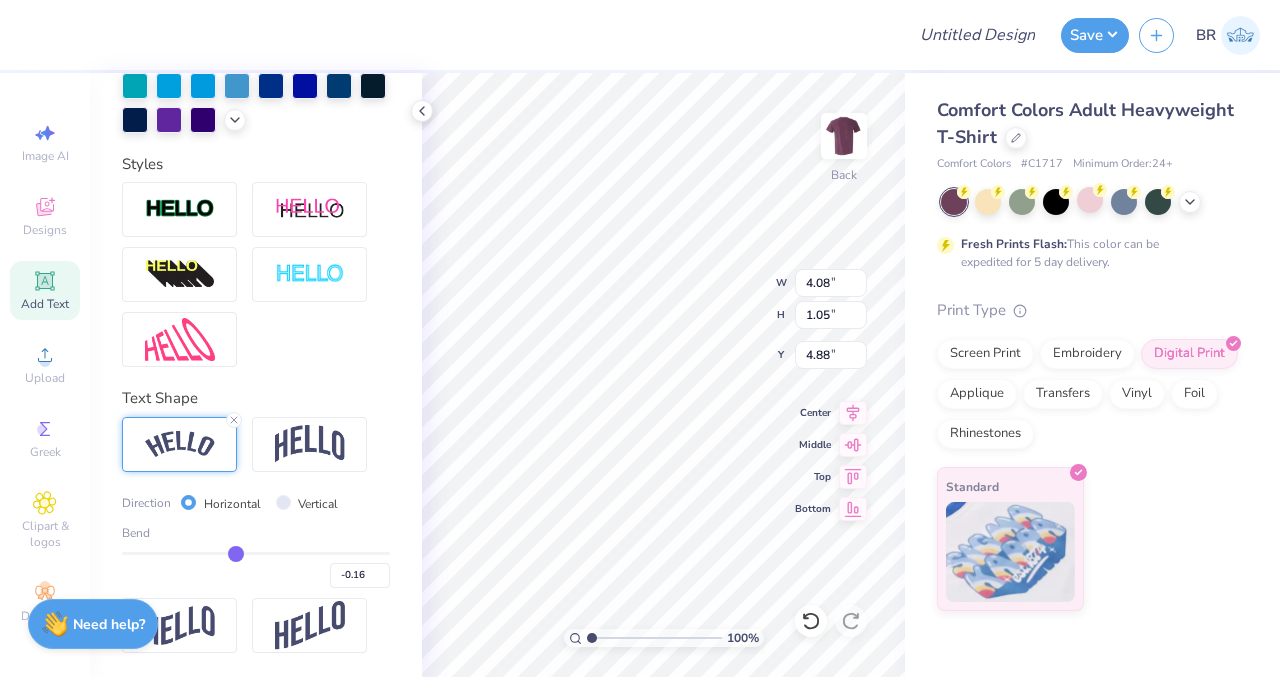 type on "-0.18" 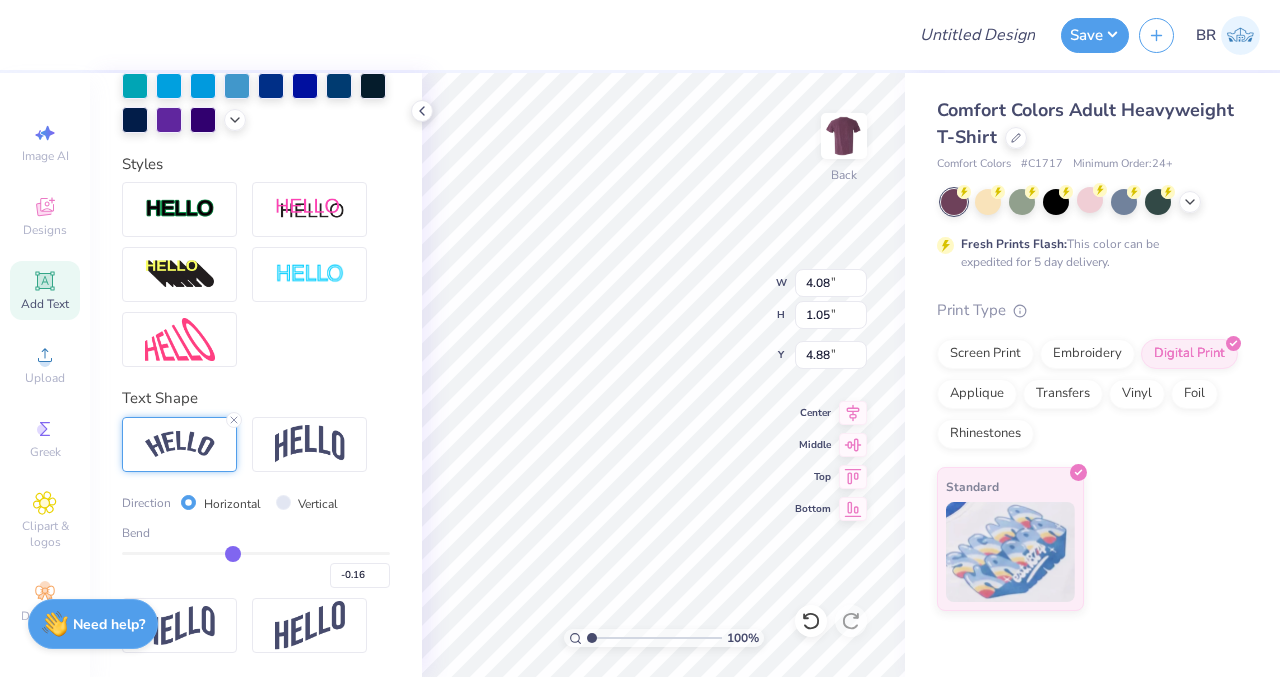 type on "-0.18" 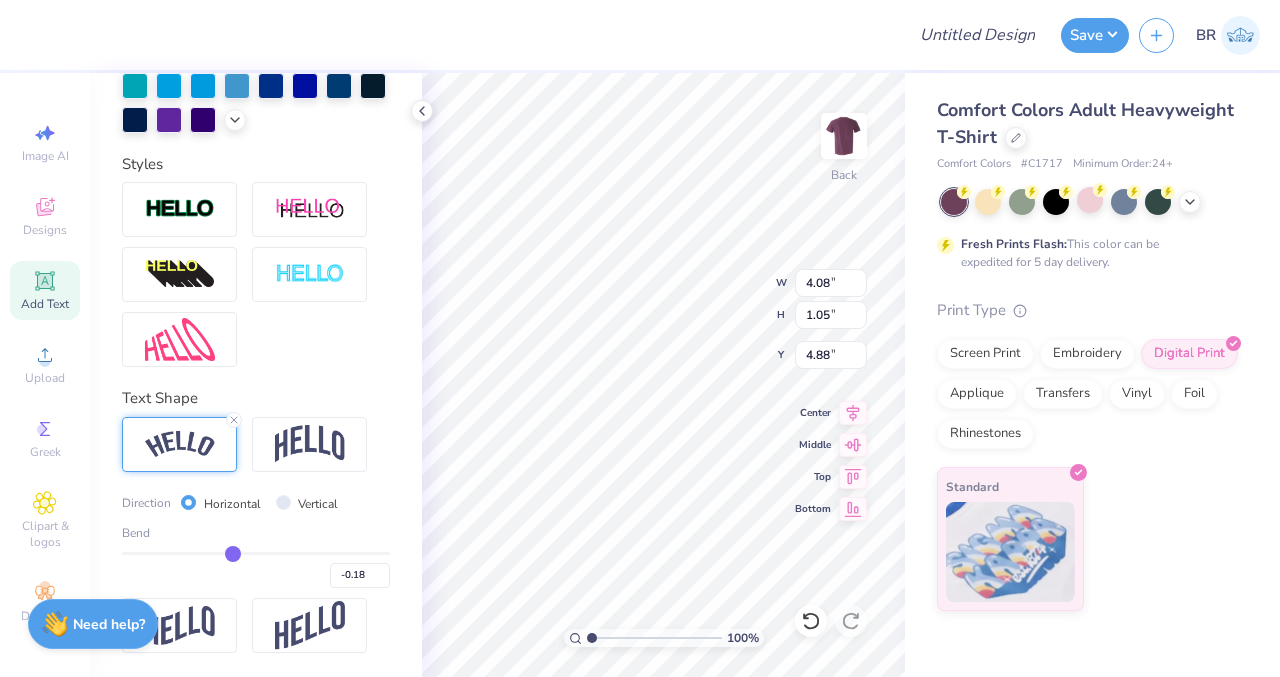 type on "-0.22" 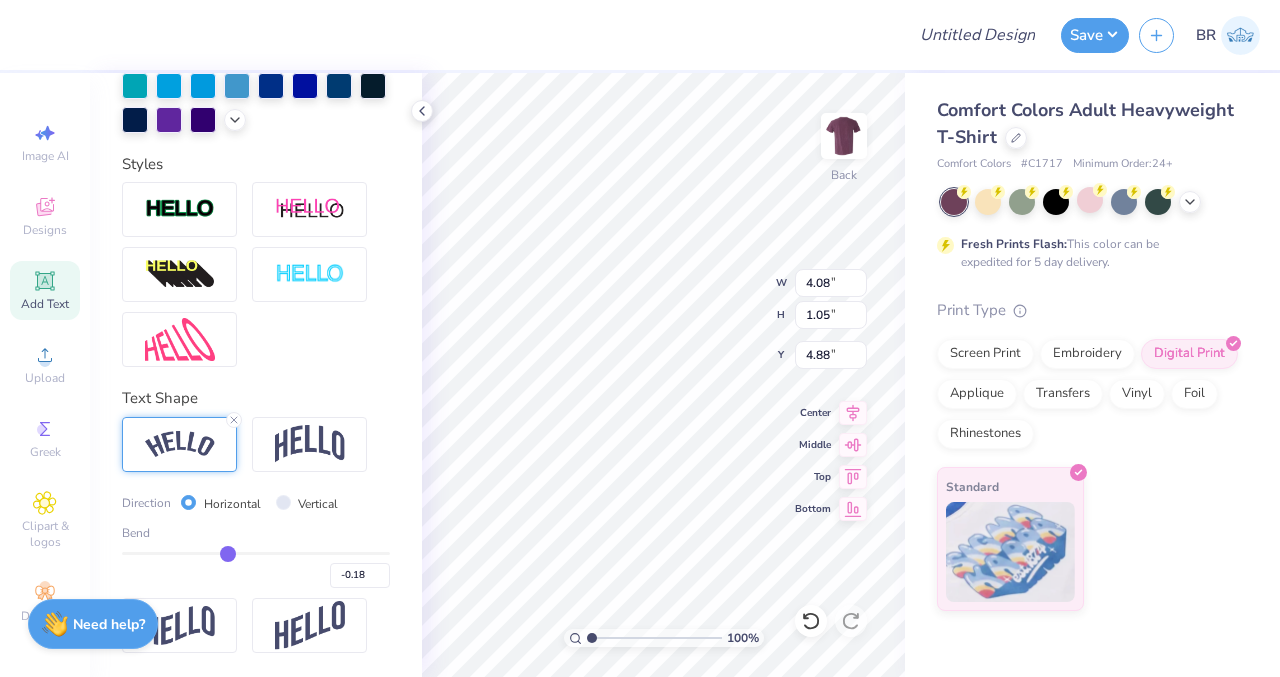 type on "-0.22" 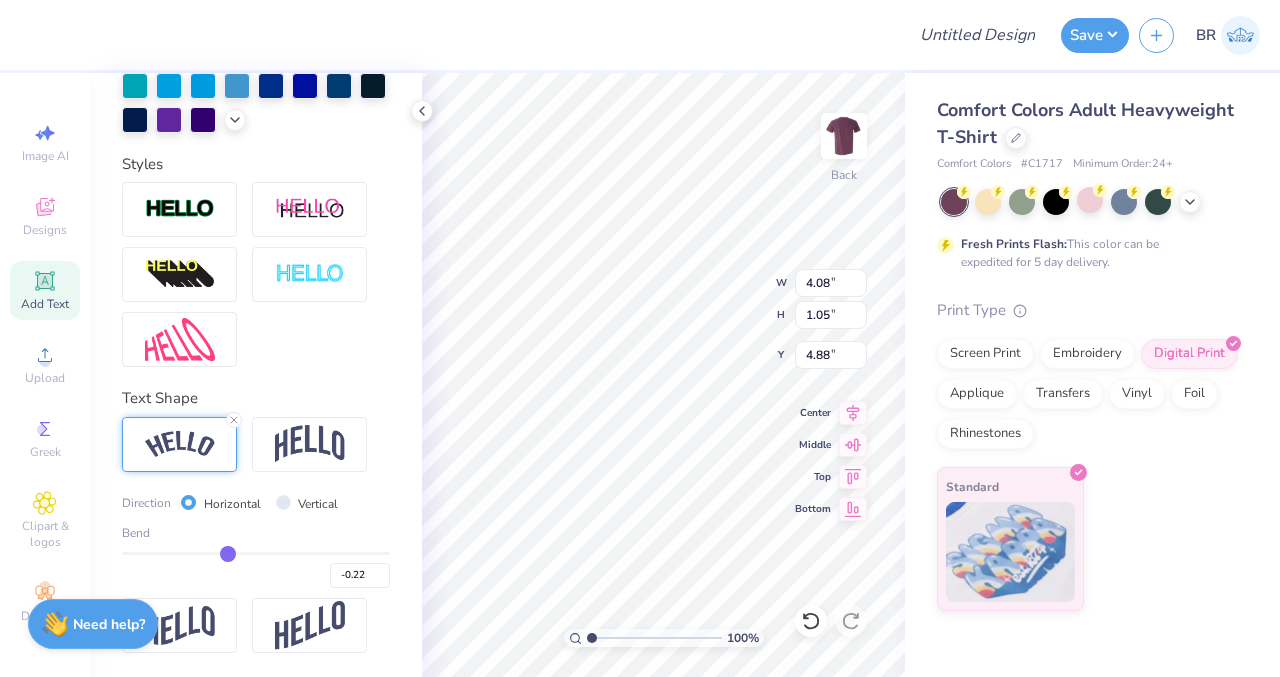 type on "-0.27" 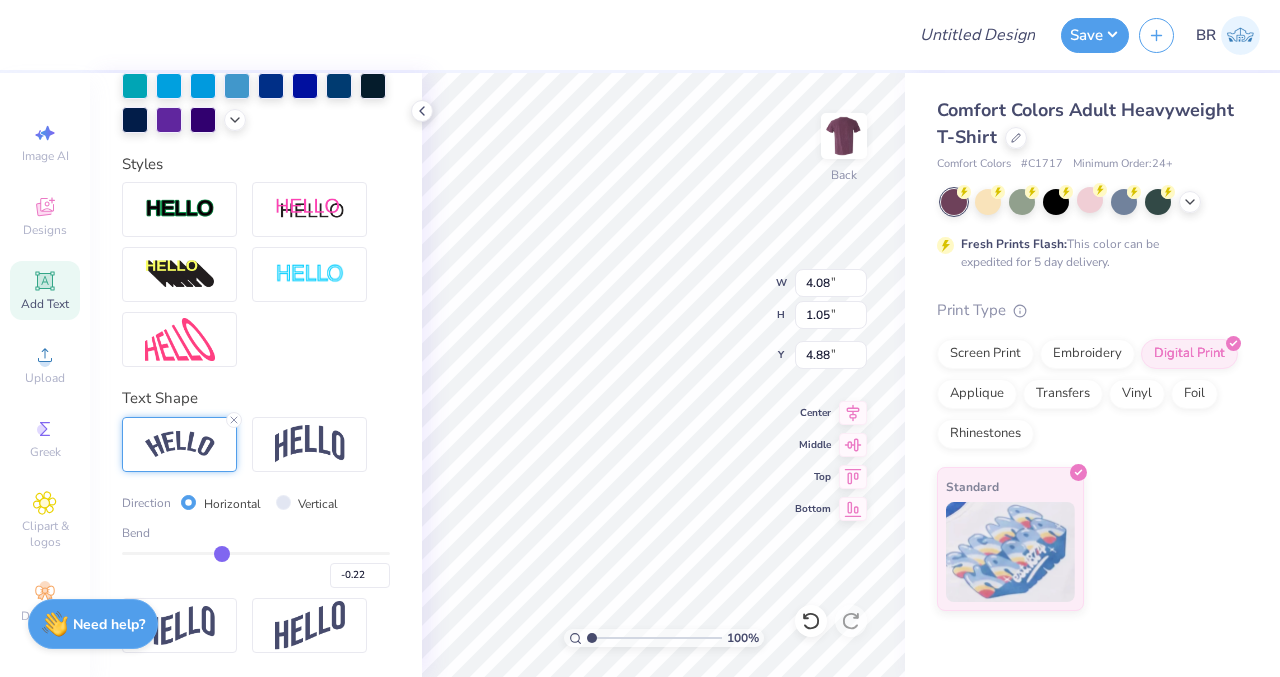 type on "-0.27" 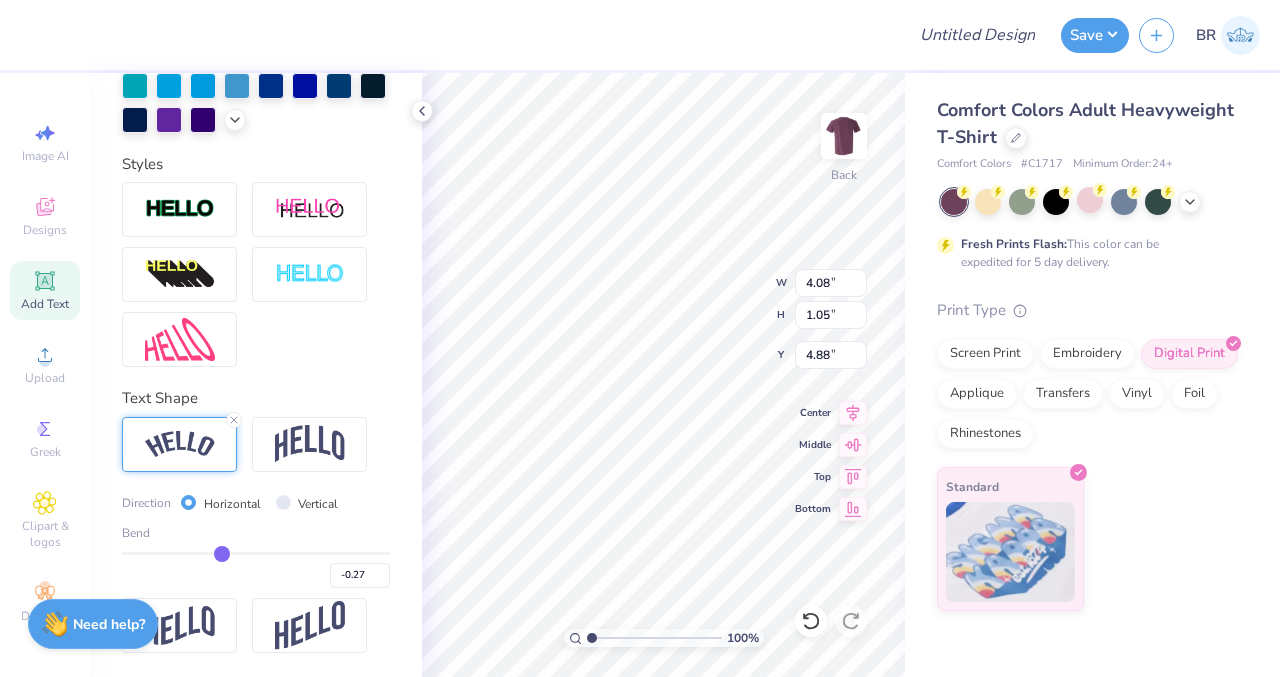type on "-0.29" 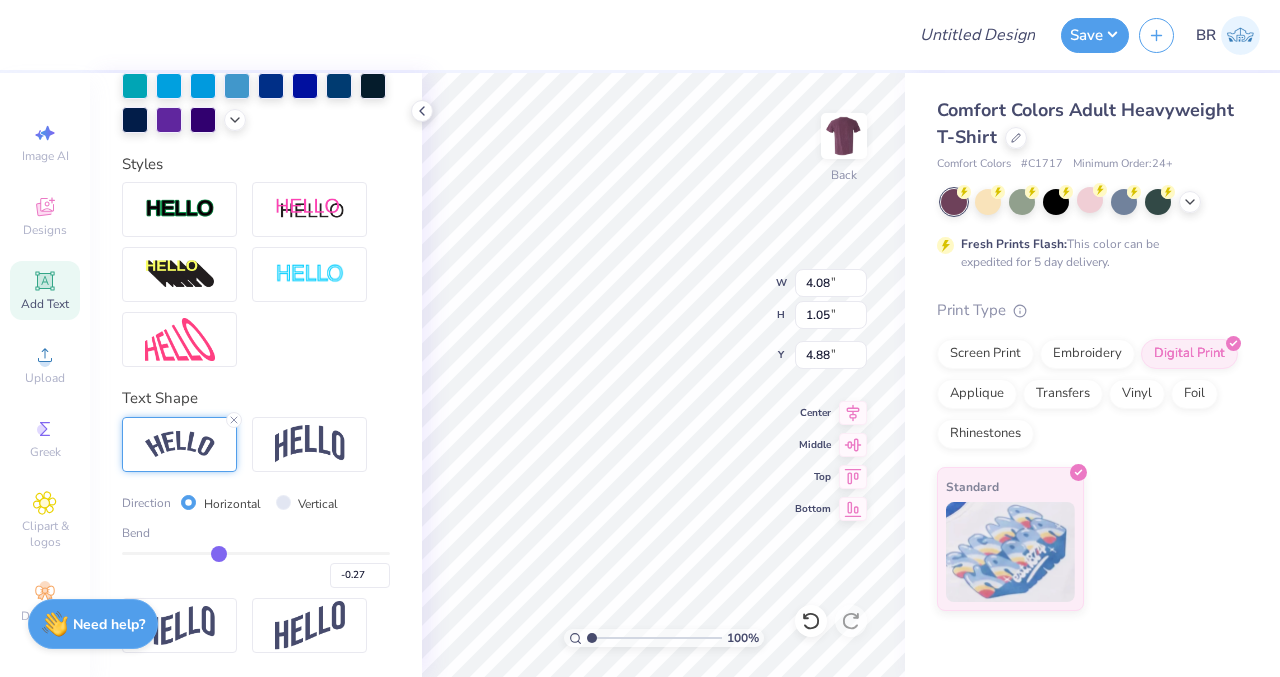 type on "-0.29" 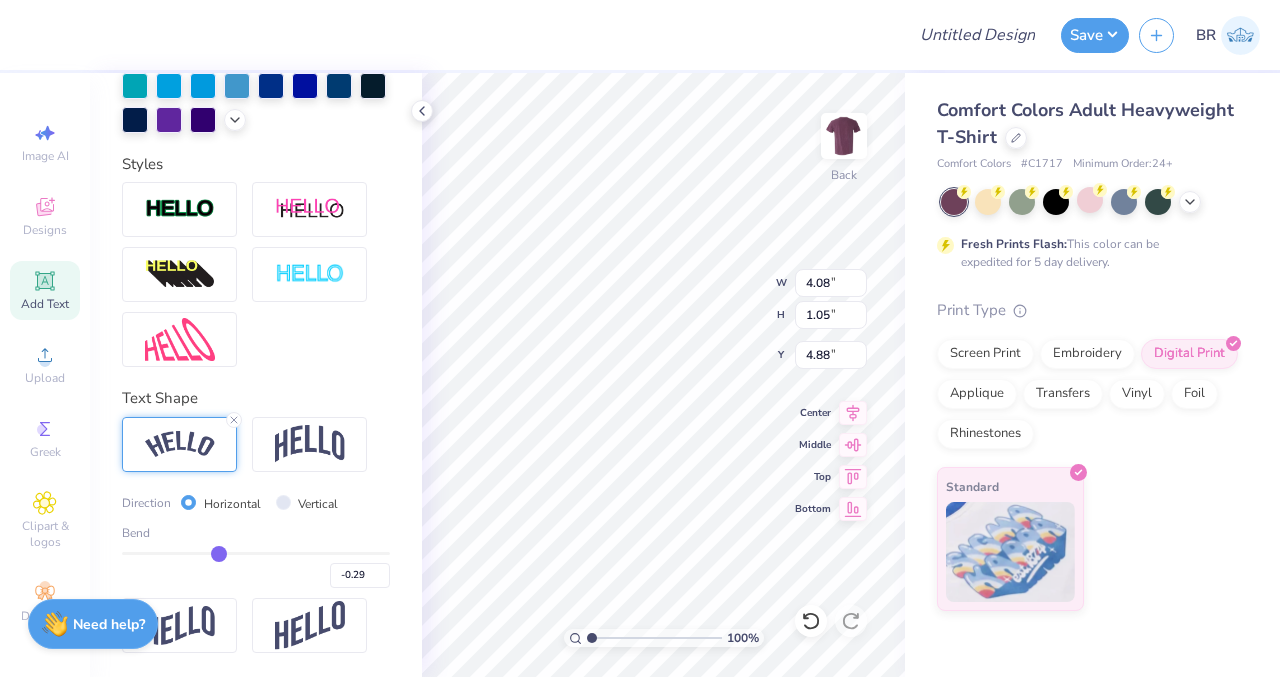 type on "-0.31" 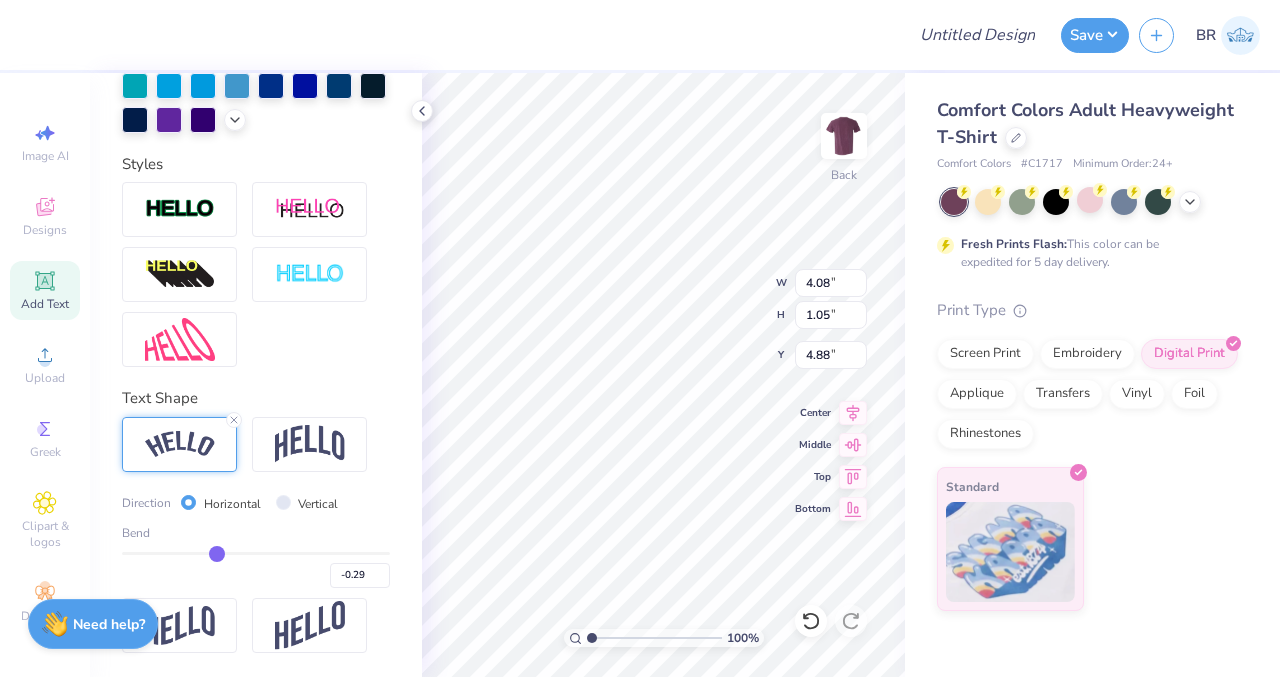 type on "-0.31" 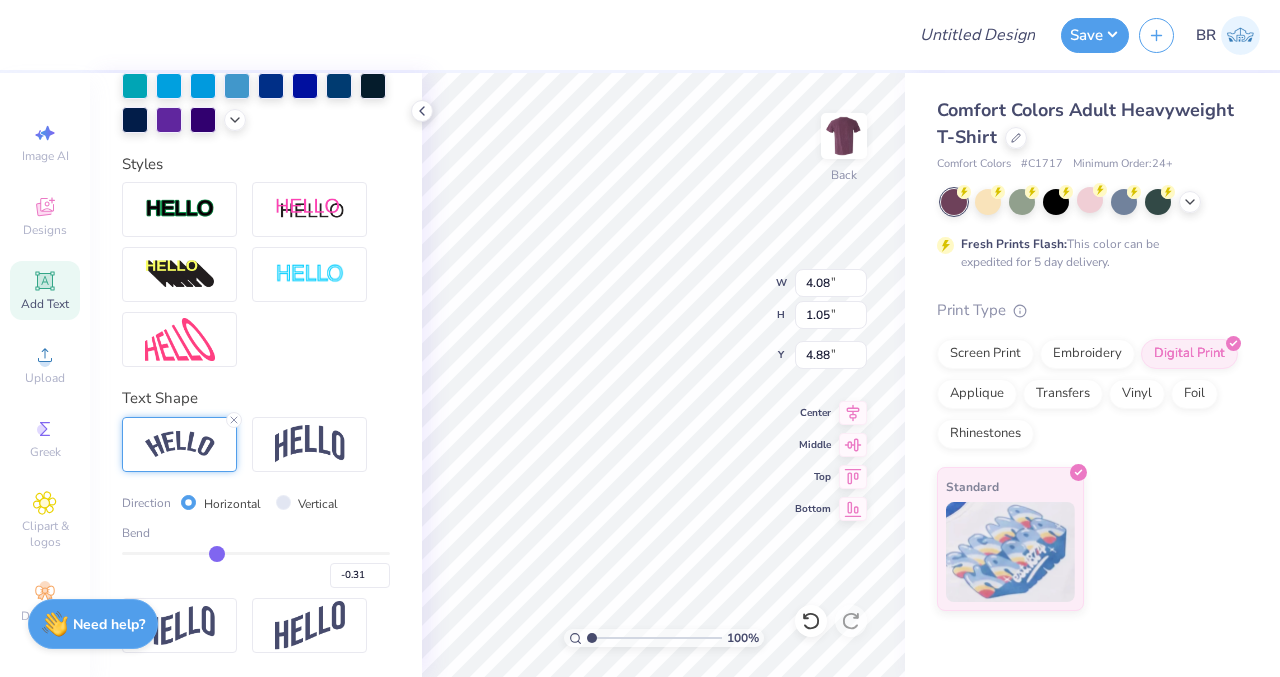 type on "-0.34" 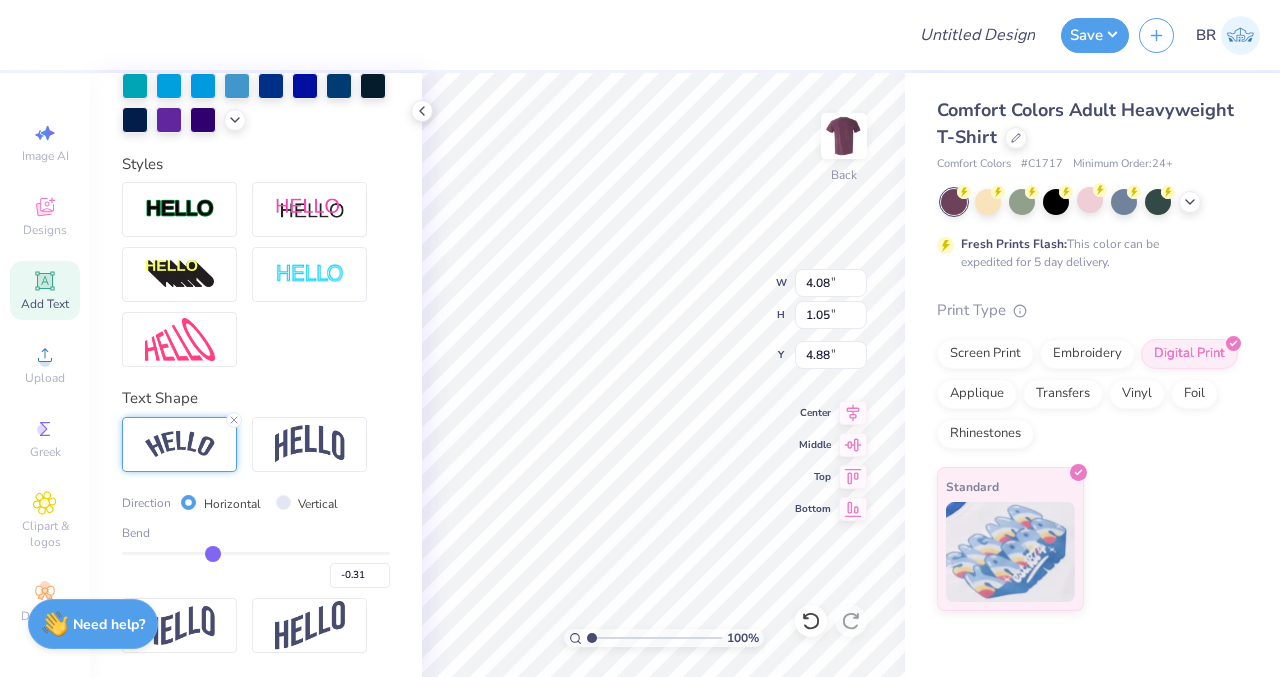 type on "-0.34" 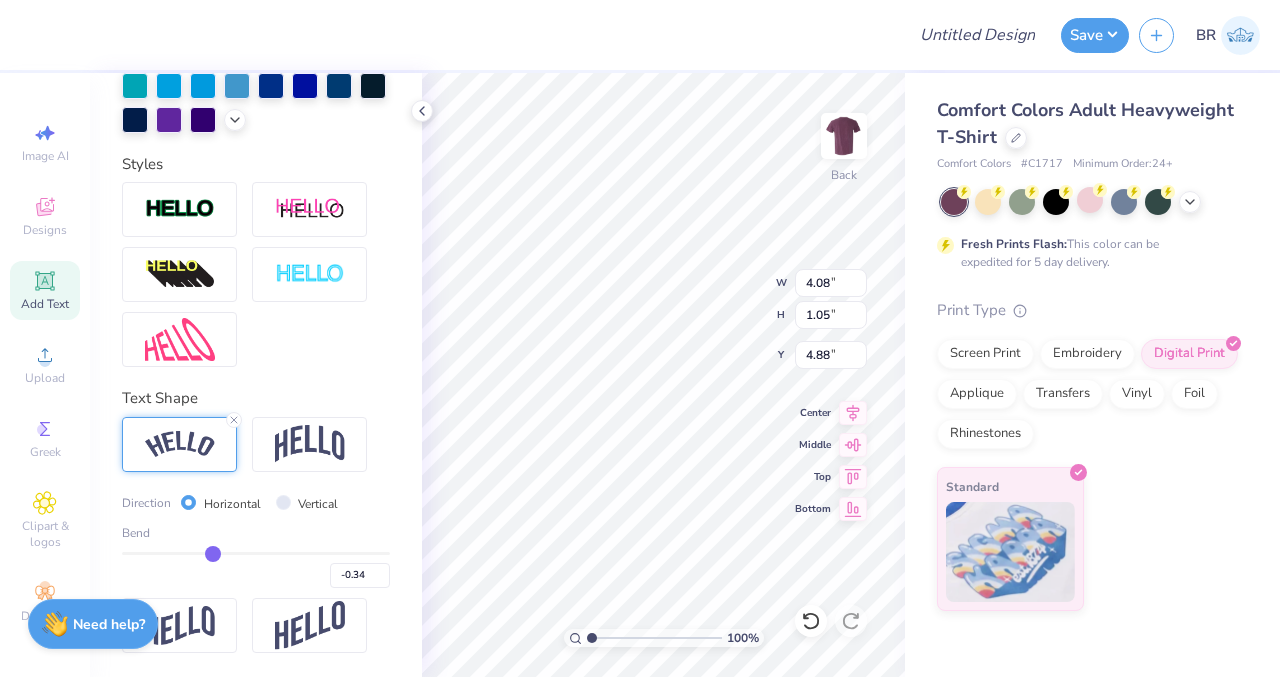 type on "-0.36" 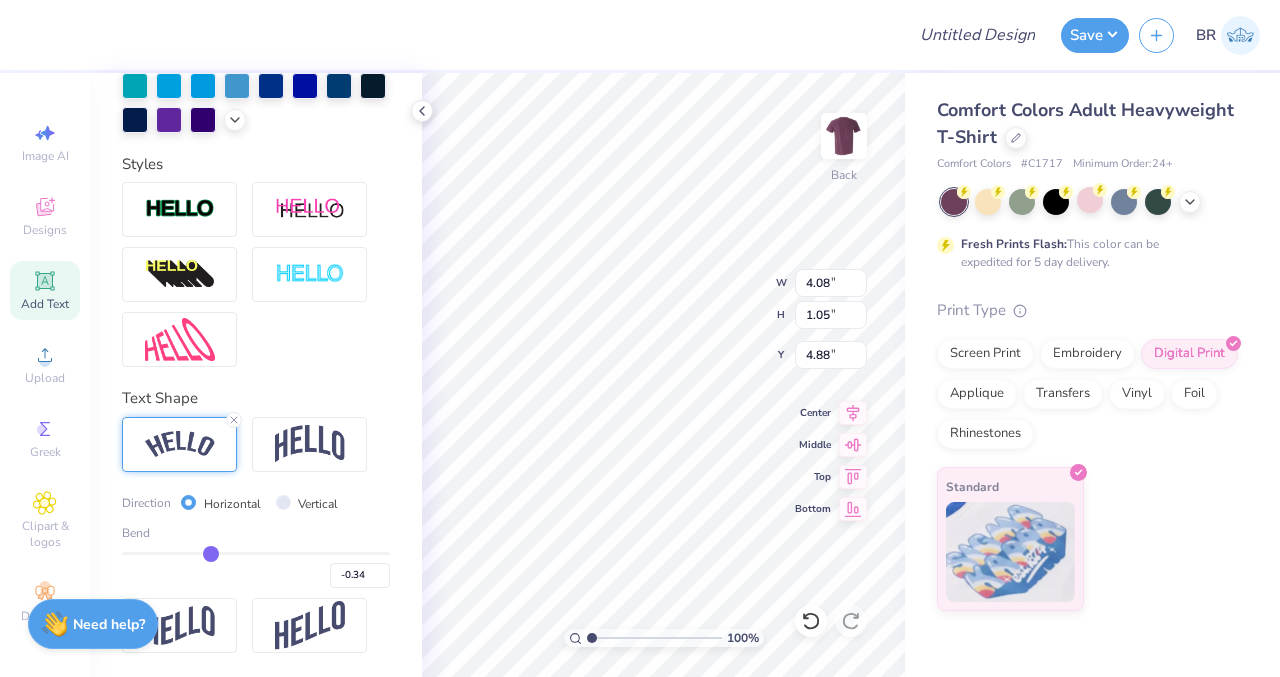 type on "-0.36" 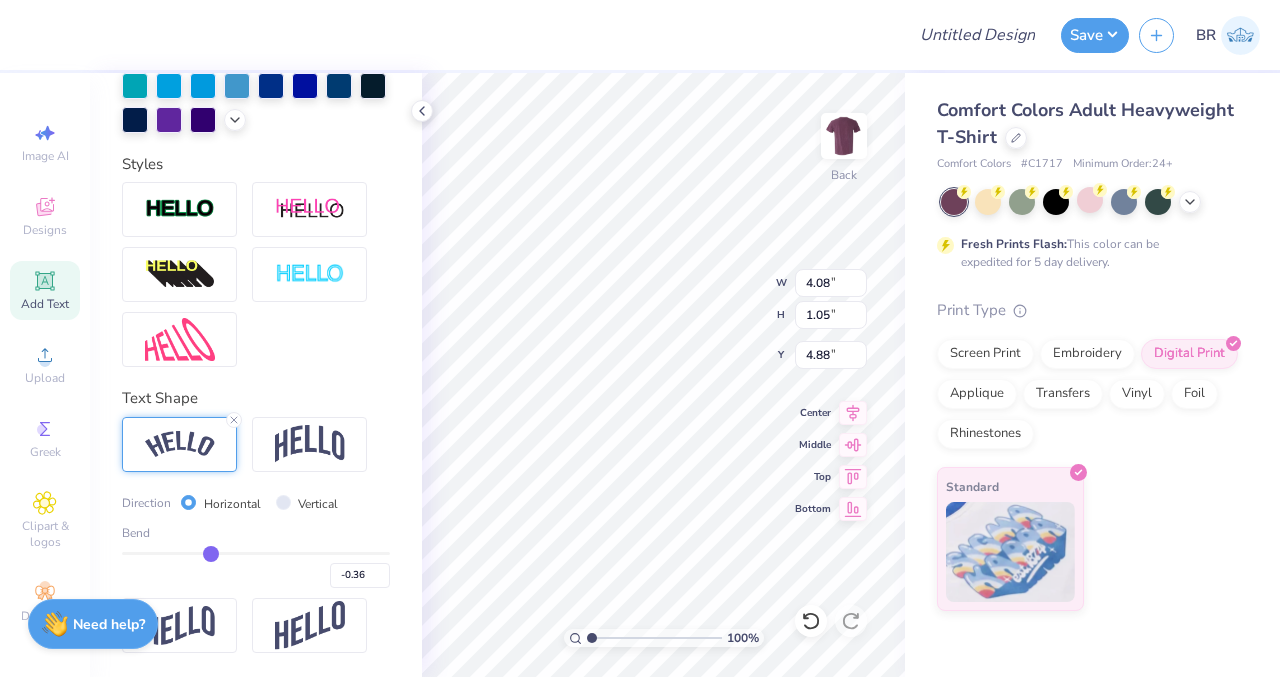 type on "-0.38" 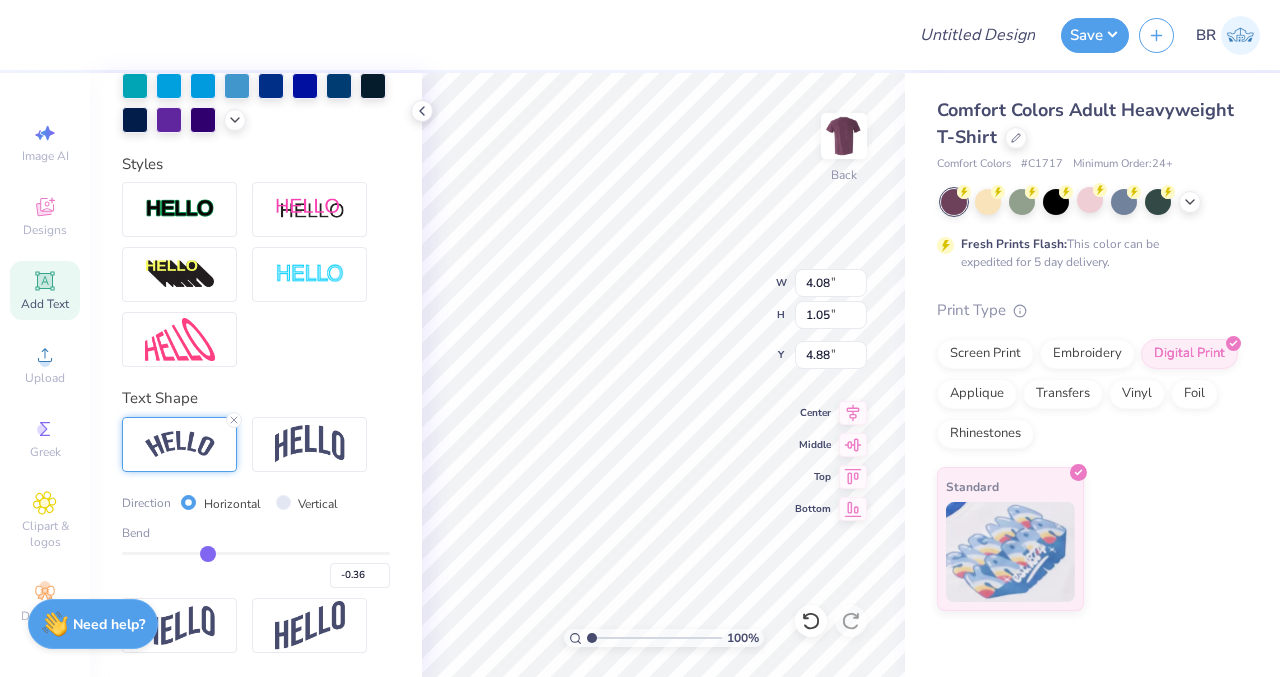 type on "-0.38" 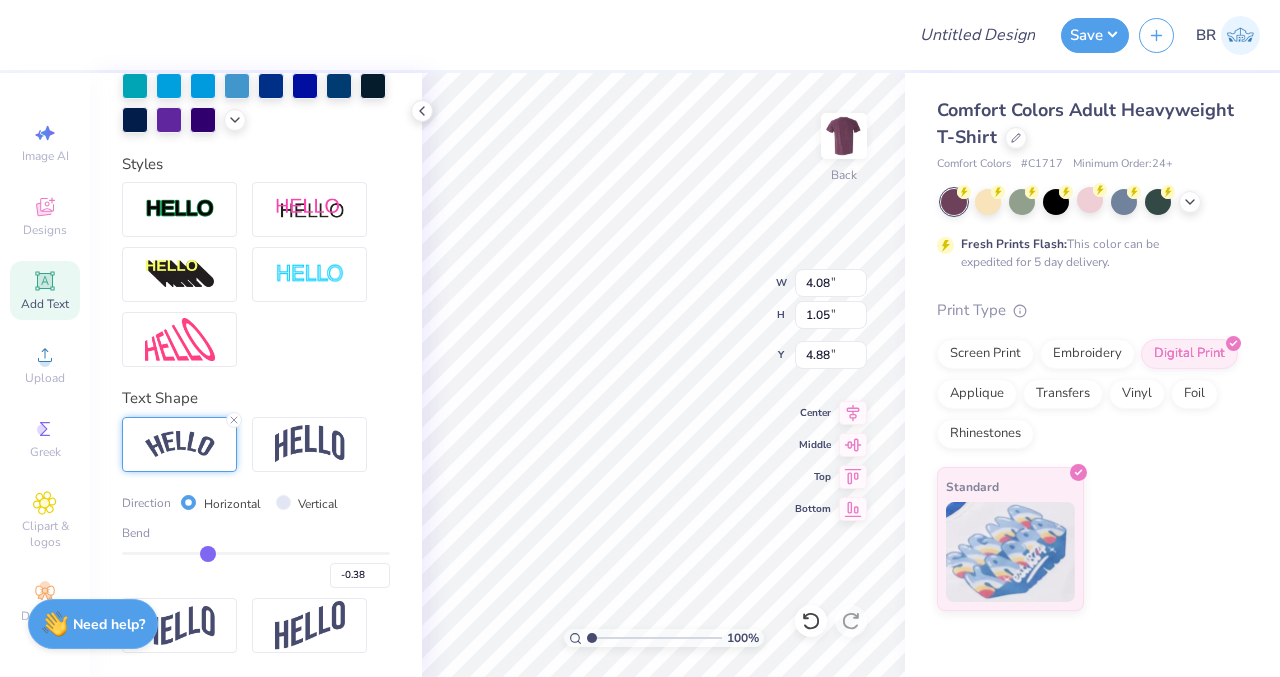 type on "-0.4" 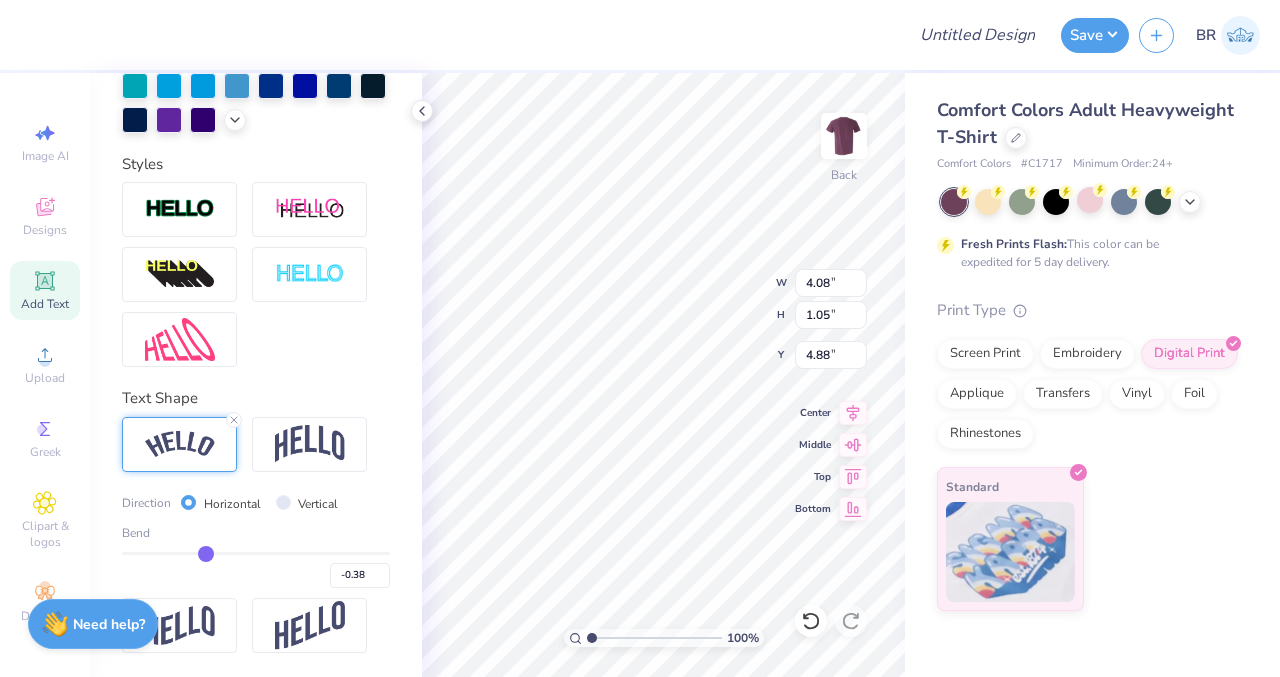type on "-0.40" 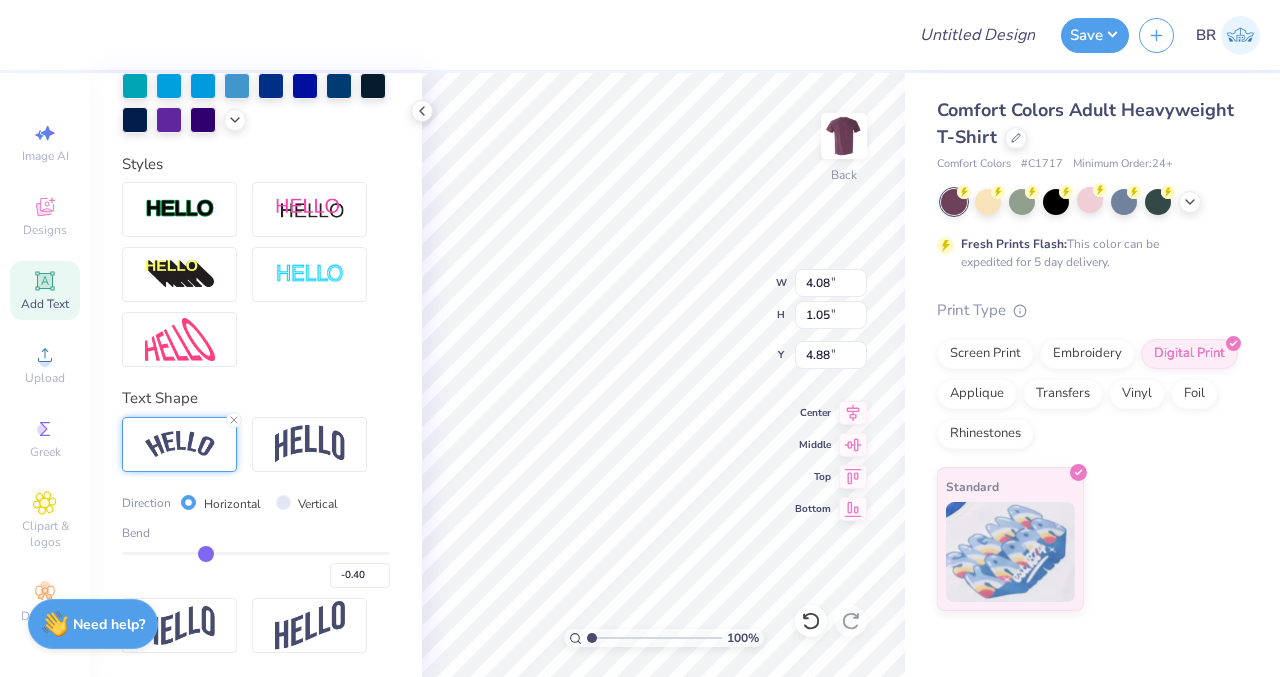 type on "-0.42" 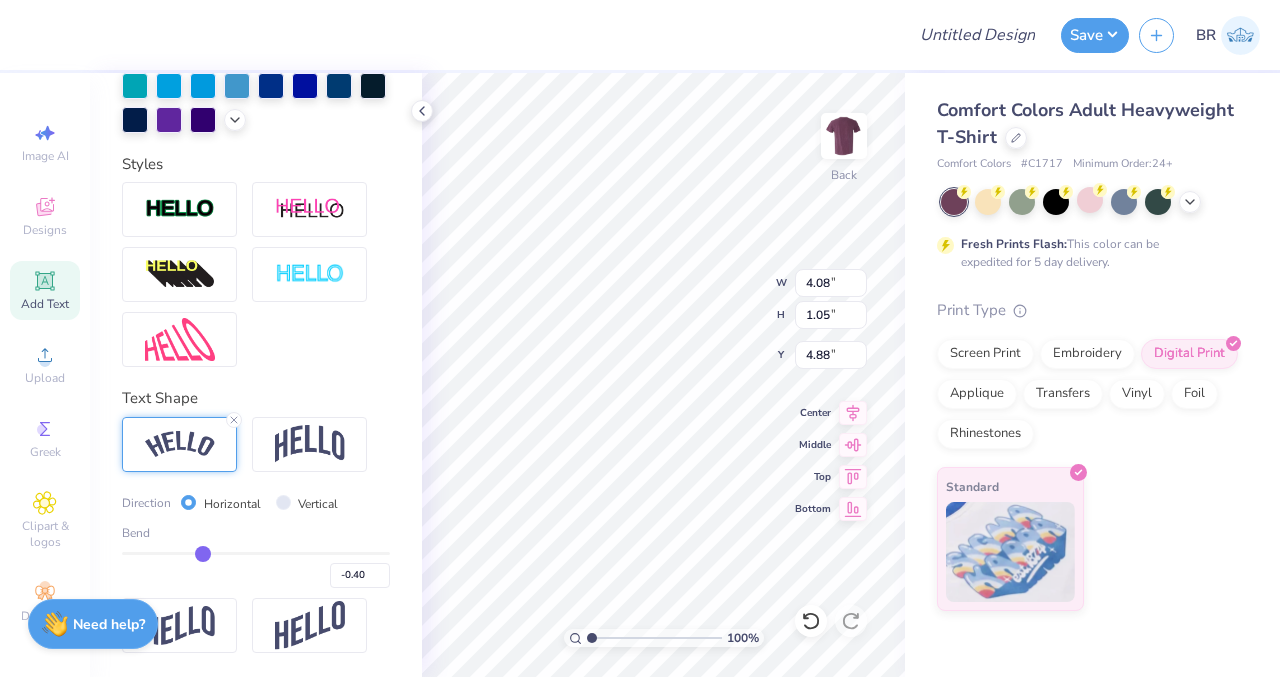 type on "-0.42" 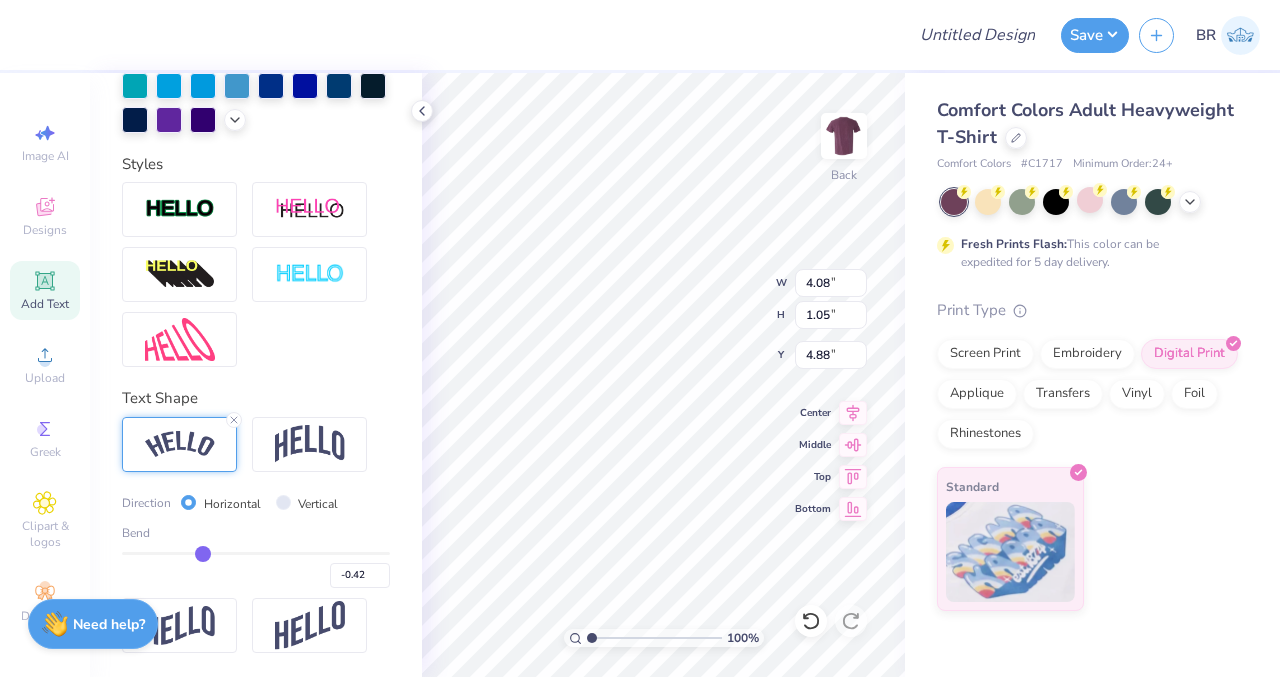 type on "-0.43" 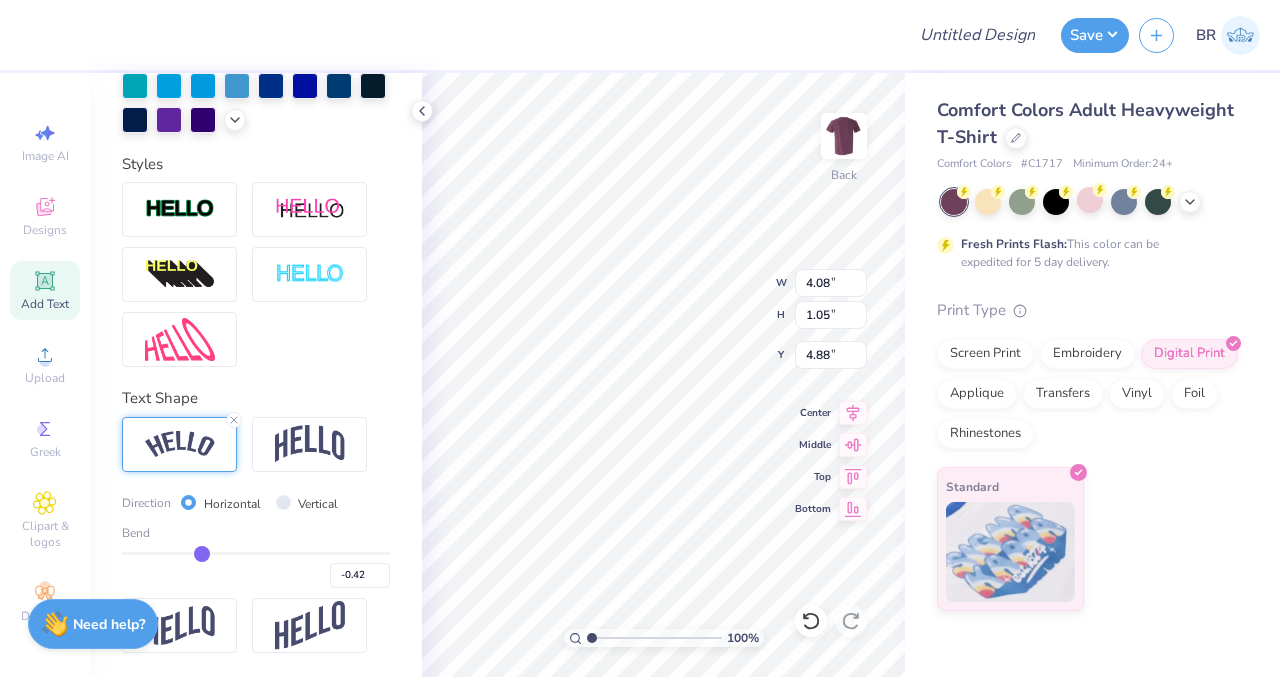 type on "-0.43" 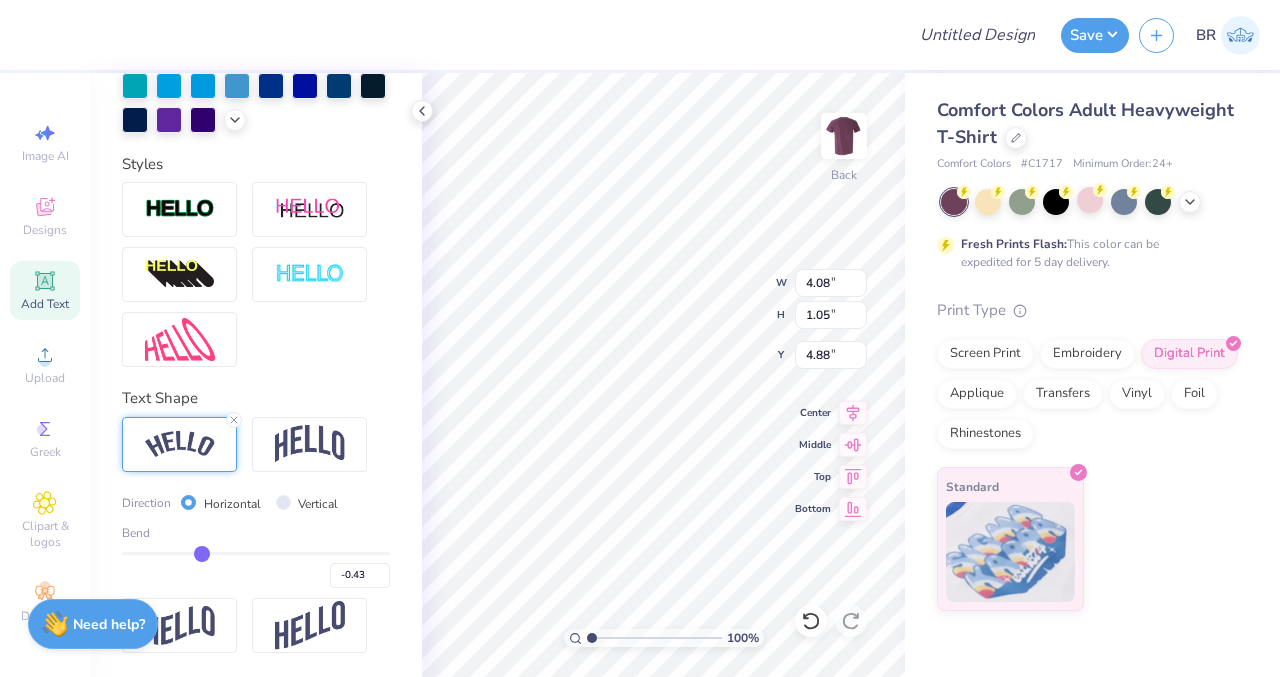 type on "-0.45" 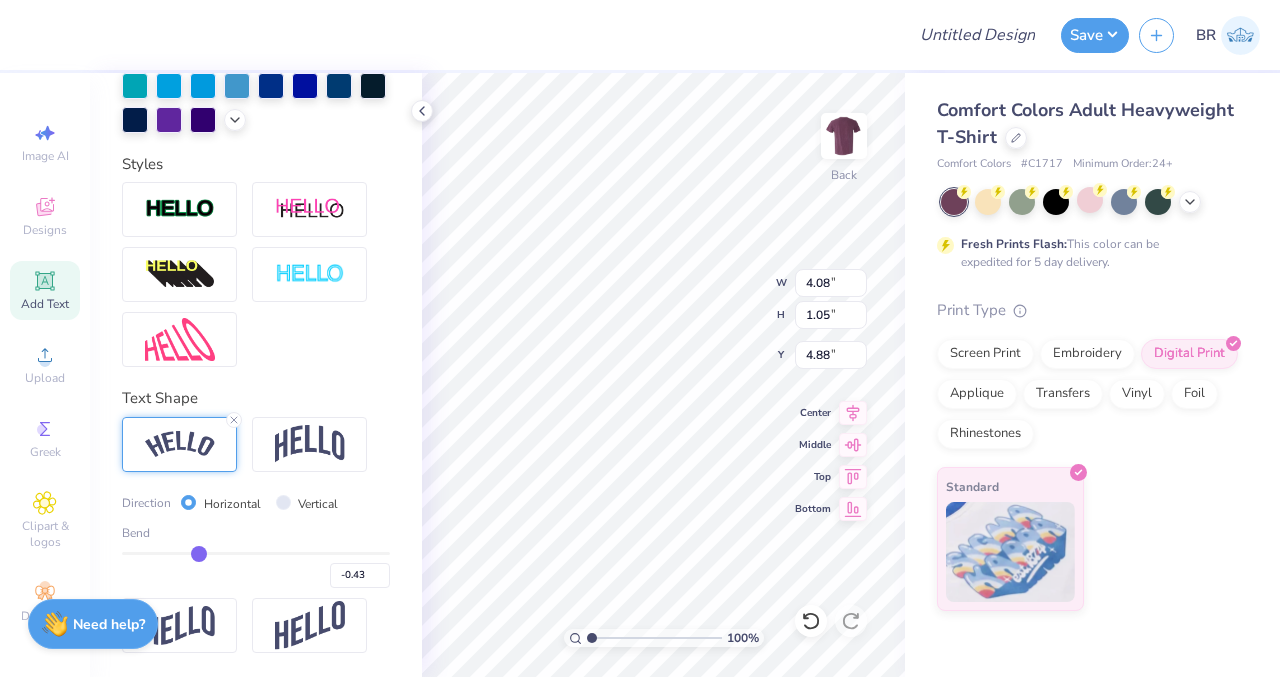 type on "-0.45" 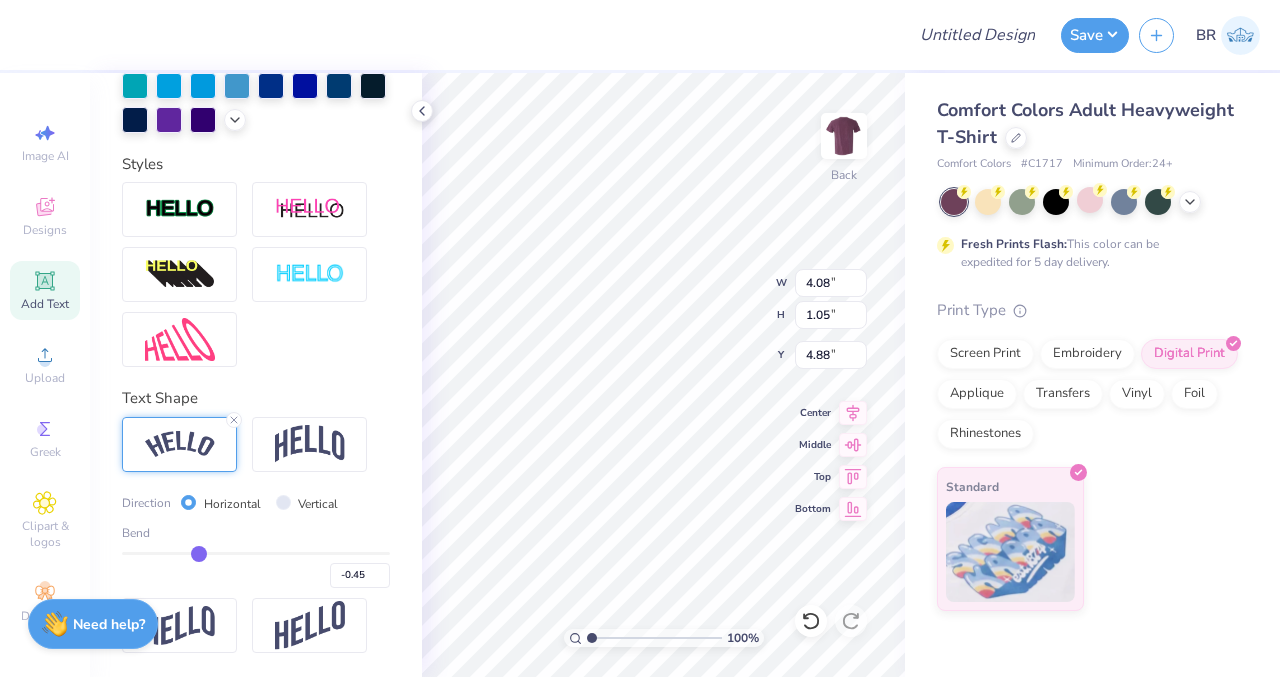 type on "-0.46" 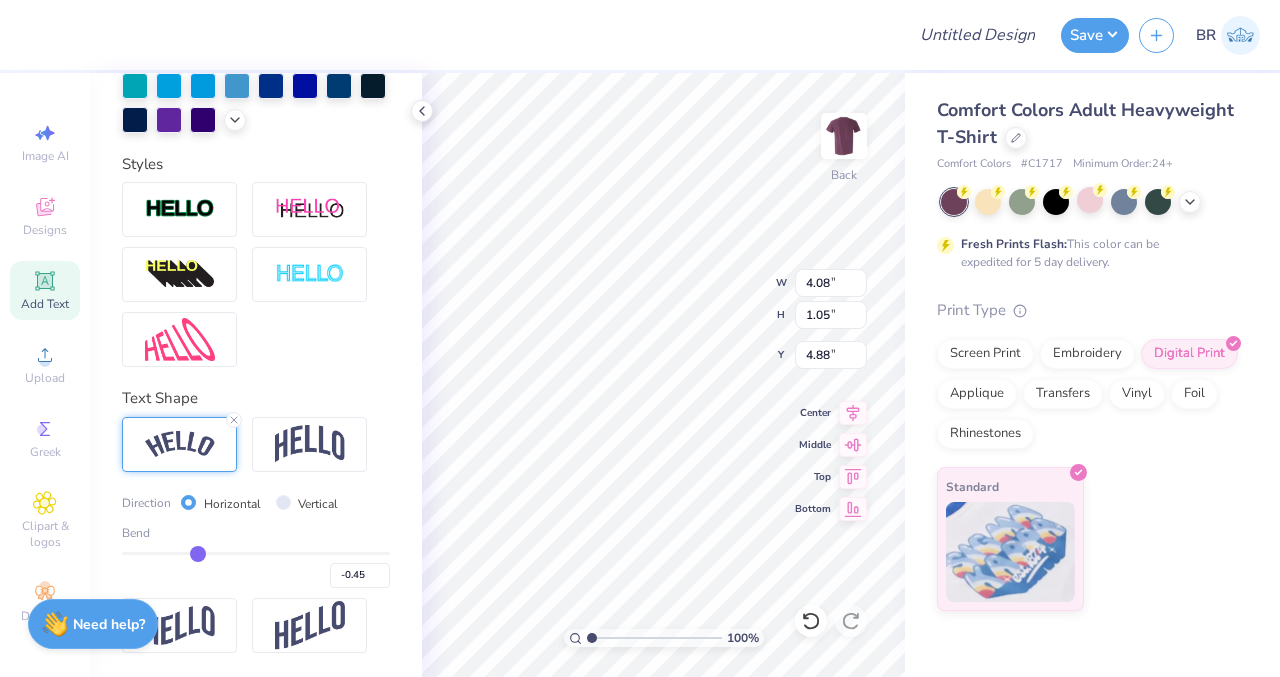 type on "-0.46" 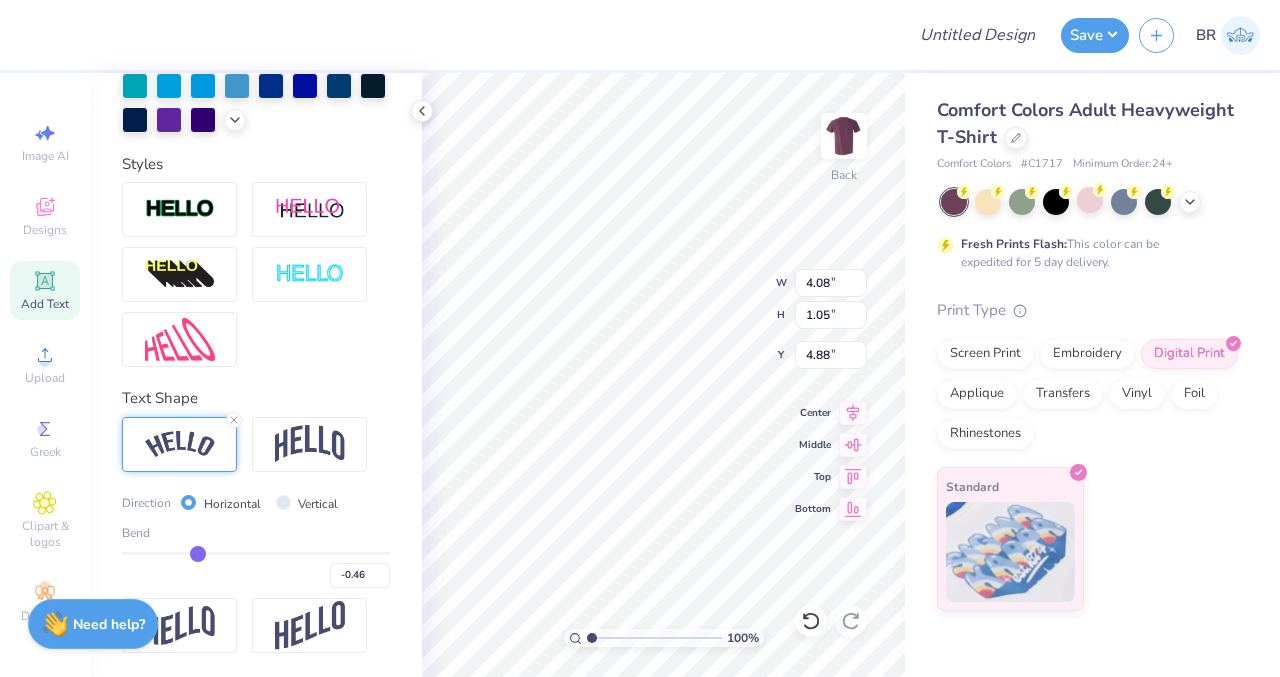 type on "-0.47" 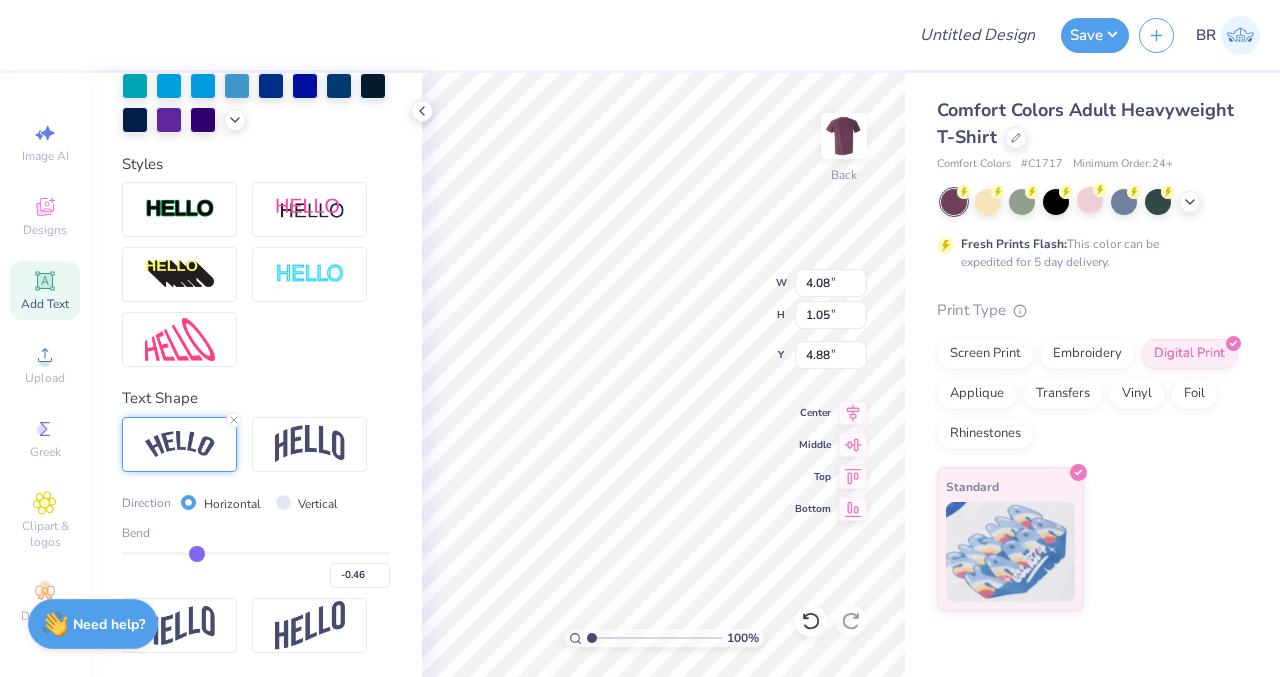 type on "-0.47" 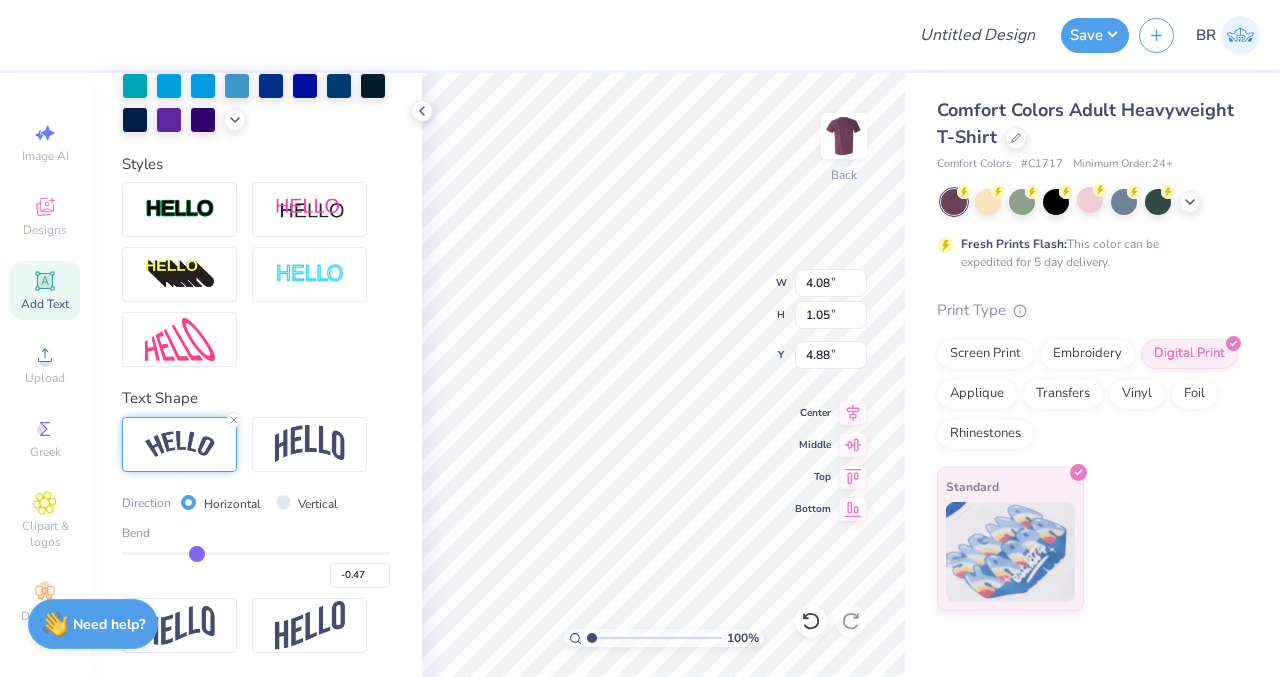 type on "-0.5" 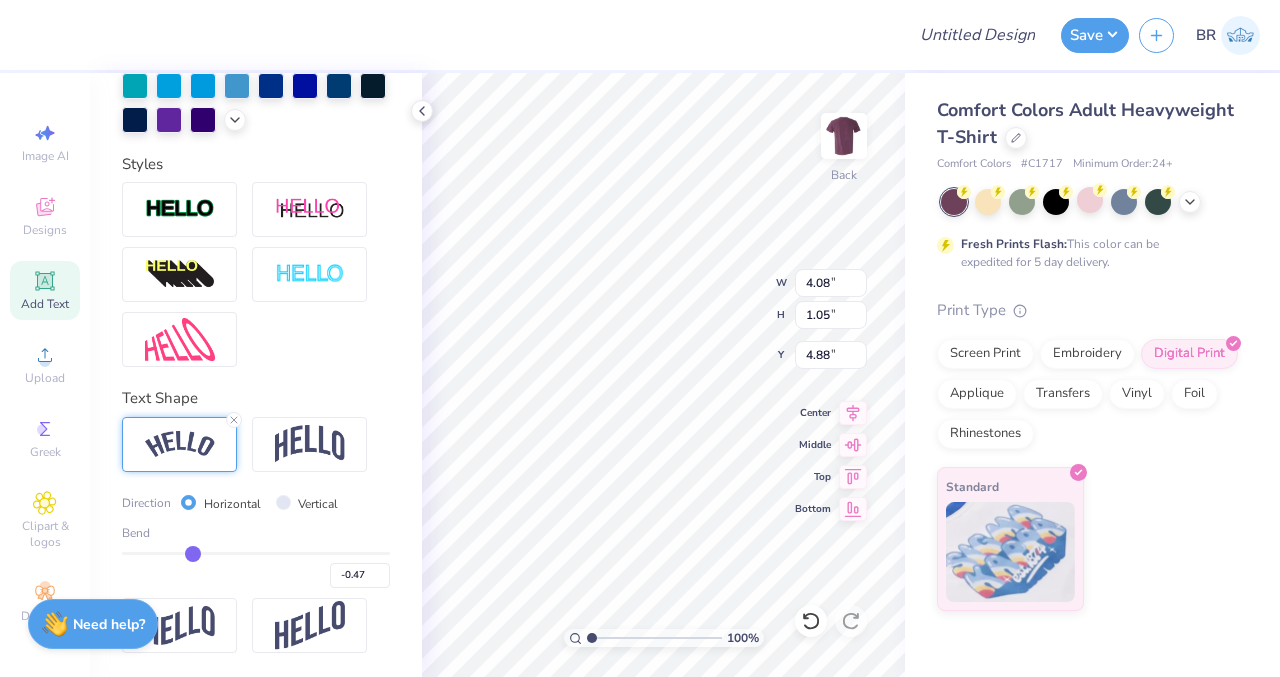 type on "-0.50" 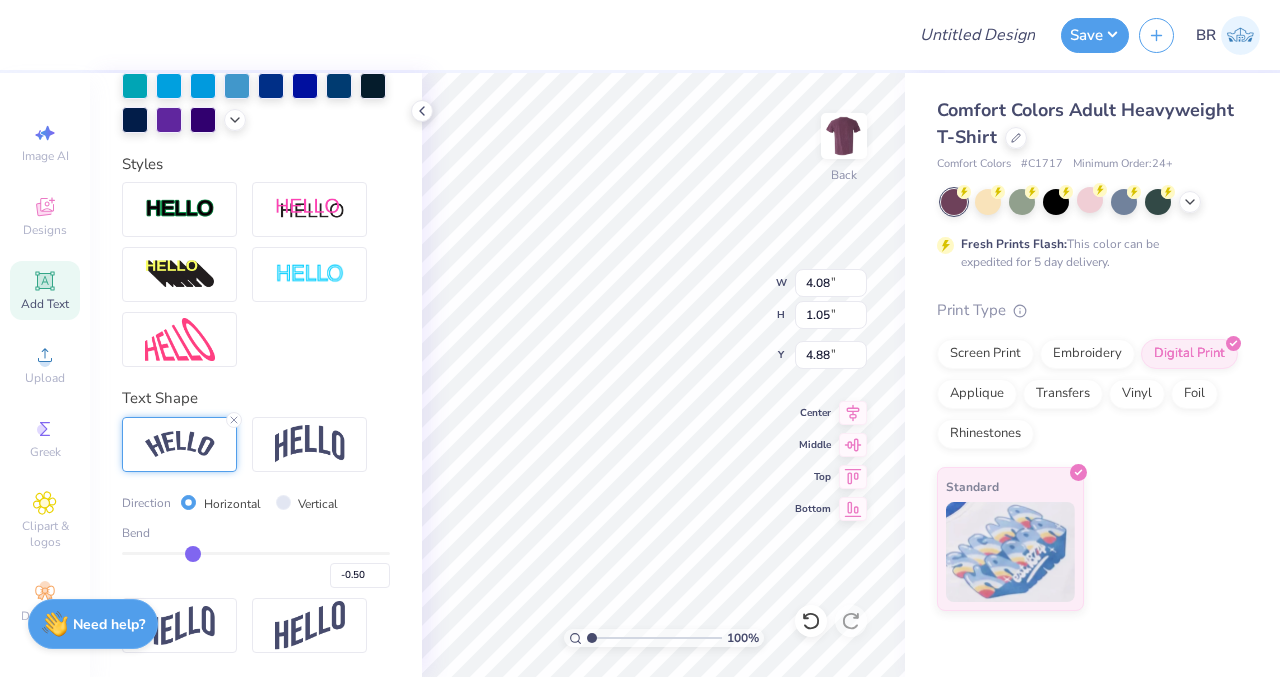 type on "-0.51" 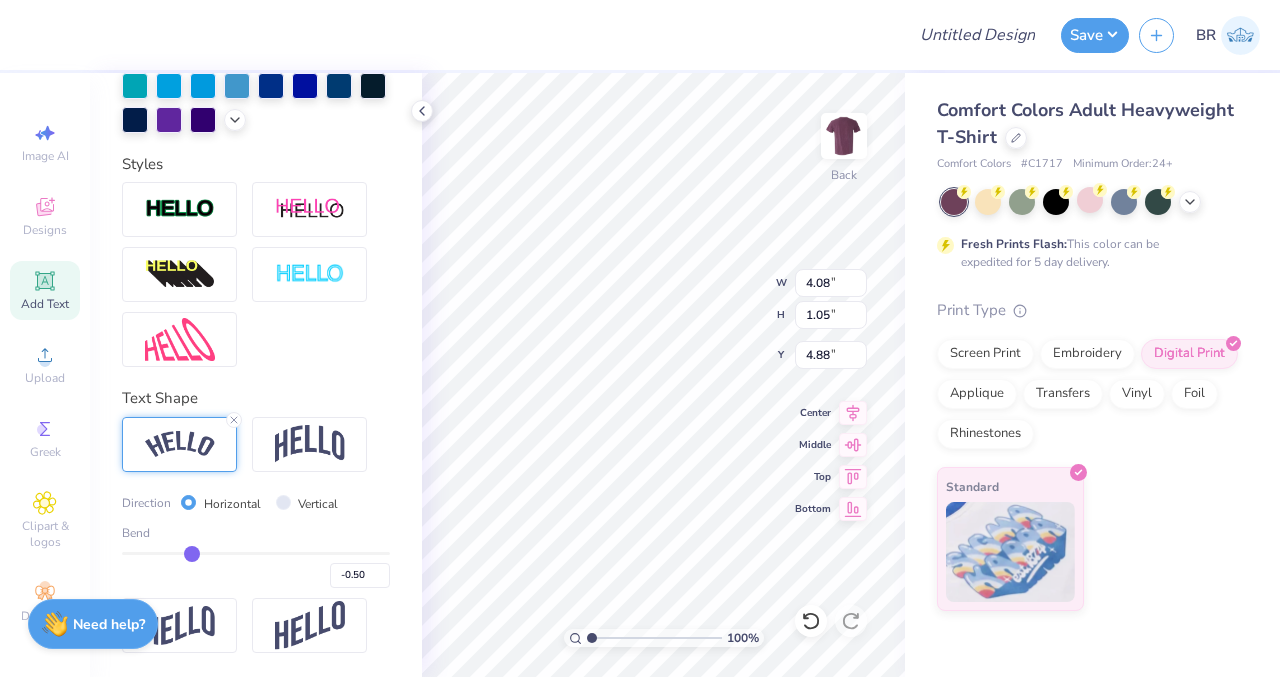type on "-0.51" 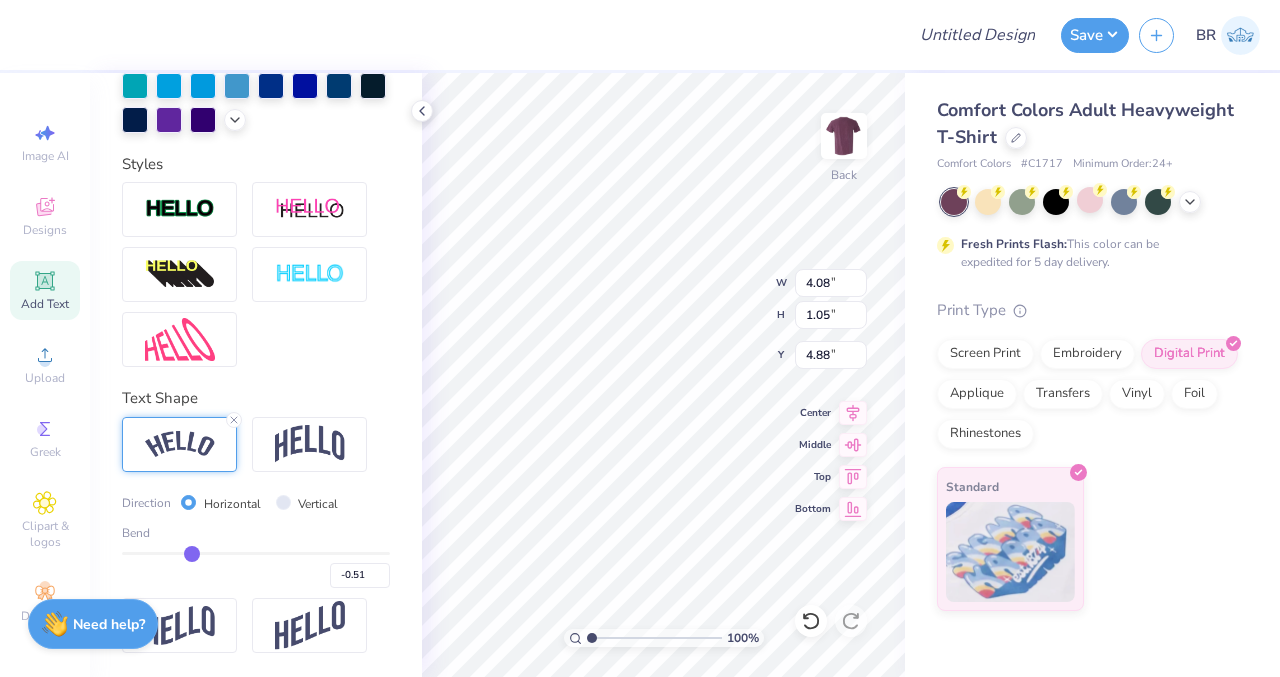 type on "-0.53" 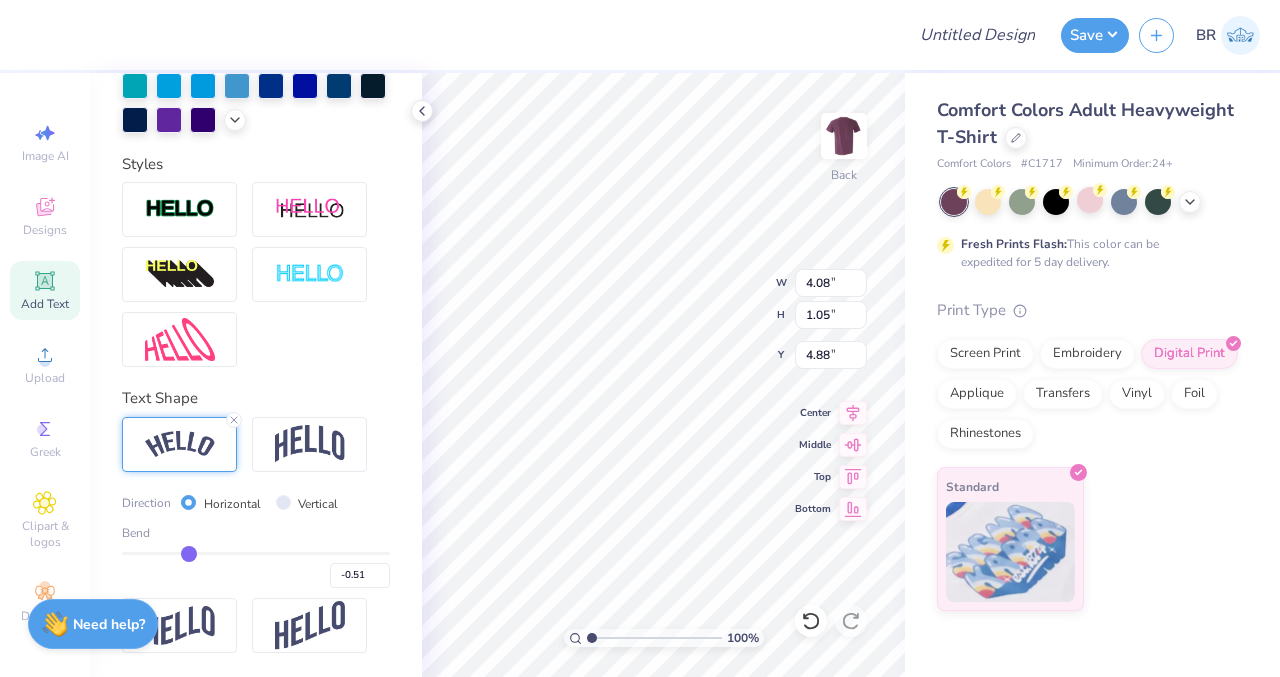 type on "-0.53" 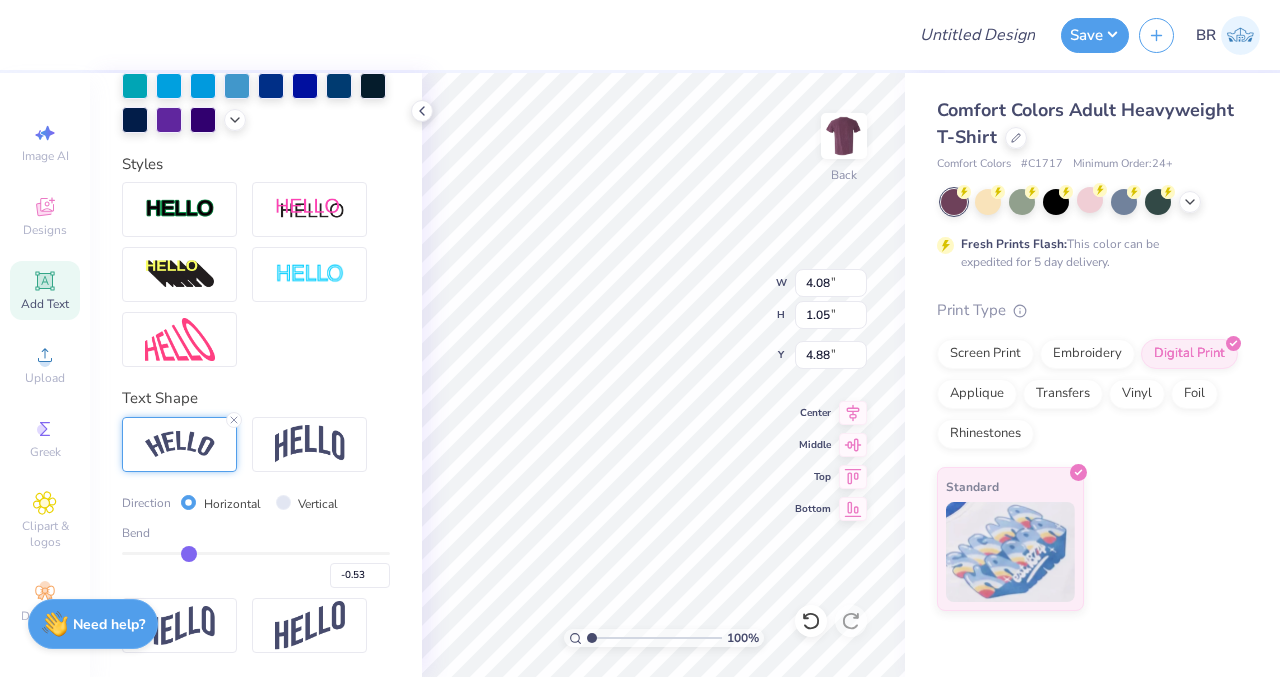 type on "-0.55" 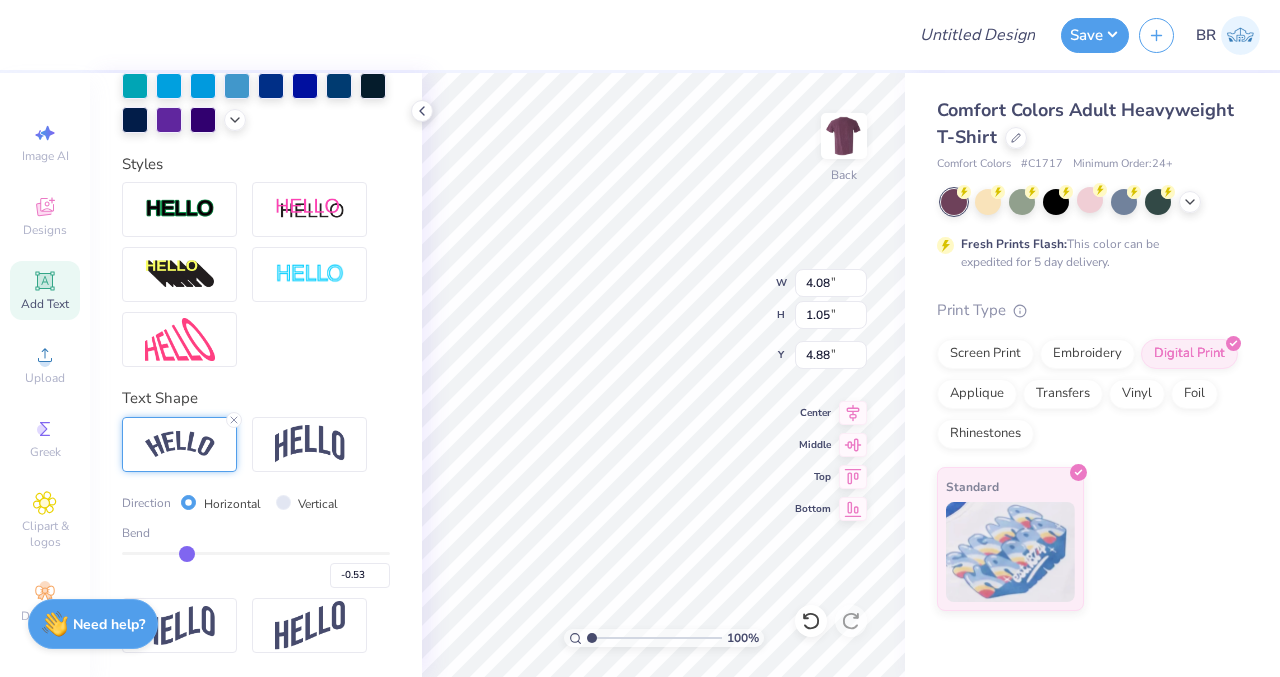 type on "-0.55" 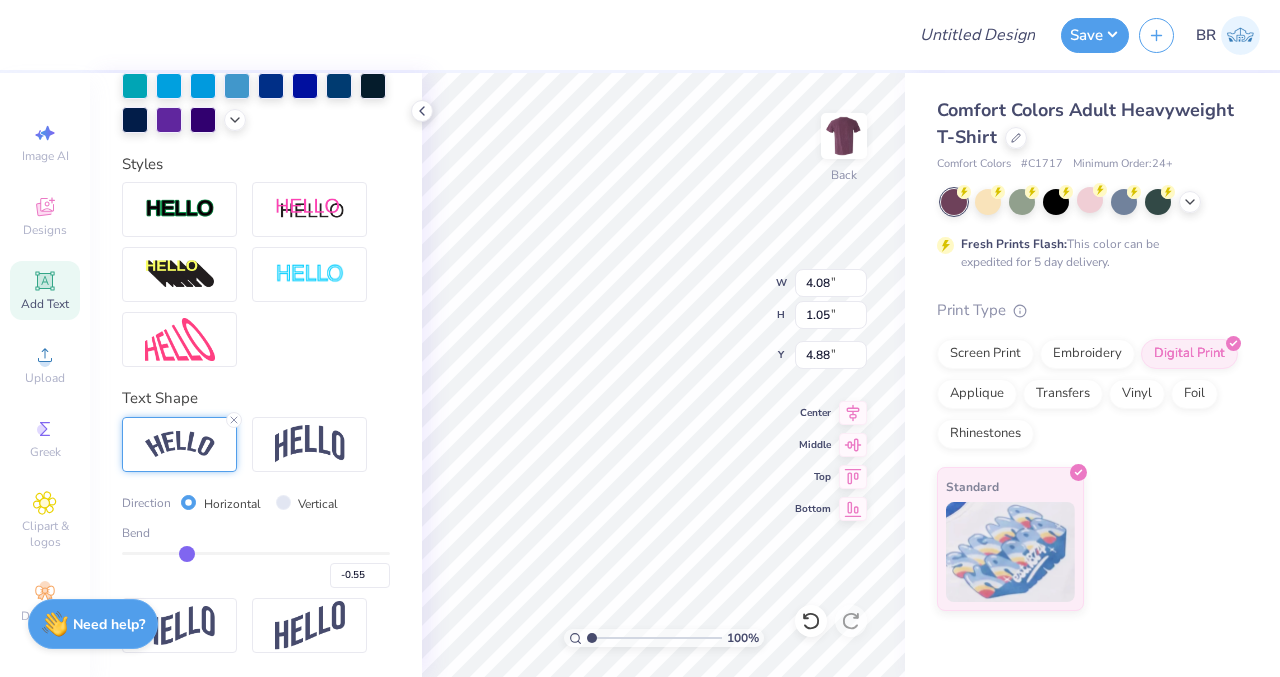 type on "-0.56" 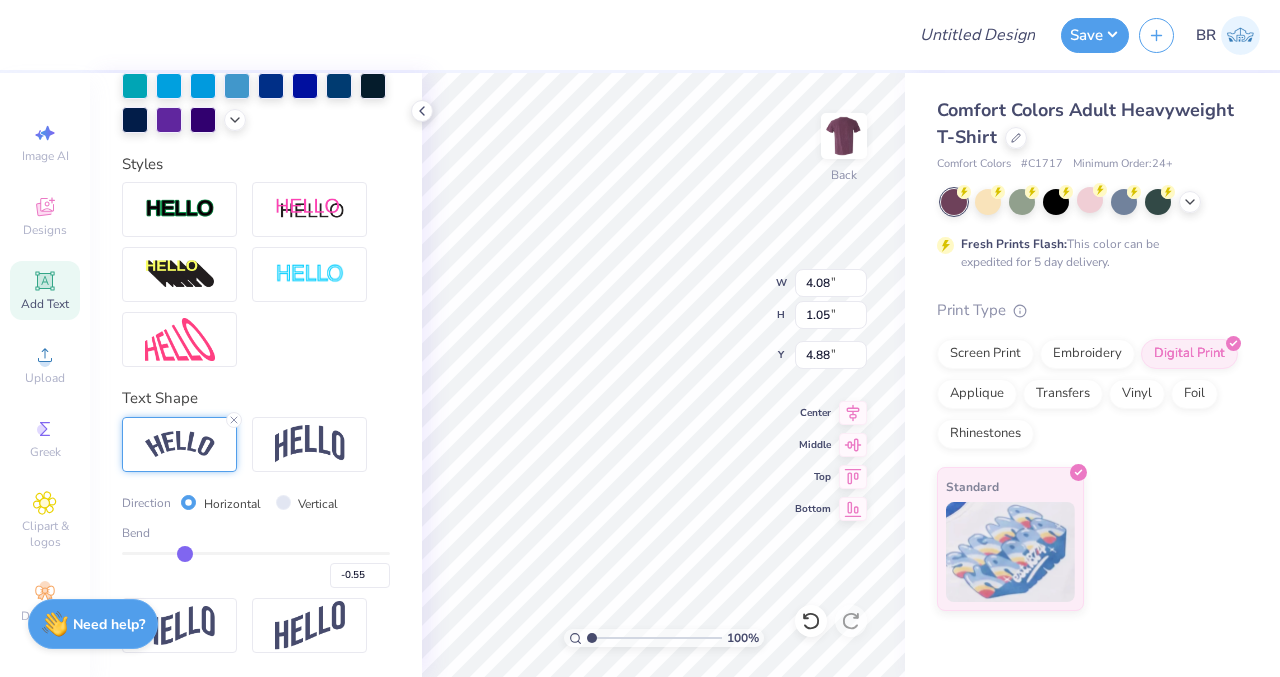 type on "-0.56" 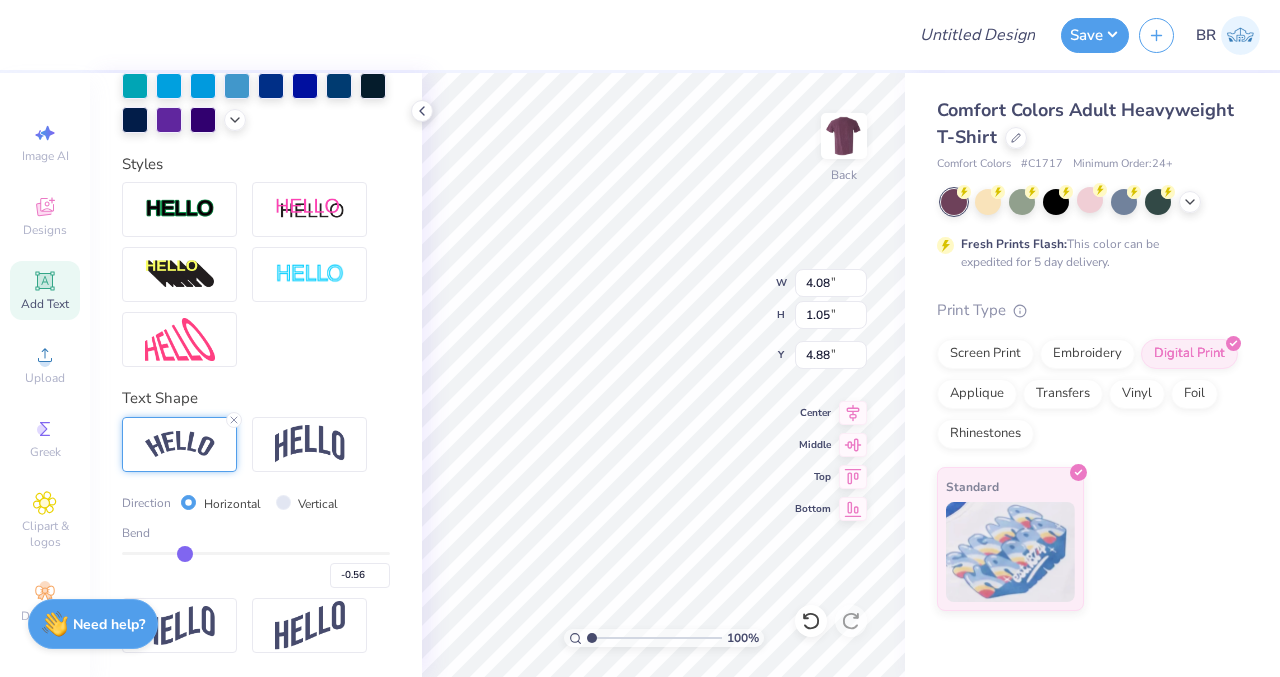 type on "-0.57" 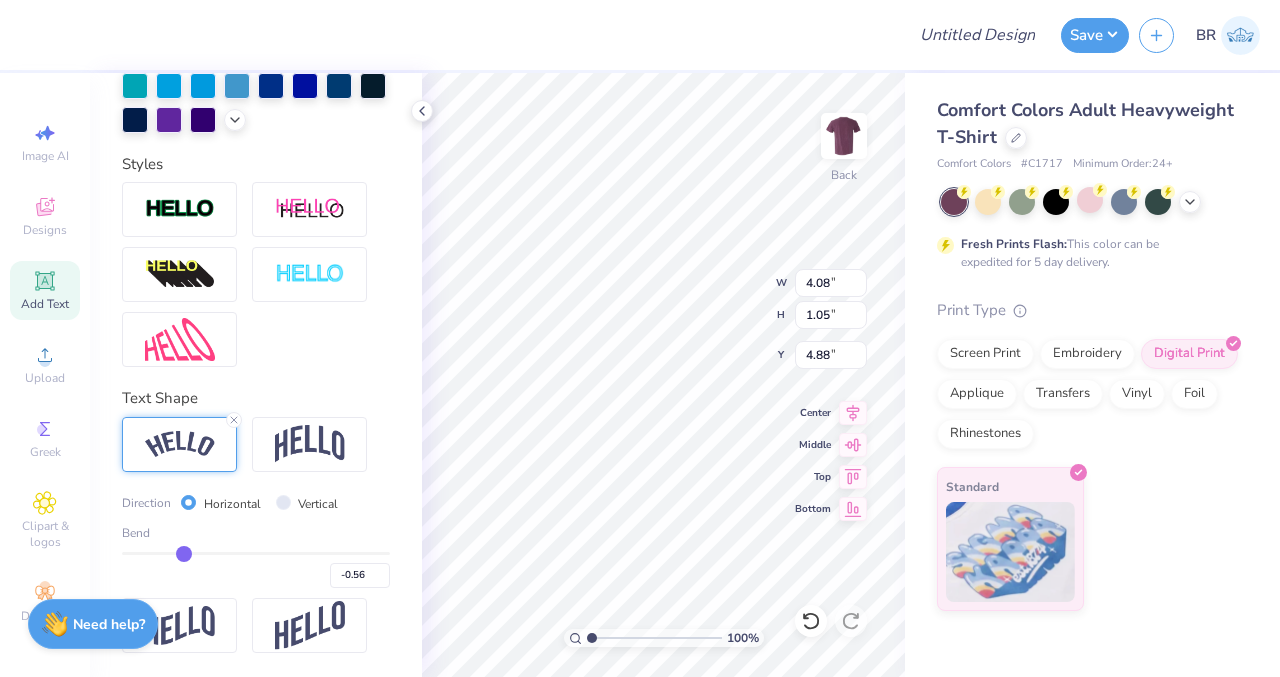 type on "-0.57" 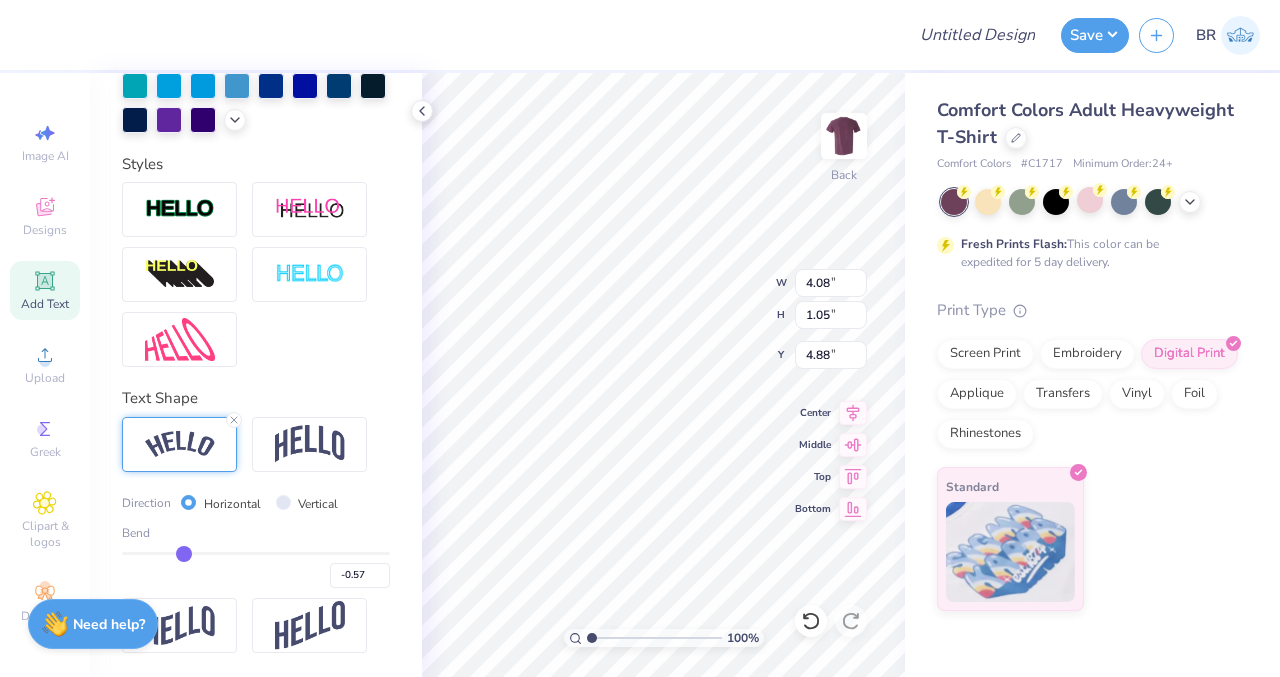 type on "-0.59" 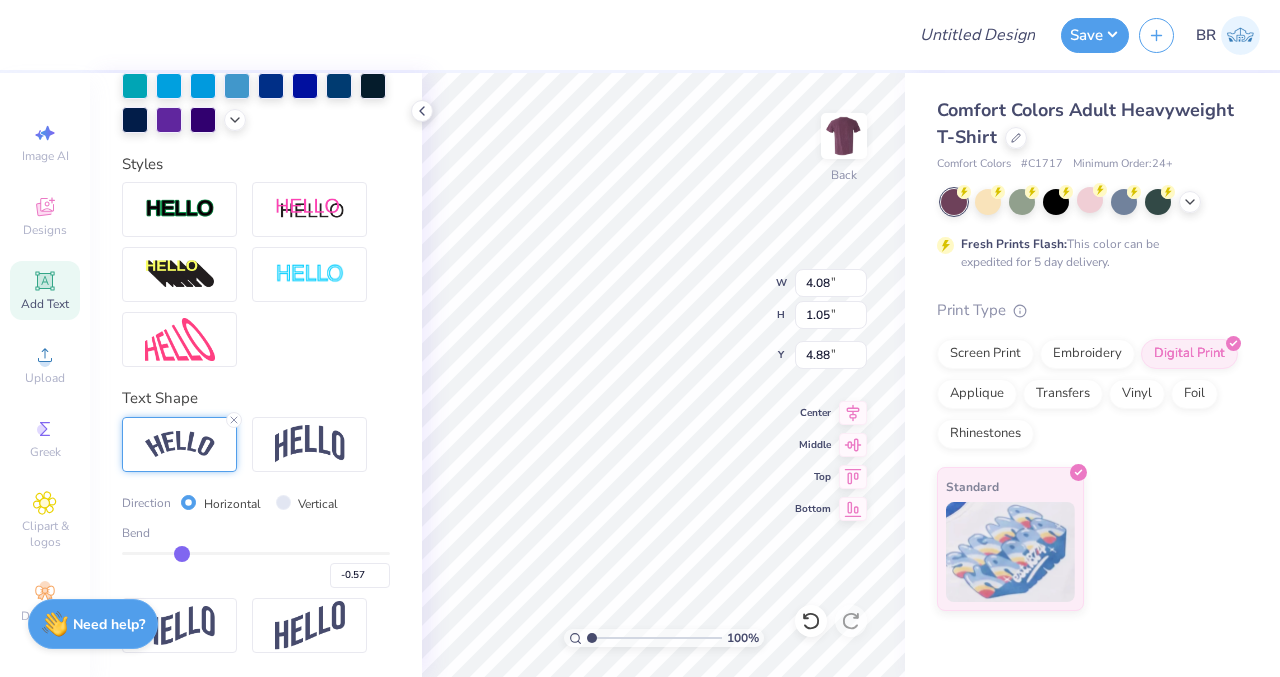 type on "-0.59" 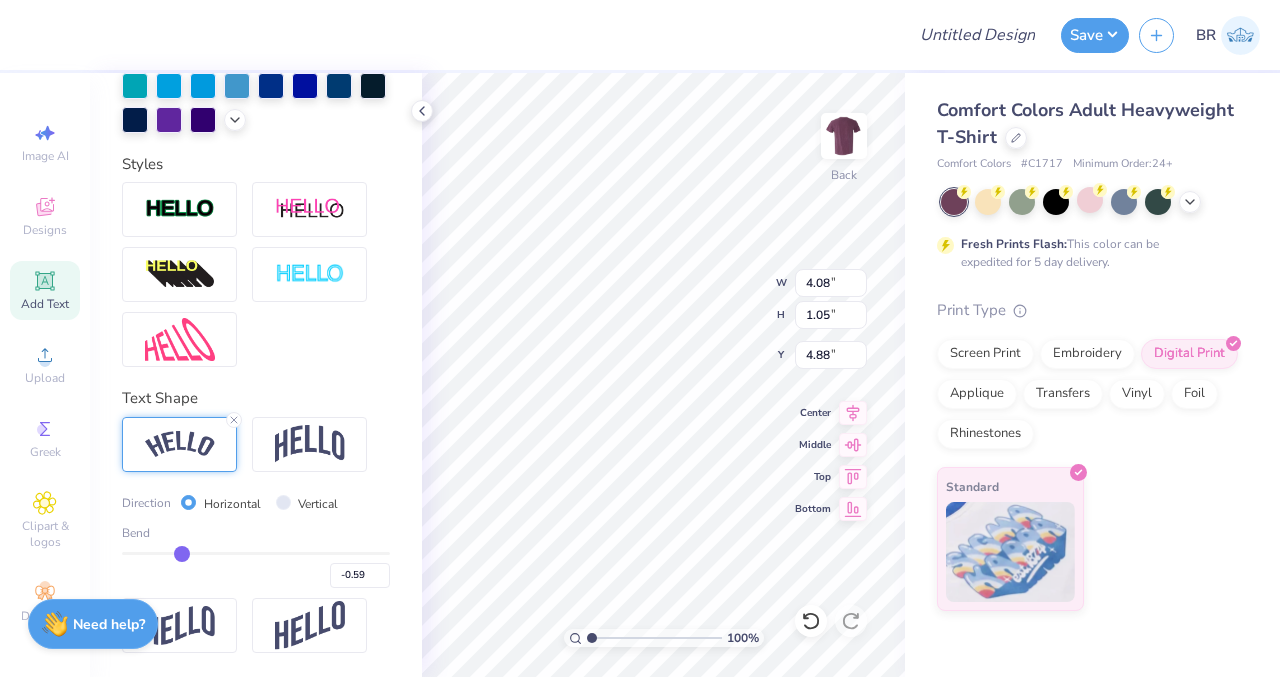 type on "-0.6" 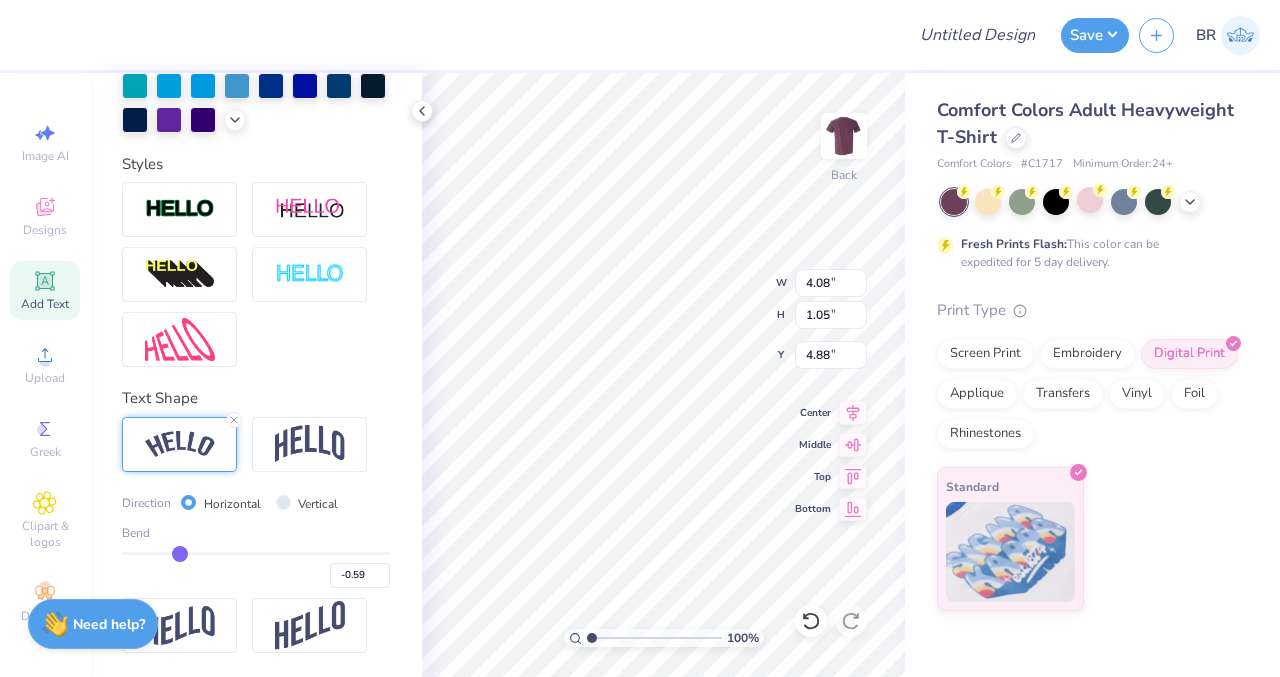 type on "-0.60" 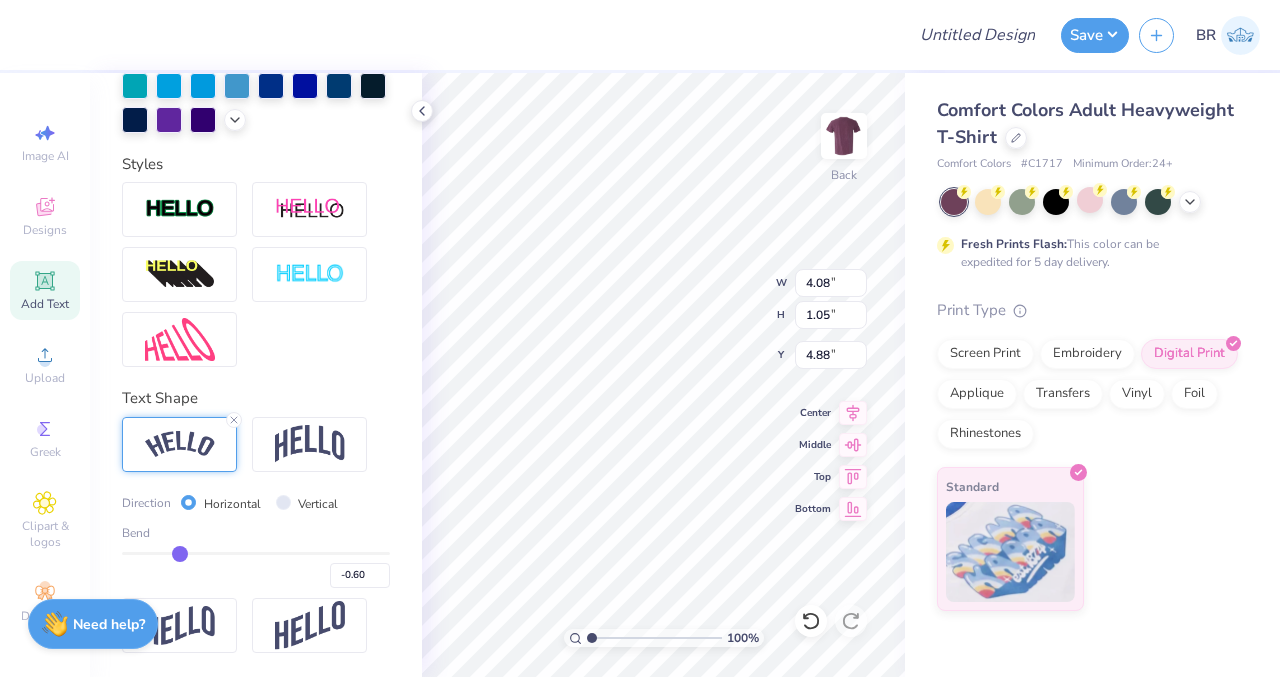type on "-0.61" 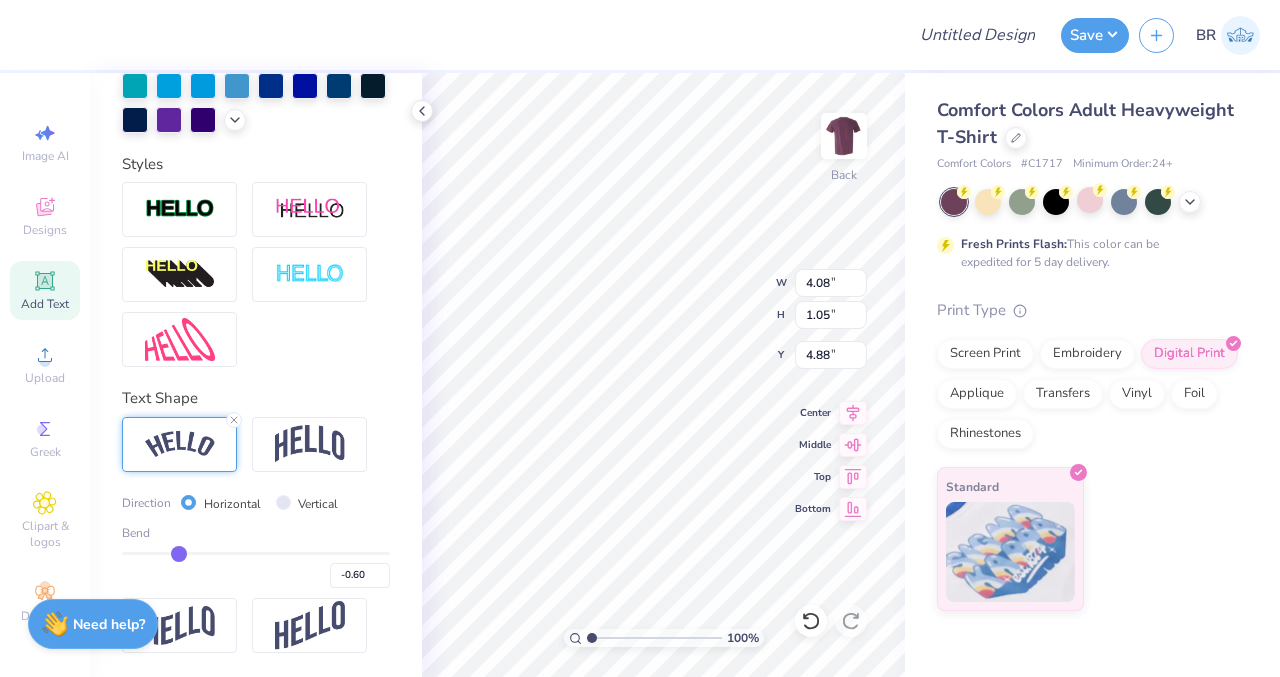 type on "-0.61" 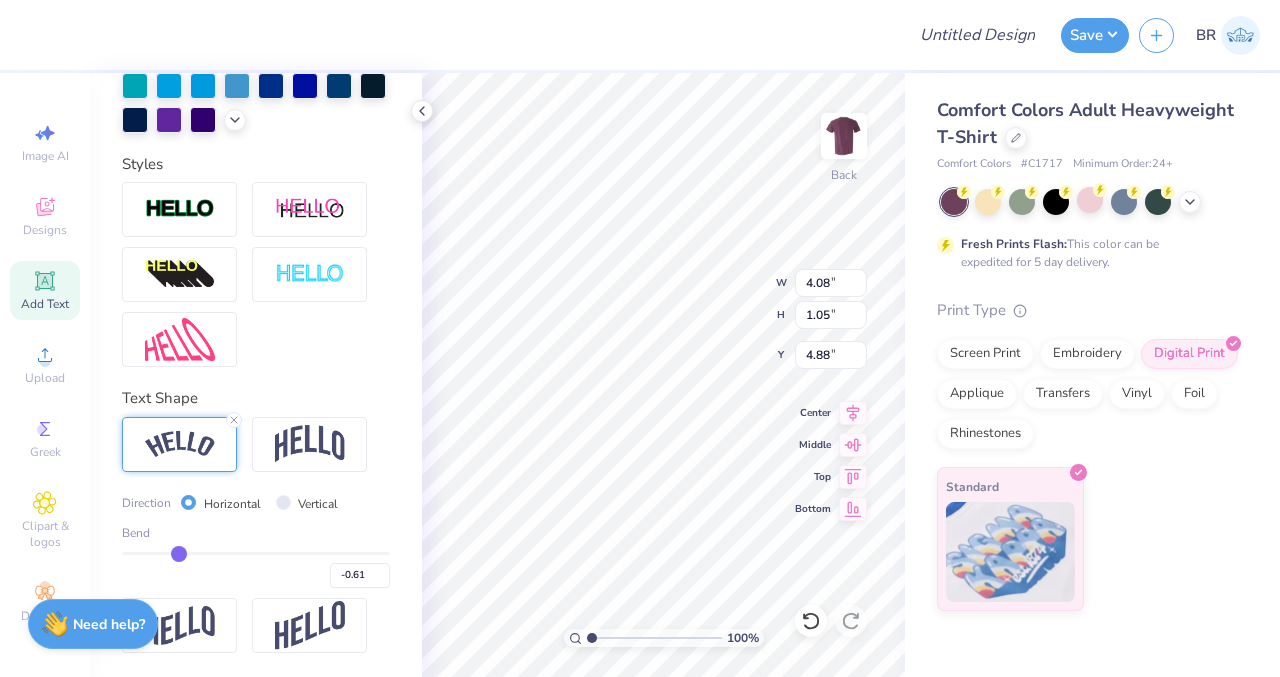 type on "-0.62" 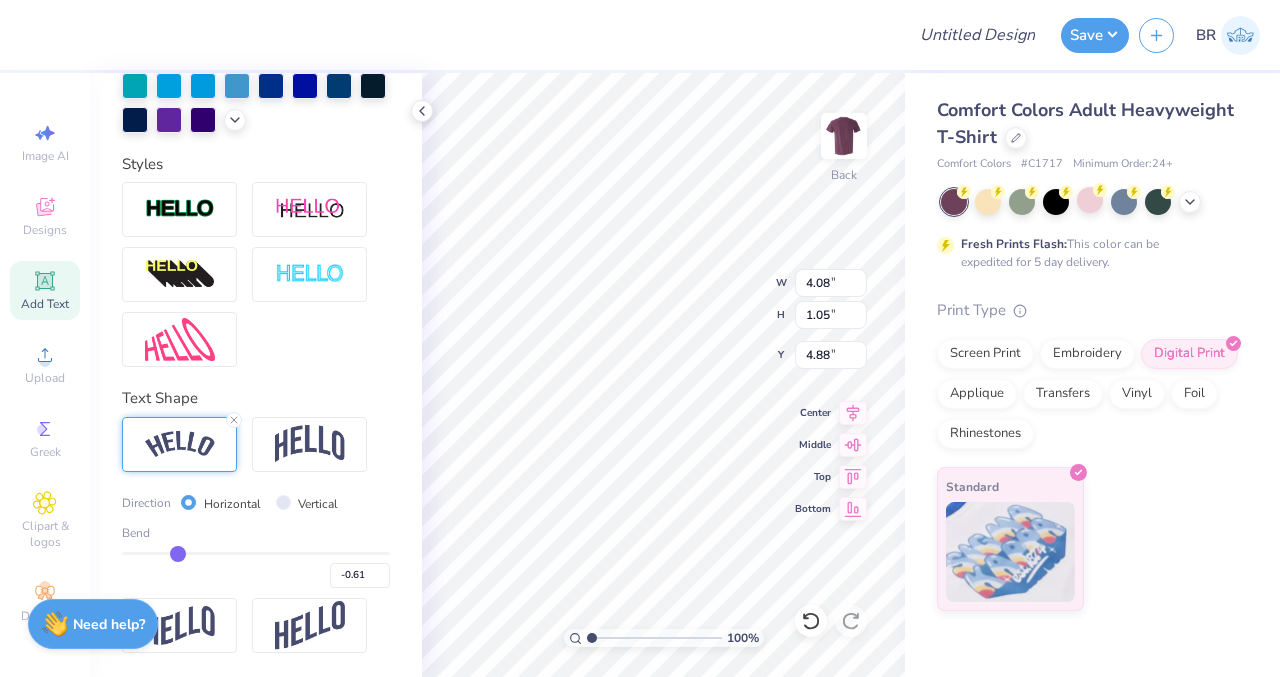 type on "-0.62" 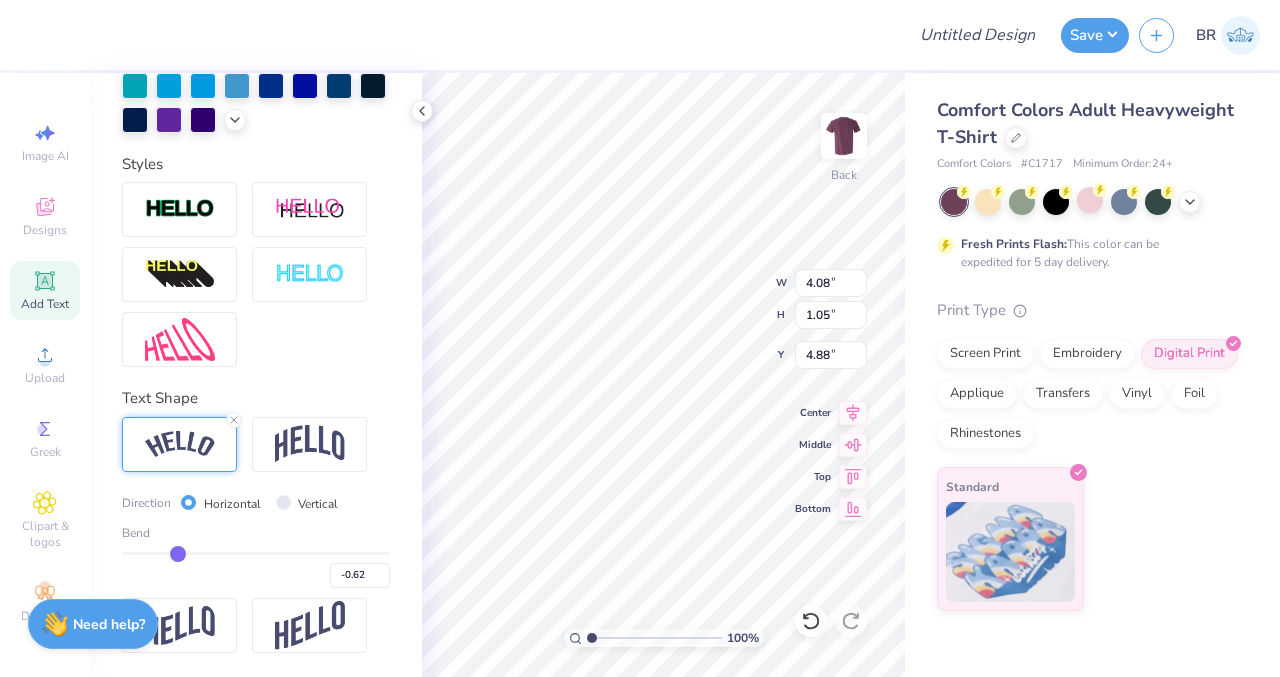 type on "-0.63" 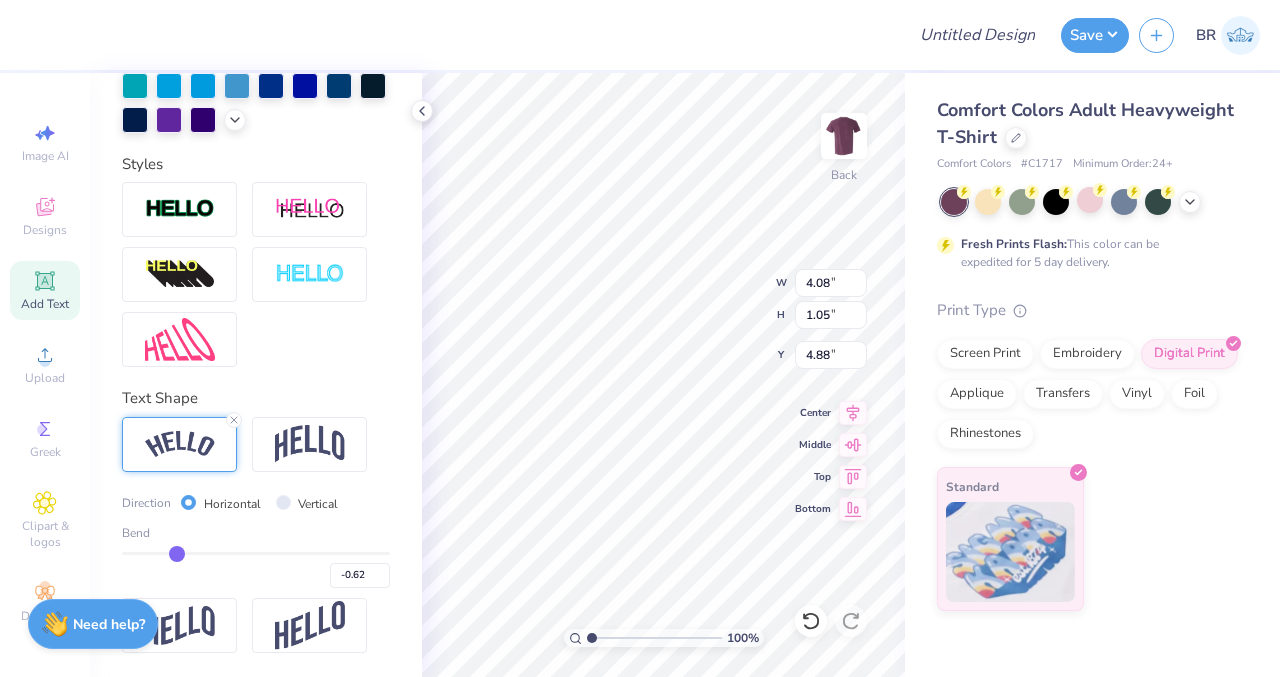 type on "-0.63" 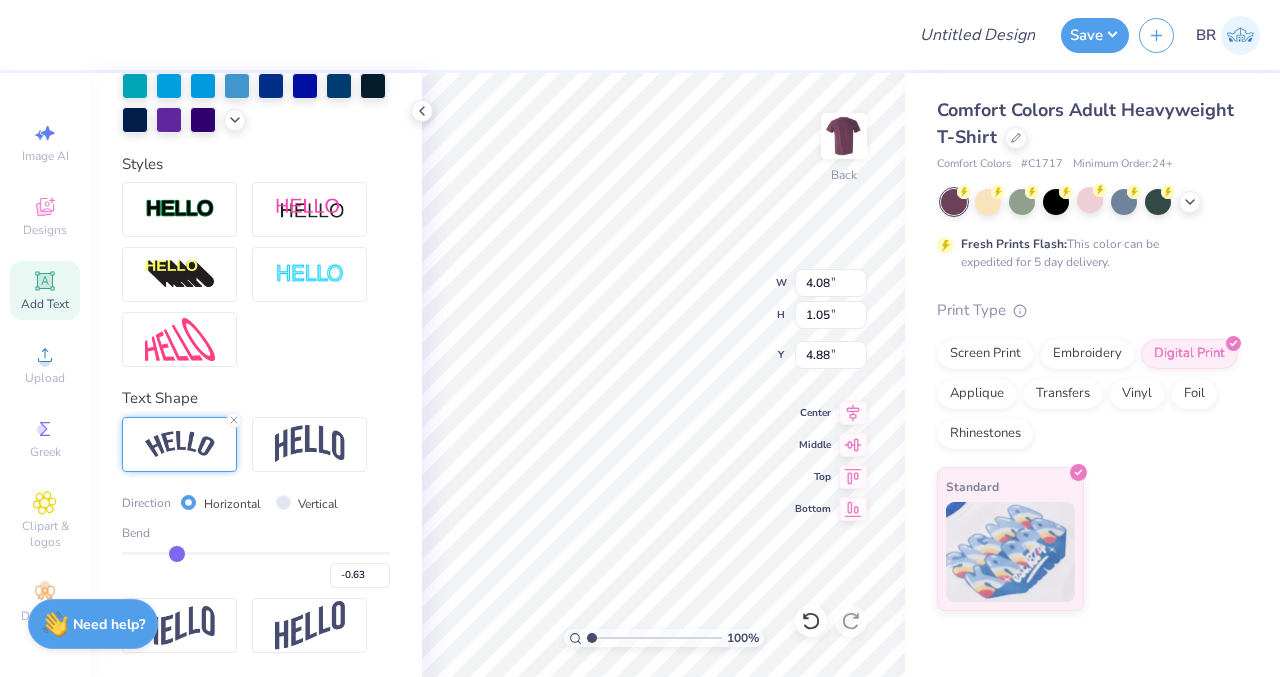 type on "-0.62" 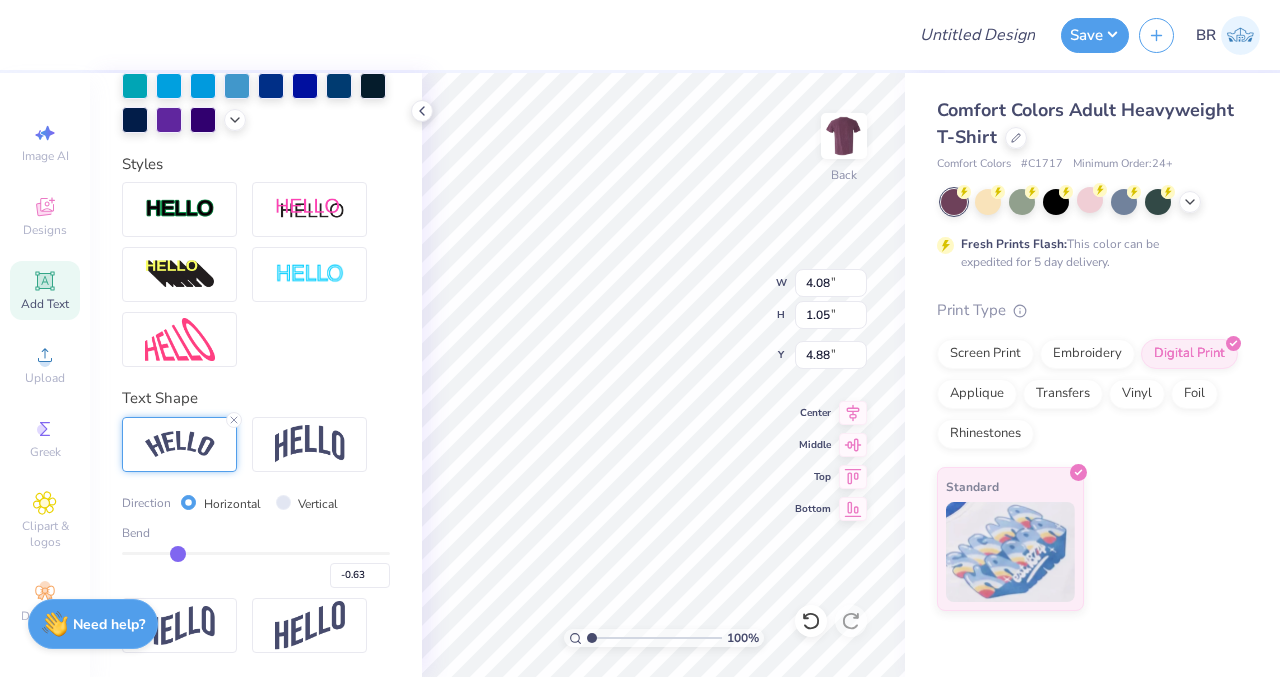type on "-0.62" 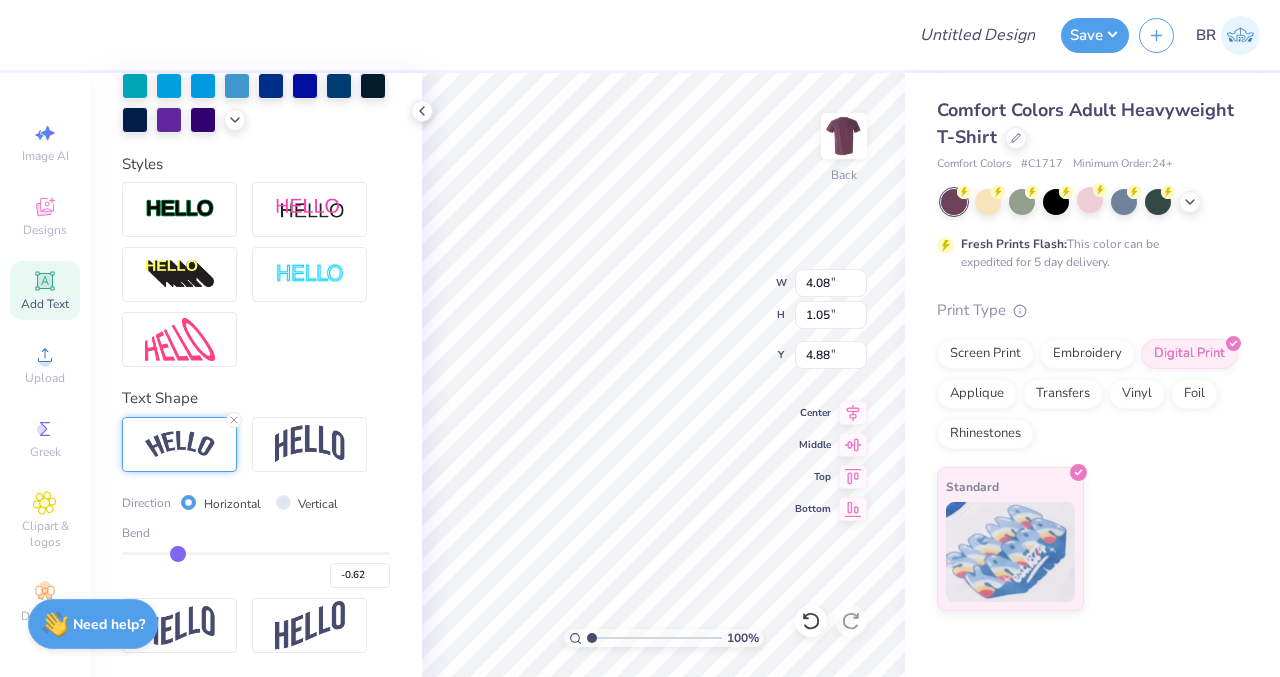 drag, startPoint x: 306, startPoint y: 552, endPoint x: 175, endPoint y: 555, distance: 131.03435 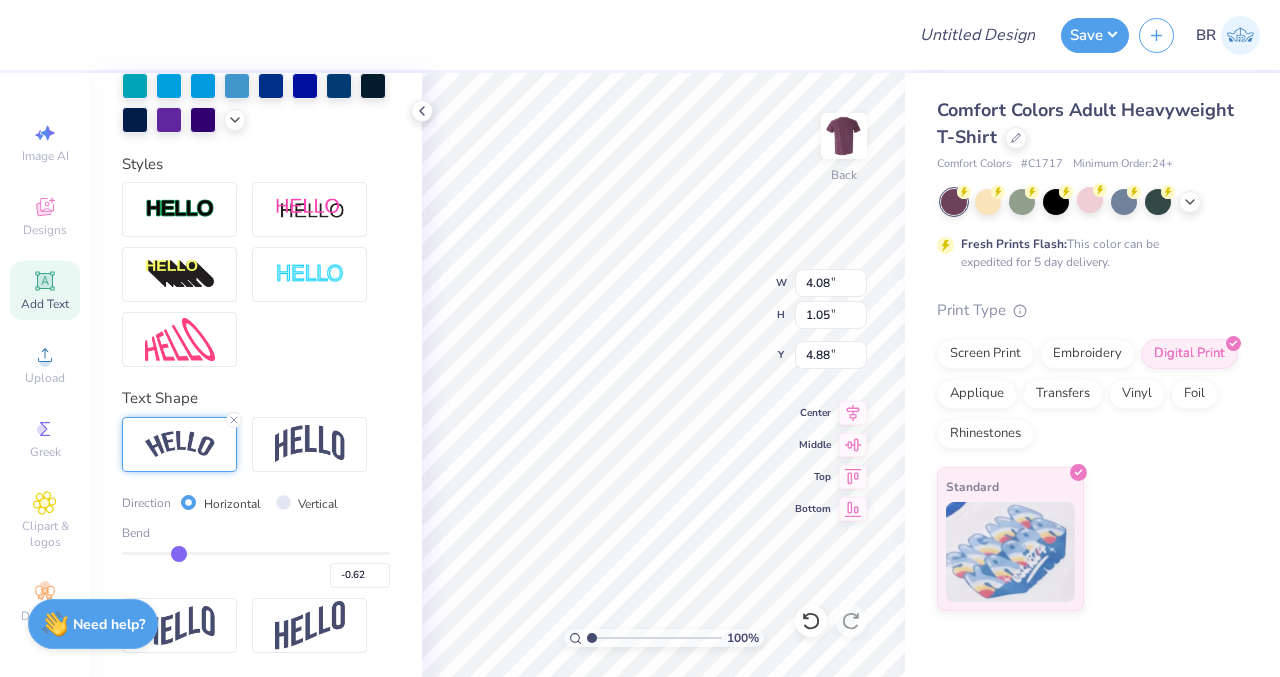 click at bounding box center (256, 553) 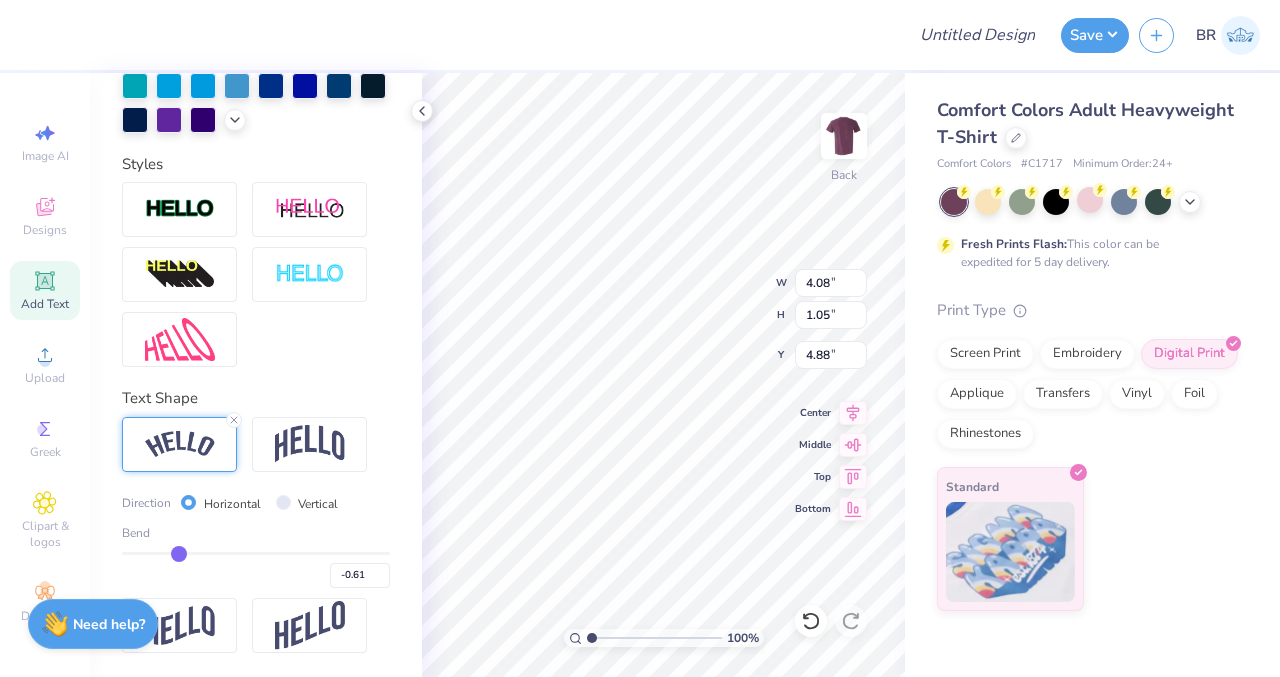 type on "4.28" 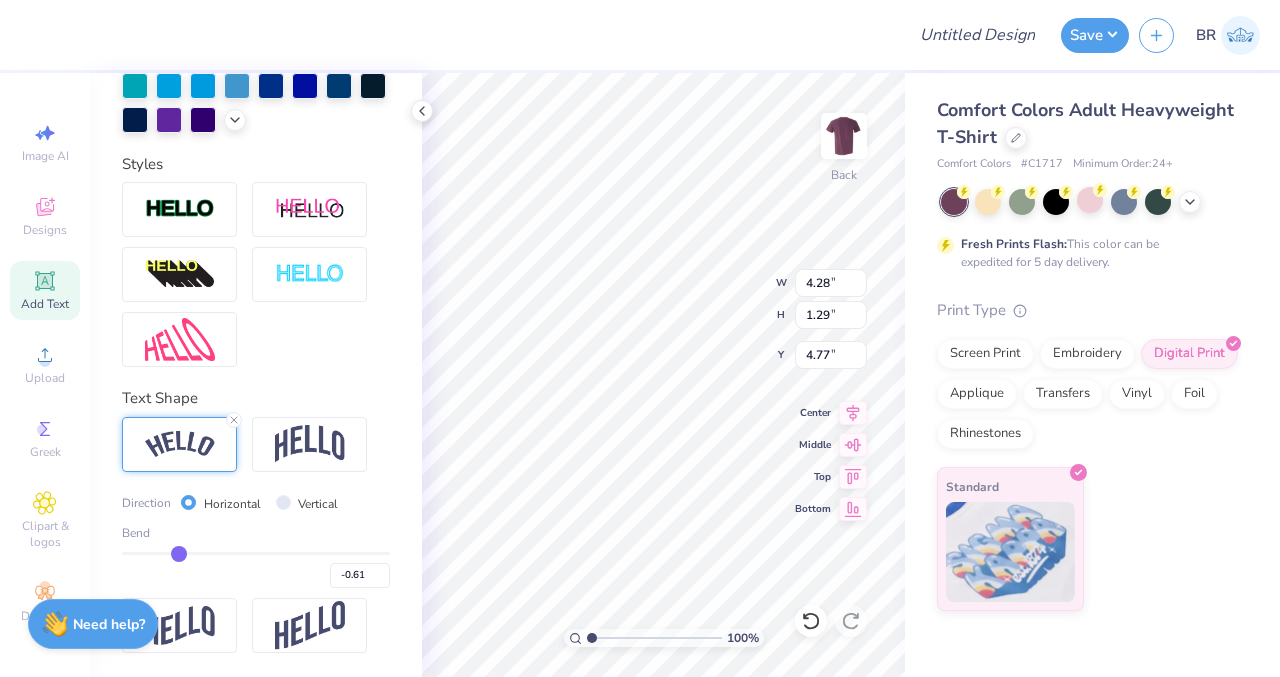 click at bounding box center [256, 553] 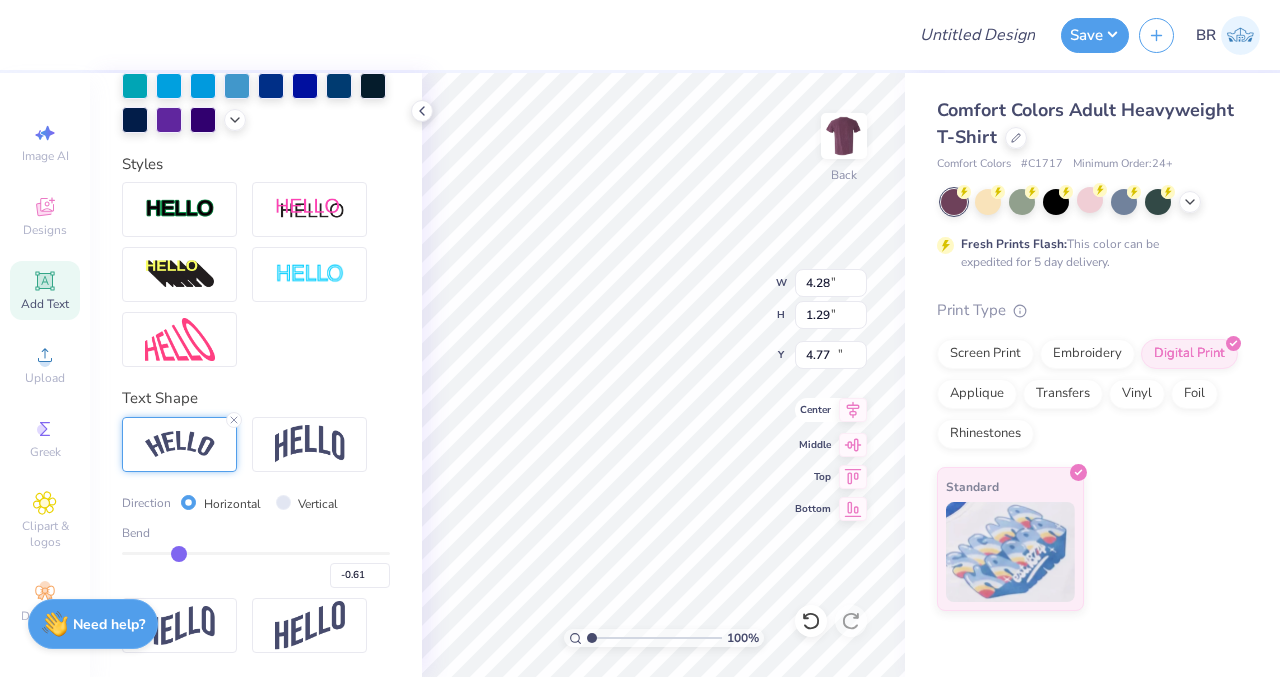 type on "10.62" 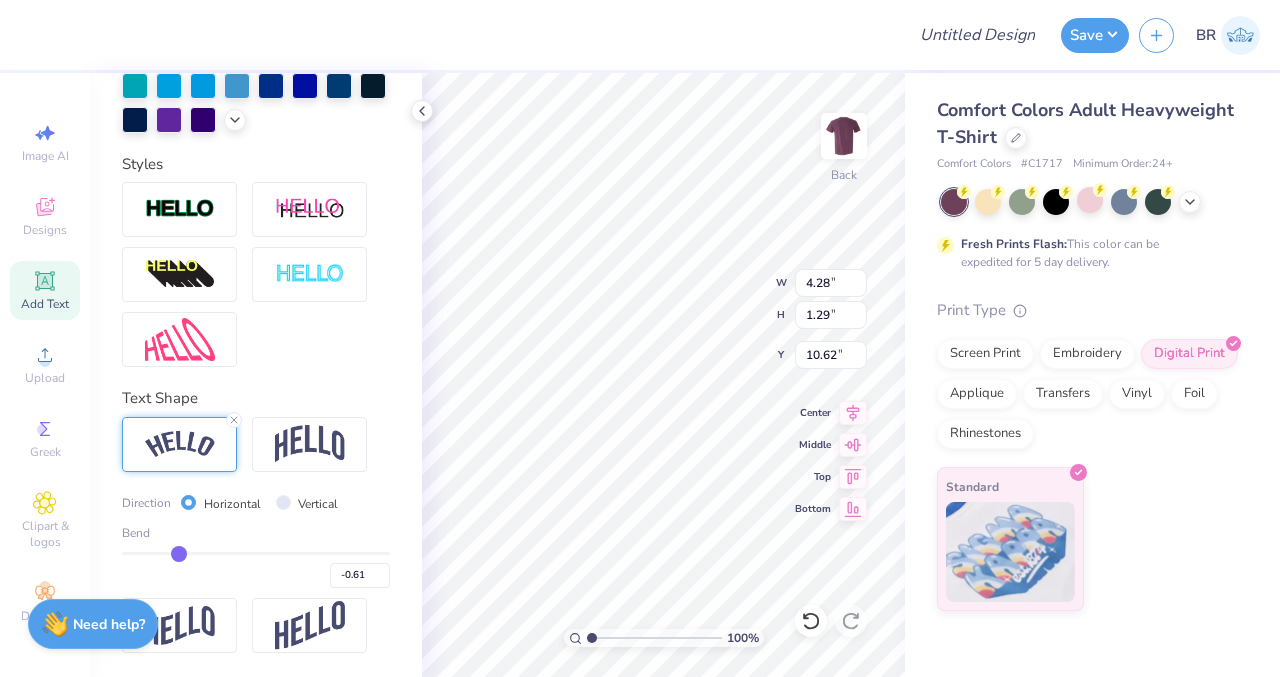 type on "-0.57" 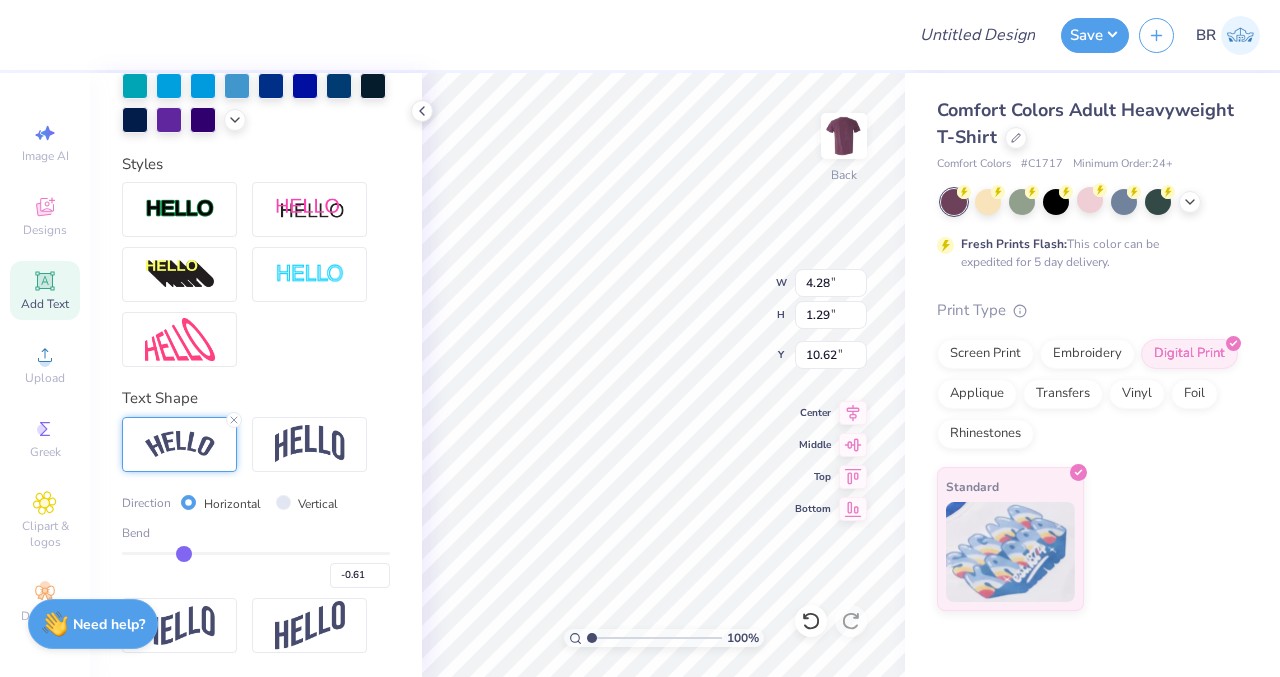 type on "-0.57" 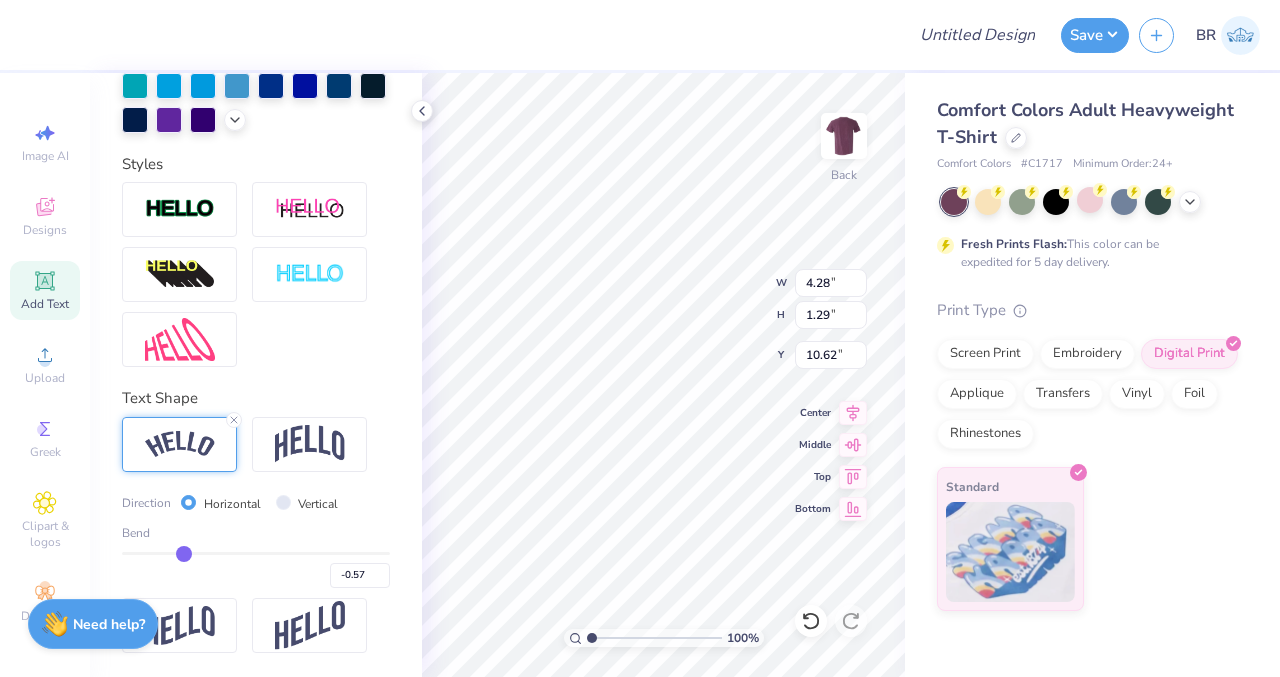 type on "-0.56" 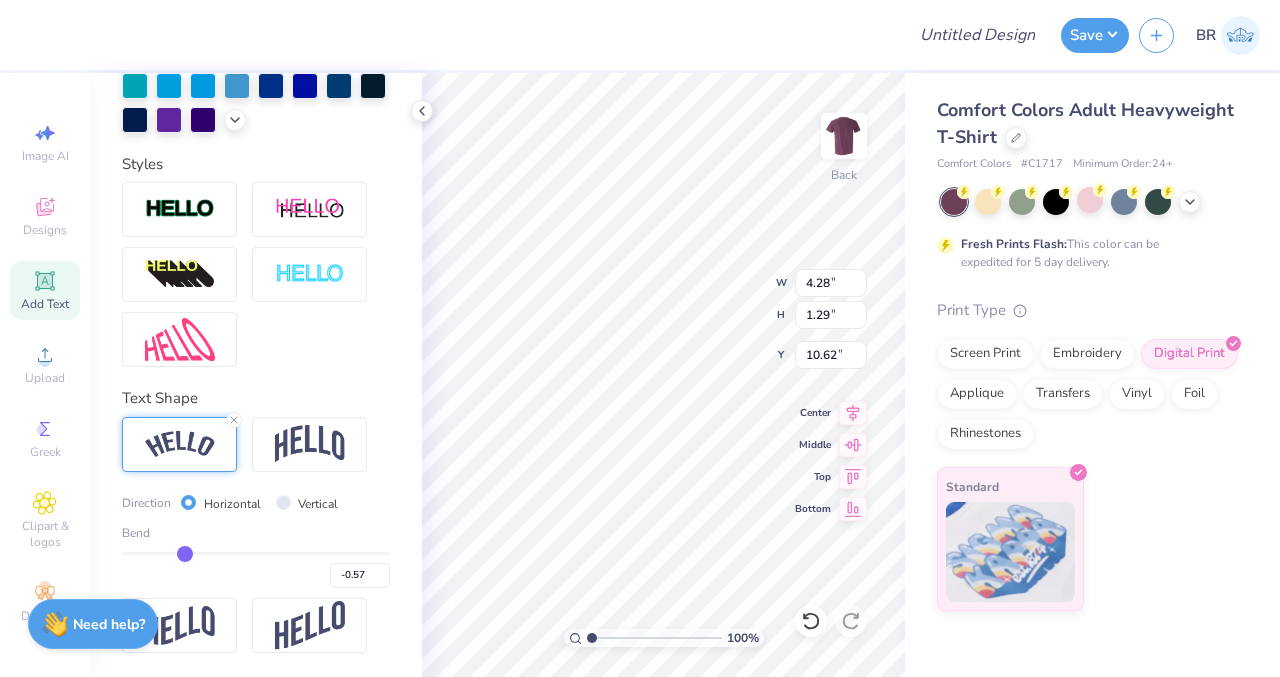type on "-0.56" 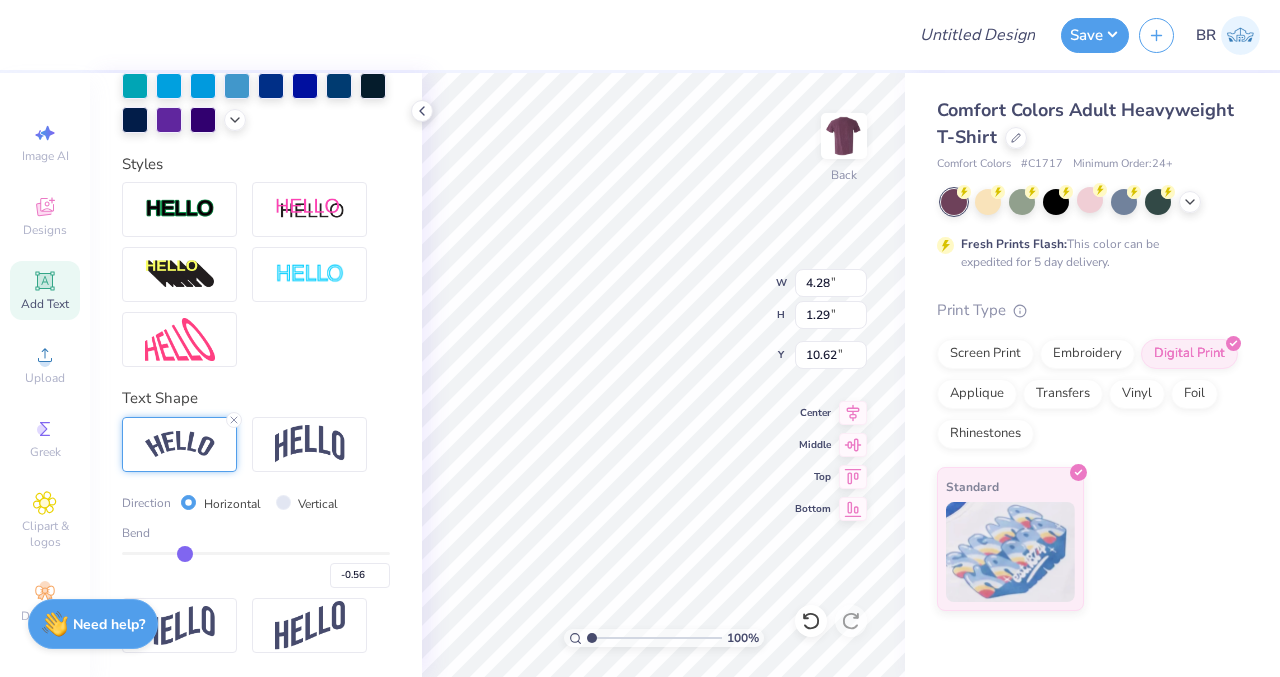 type on "-0.55" 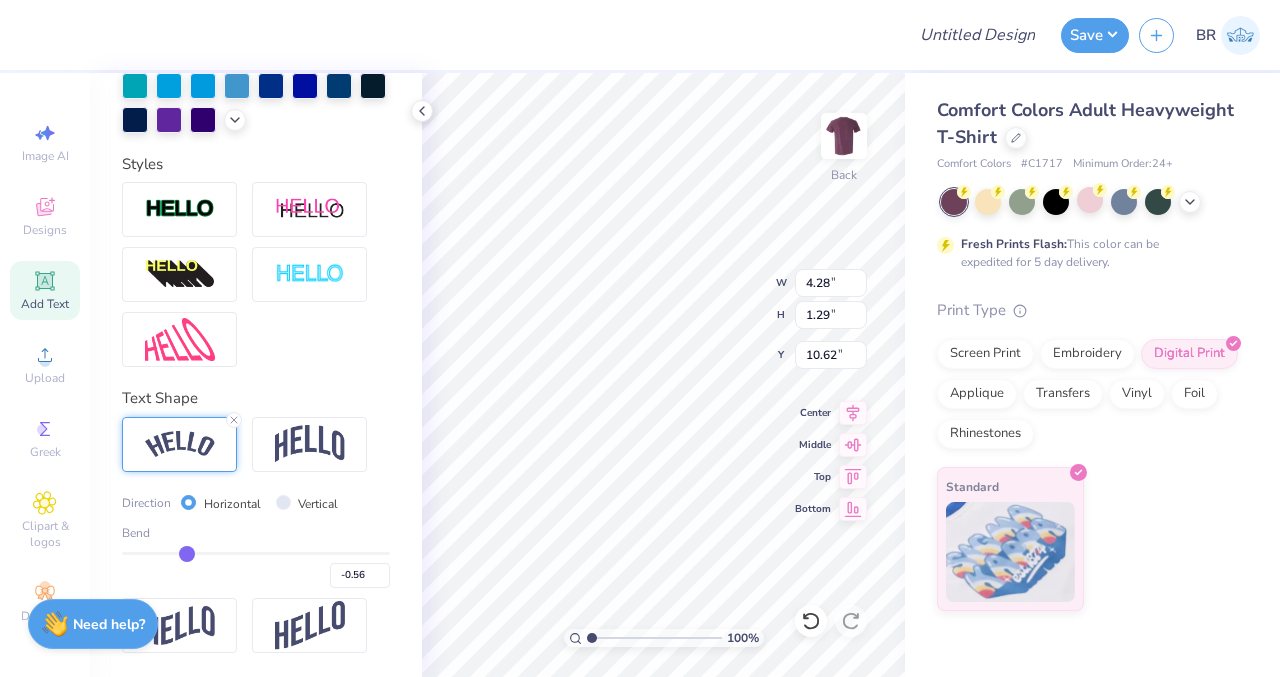 type on "-0.55" 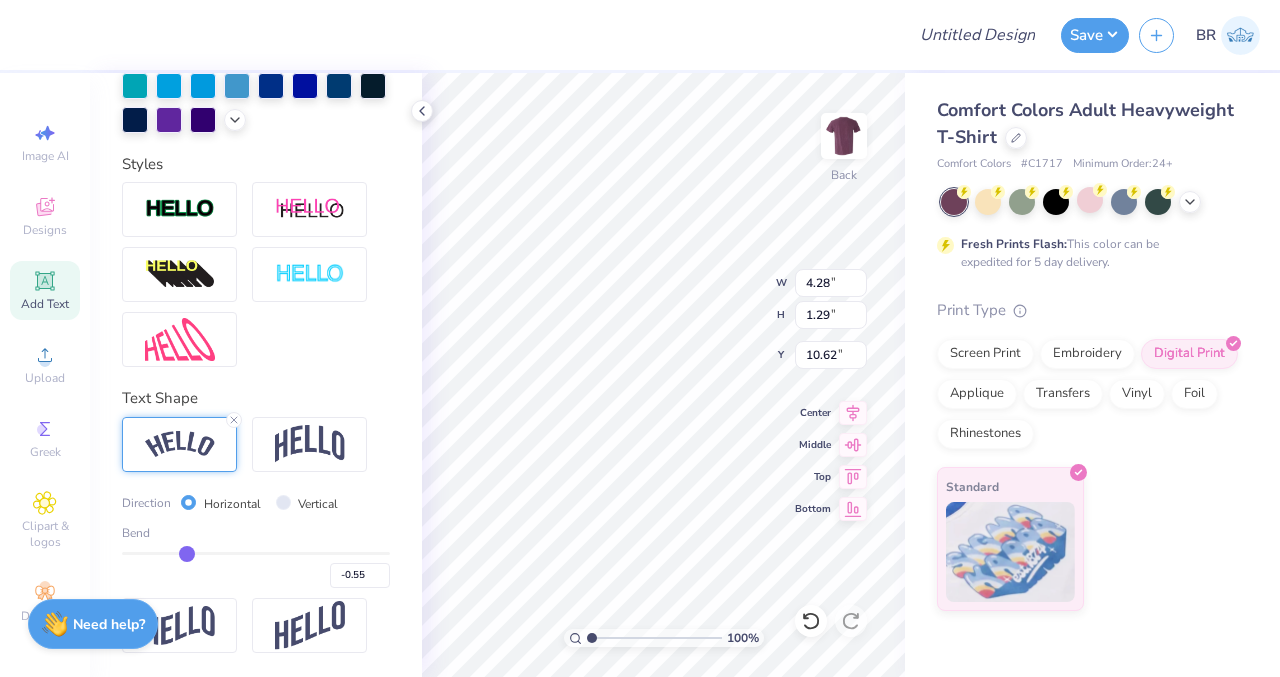 type on "-0.54" 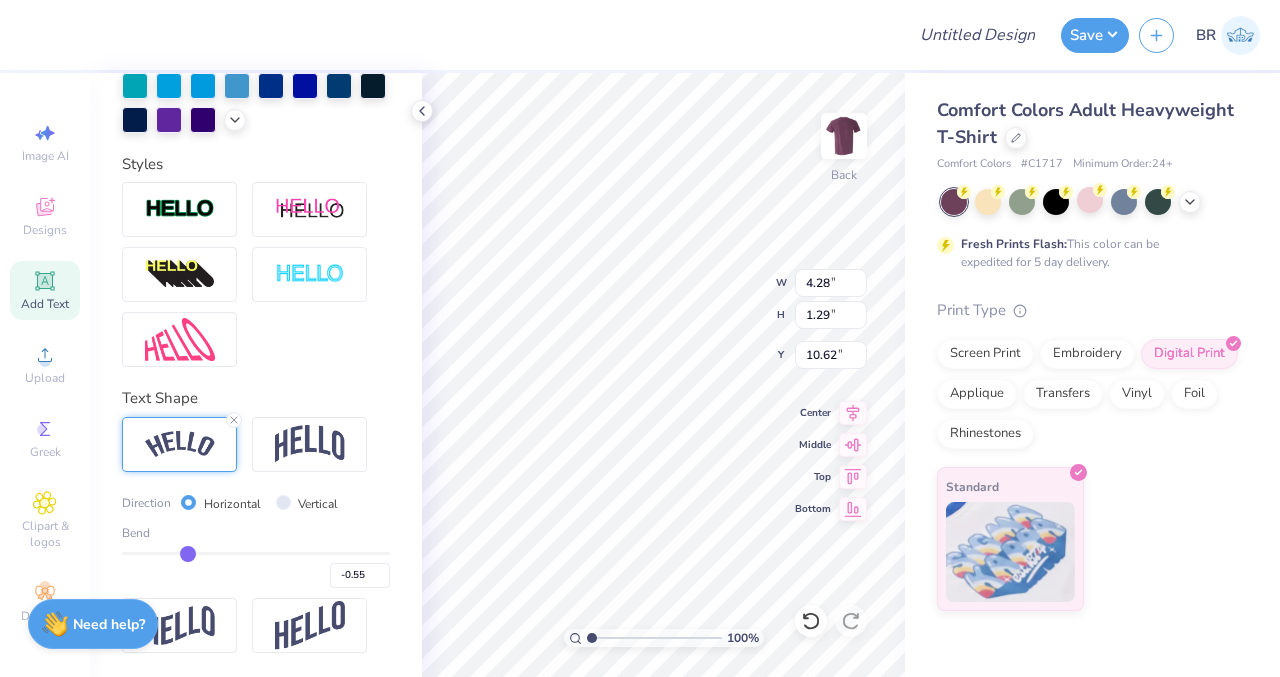 type on "-0.54" 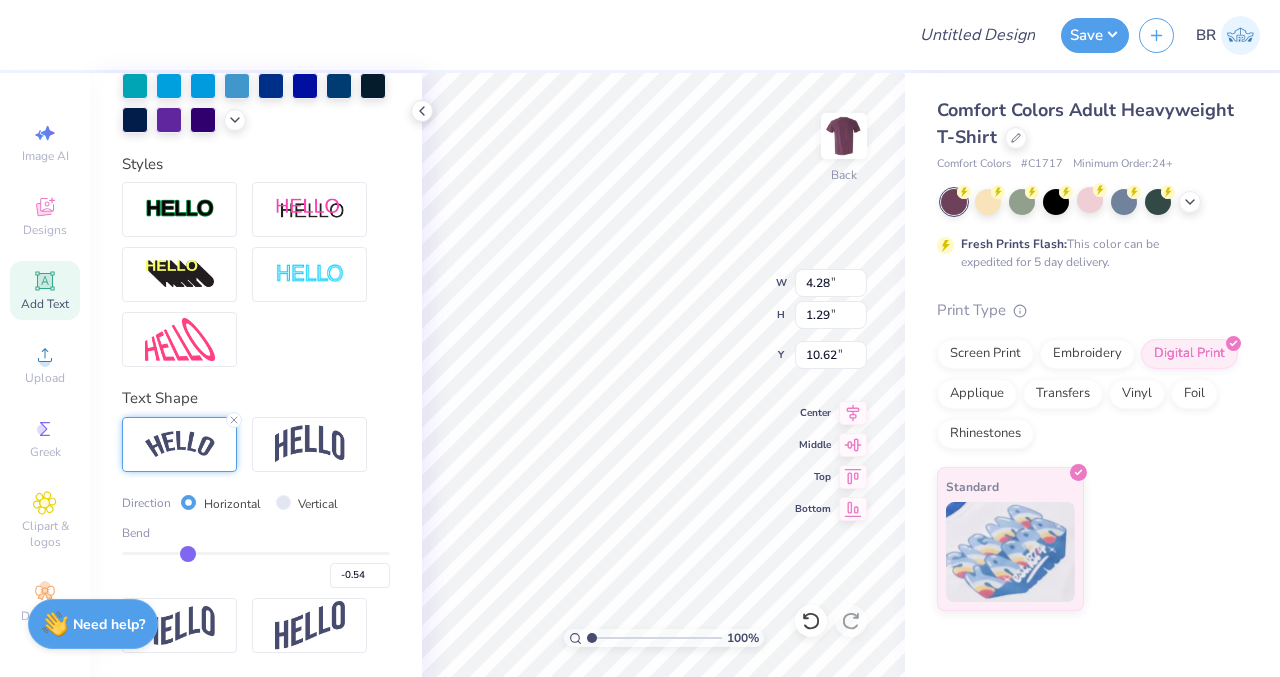type on "-0.53" 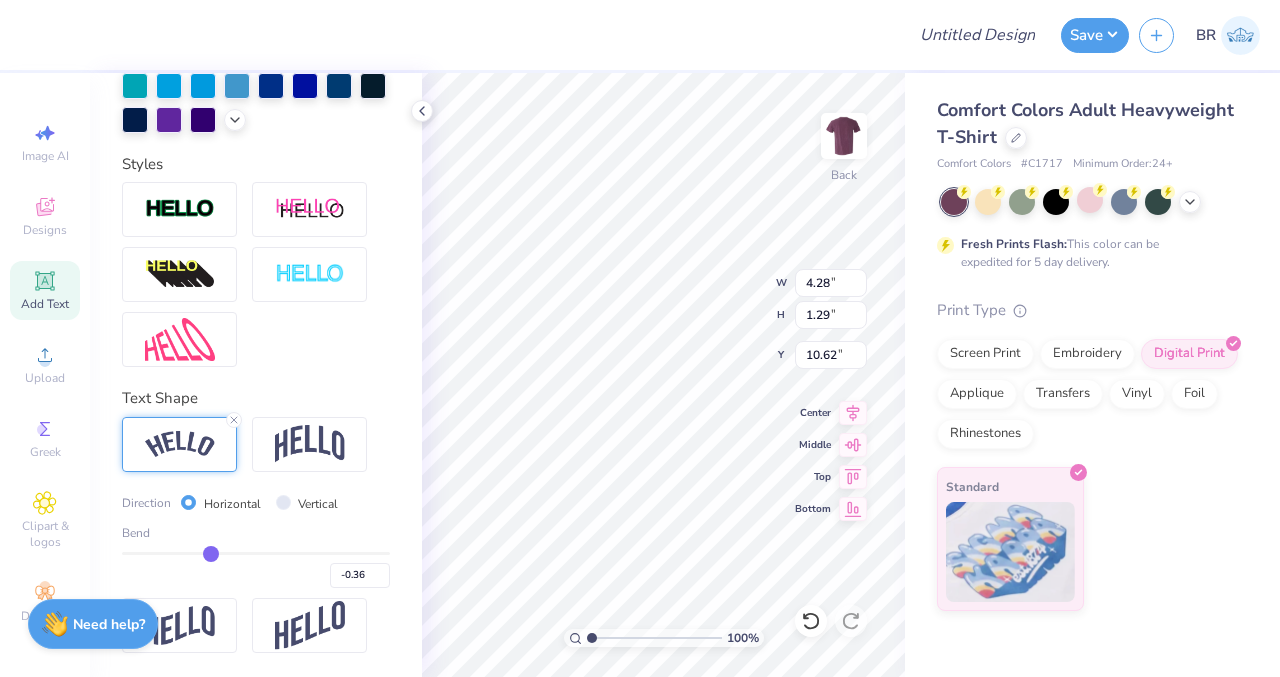 drag, startPoint x: 180, startPoint y: 555, endPoint x: 205, endPoint y: 552, distance: 25.179358 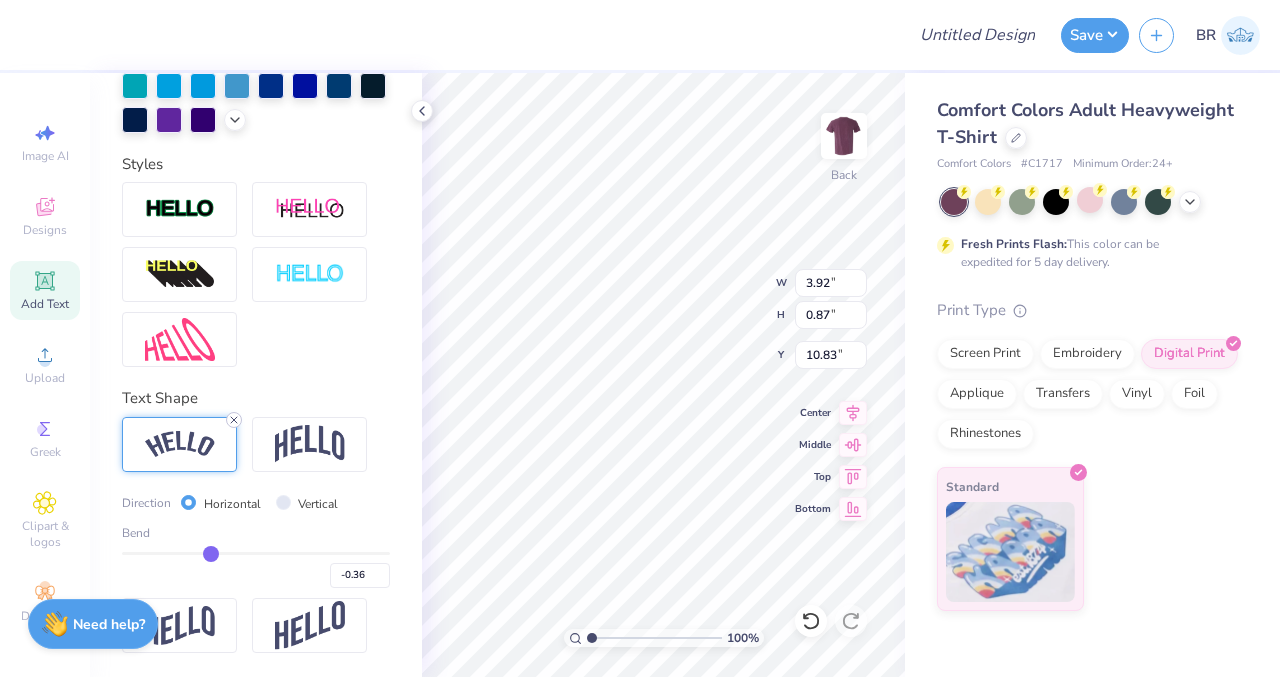 click 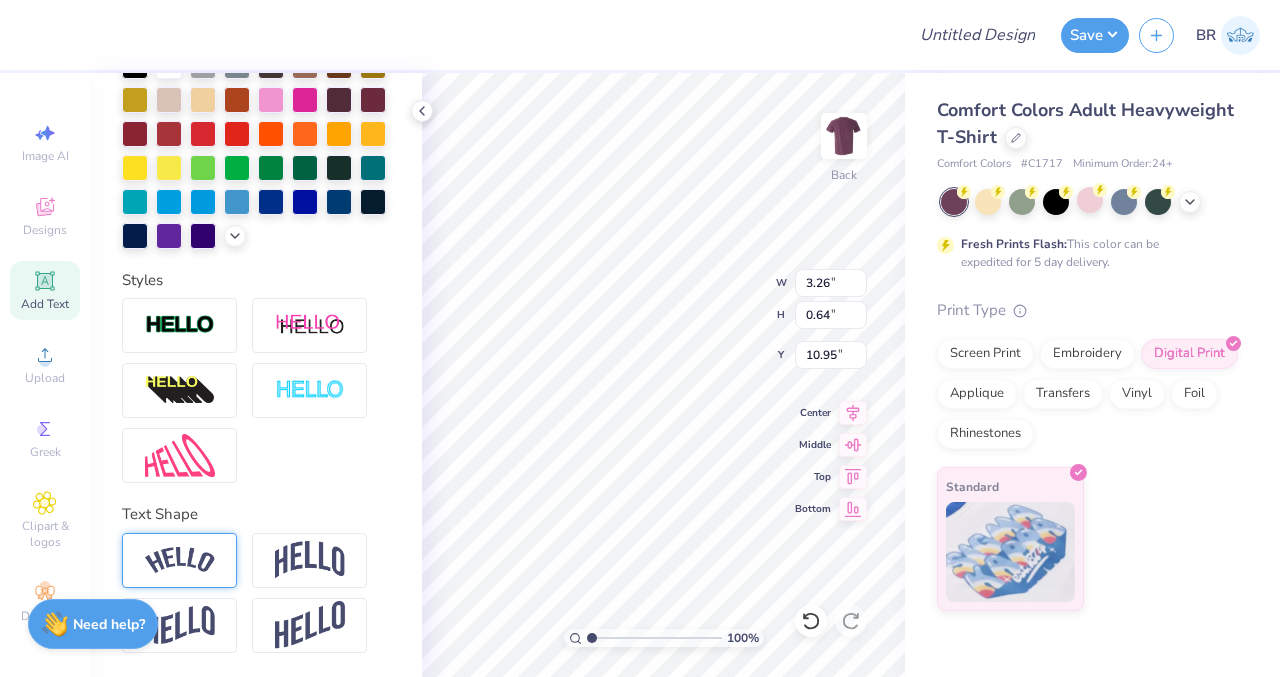 scroll, scrollTop: 519, scrollLeft: 0, axis: vertical 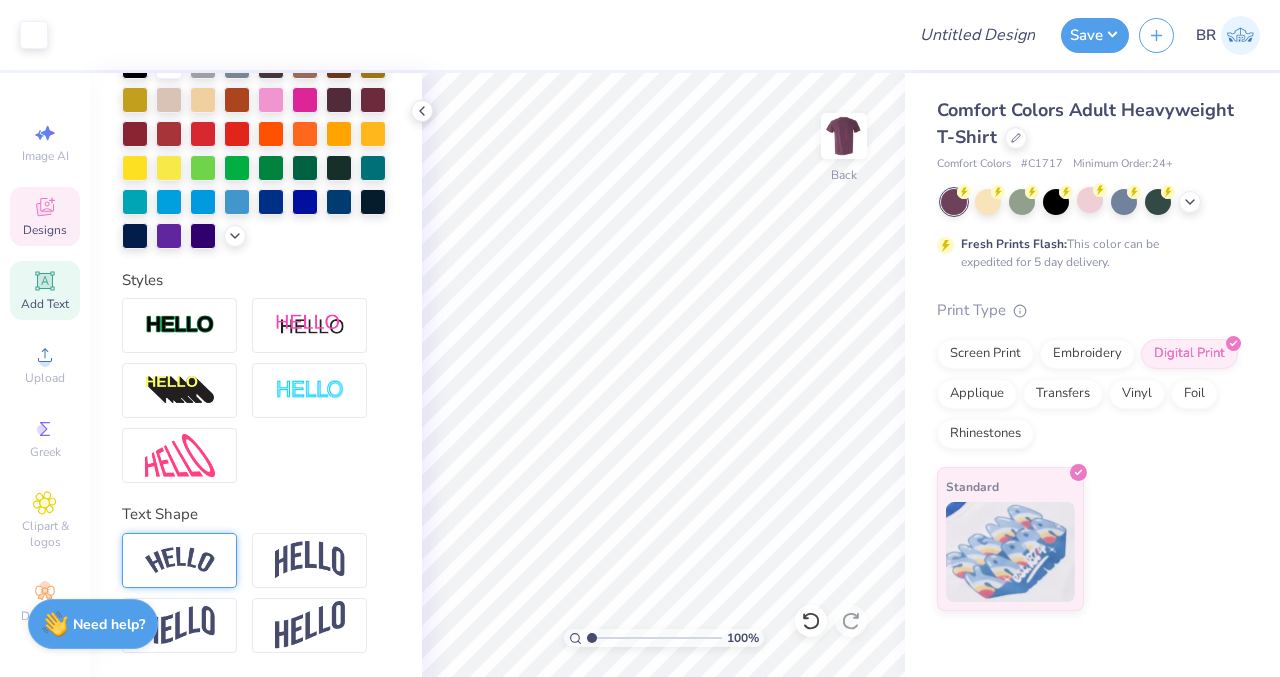 click 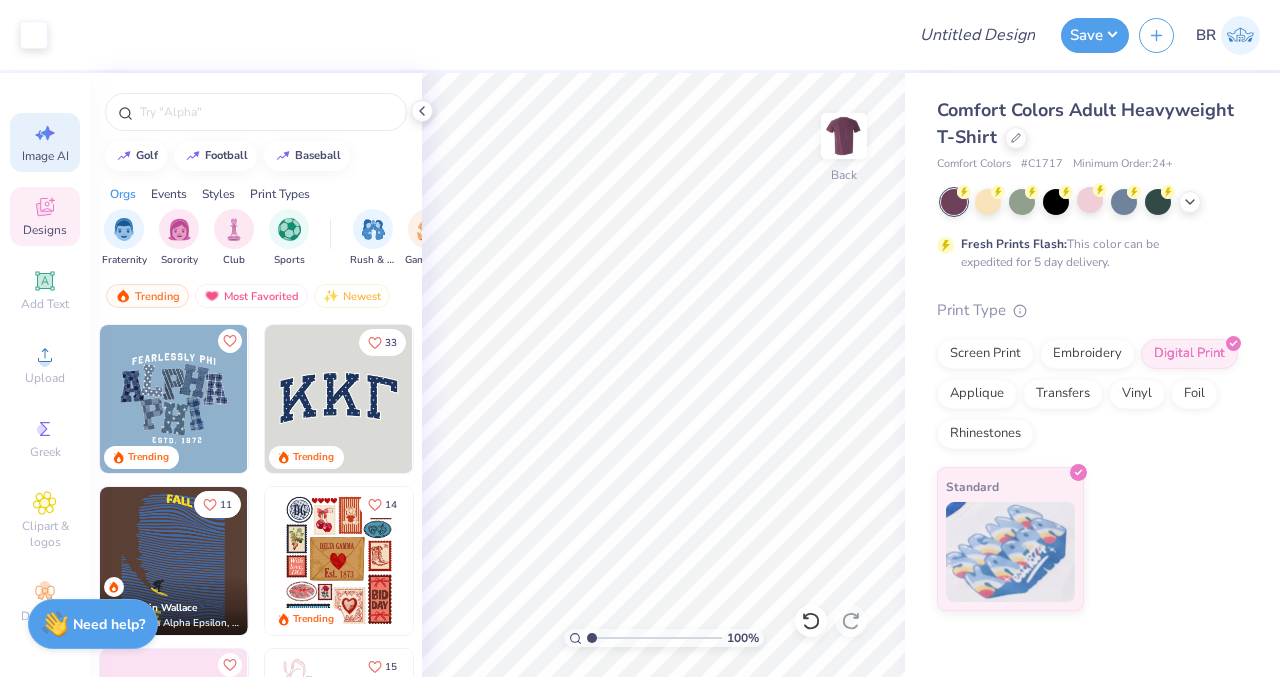 click 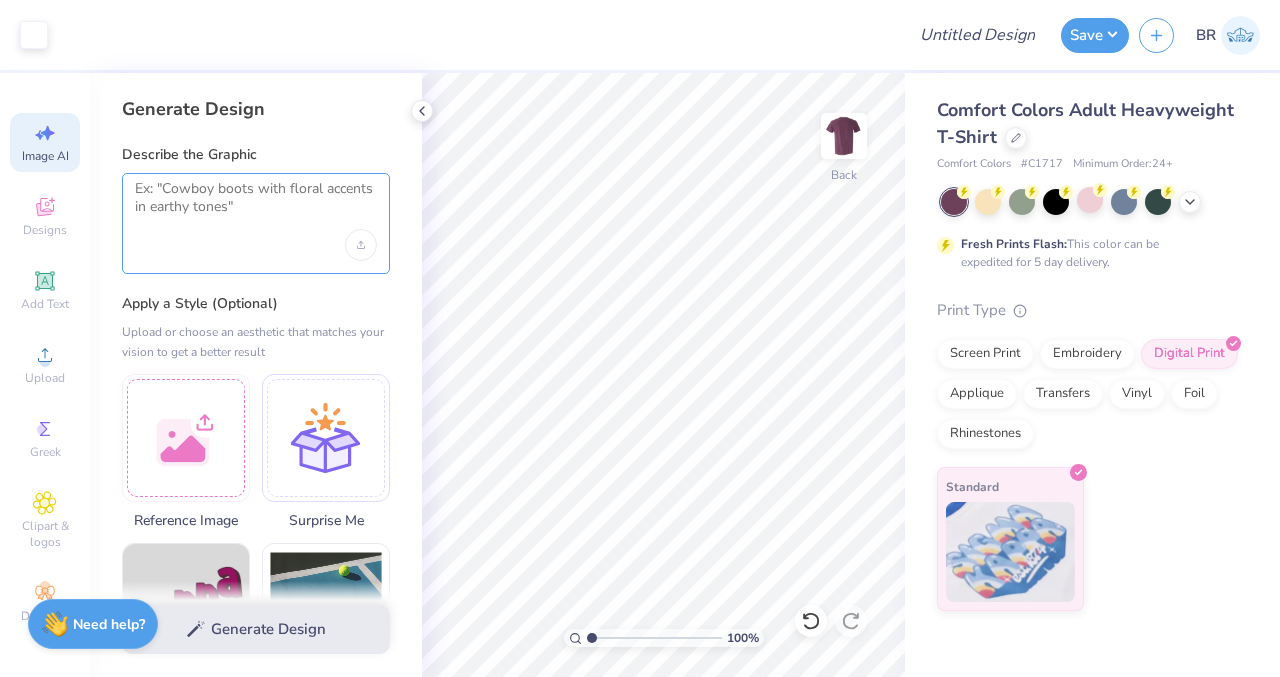 click at bounding box center [256, 205] 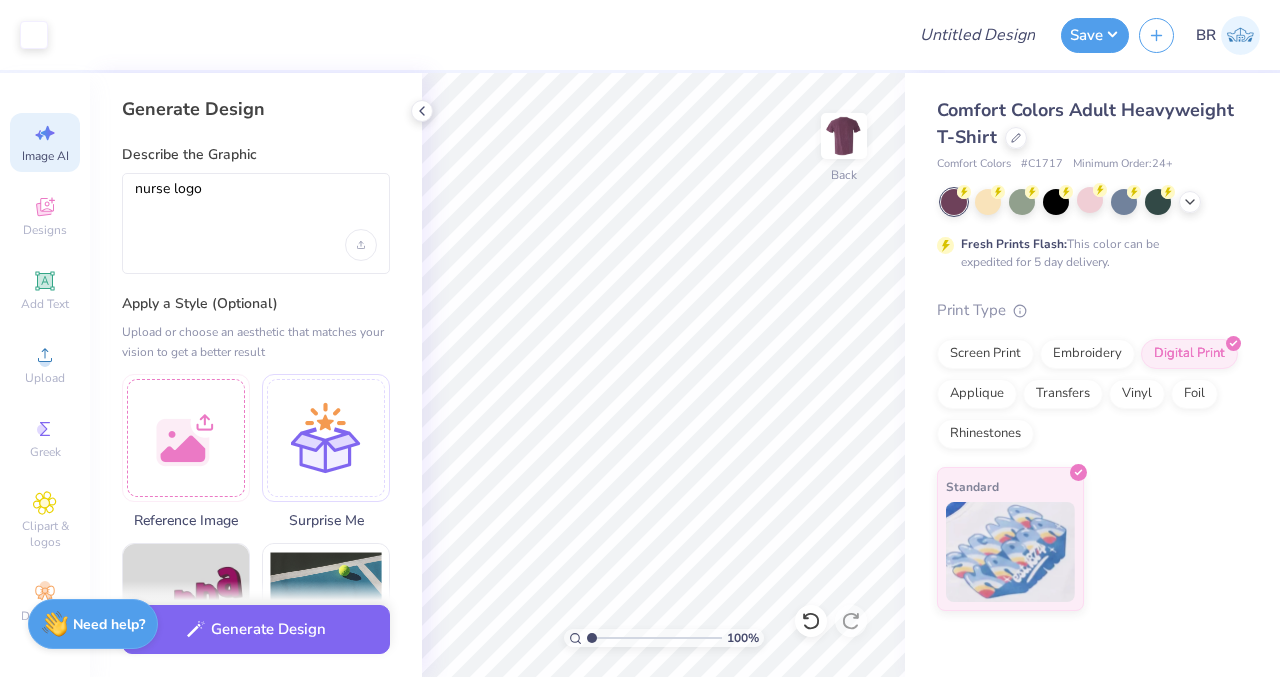 click on "Apply a Style (Optional)" at bounding box center [256, 304] 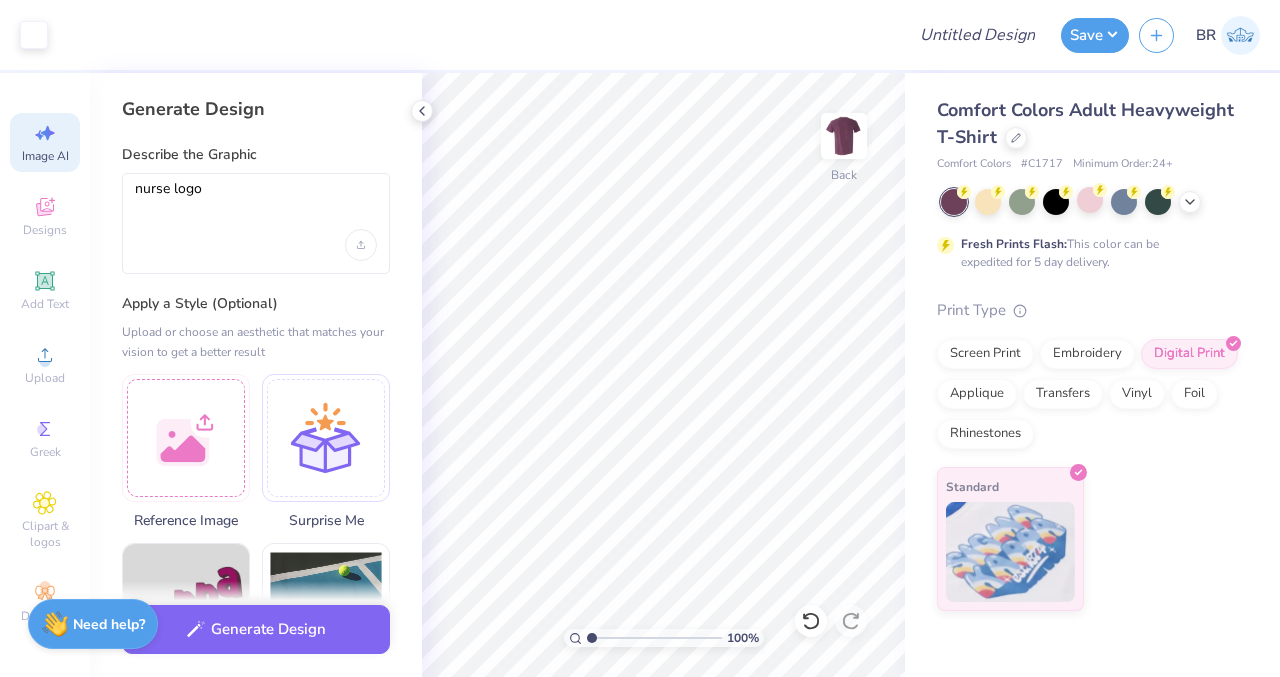 click on "nurse logo" at bounding box center [256, 223] 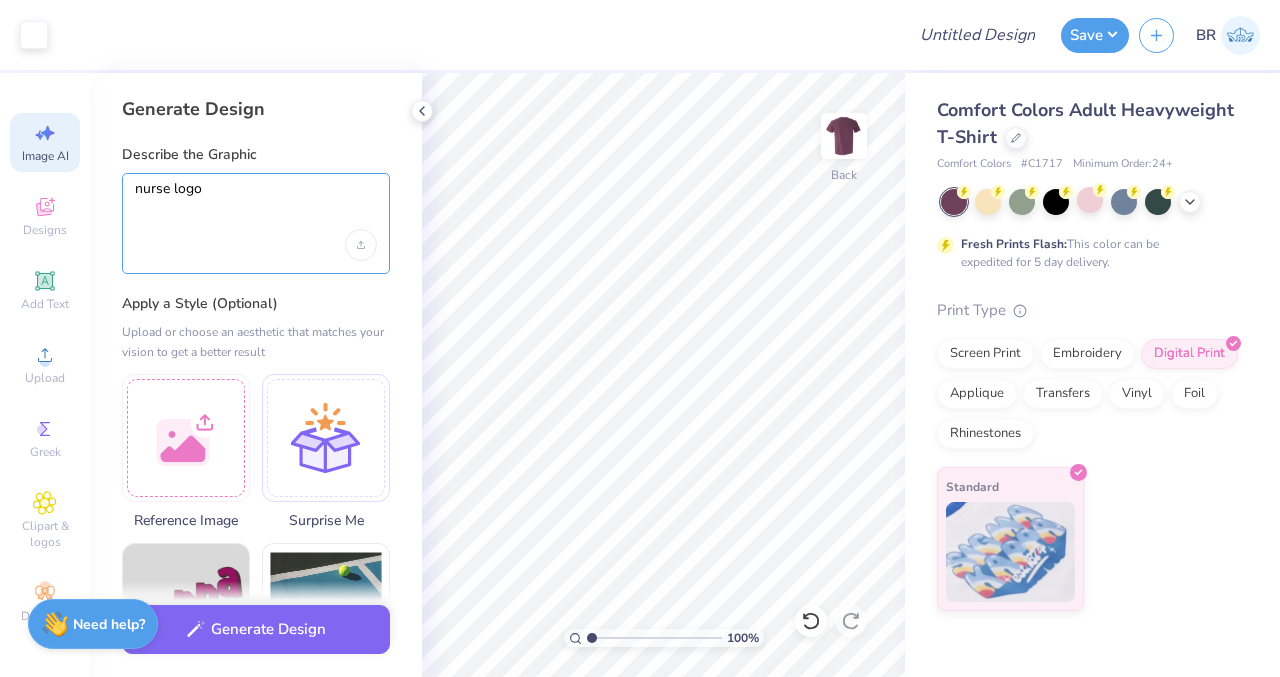 click on "nurse logo" at bounding box center (256, 205) 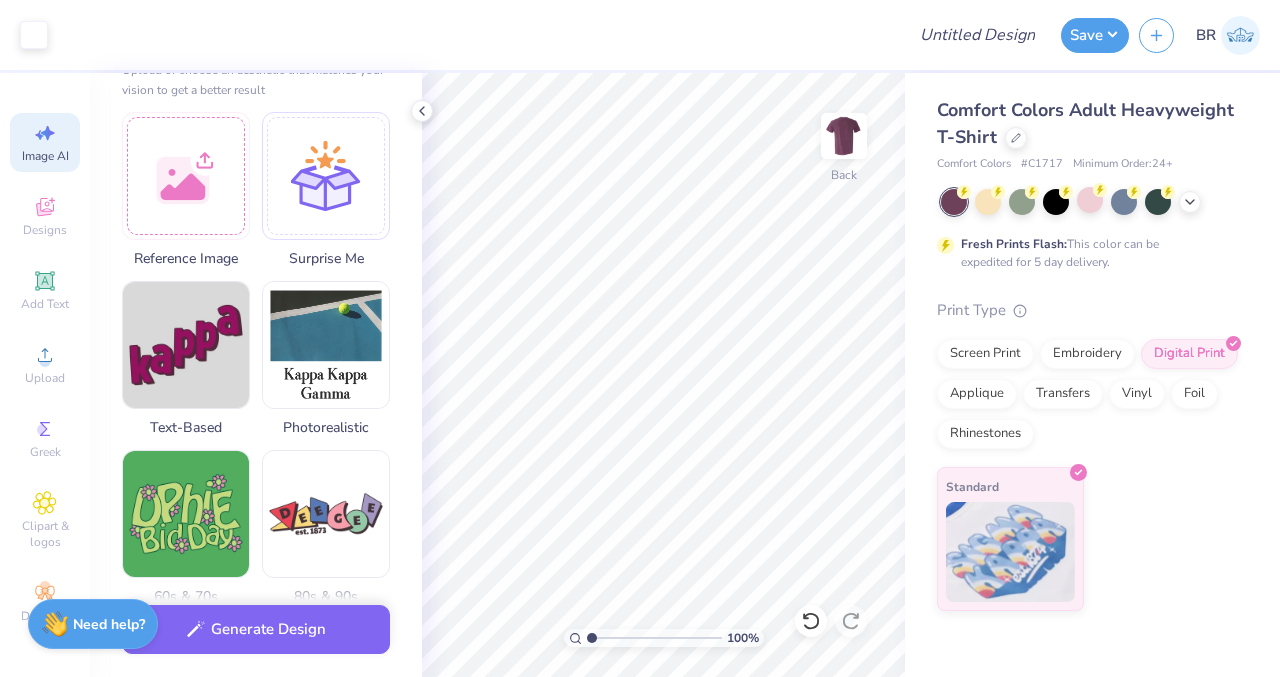 scroll, scrollTop: 0, scrollLeft: 0, axis: both 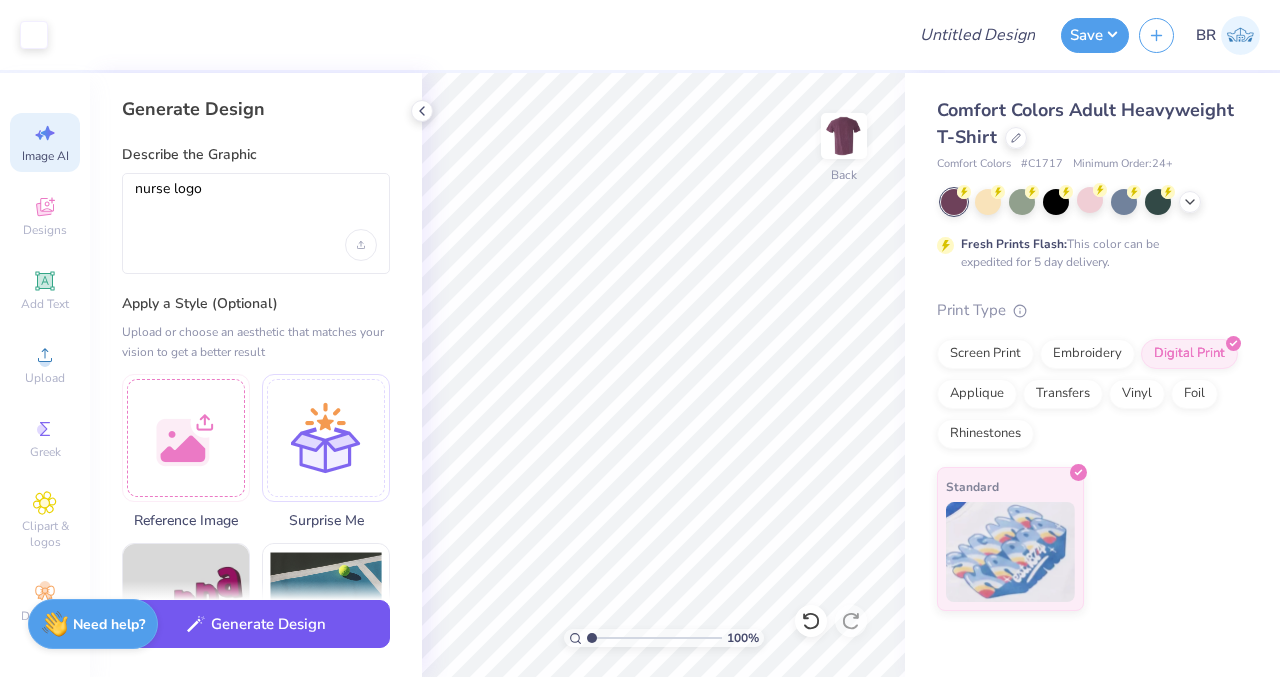 click on "Generate Design" at bounding box center (256, 624) 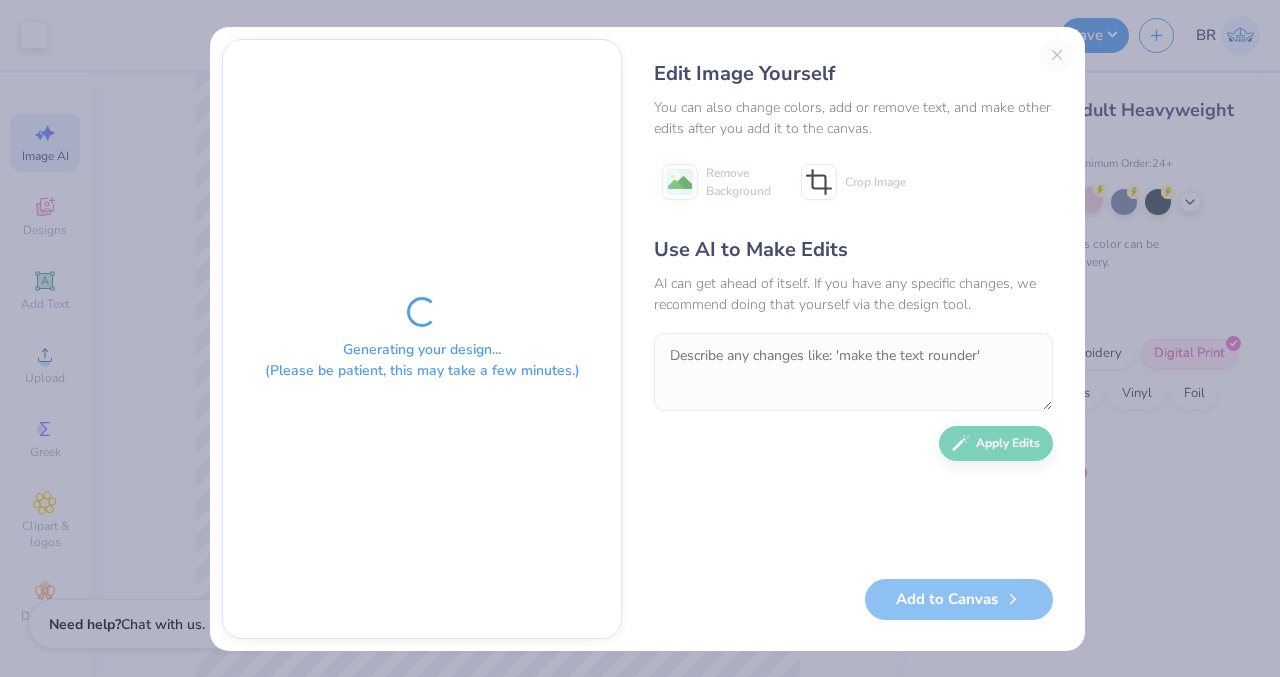 click on "Edit Image Yourself You can also change colors, add or remove text, and make other edits after you add it to the canvas. Remove Background Crop Image Use AI to Make Edits AI can get ahead of itself. If you have any specific changes, we recommend doing that yourself via the design tool. Apply Edits Add to Canvas" at bounding box center [853, 339] 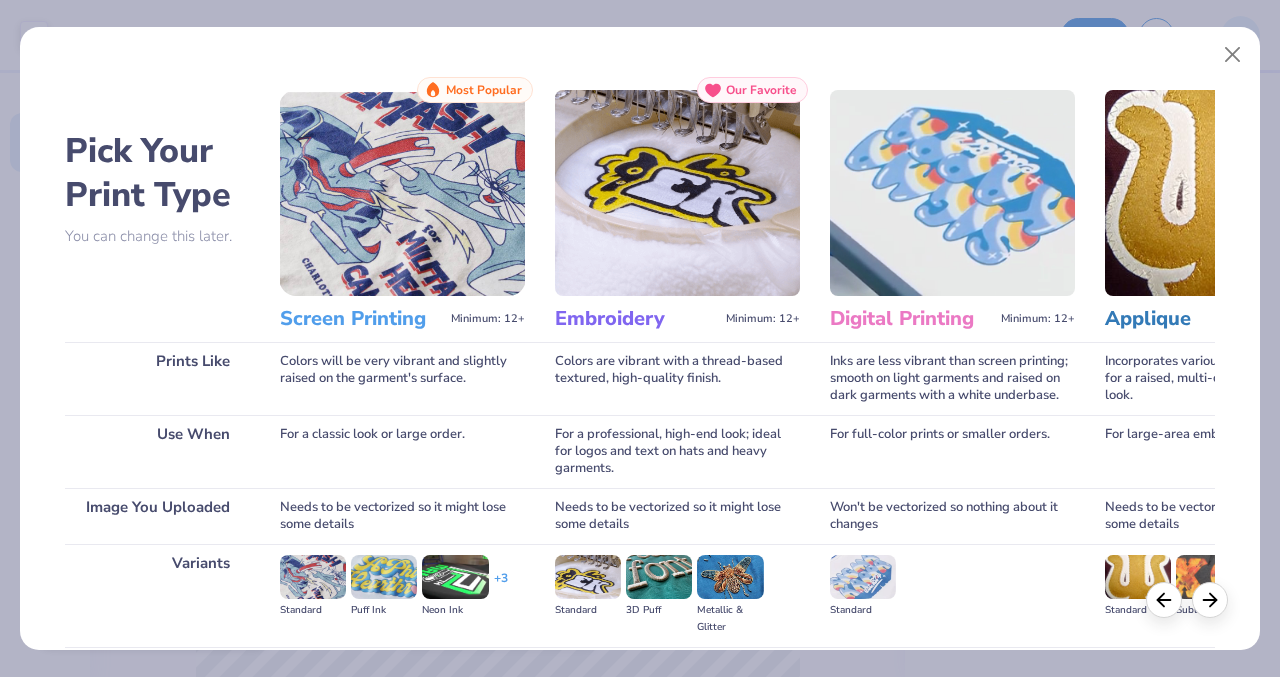 scroll, scrollTop: 0, scrollLeft: 0, axis: both 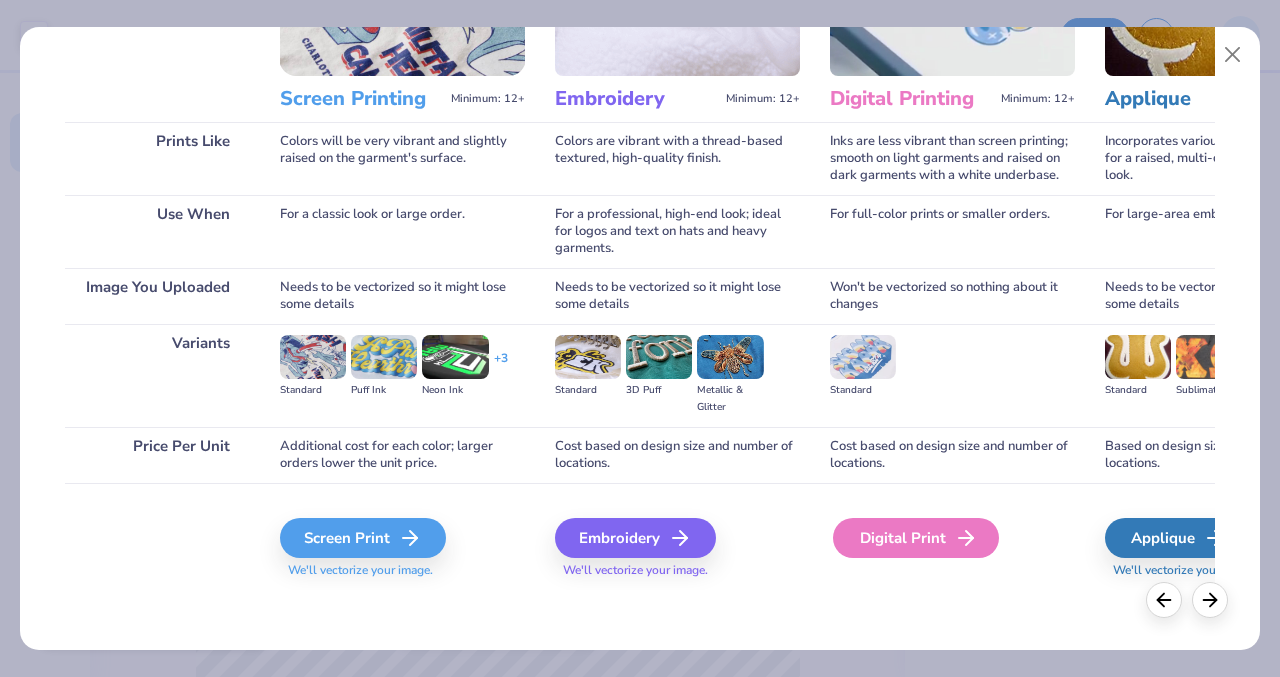 click on "Digital Print" at bounding box center (916, 538) 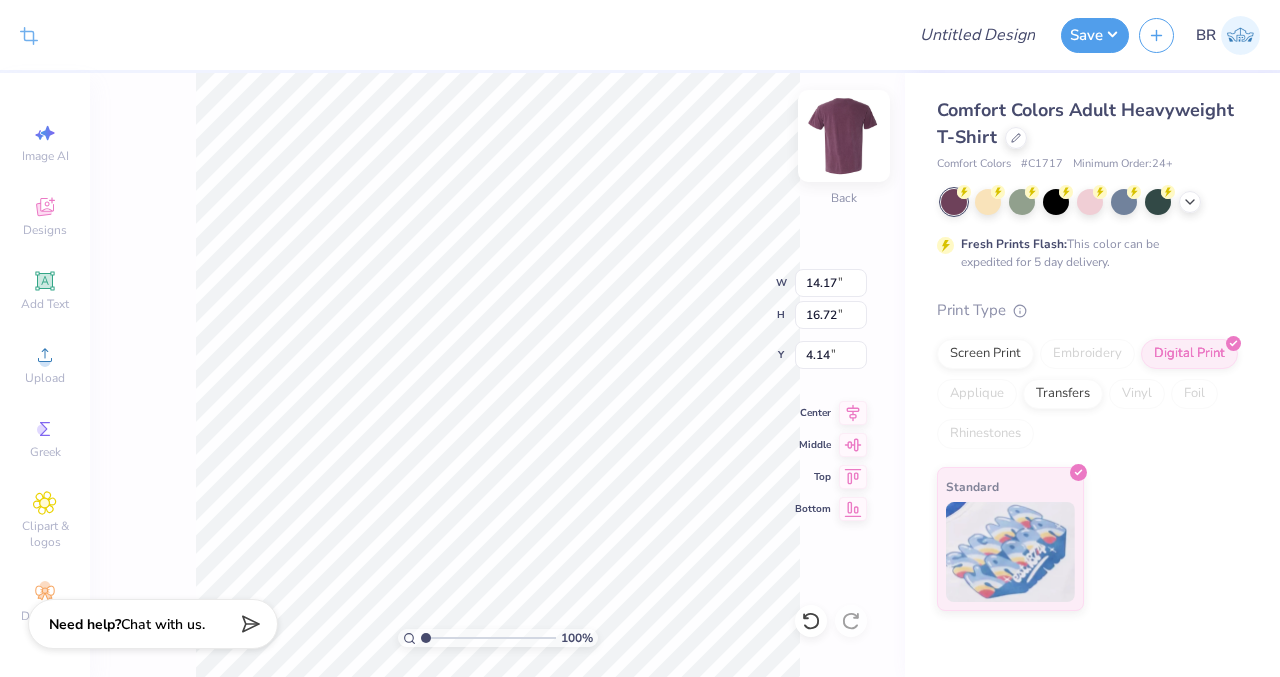 click at bounding box center (844, 136) 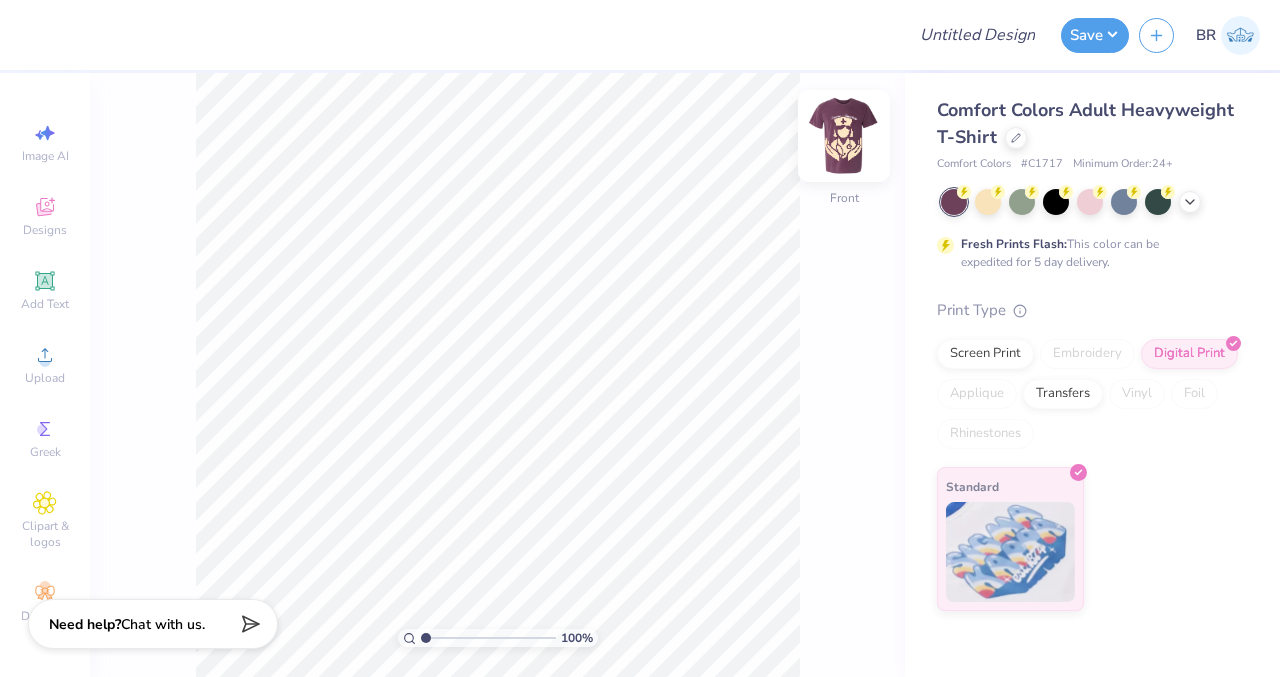click at bounding box center (844, 136) 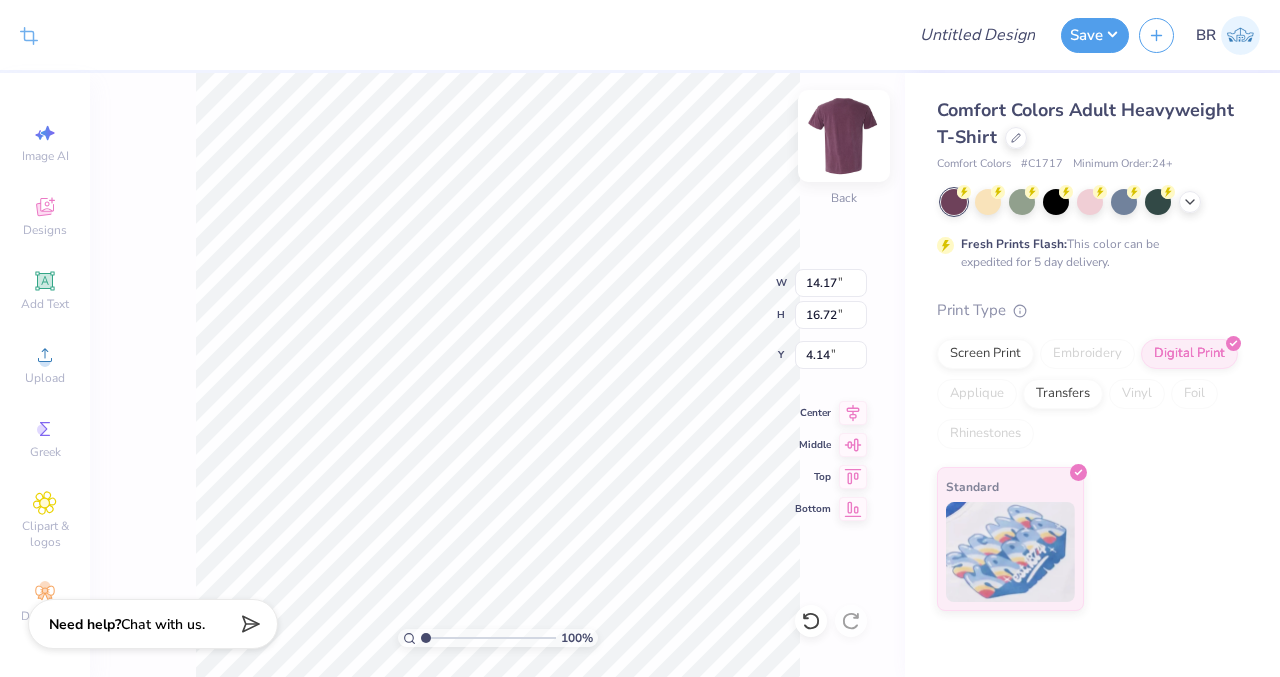 click on "100  % Back W 14.17 14.17 " H 16.72 16.72 " Y 4.14 4.14 " Center Middle Top Bottom" at bounding box center (497, 375) 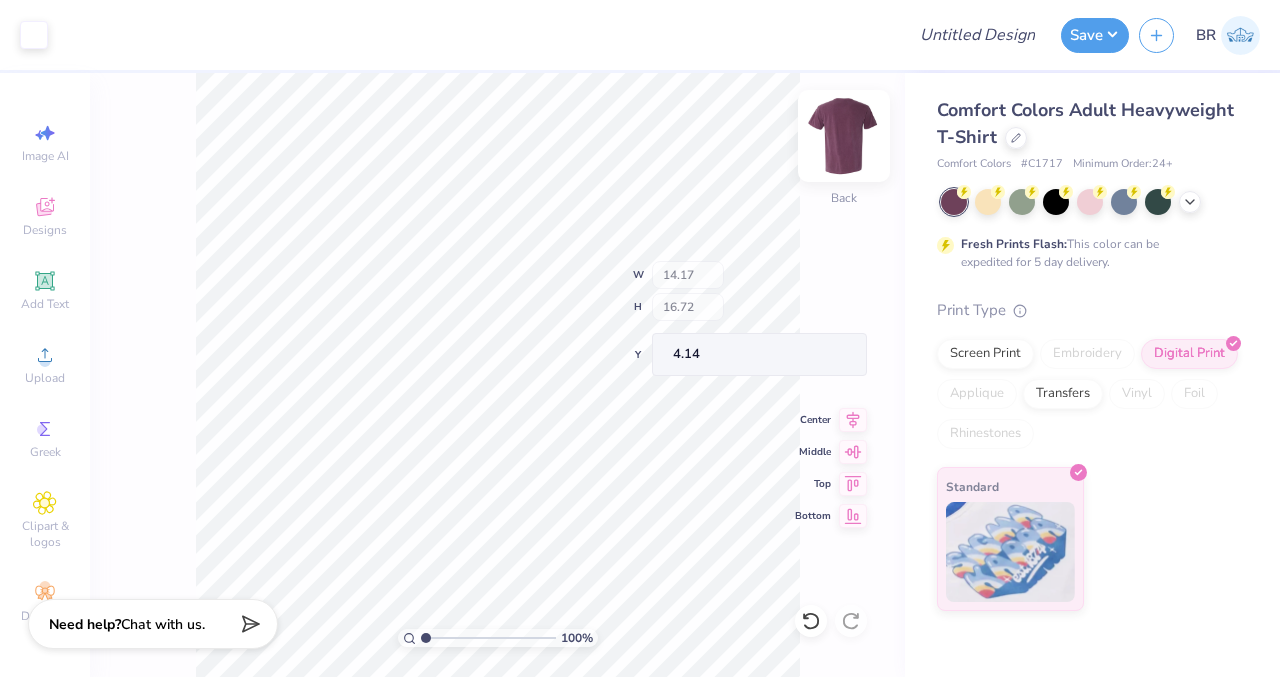 click at bounding box center (844, 136) 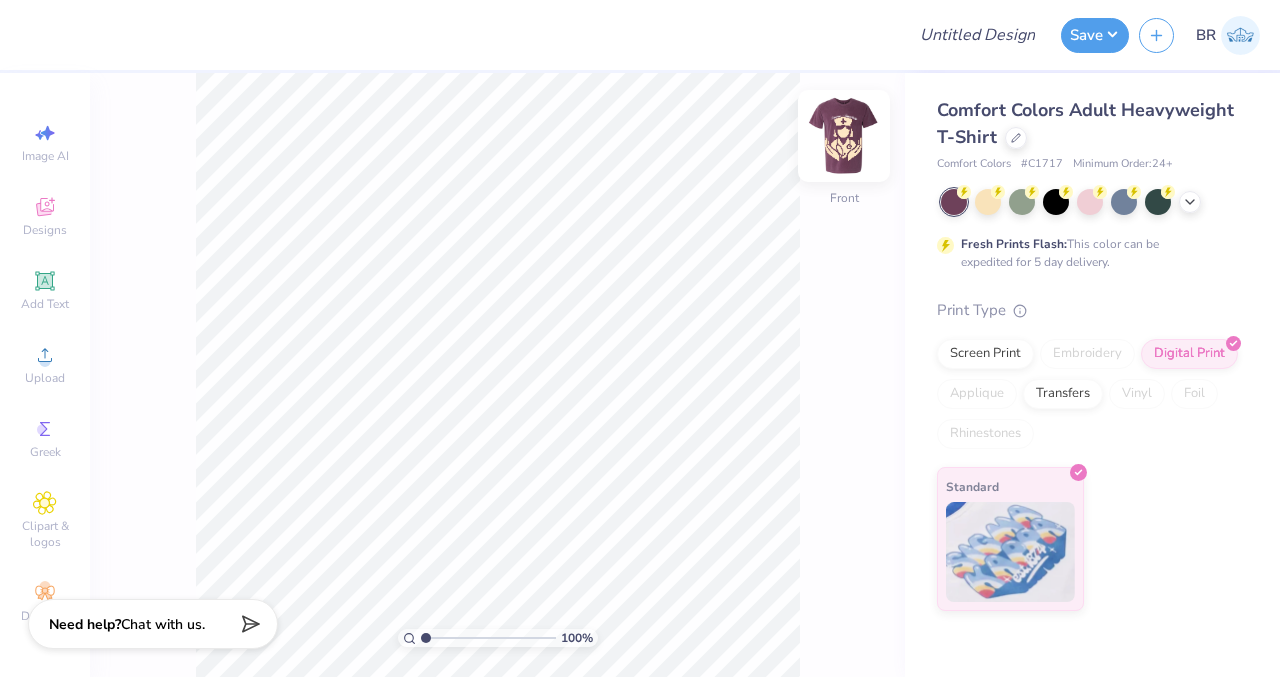 click at bounding box center [844, 136] 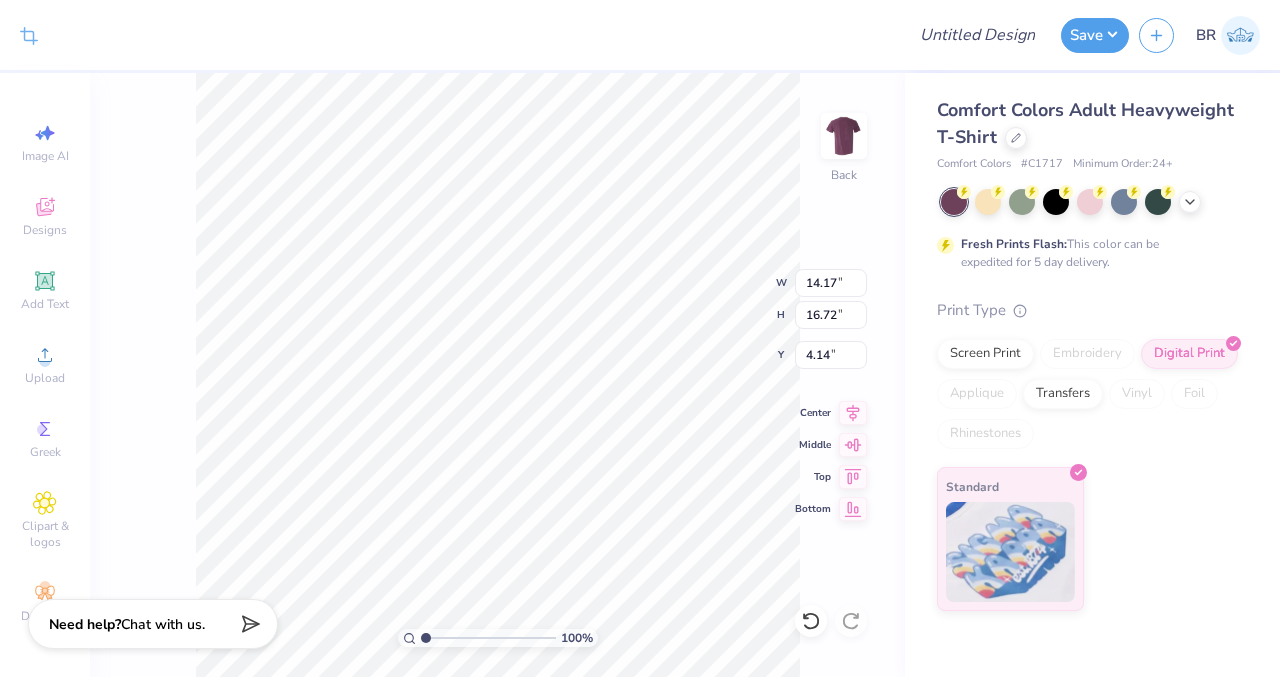 type on "3.55" 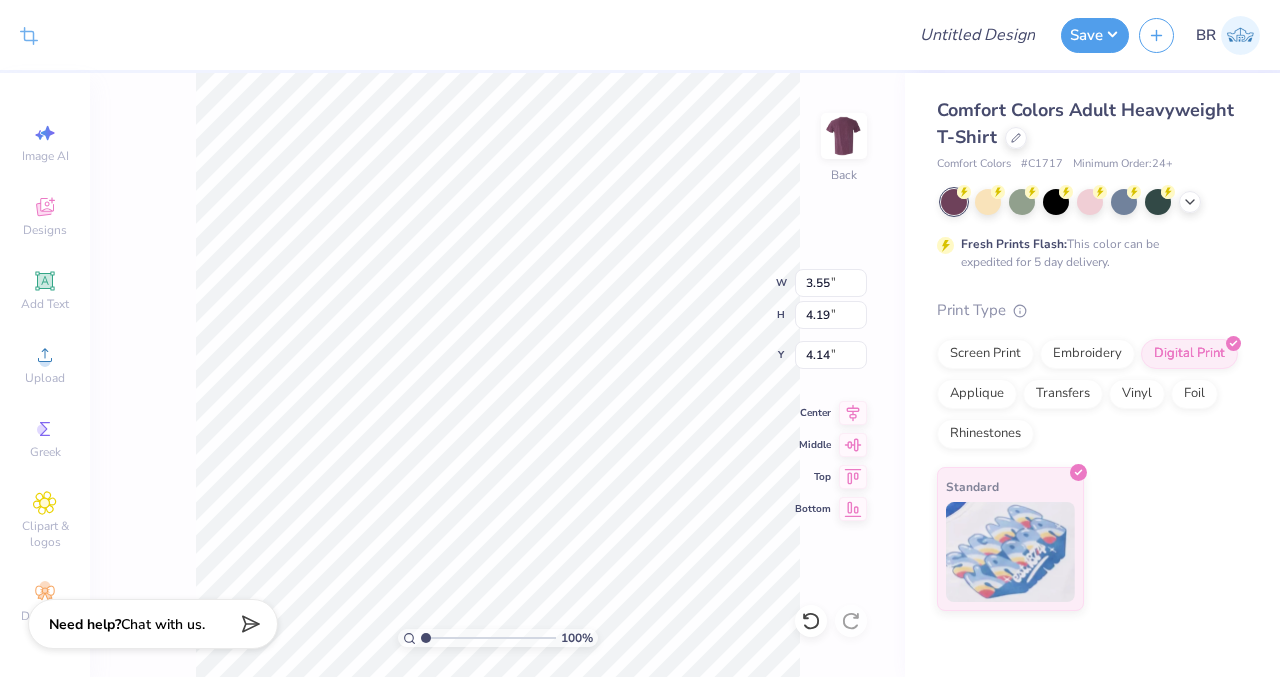type on "5.28" 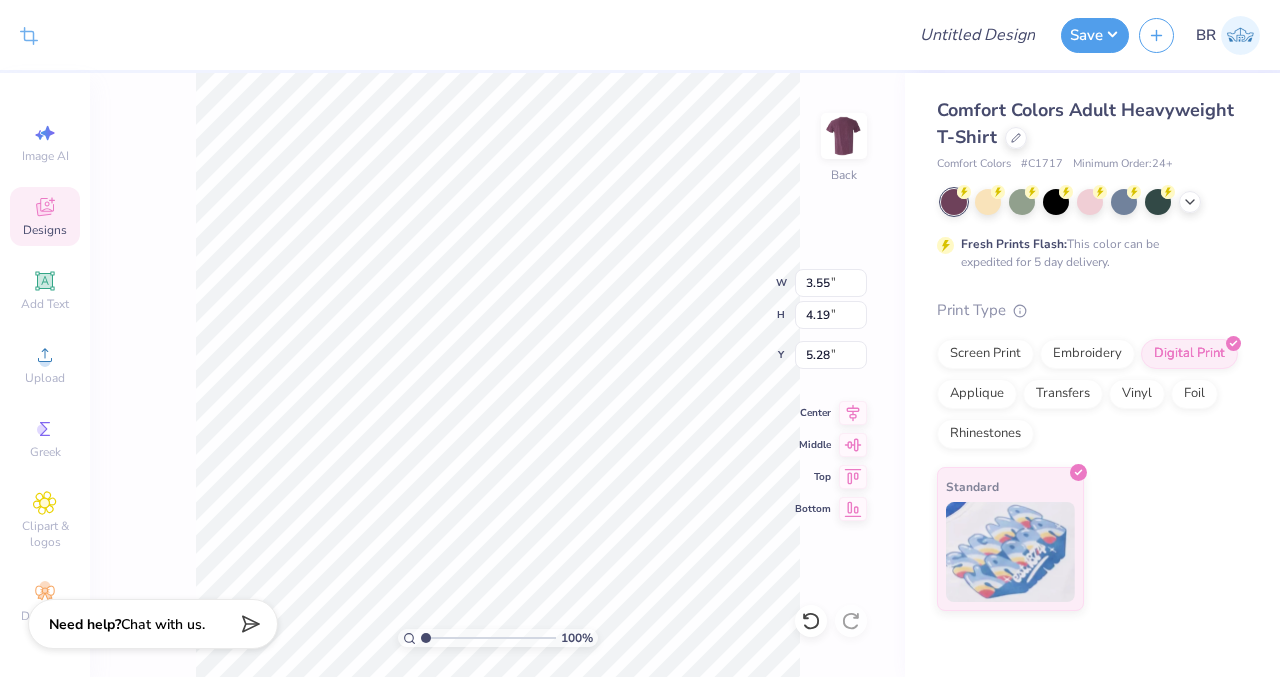 click on "Designs" at bounding box center (45, 216) 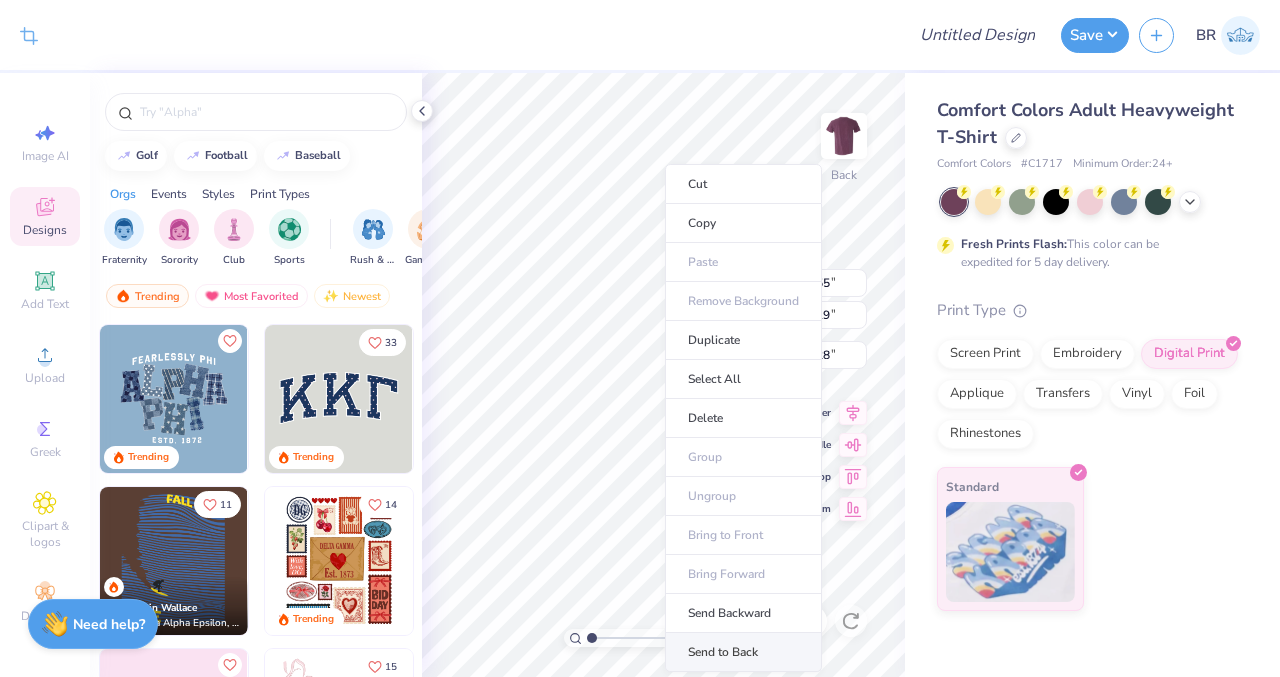 click on "Send to Back" at bounding box center [743, 652] 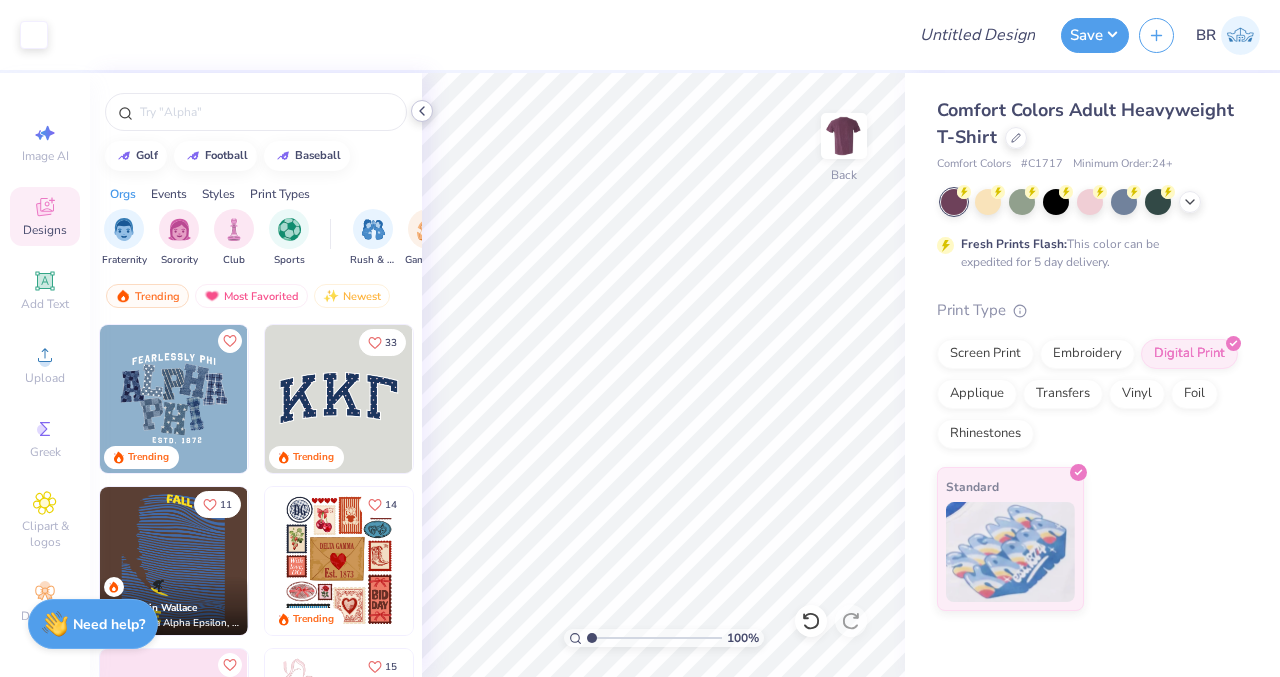 click 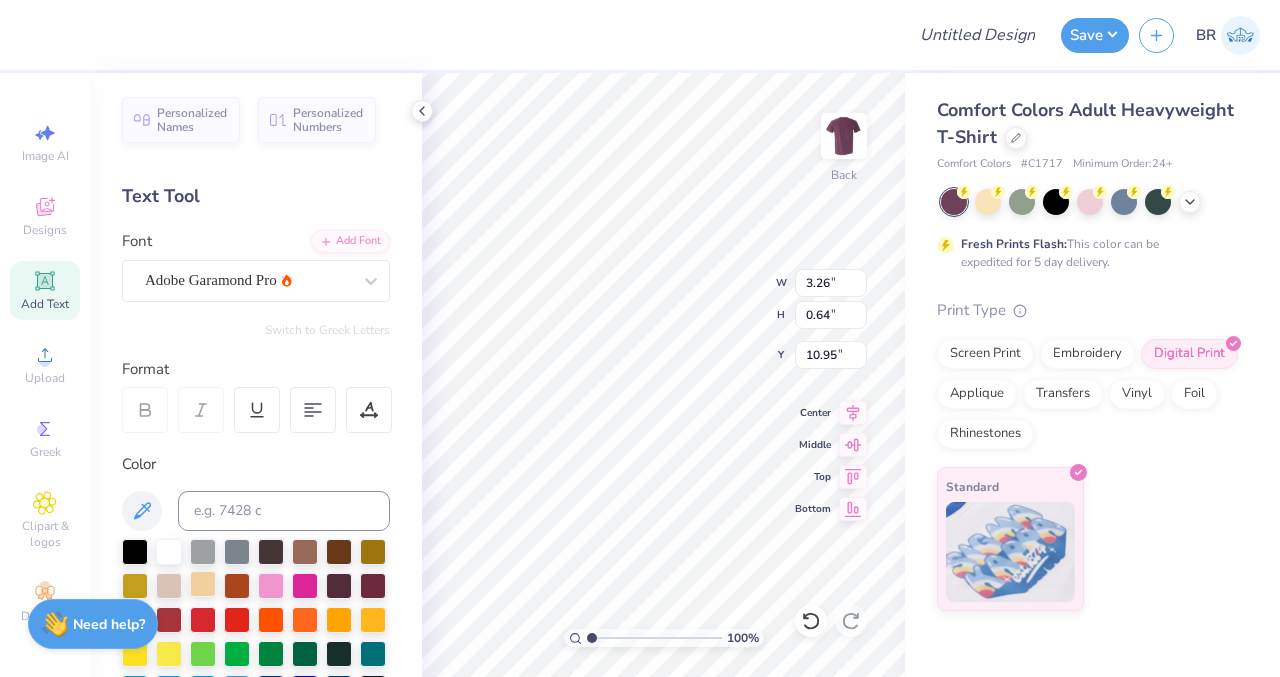 click at bounding box center (203, 584) 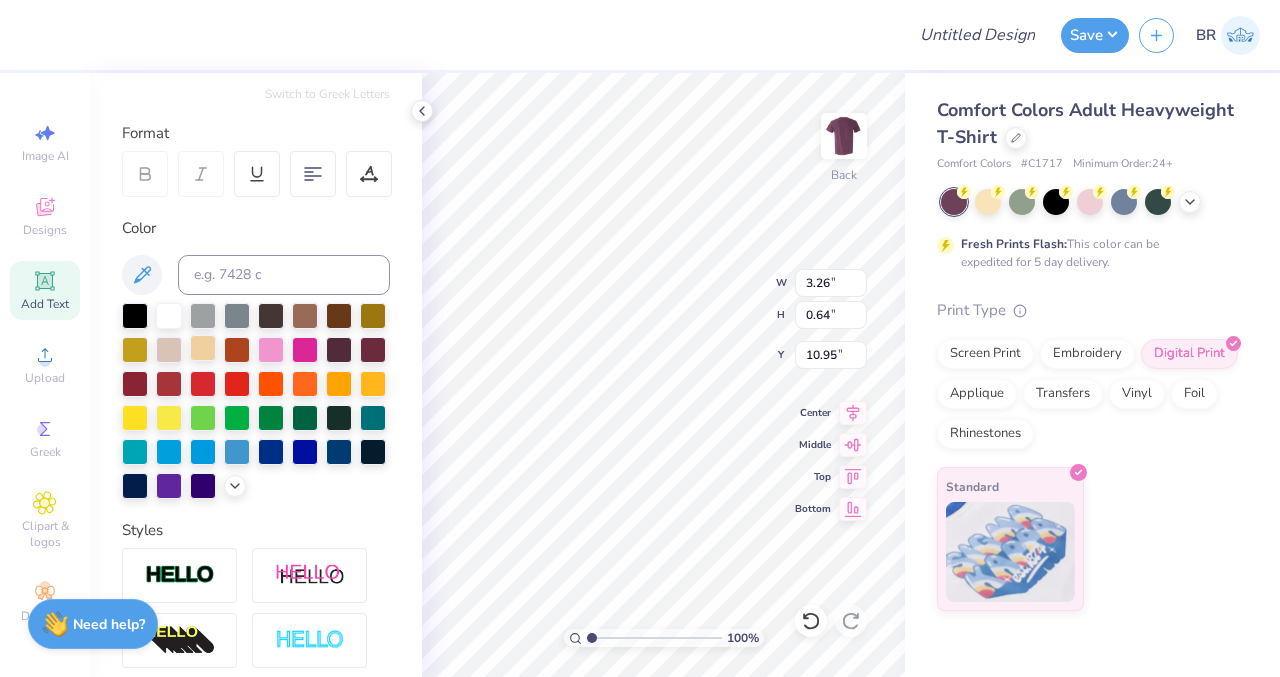 scroll, scrollTop: 237, scrollLeft: 0, axis: vertical 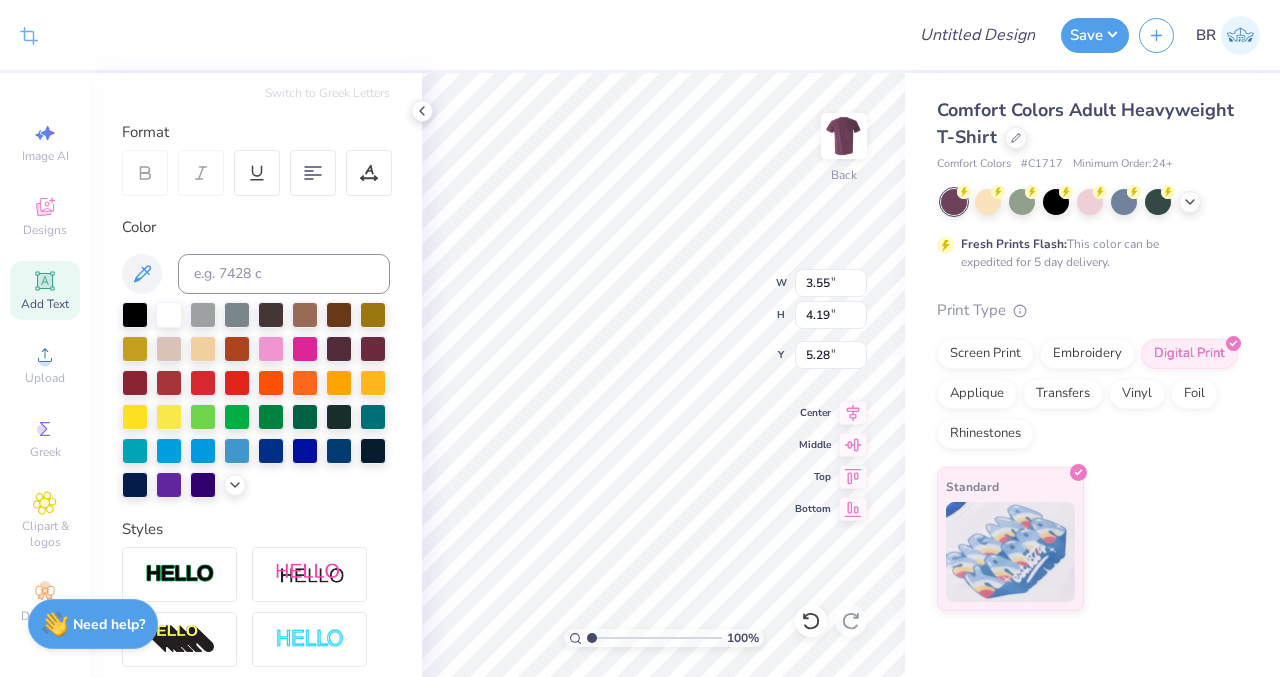 type on "3.55" 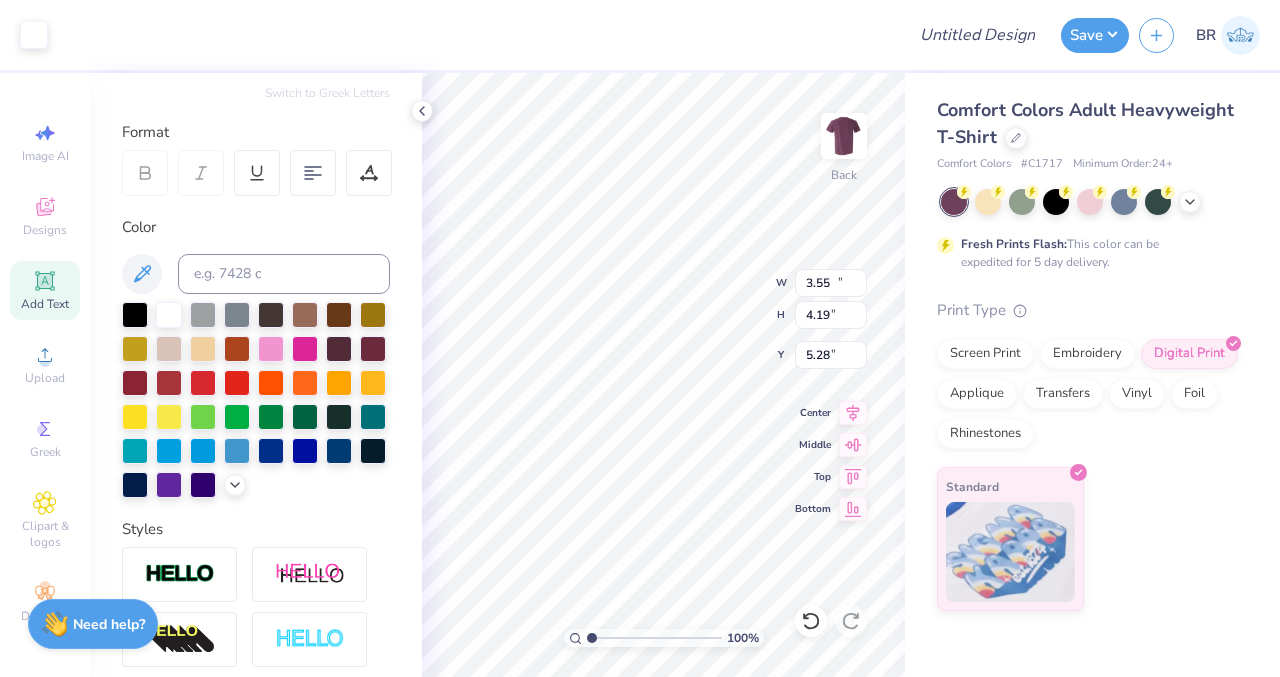 type on "10.32" 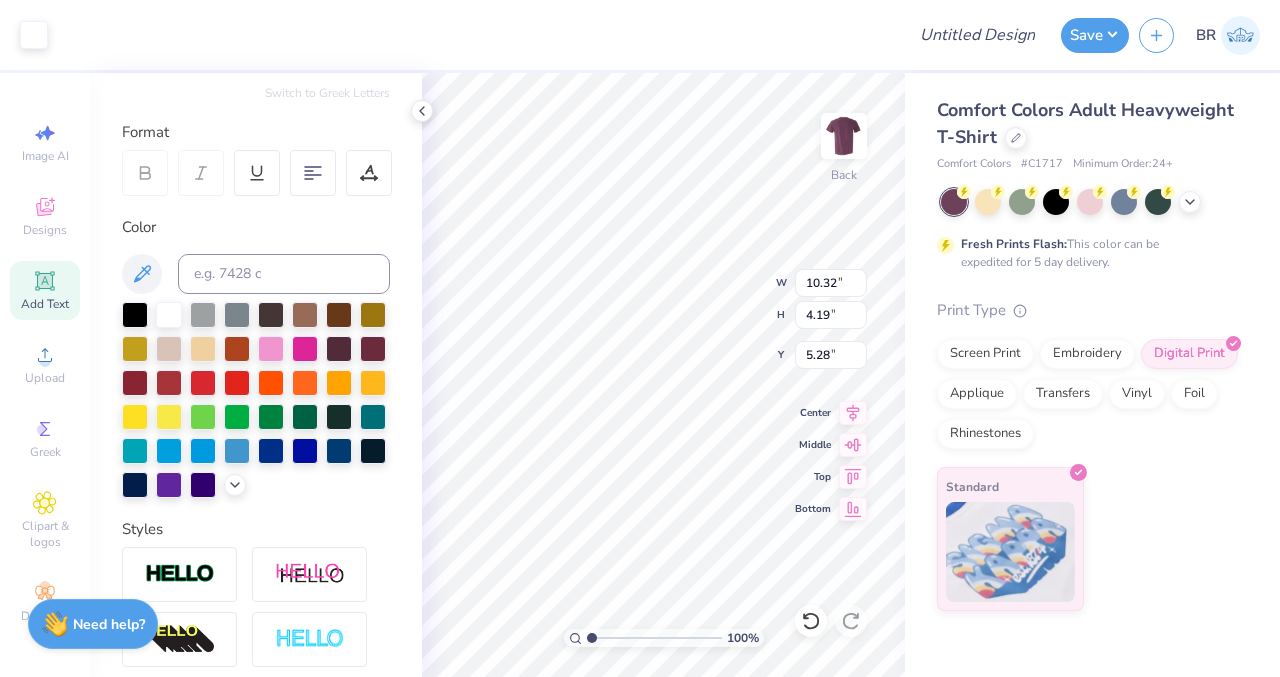 type on "2.45" 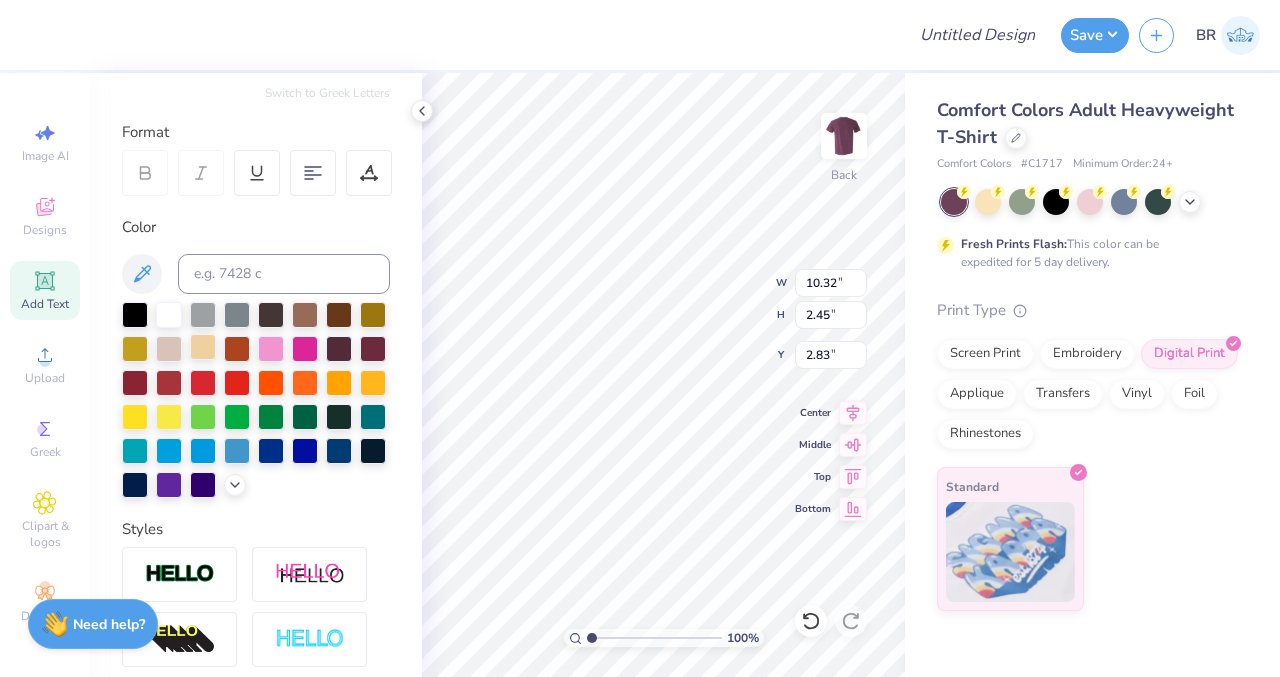 click at bounding box center [203, 347] 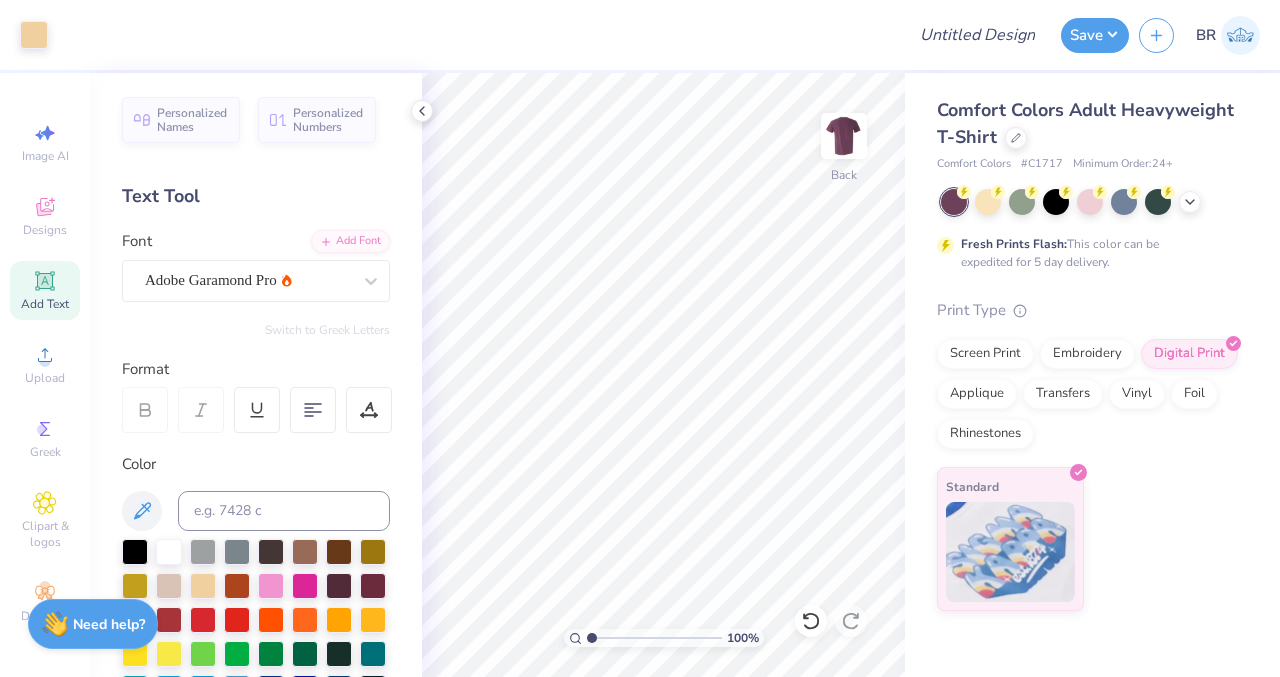 scroll, scrollTop: 0, scrollLeft: 0, axis: both 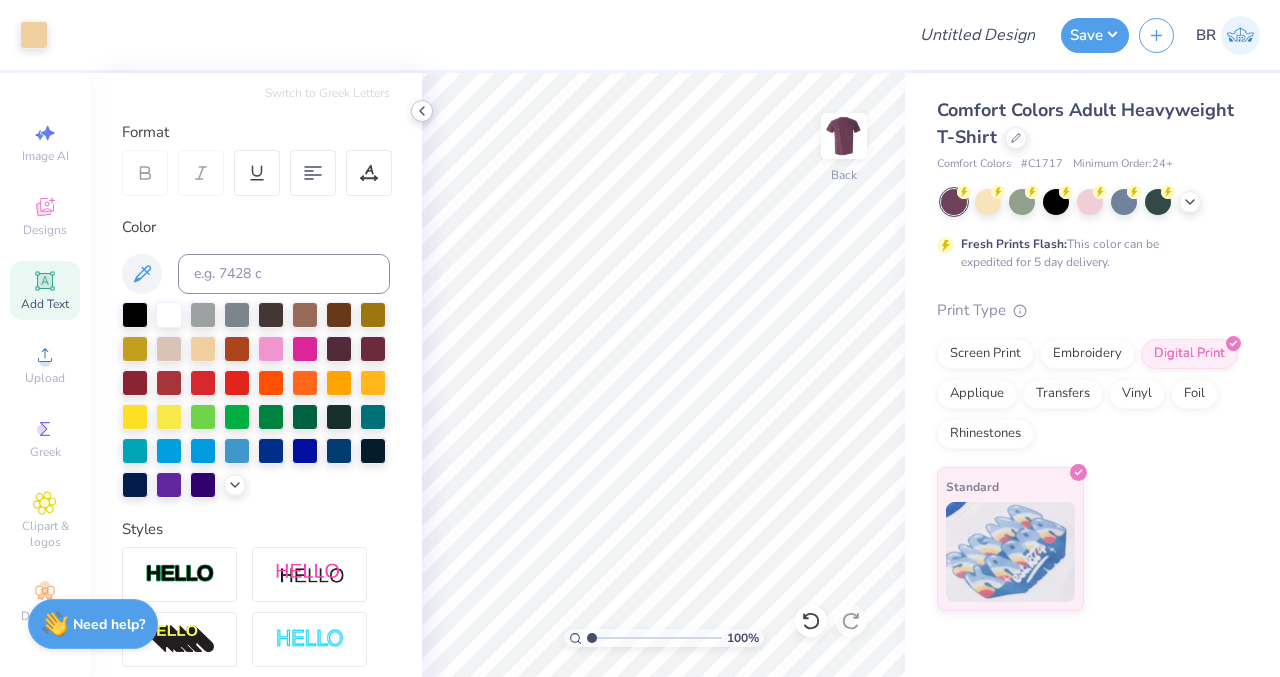 click 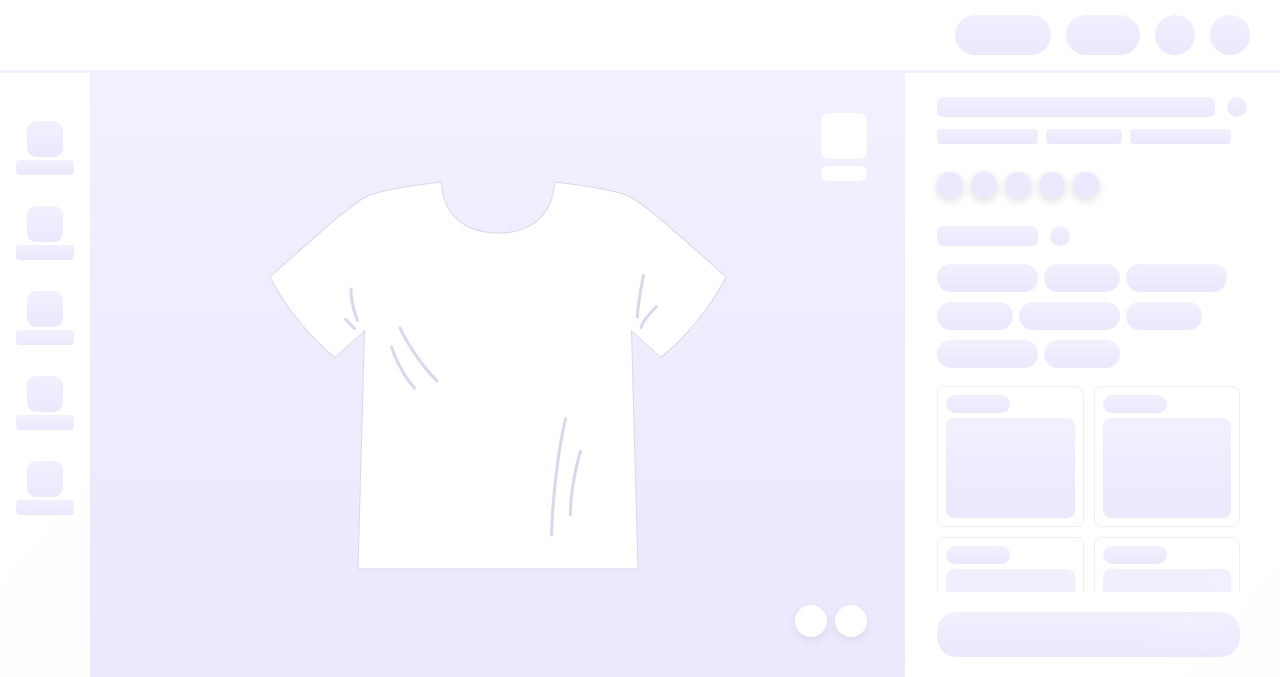 scroll, scrollTop: 0, scrollLeft: 0, axis: both 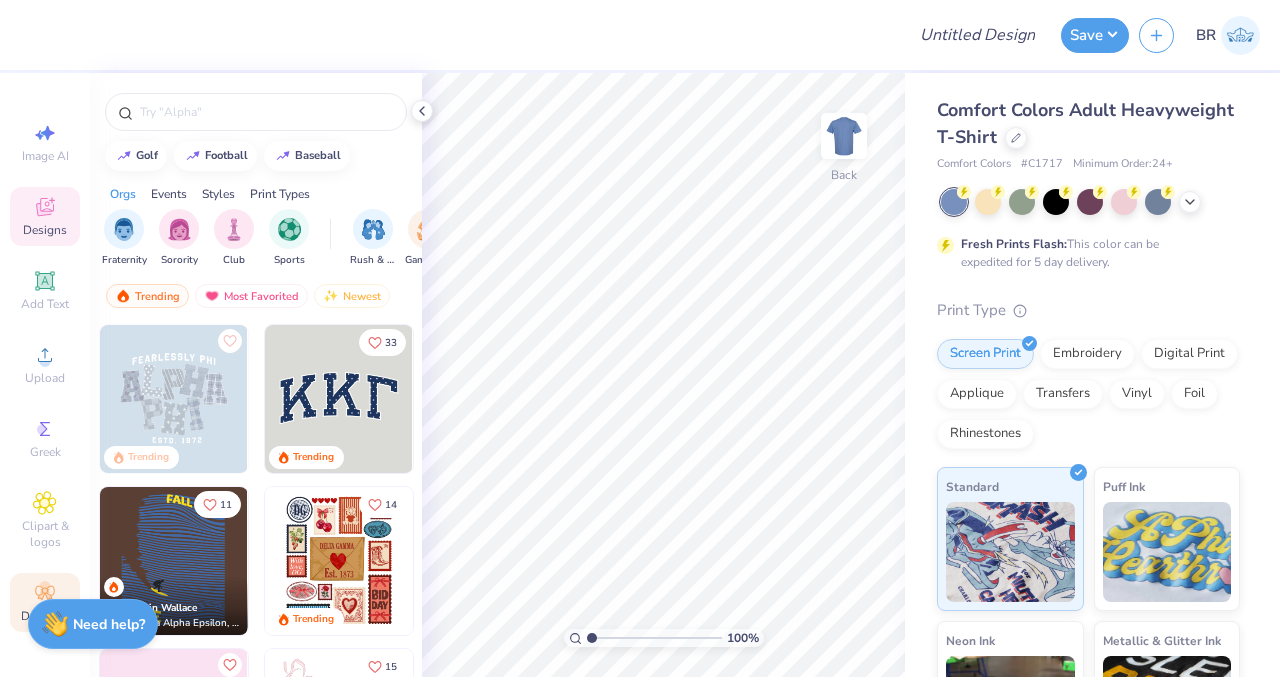 click on "Decorate" at bounding box center [45, 602] 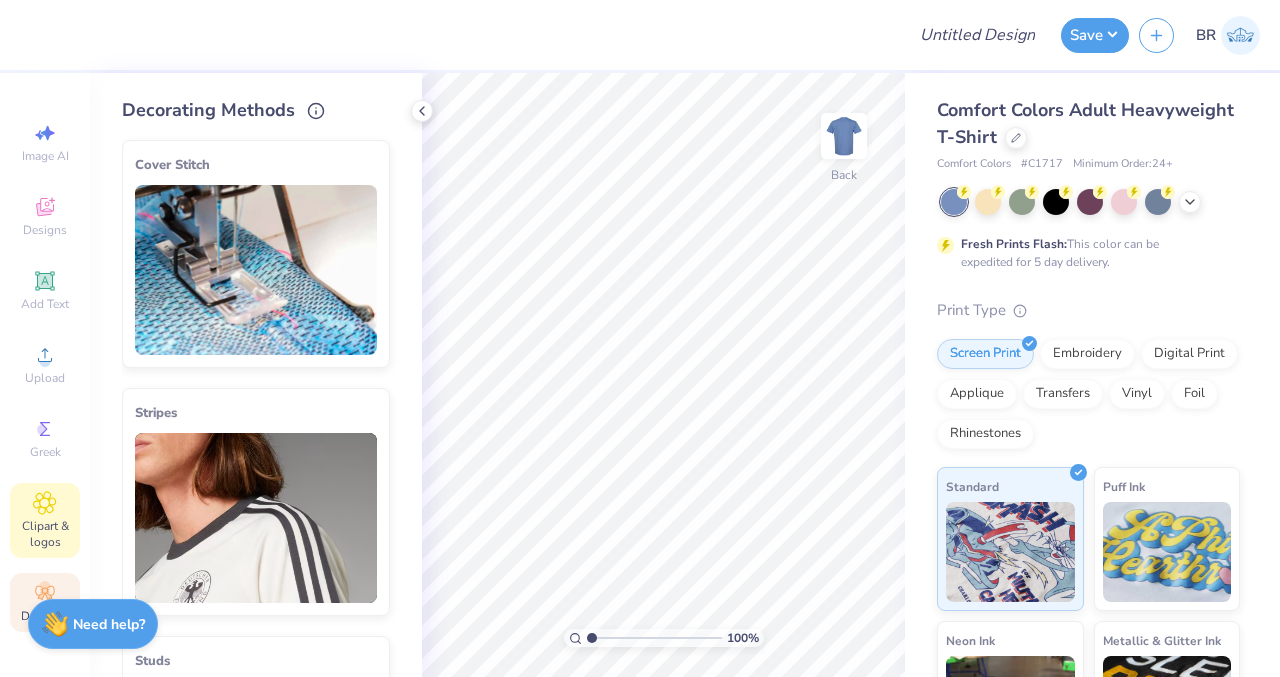 click on "Clipart & logos" at bounding box center (45, 534) 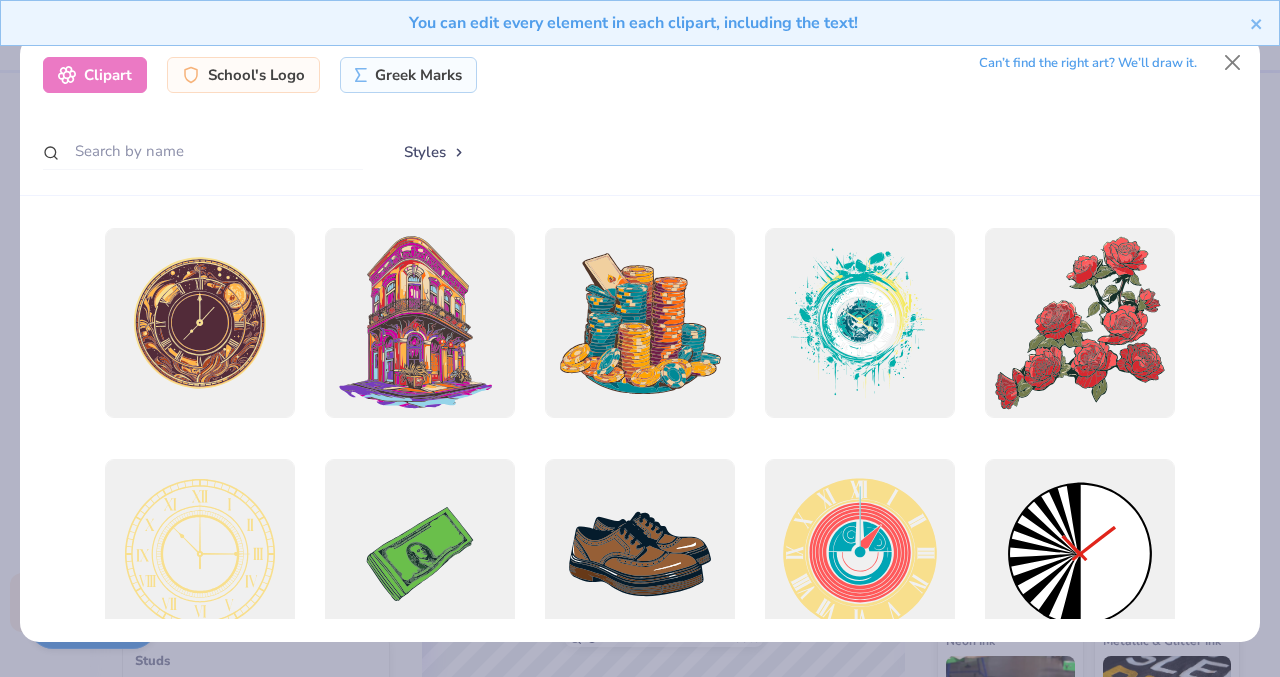 click on "You can edit every element in each clipart, including the text!" at bounding box center (640, 30) 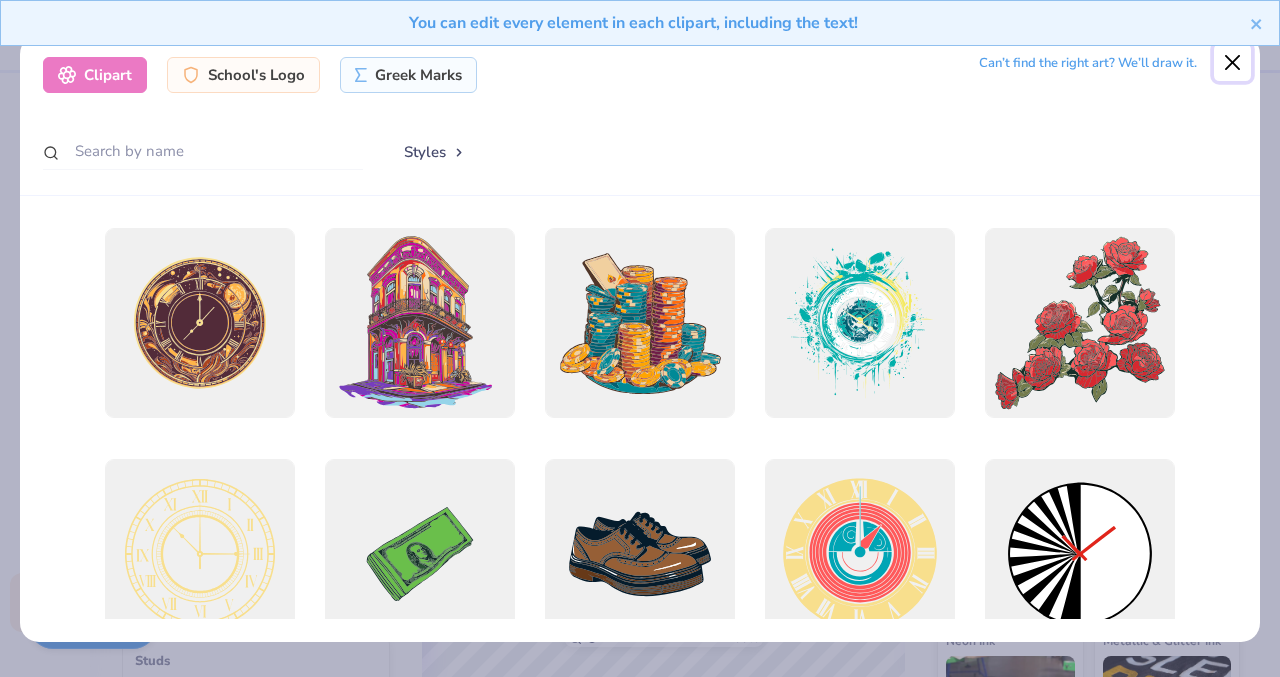 click at bounding box center (1233, 63) 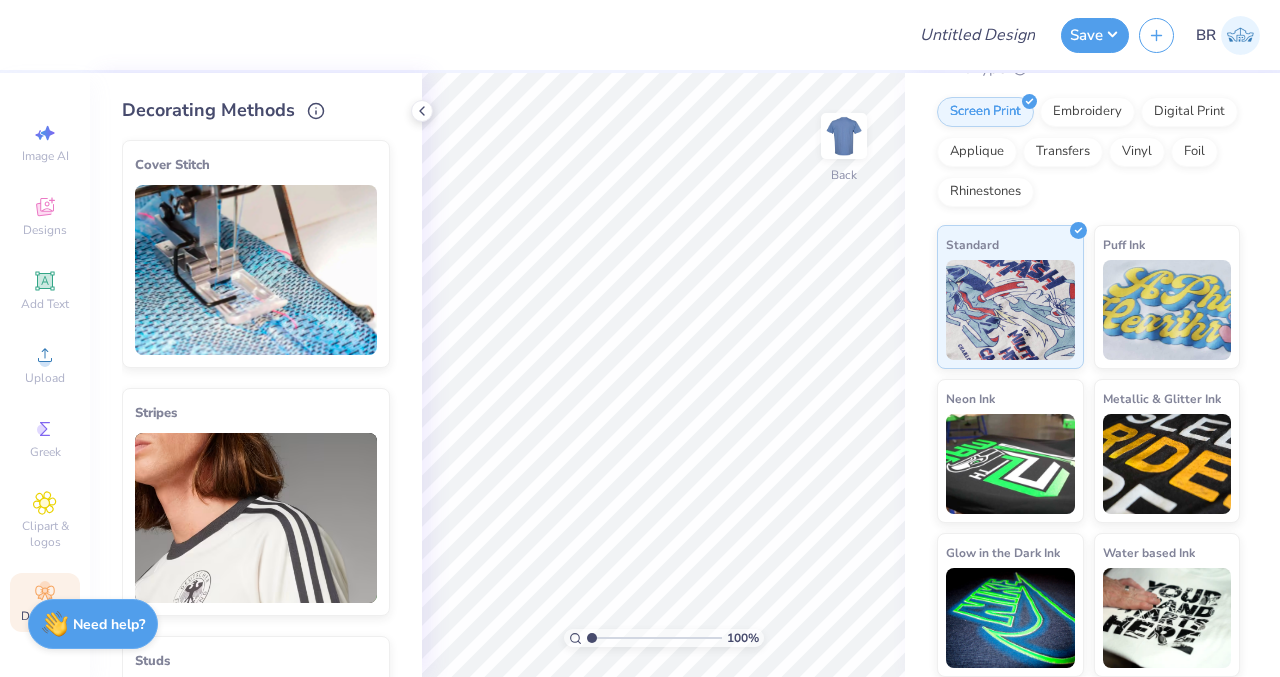 scroll, scrollTop: 0, scrollLeft: 0, axis: both 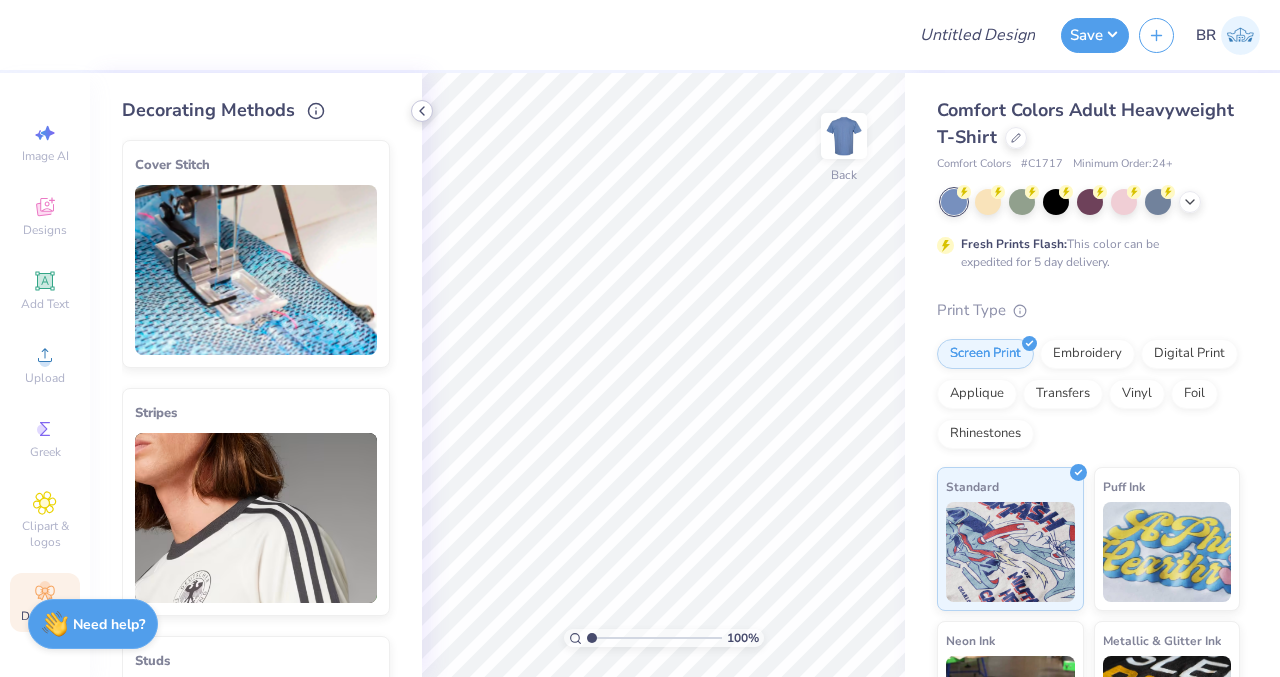 click 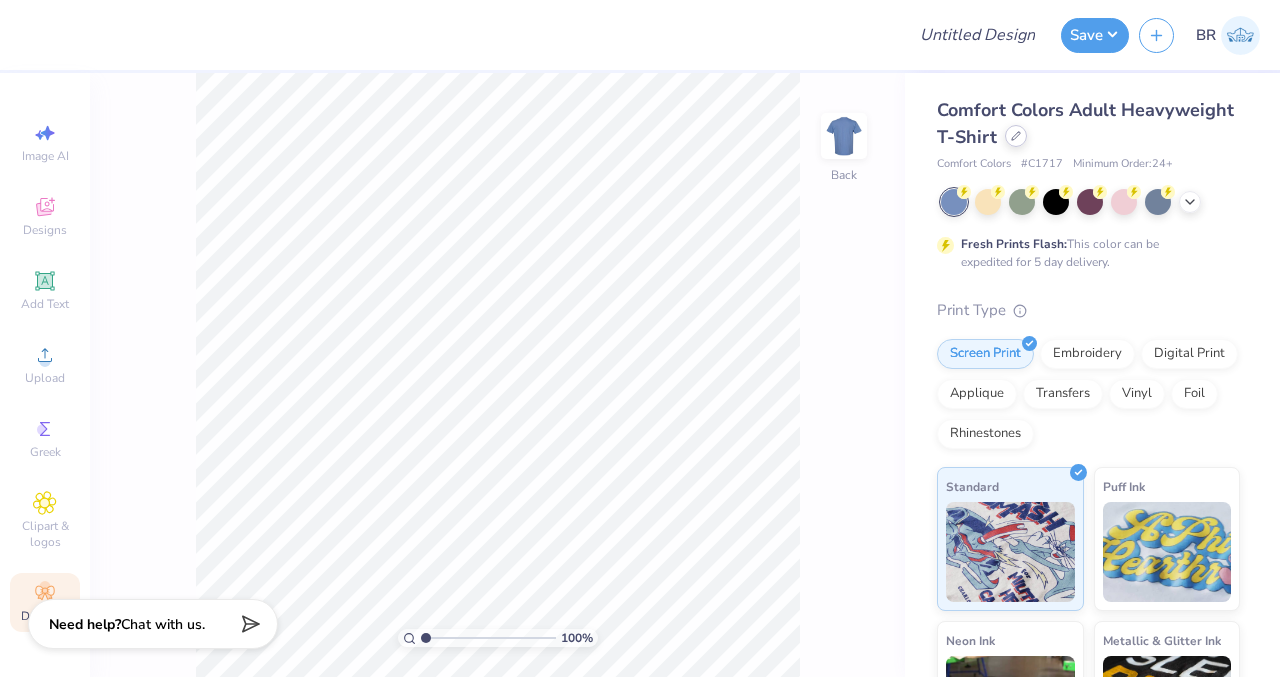 click 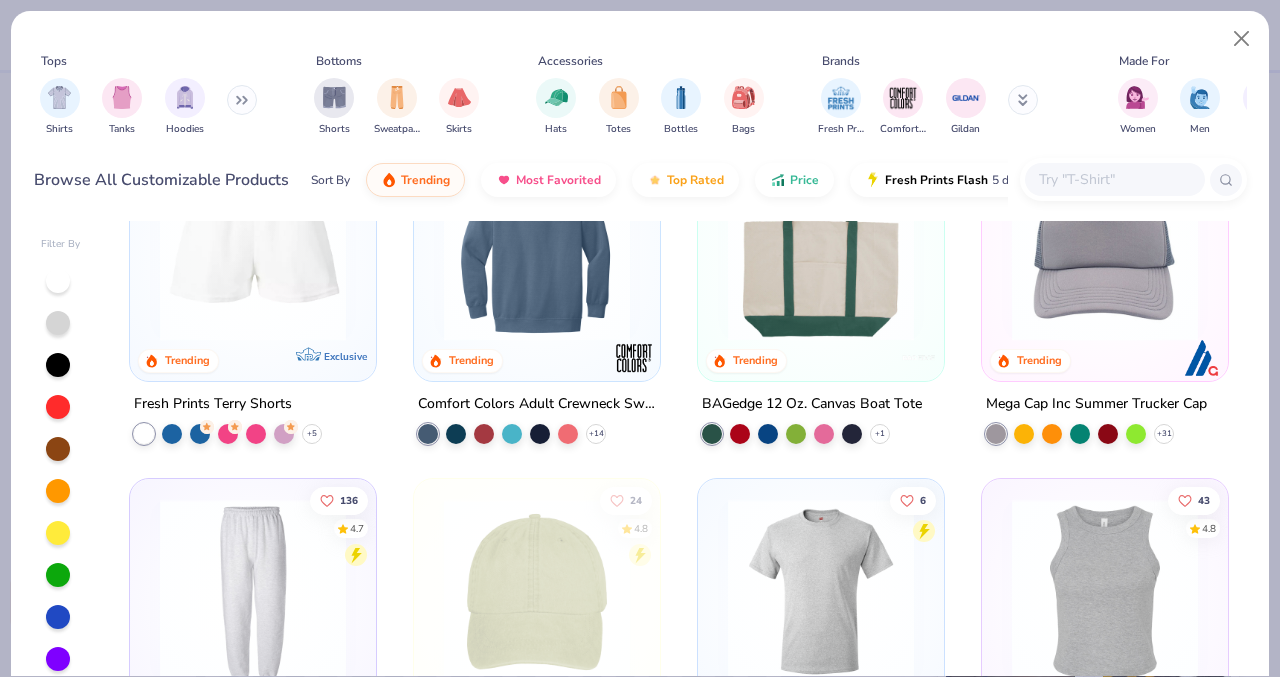 scroll, scrollTop: 2379, scrollLeft: 0, axis: vertical 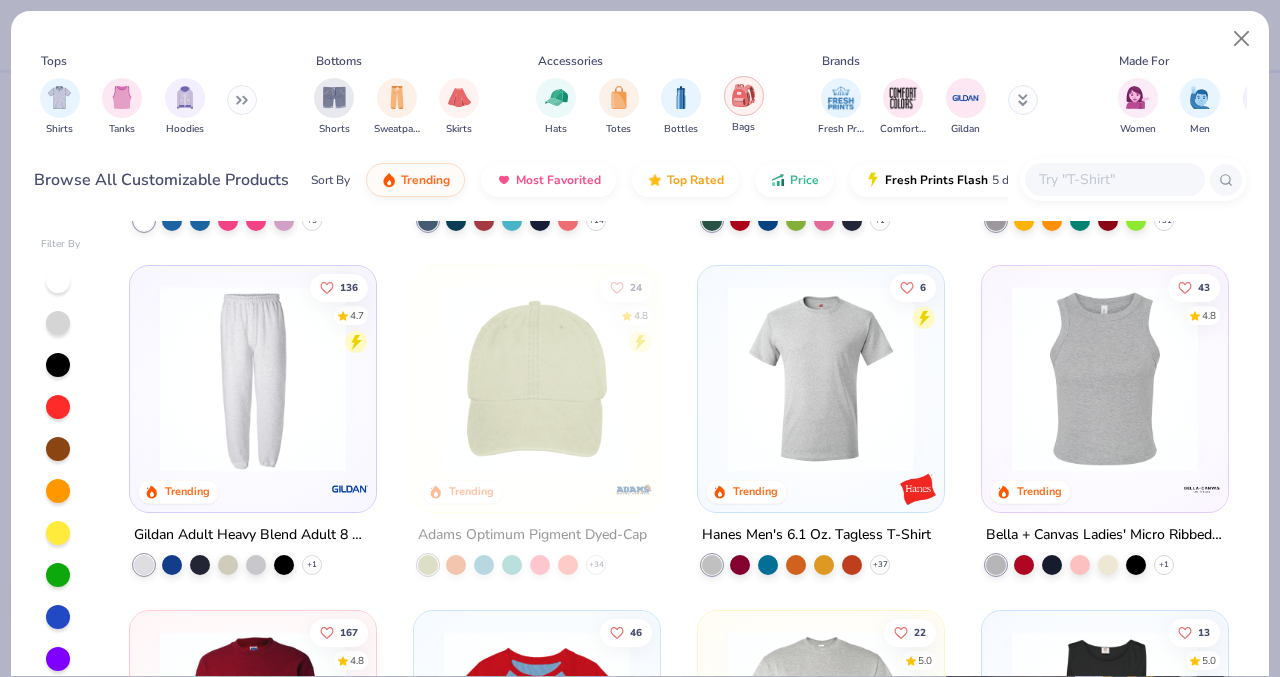 click at bounding box center (744, 96) 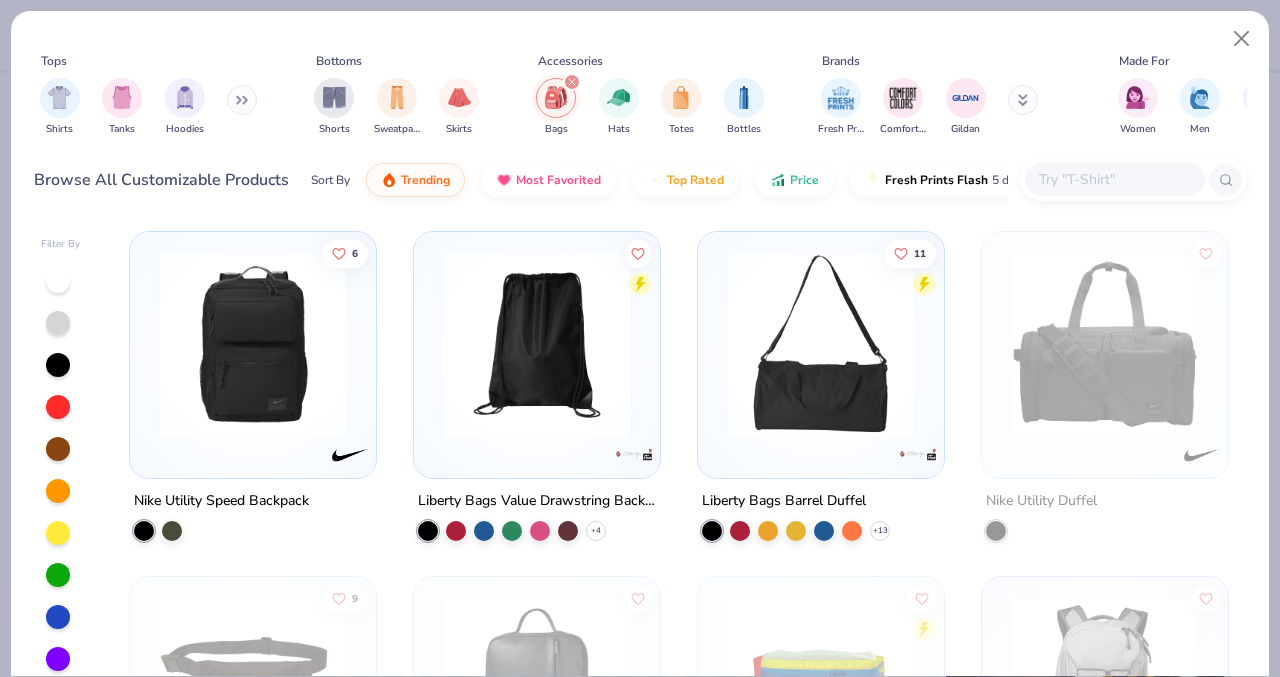 click 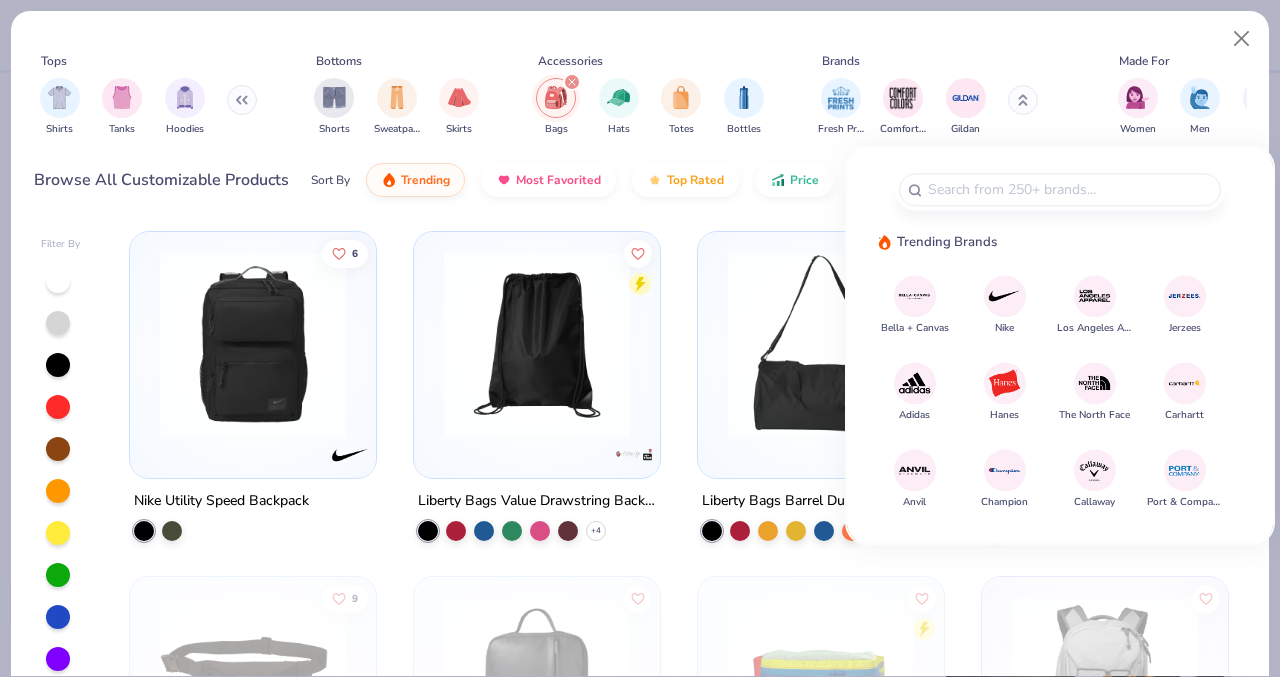 click on "Brands Trending Brands Bella + Canvas Nike Los Angeles Apparel Jerzees Adidas Hanes The North Face Carhartt Anvil Champion Callaway Port & Company" at bounding box center (1060, 345) 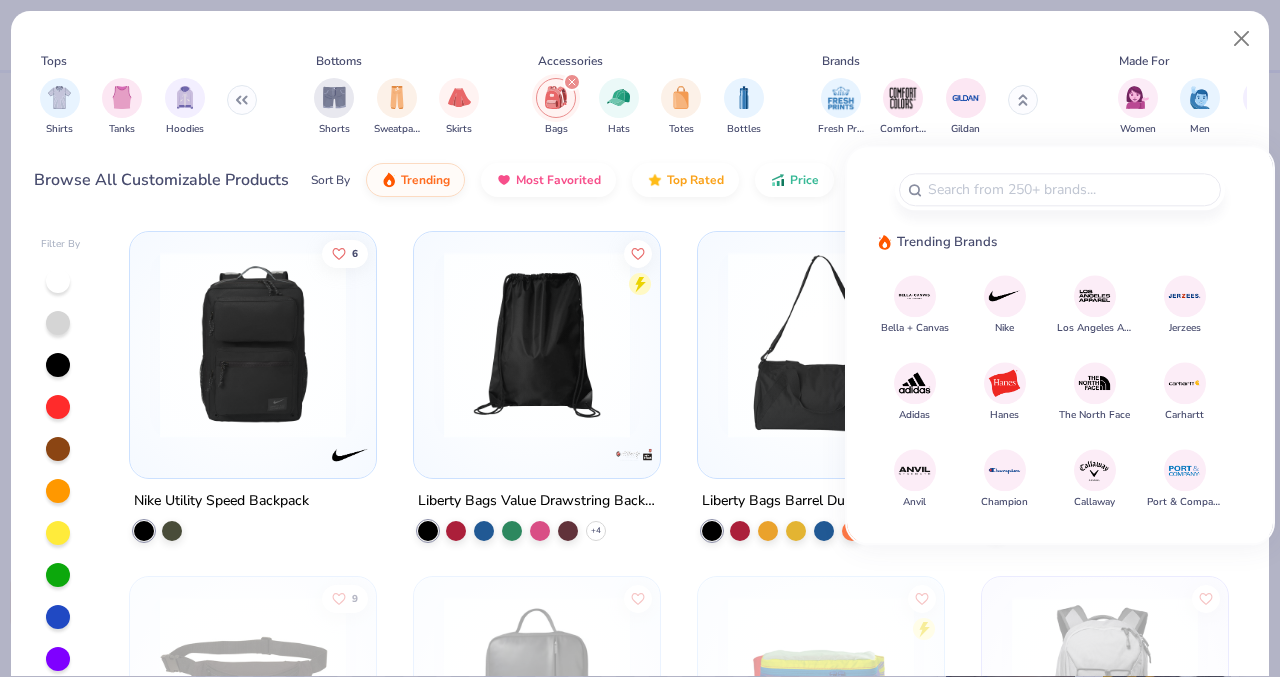 click on "Adidas" at bounding box center [915, 392] 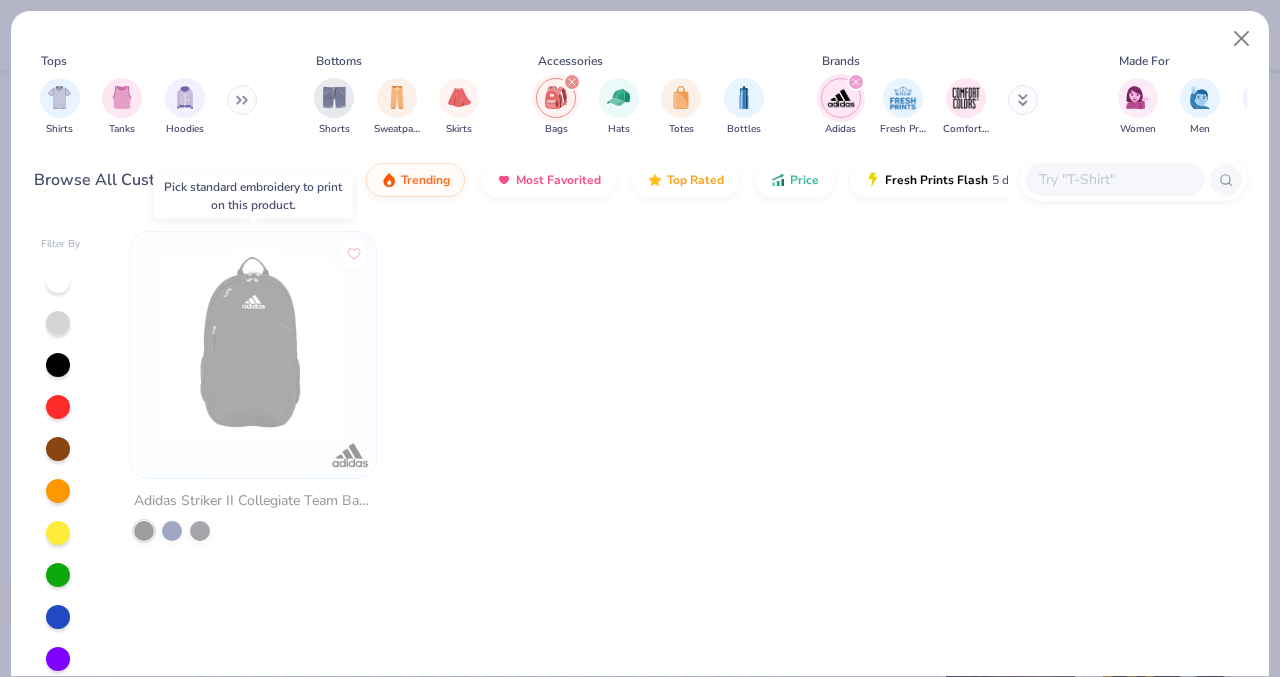 click at bounding box center (253, 345) 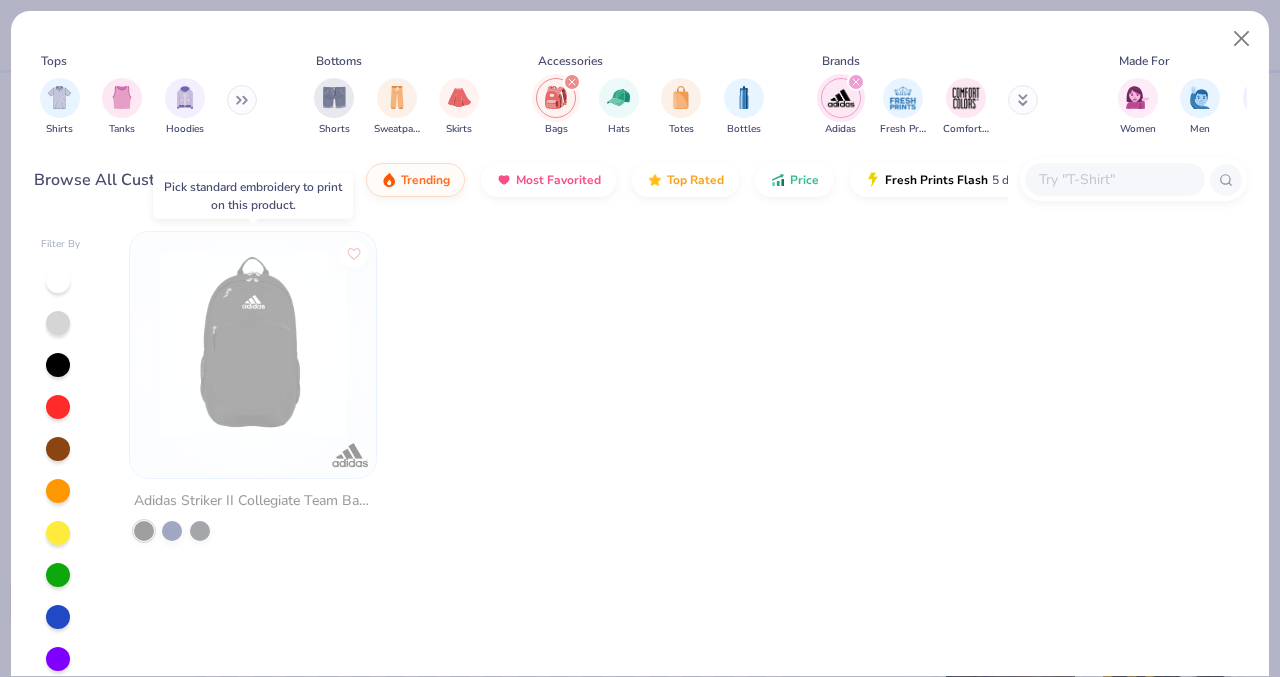 click at bounding box center (253, 345) 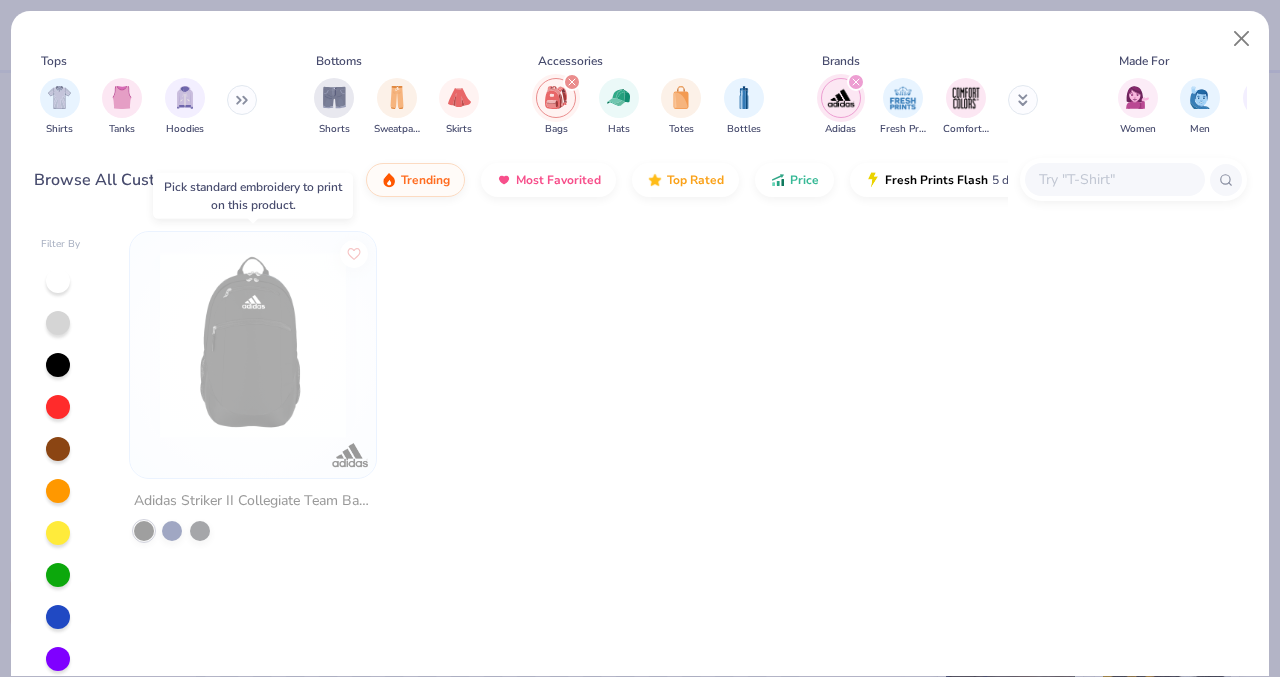 click at bounding box center (253, 345) 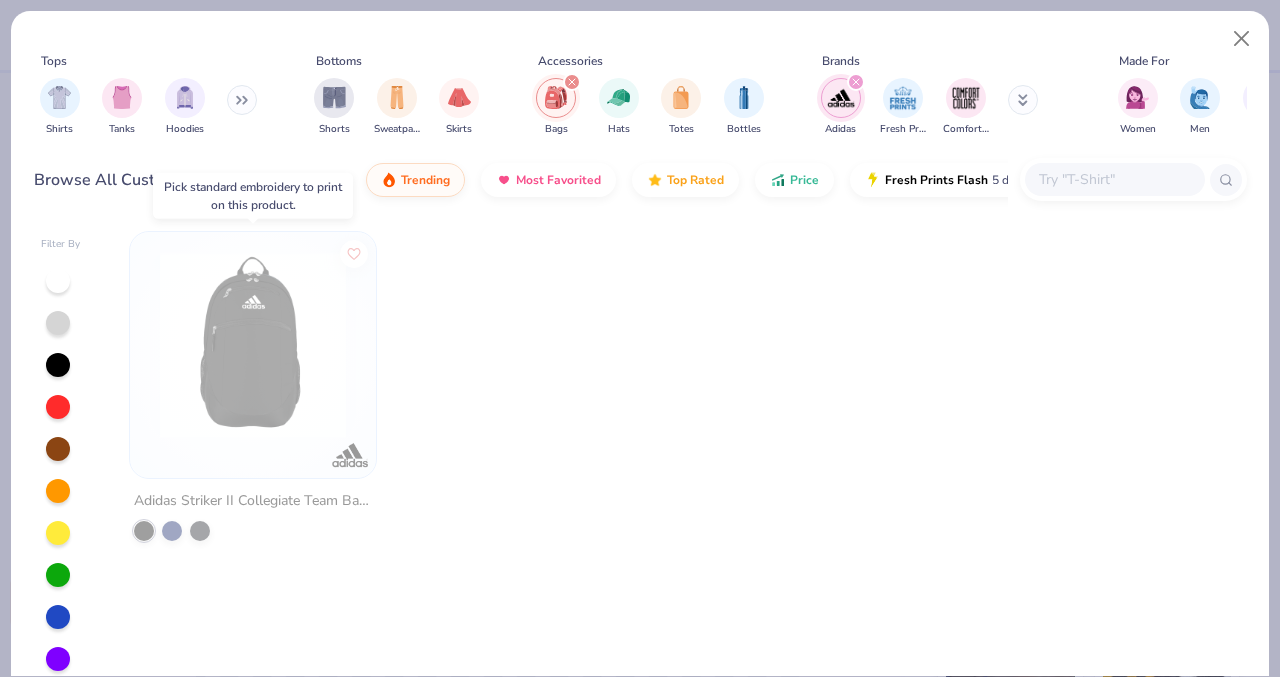 click at bounding box center [253, 345] 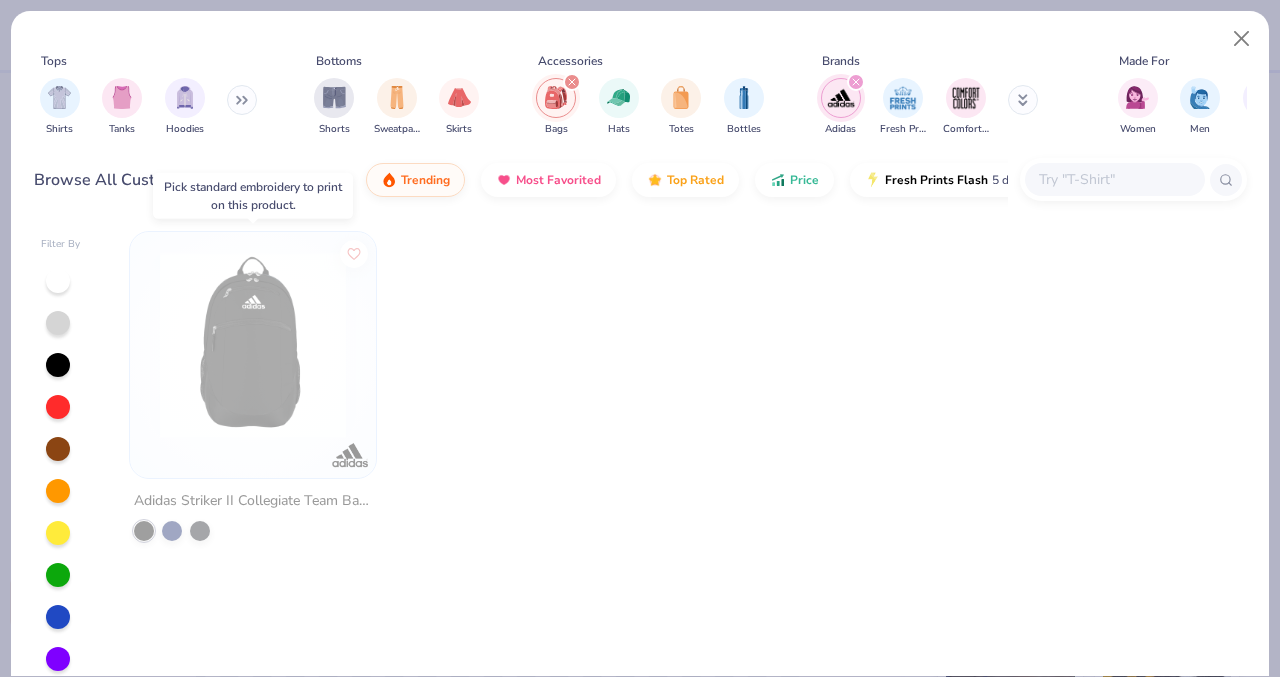 click at bounding box center [253, 345] 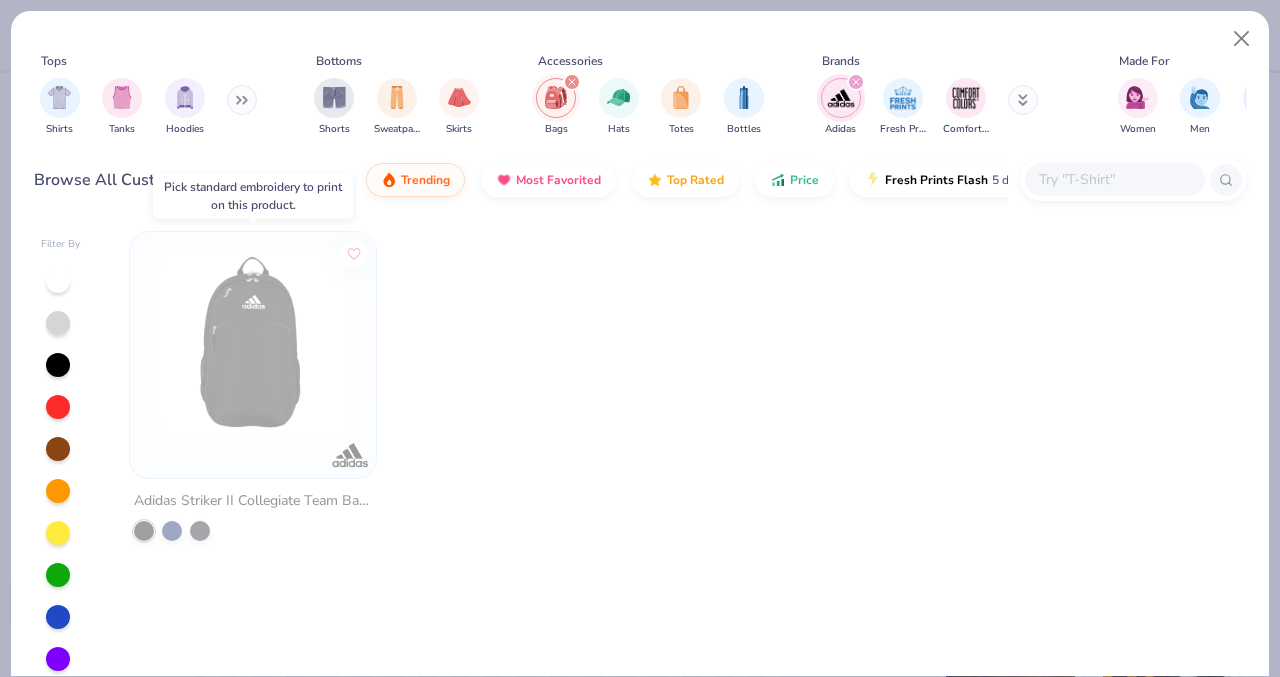click at bounding box center [253, 350] 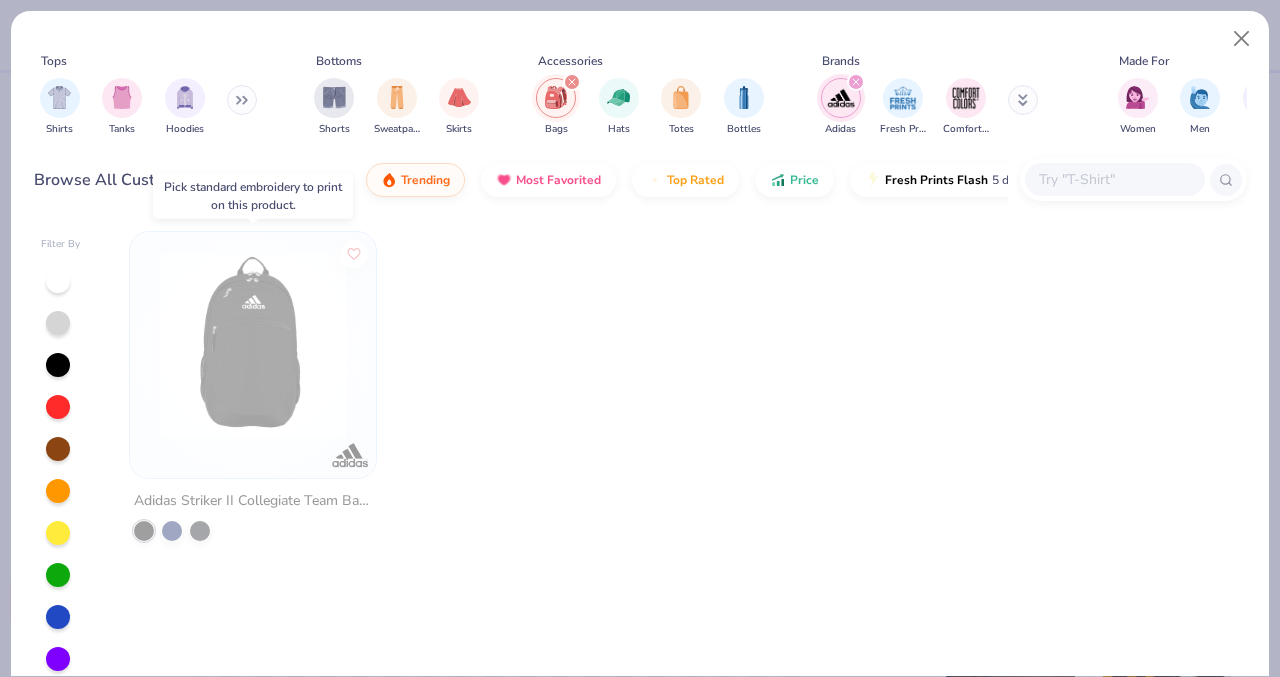 click on "Adidas Striker II Collegiate Team Backpack" at bounding box center [253, 501] 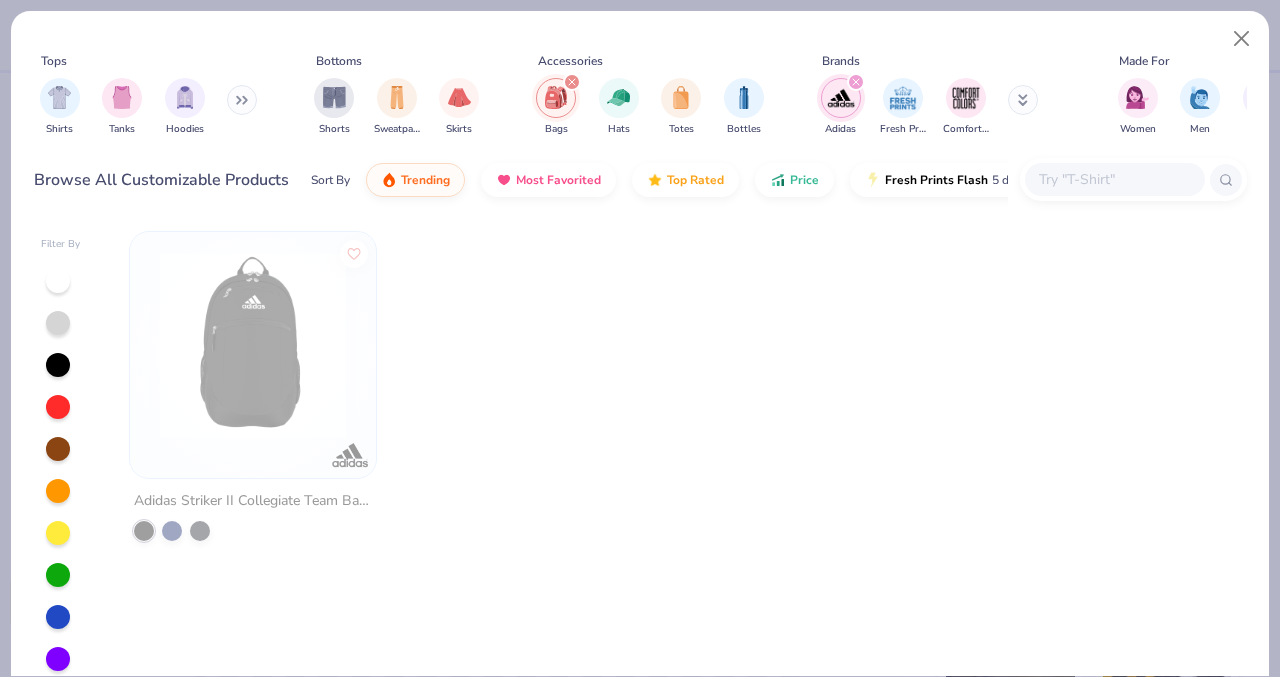 click at bounding box center (572, 82) 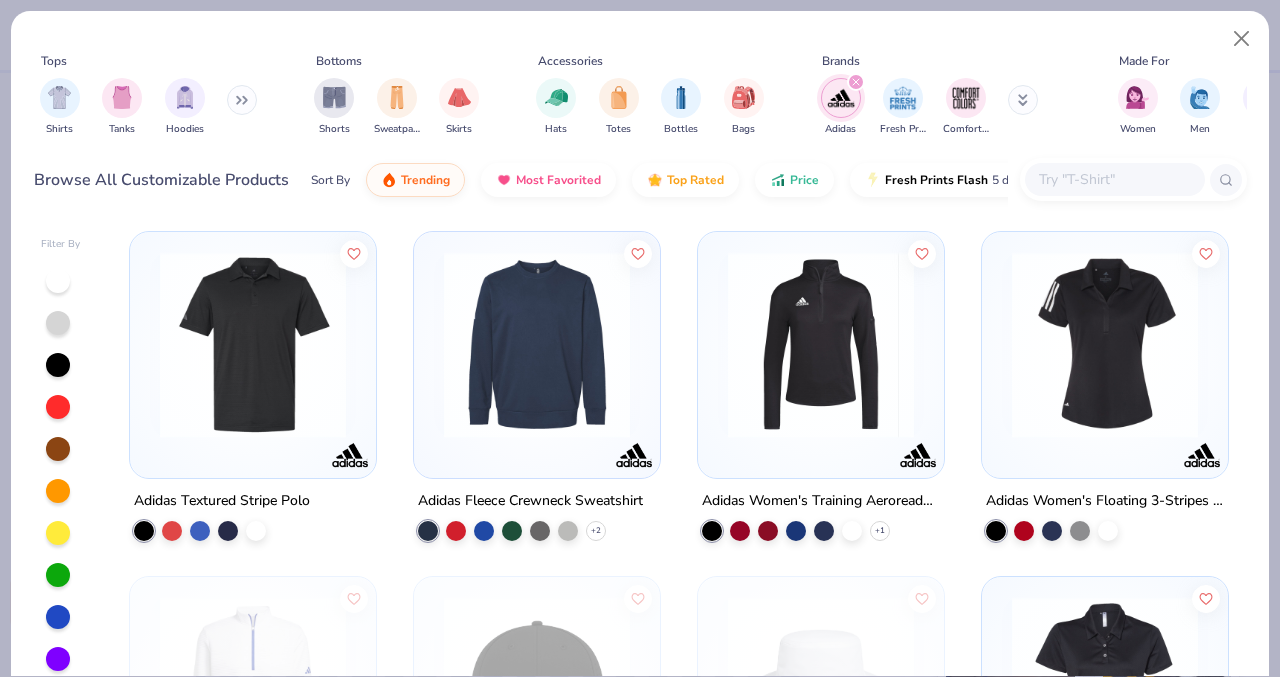 click at bounding box center [821, 345] 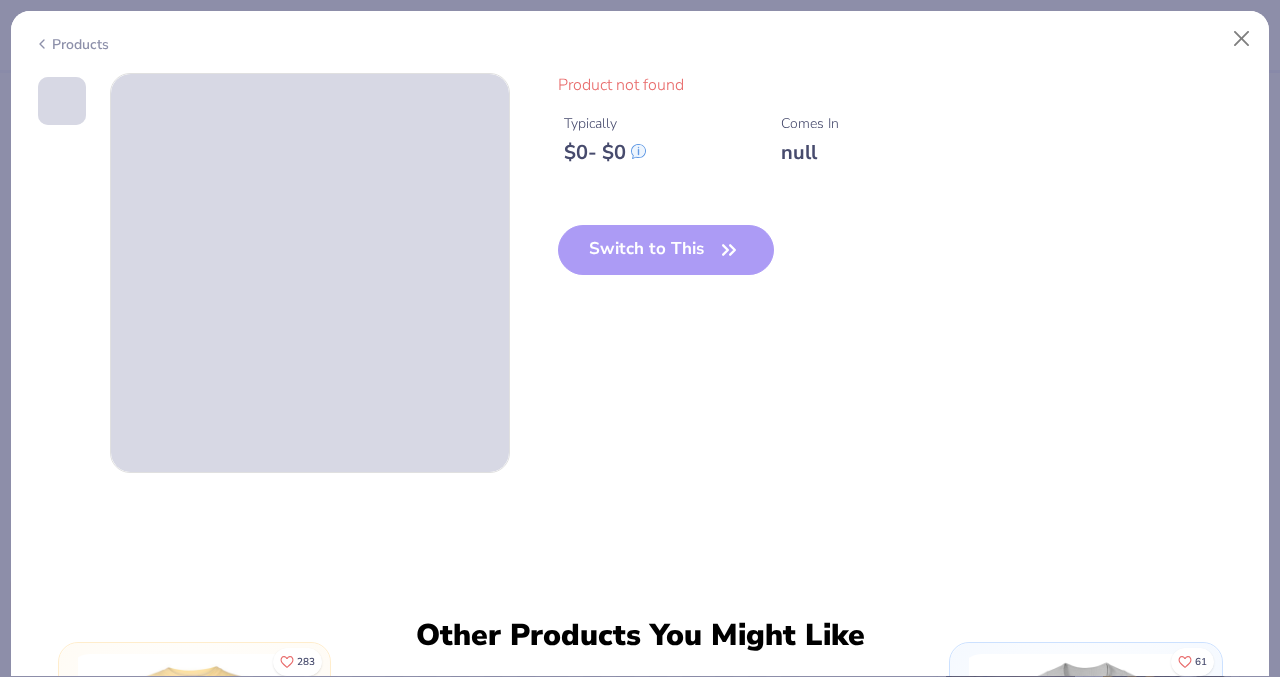 click on "Products" at bounding box center (640, 37) 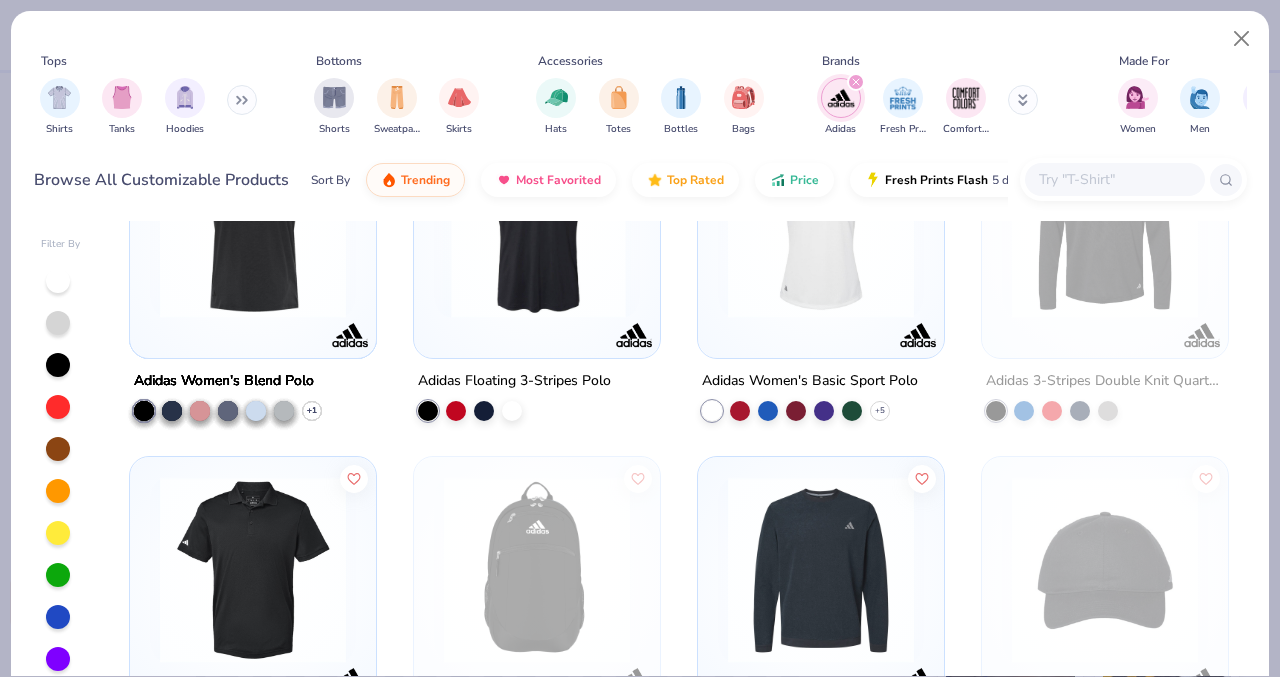 scroll, scrollTop: 837, scrollLeft: 0, axis: vertical 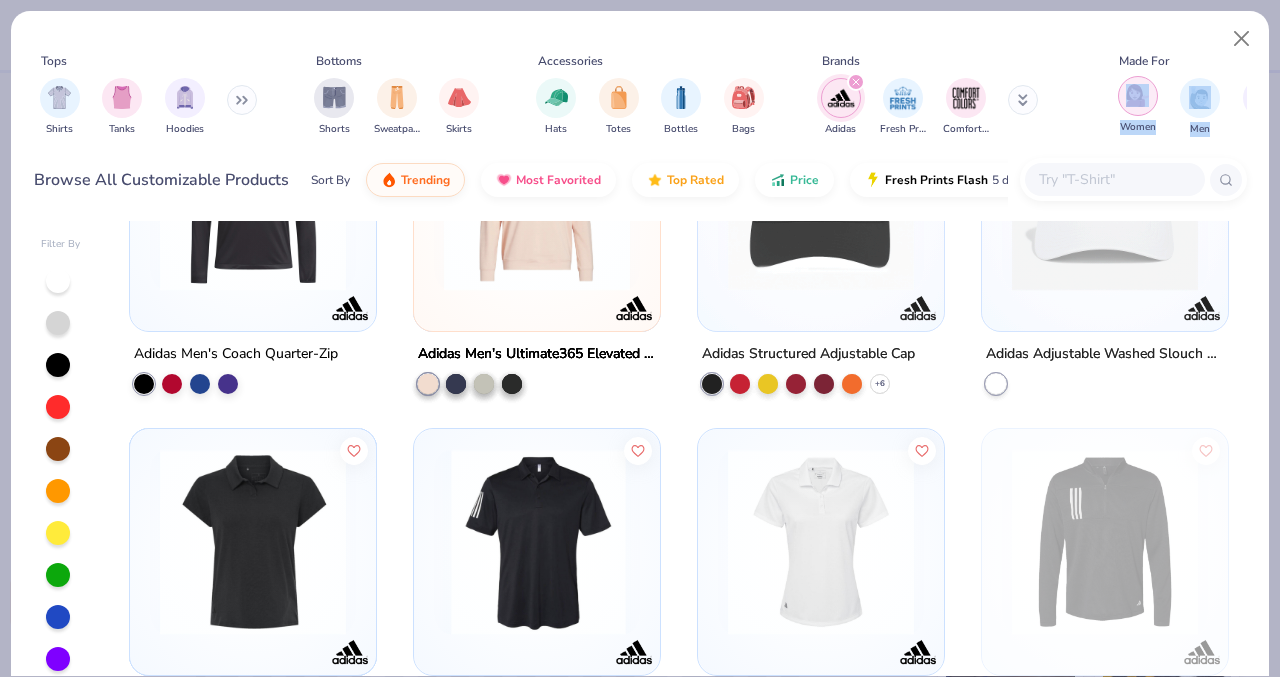 drag, startPoint x: 1279, startPoint y: 71, endPoint x: 1154, endPoint y: 95, distance: 127.28315 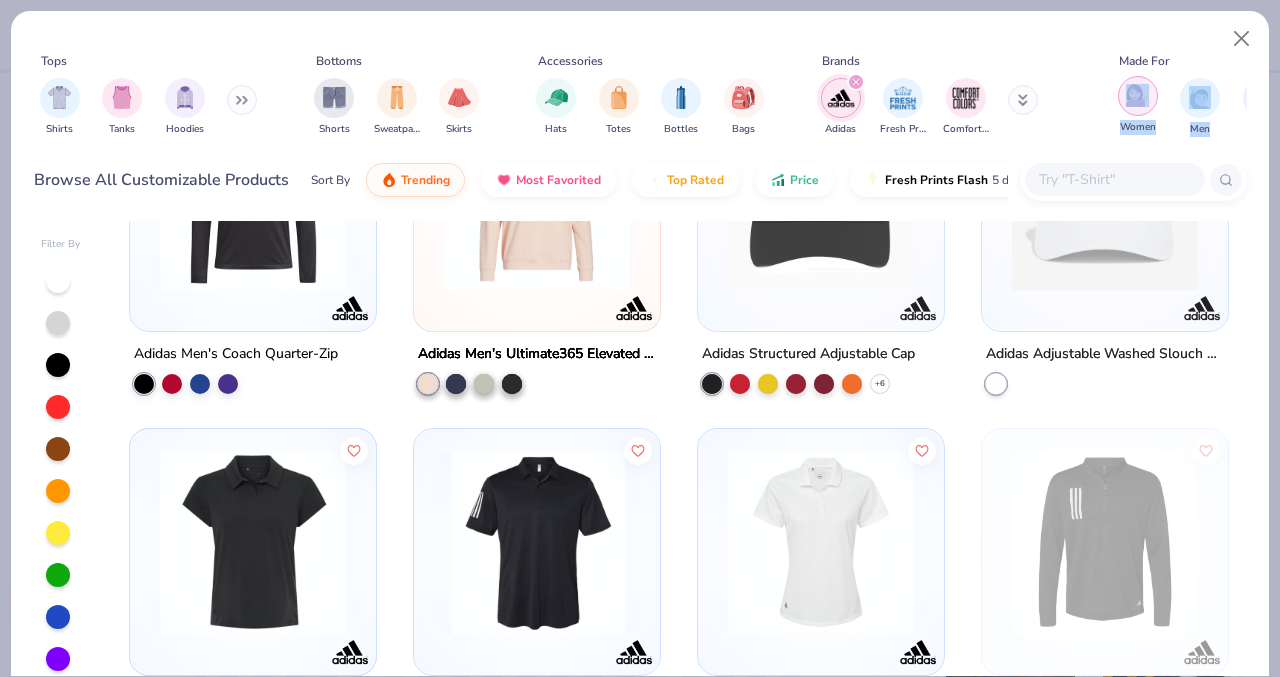 click on "Tops Shirts Tanks Hoodies Bottoms Shorts Sweatpants Skirts Accessories Hats Totes Bottles Bags Brands Adidas Fresh Prints Comfort Colors Made For Women Men Unisex Fits Cropped Slim Regular Oversized Styles Classic Sportswear Athleisure Minimums 12-17 18-23 24-35 Print Types Guide Embroidery Screen Print Patches Browse All Customizable Products Sort By Trending Most Favorited Top Rated Price Fresh Prints Flash 5 day delivery Filter By Adidas Hydrophobic Tour Hat Adidas Blank Wide Brim Golf Hat Adidas Men's Ultimate365 Elevated Hoodie Adidas Structured Adjustable Cap + 6 Adidas Adjustable Washed Slouch Hat Adidas Women's Blend Polo + 1 Adidas Men's Ultimate365 Elevated Hoodie Adidas Structured Adjustable Cap + 6 Adidas Adjustable Washed Slouch Hat Adidas Women's Blend Polo + 1 Adidas Women's Blend Polo + 1 Adidas Women's Blend Polo + 1 Adidas Men's Ultimate365 Elevated Hoodie Adidas Structured Adjustable Cap + 6 Adidas Adjustable Washed Slouch Hat Adidas Women's Blend Polo + 1 Adidas Hydrophobic Tour Hat + 6 +" at bounding box center (640, 338) 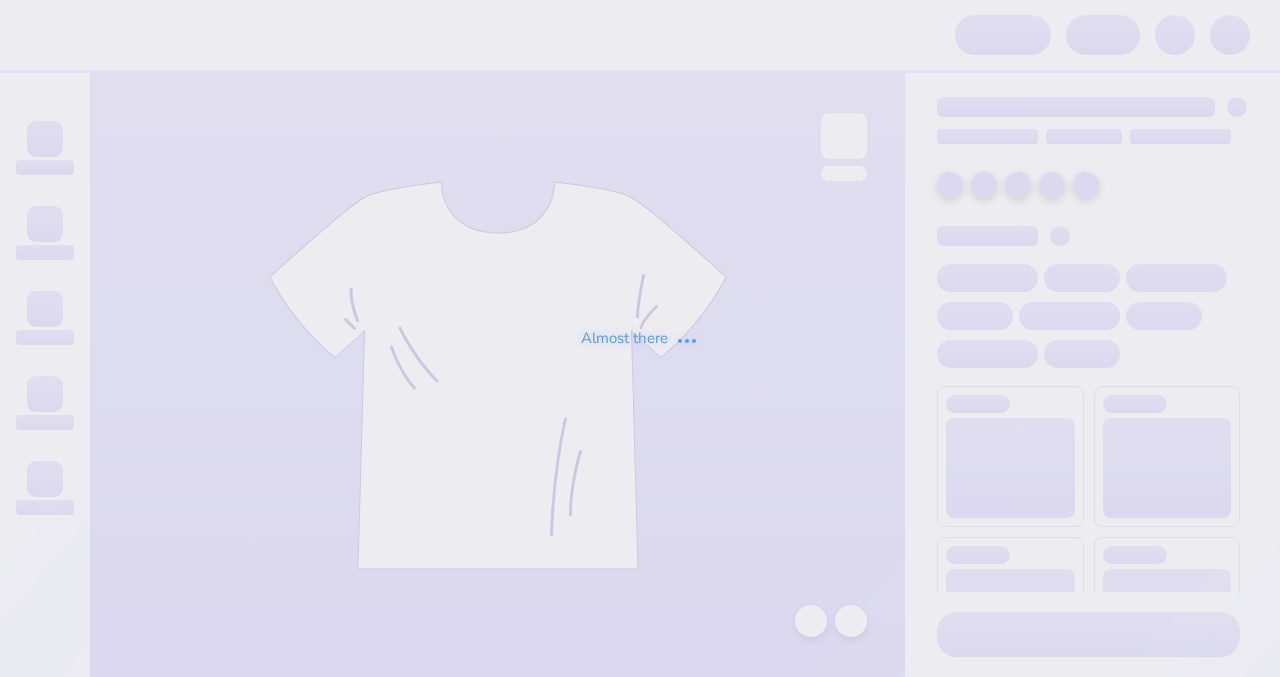 scroll, scrollTop: 0, scrollLeft: 0, axis: both 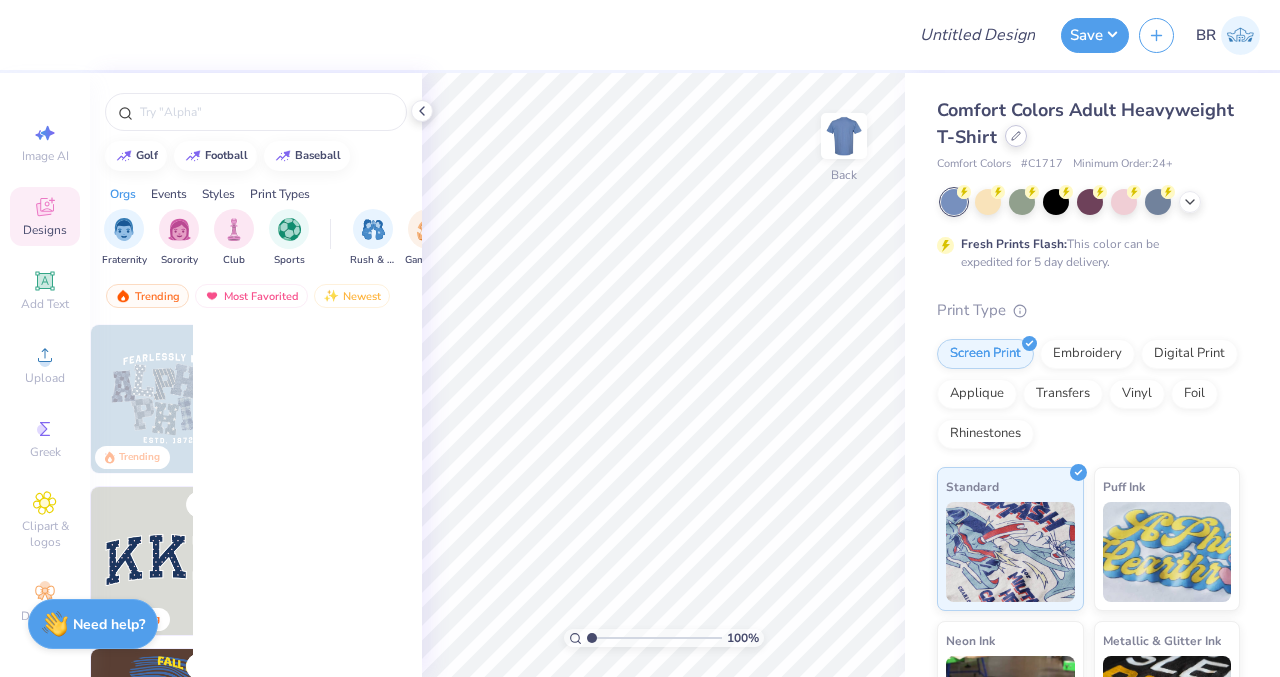 click 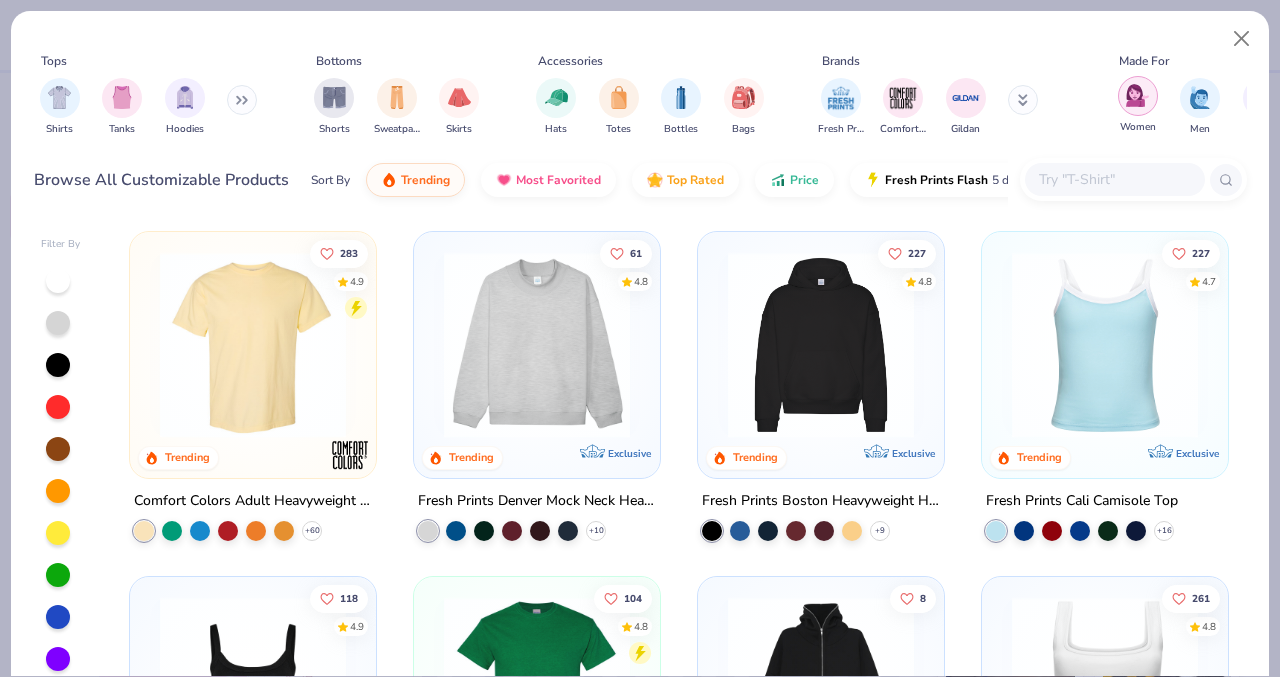 click at bounding box center [1137, 95] 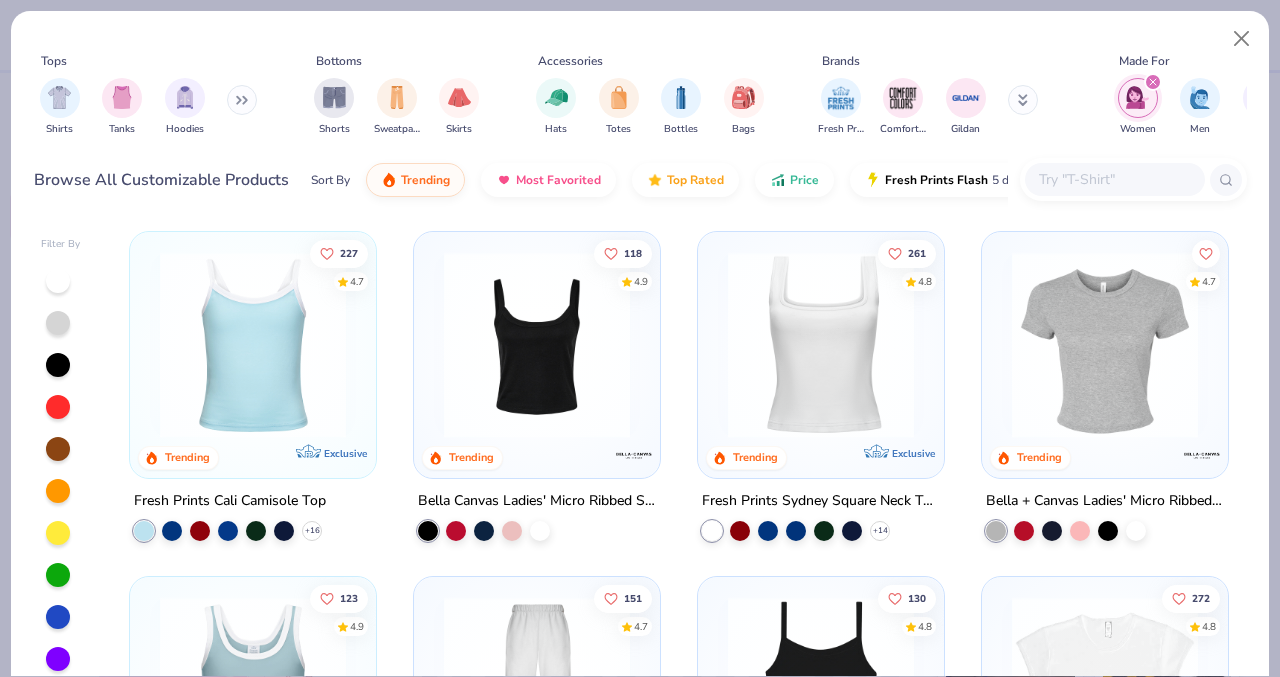 click on "Fresh Prints Comfort Colors Gildan" at bounding box center [941, 107] 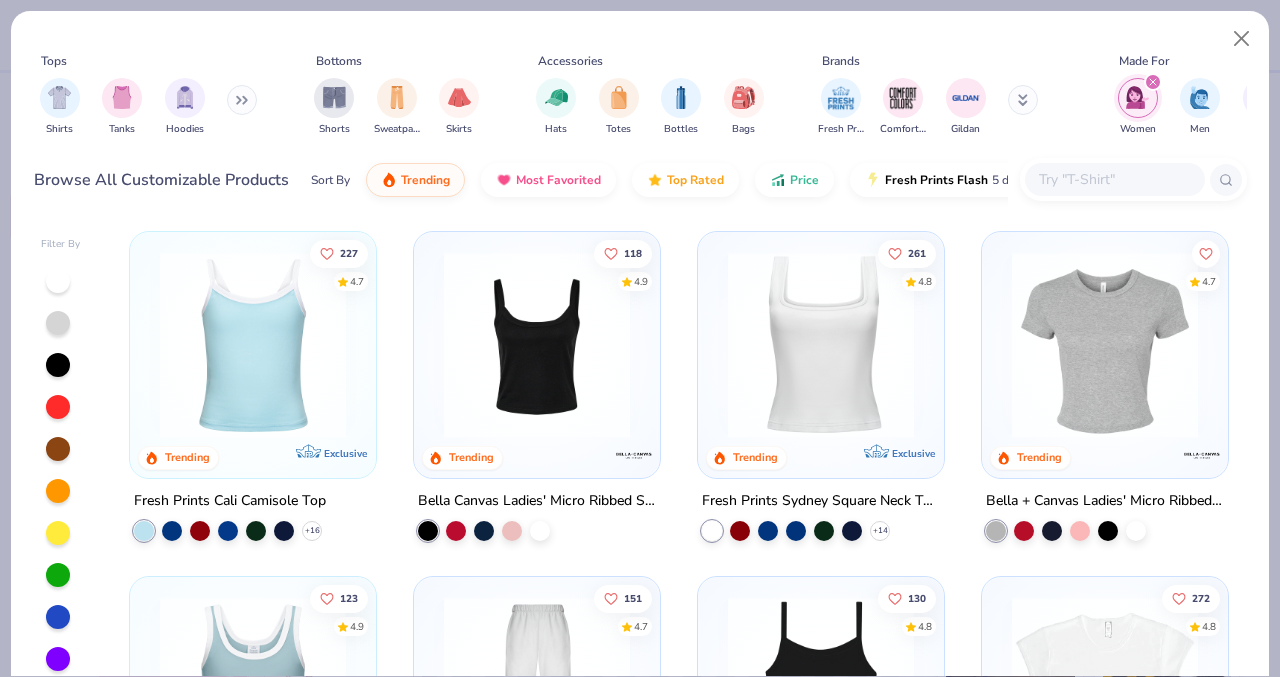 click 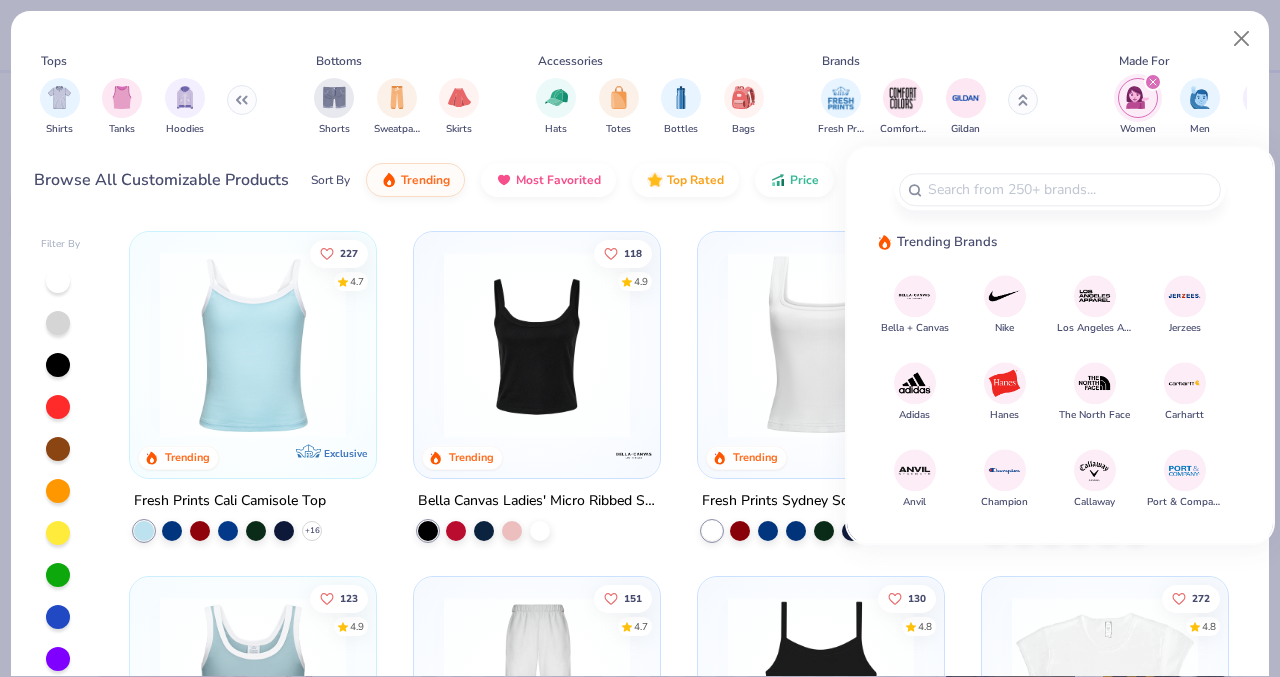 click at bounding box center [914, 383] 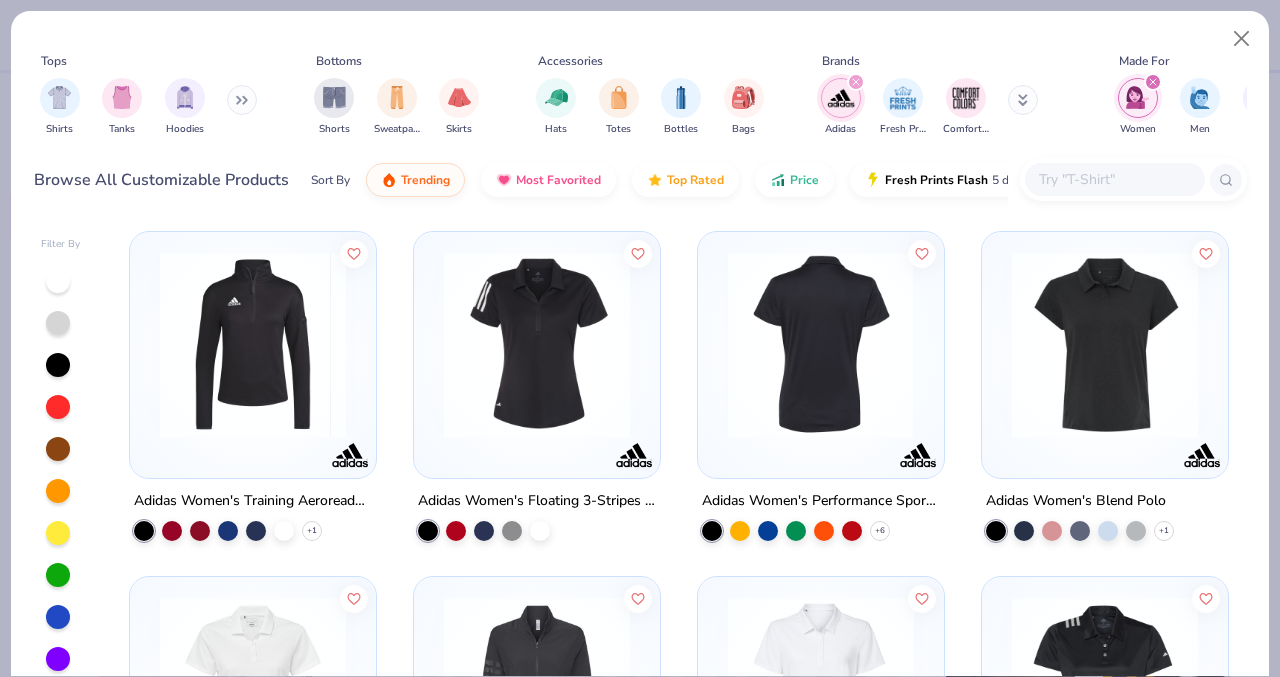 click at bounding box center [253, 345] 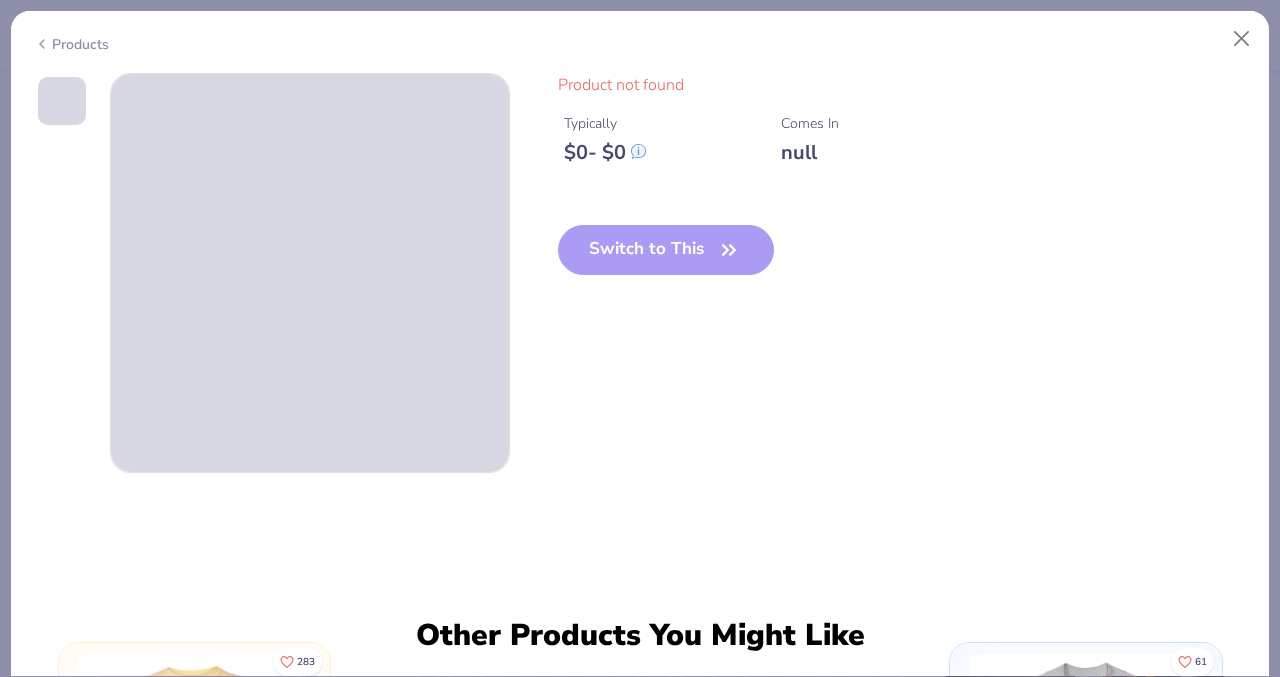 click on "Switch to This" at bounding box center [666, 266] 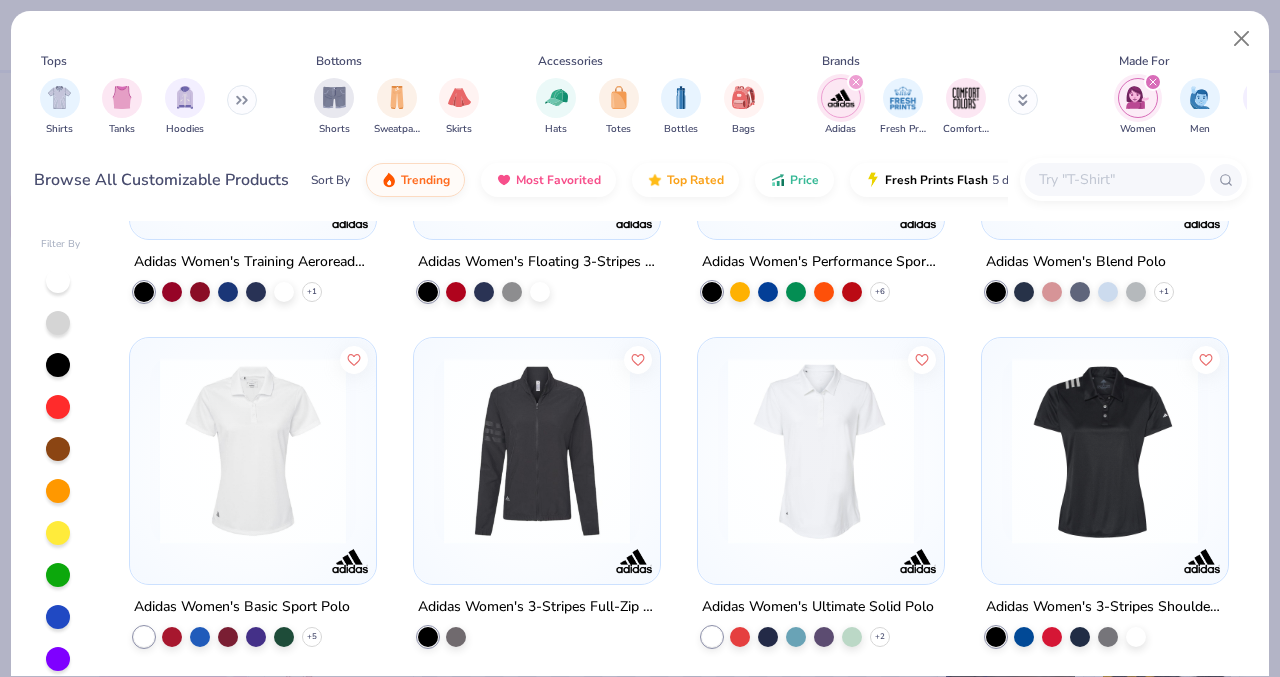 scroll, scrollTop: 276, scrollLeft: 0, axis: vertical 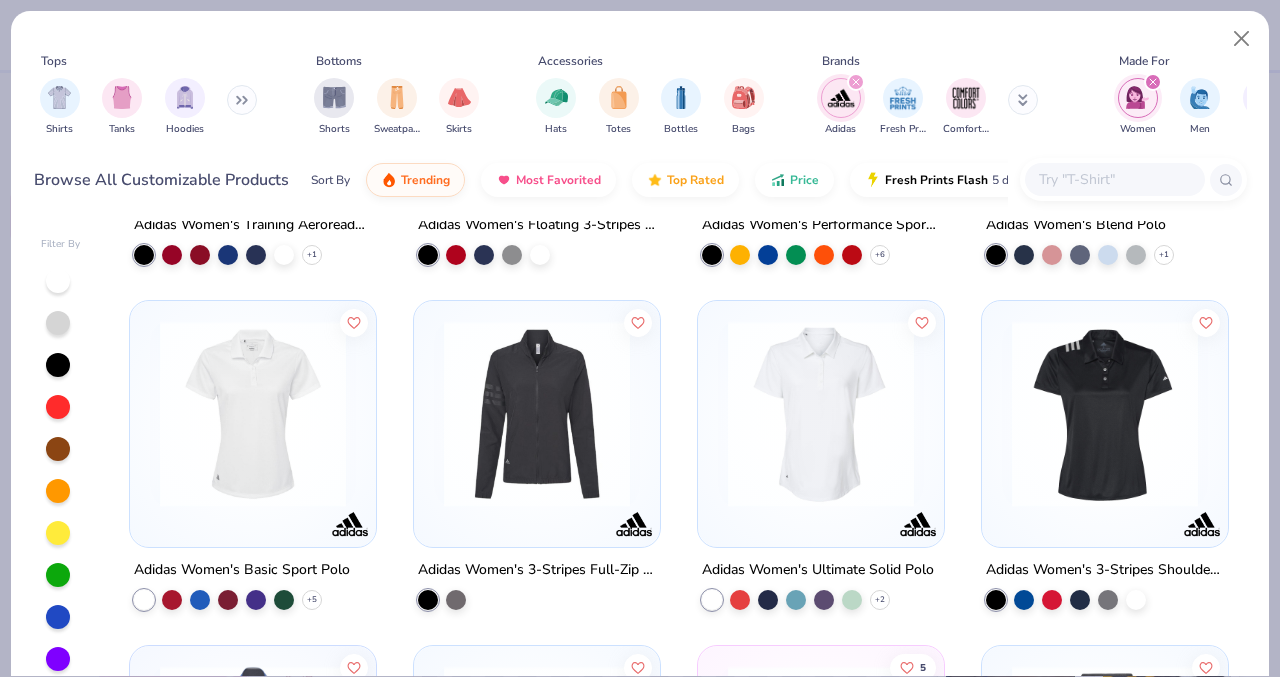 click at bounding box center (537, 414) 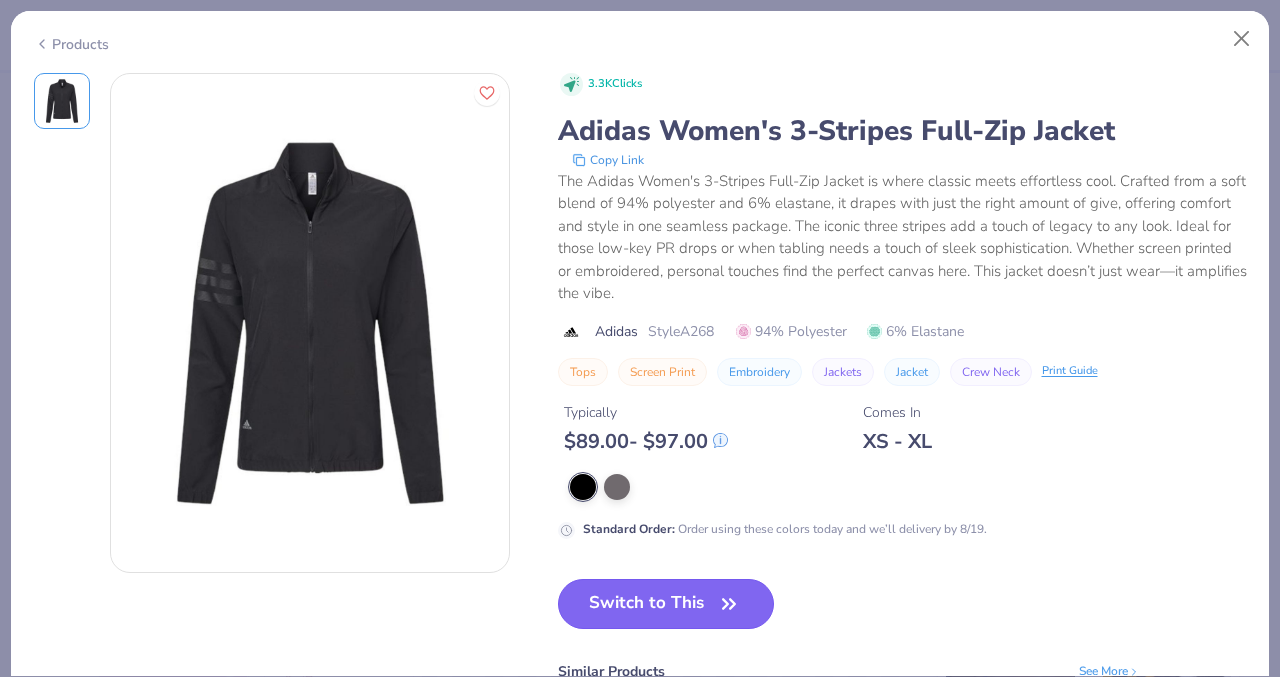 click on "Switch to This" at bounding box center [666, 604] 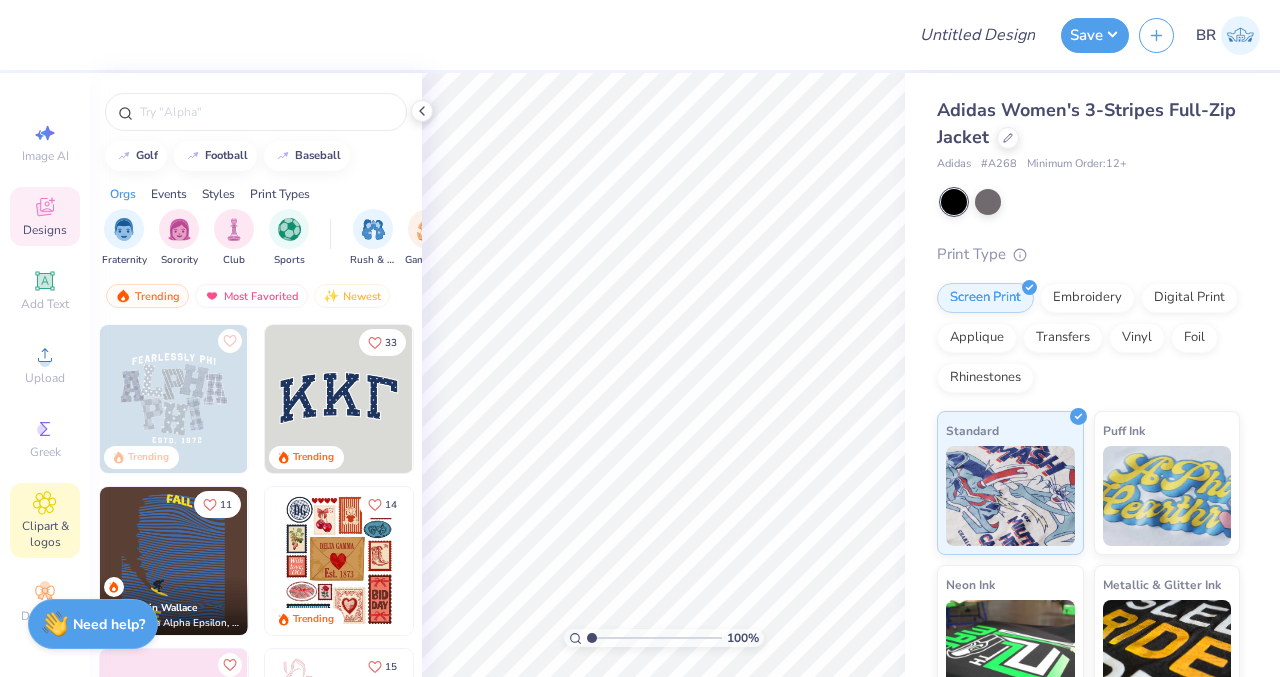 click on "Clipart & logos" at bounding box center (45, 534) 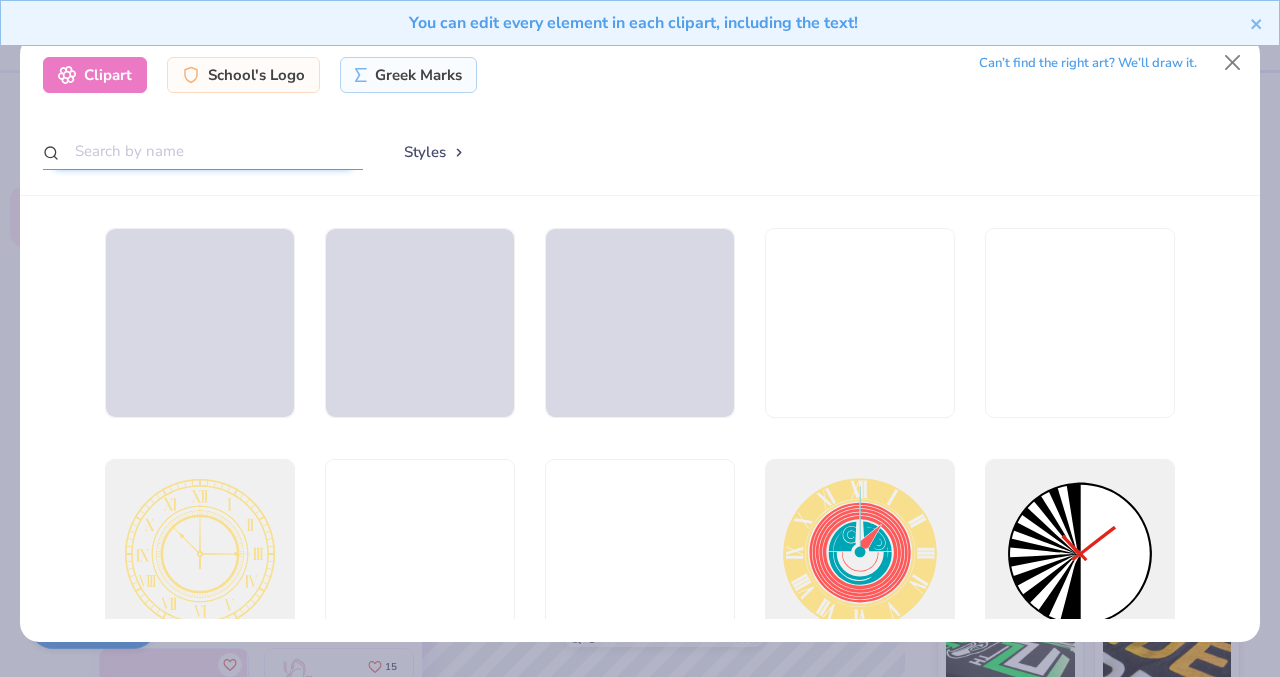 click at bounding box center [203, 151] 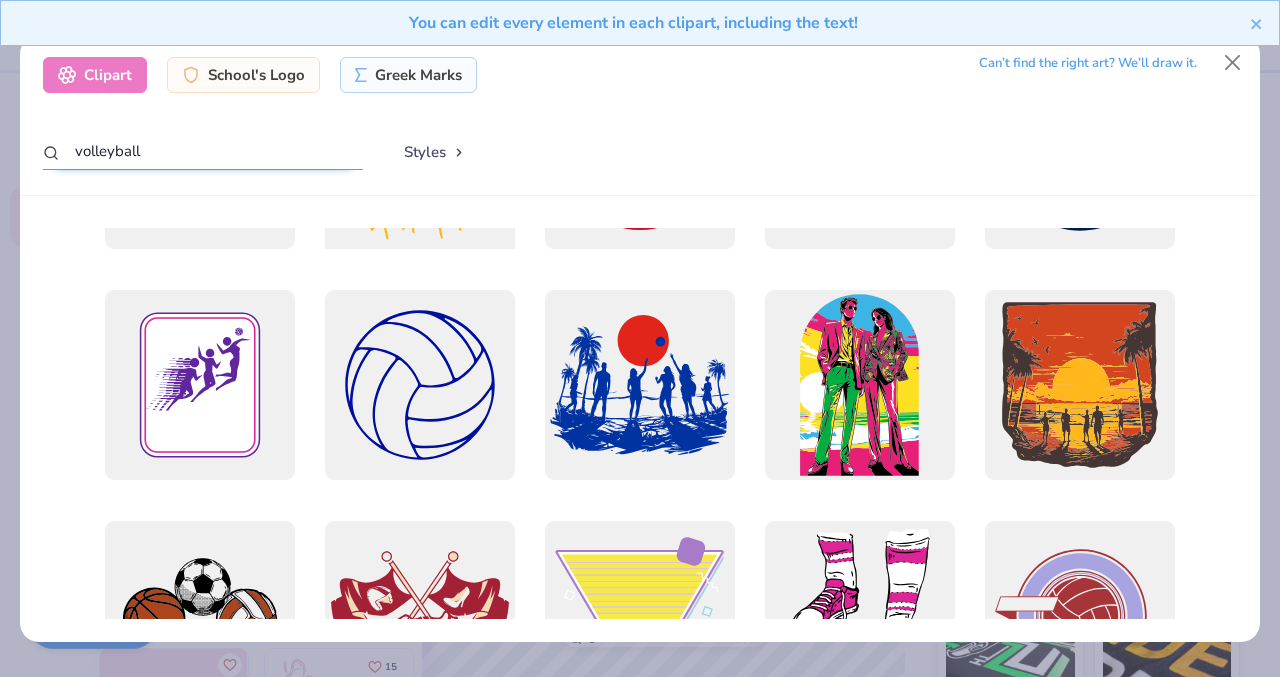scroll, scrollTop: 177, scrollLeft: 0, axis: vertical 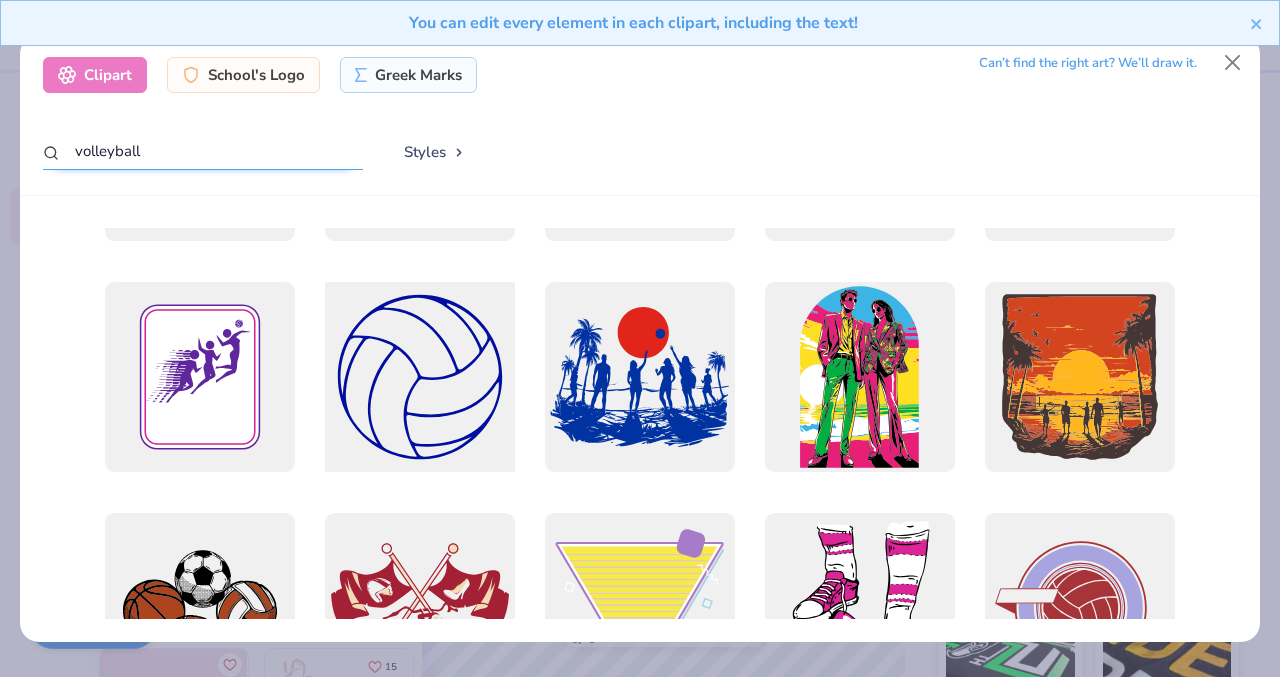type on "volleyball" 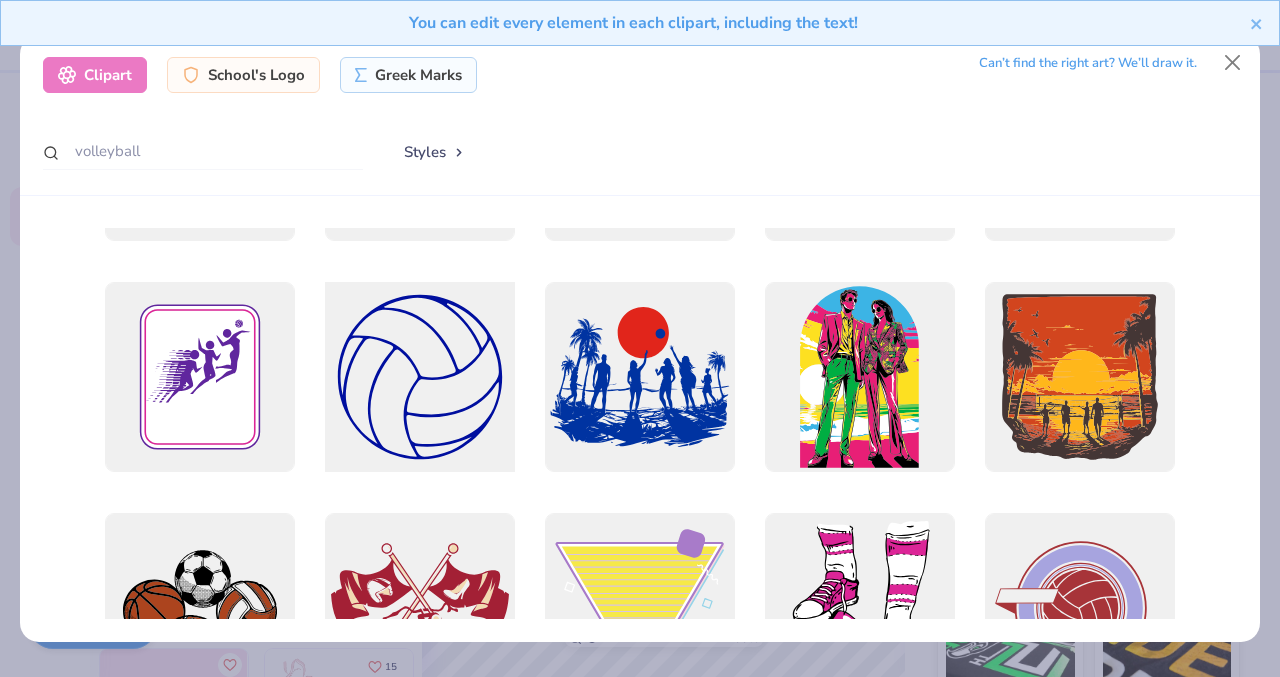 click at bounding box center [420, 377] 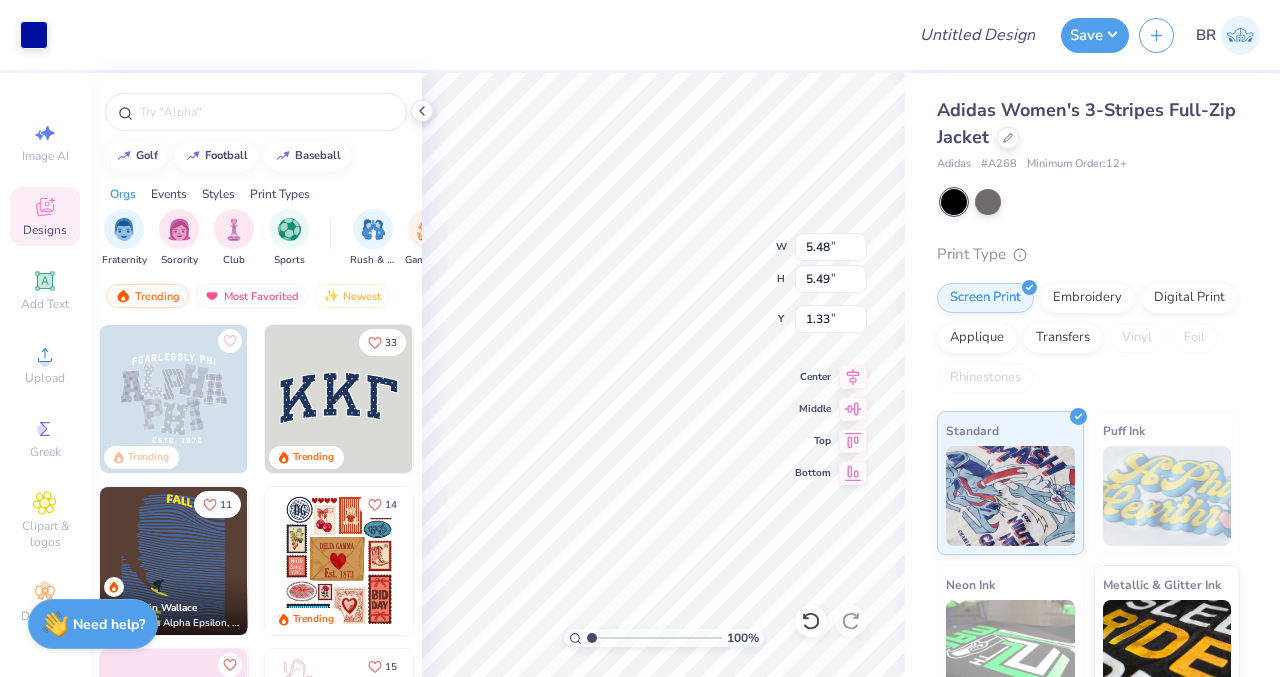 type on "1.33" 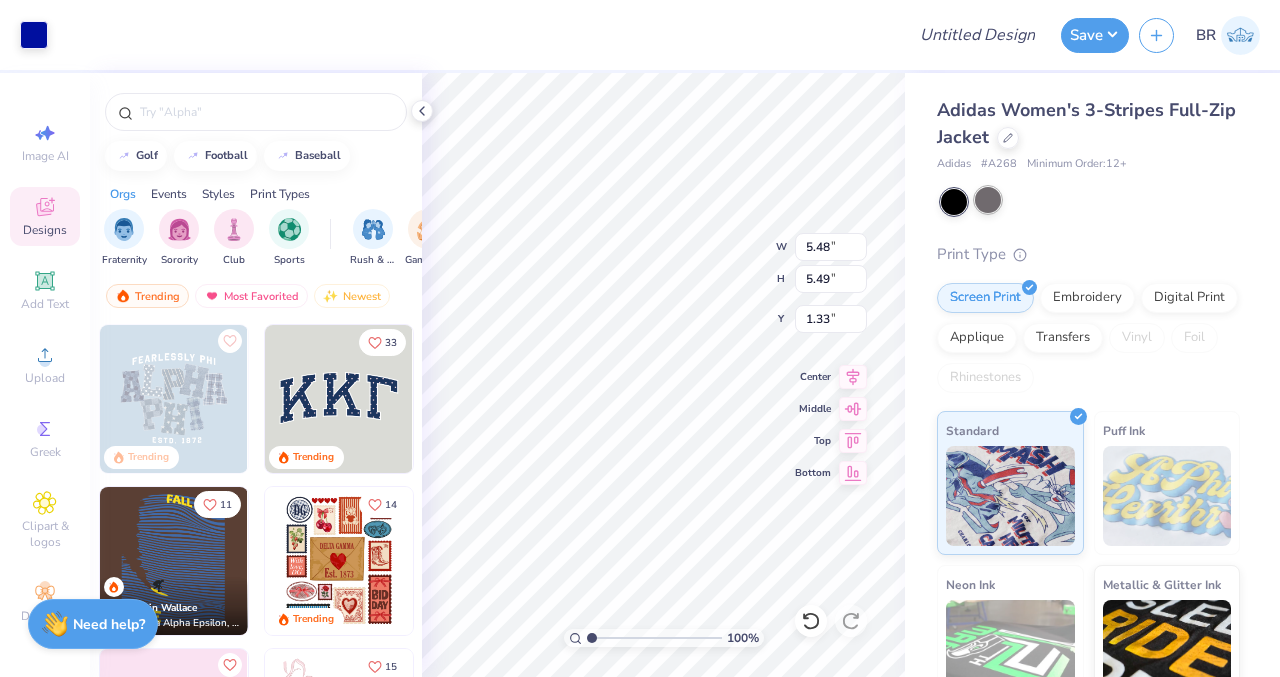 click at bounding box center (988, 200) 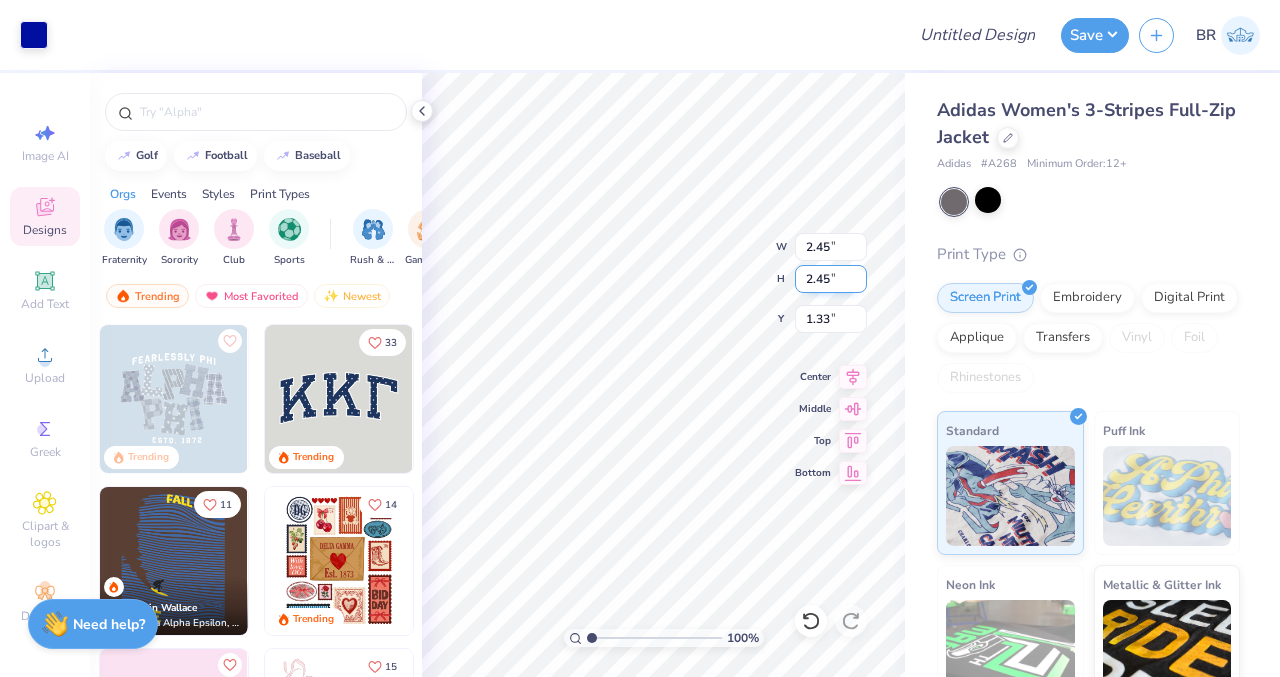 type on "2.45" 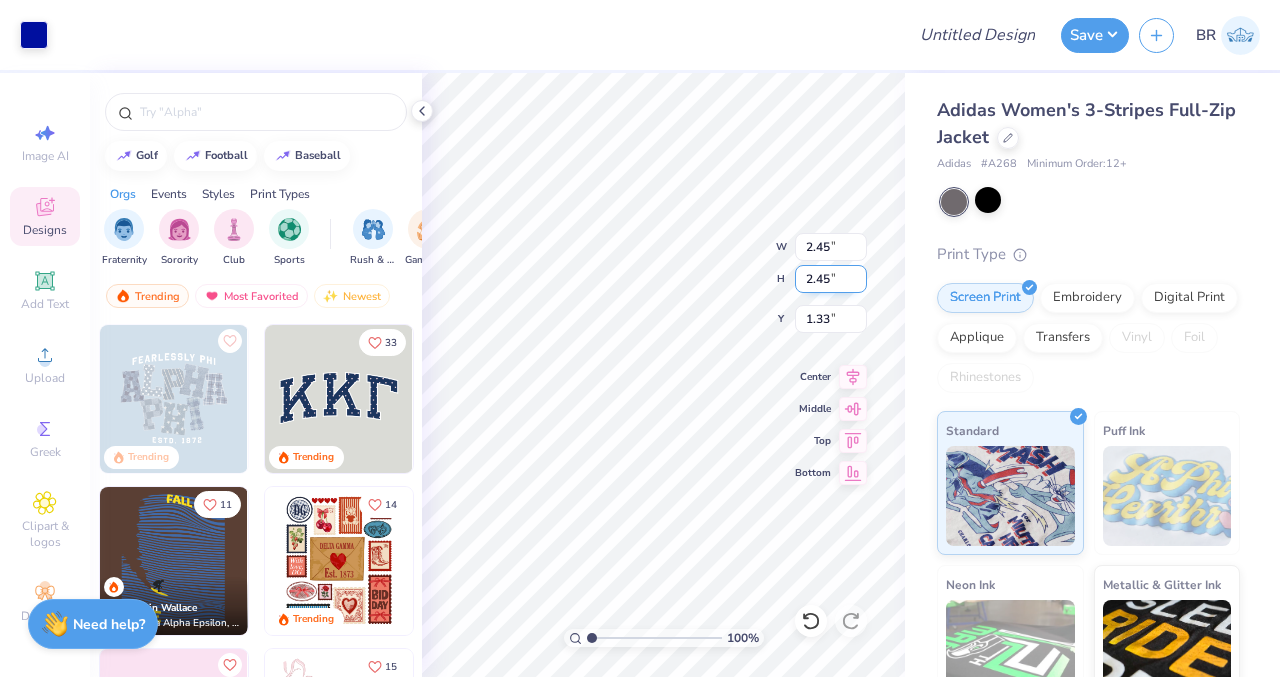 type on "2.45" 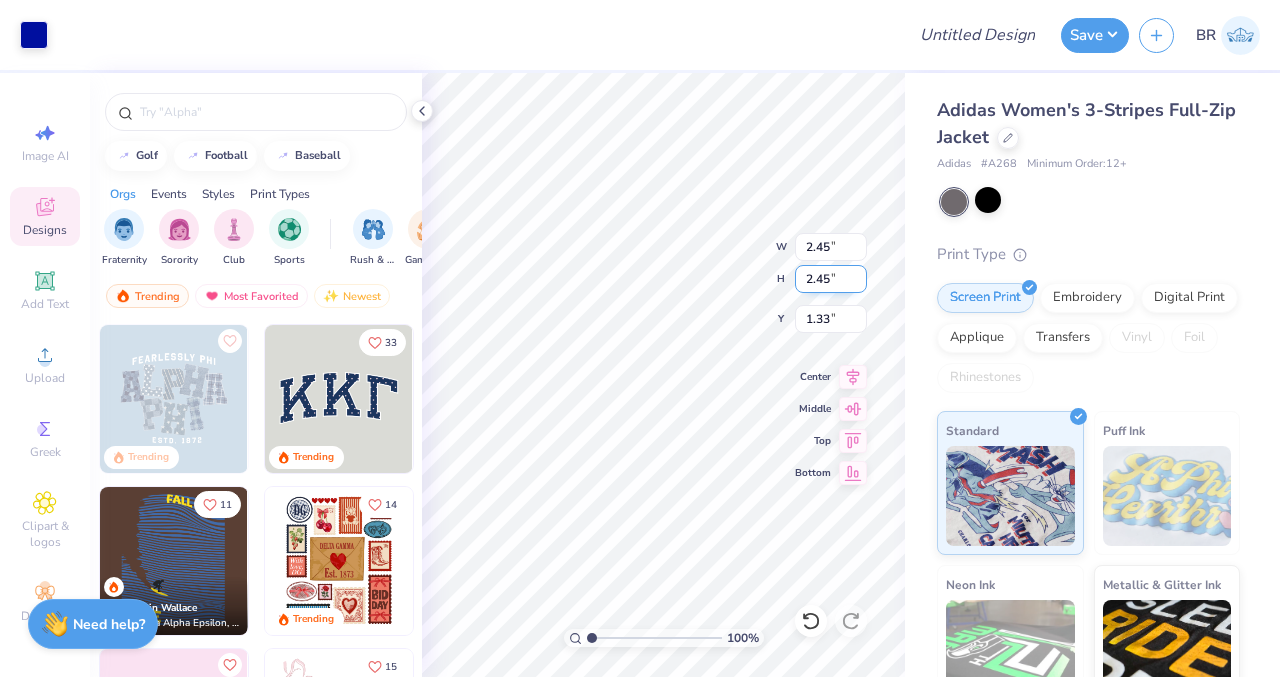 type on "0.55" 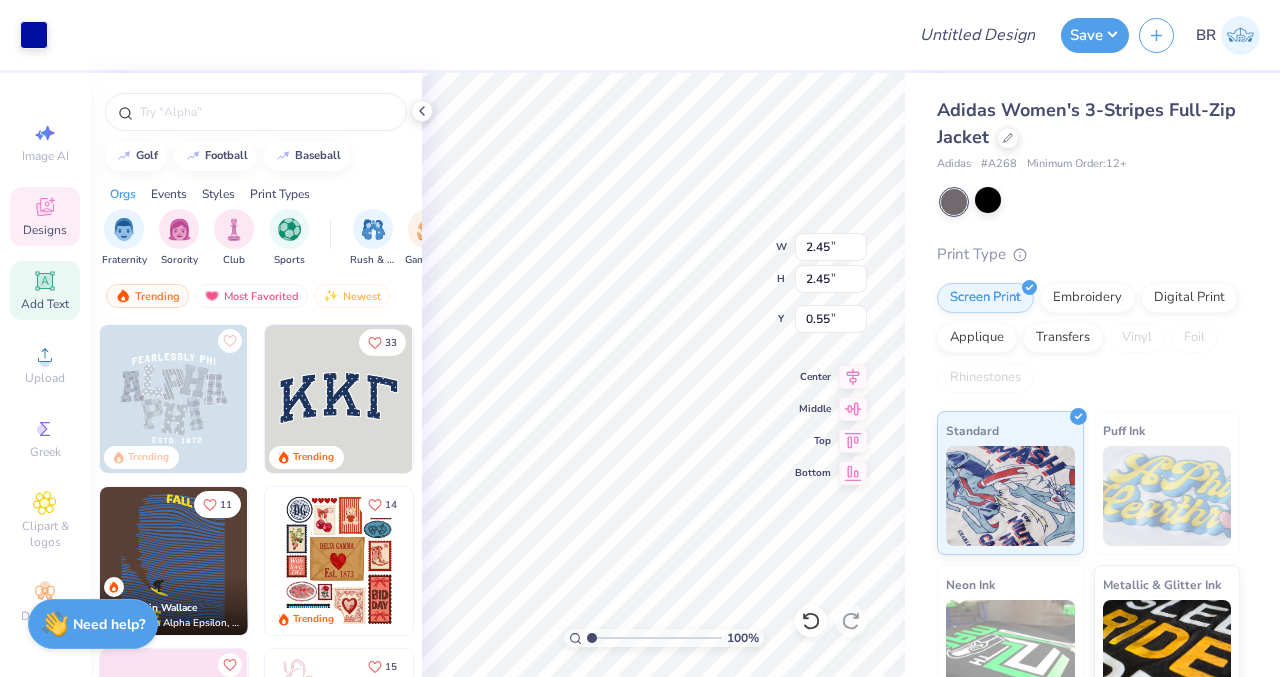 click 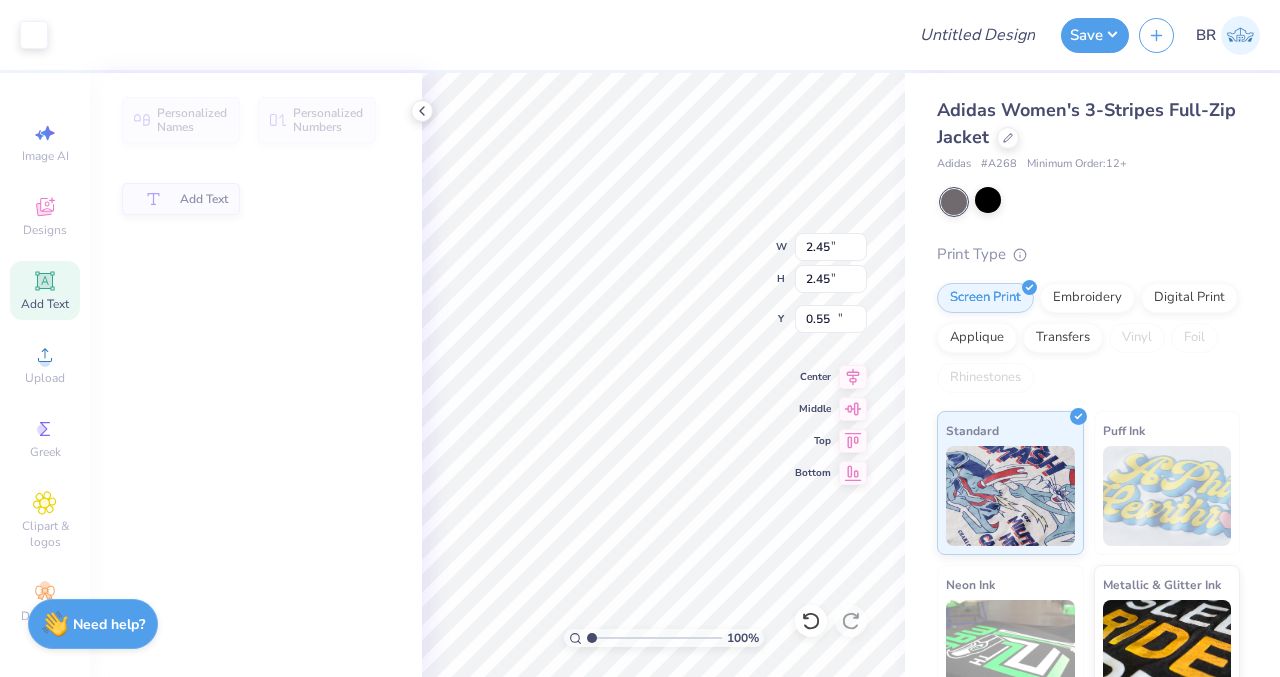 type on "5.52" 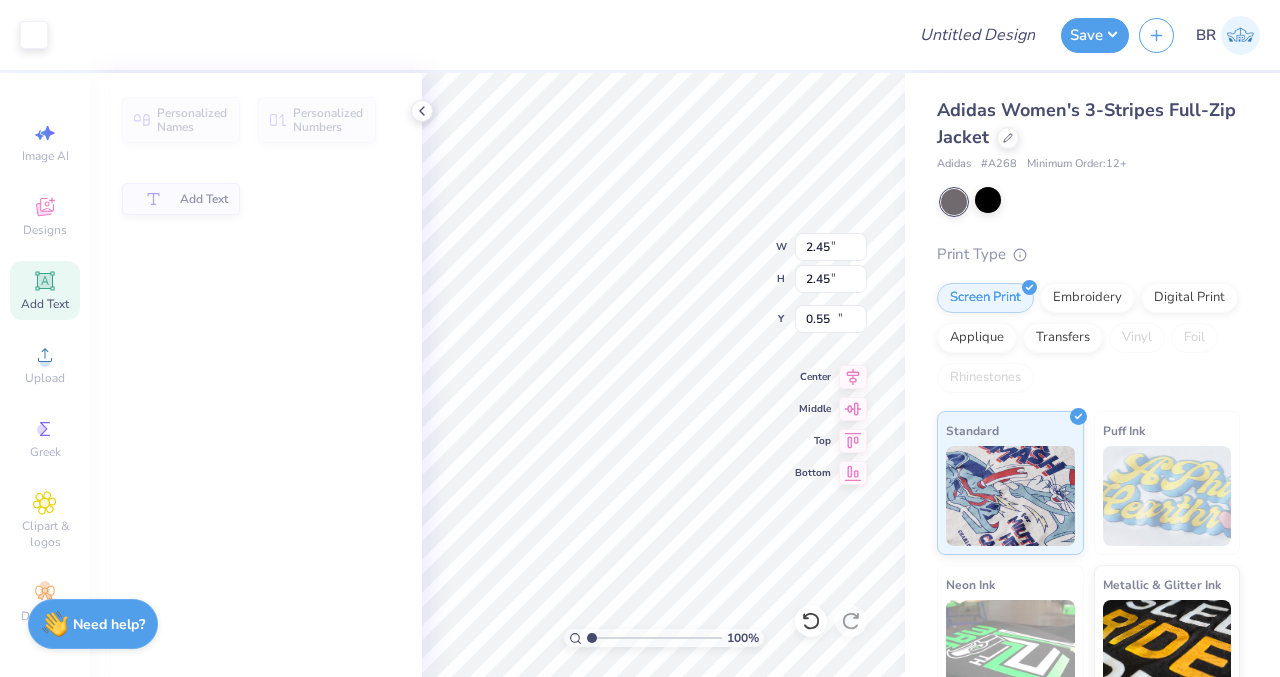 type on "1.60" 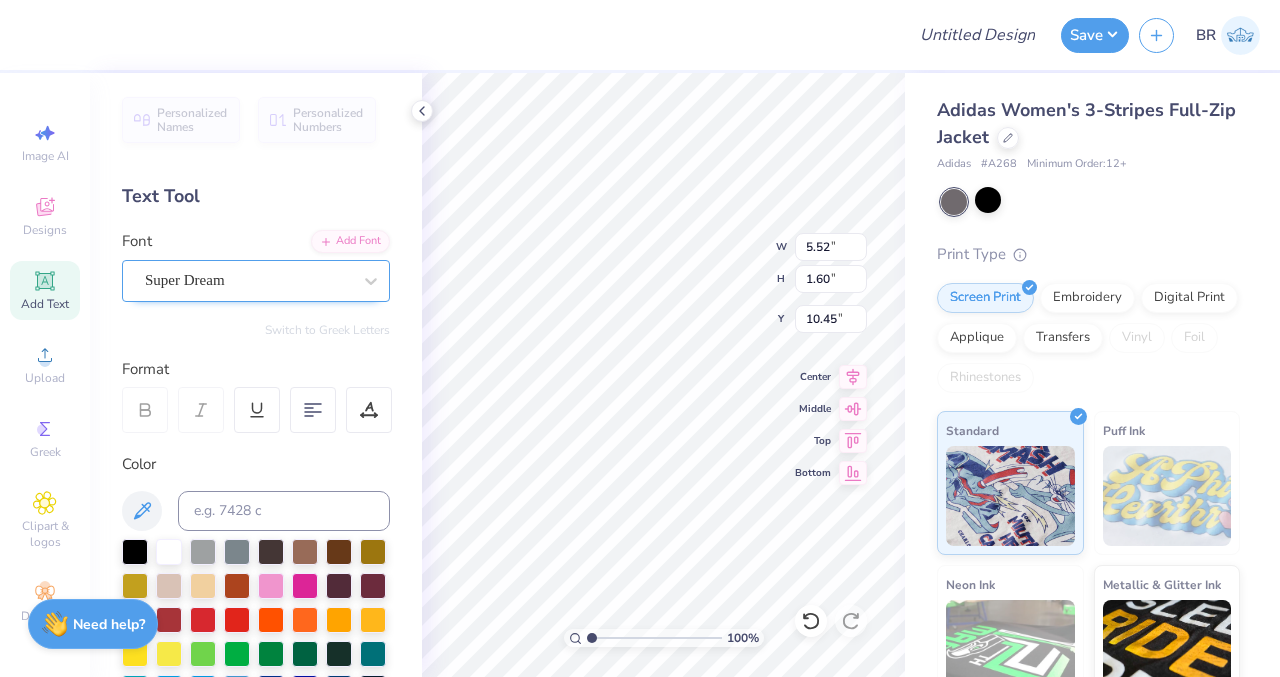click on "Super Dream" at bounding box center (248, 280) 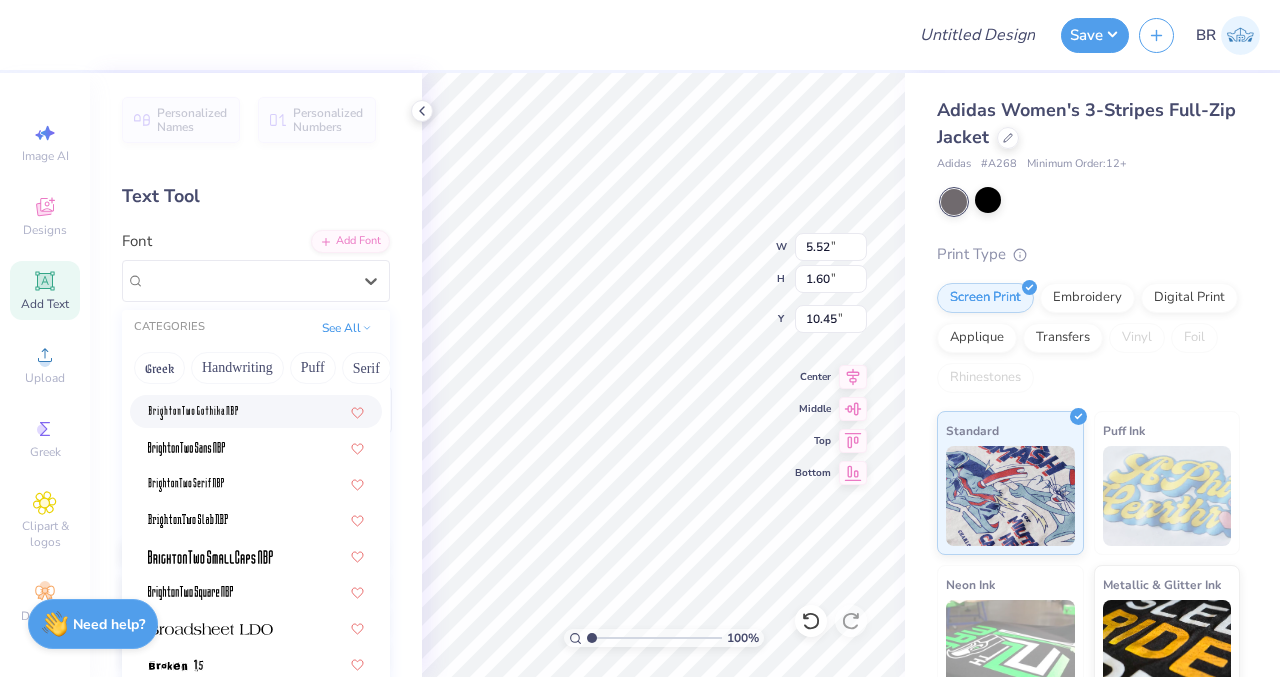 scroll, scrollTop: 1375, scrollLeft: 0, axis: vertical 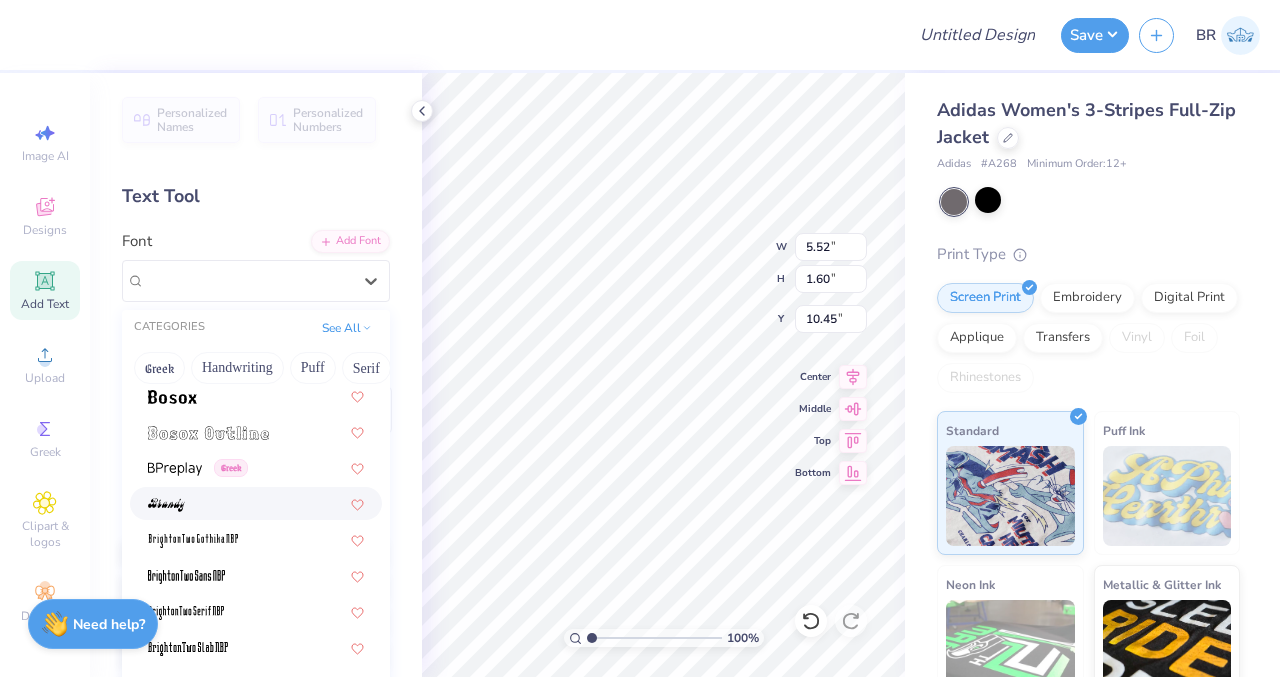 click at bounding box center (256, 503) 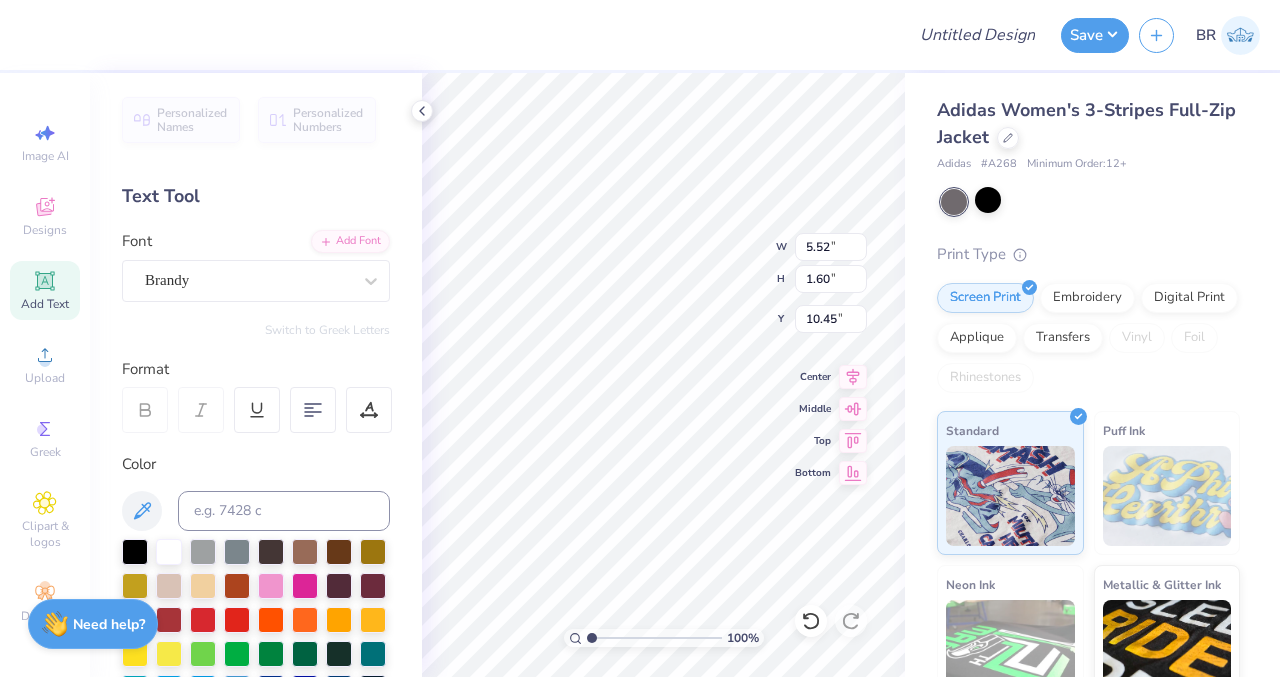 type on "5.00" 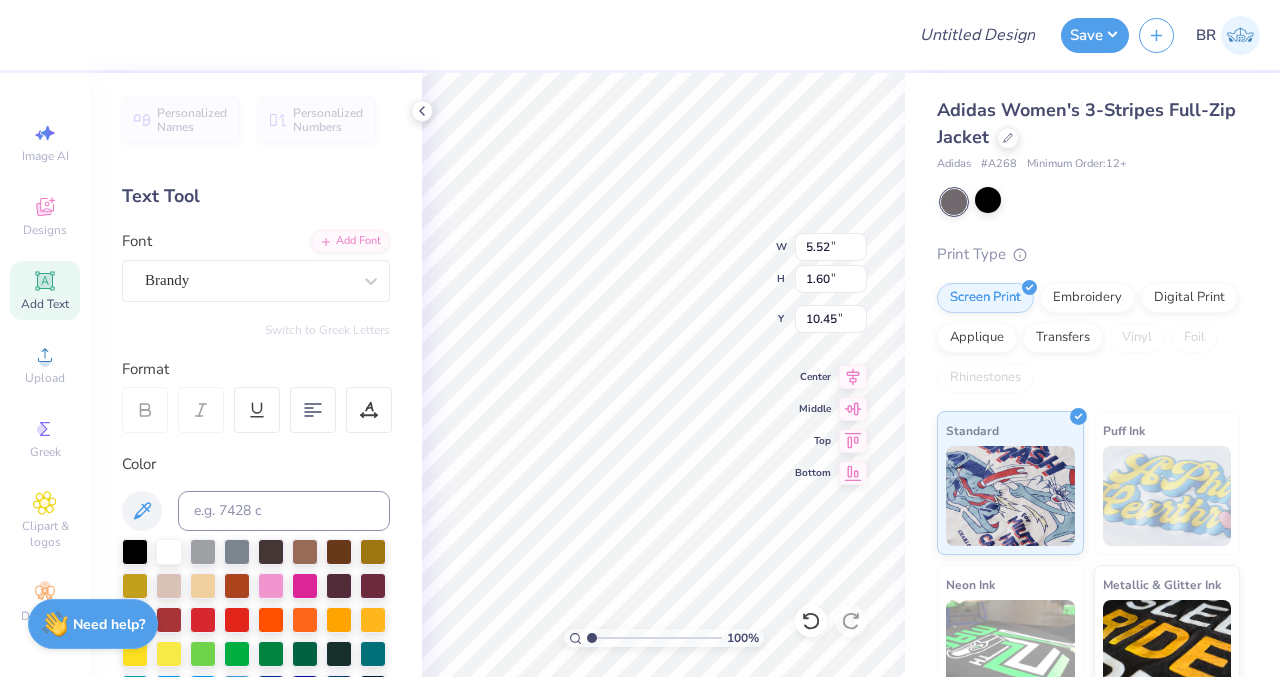 type on "1.40" 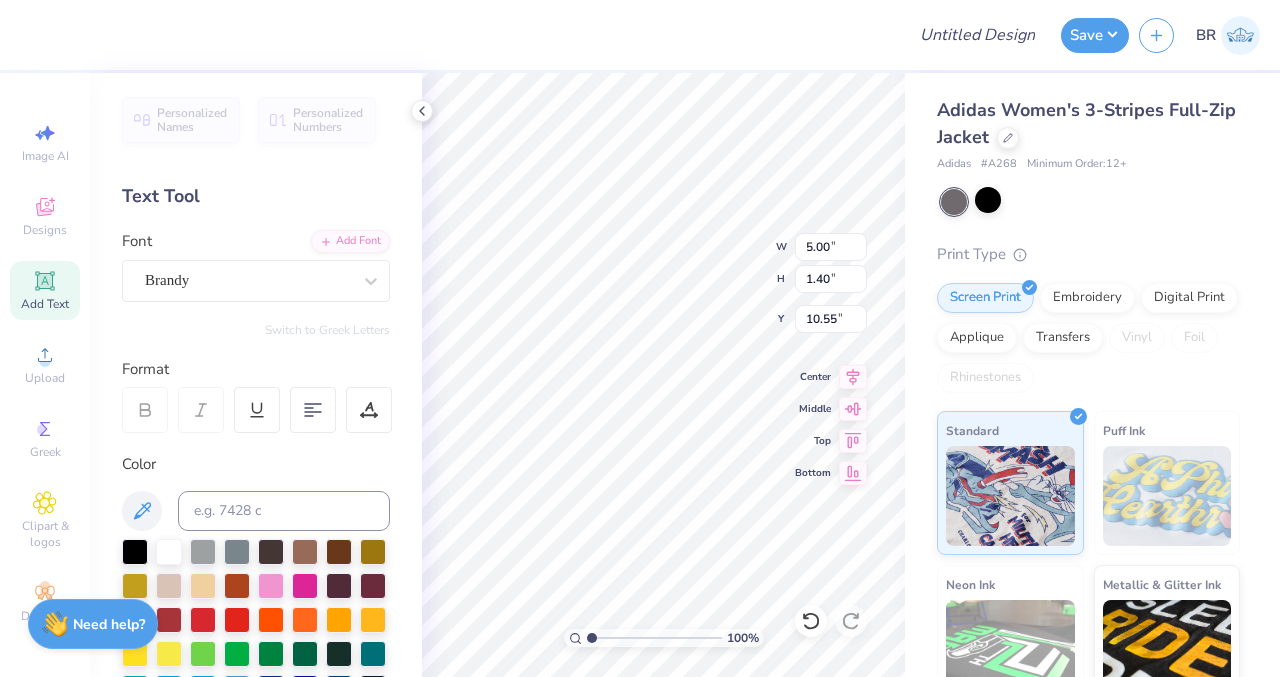 scroll, scrollTop: 16, scrollLeft: 3, axis: both 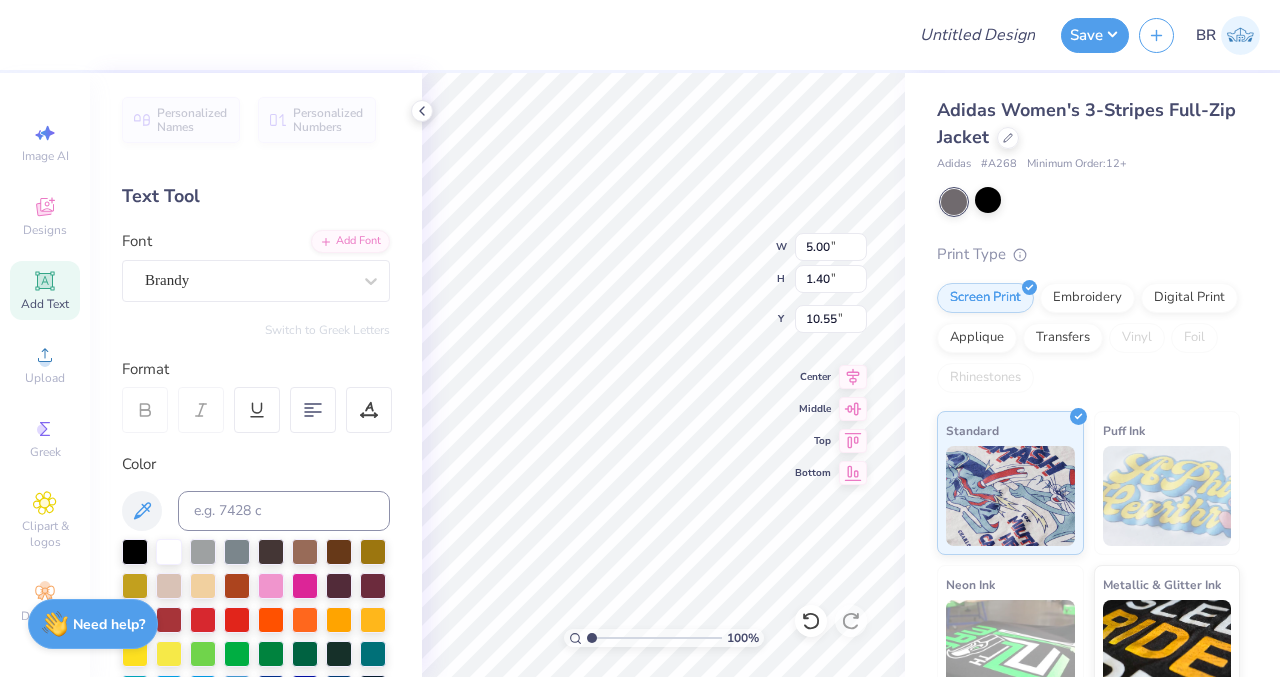 type on "T" 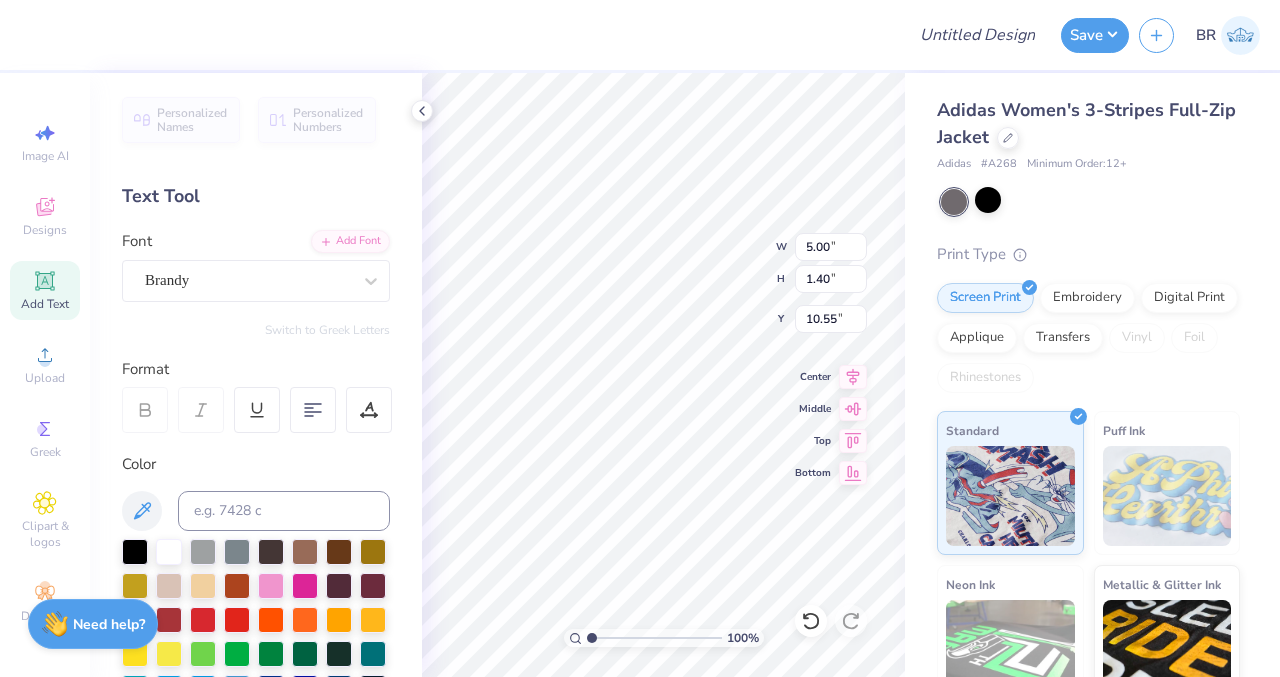 scroll, scrollTop: 16, scrollLeft: 3, axis: both 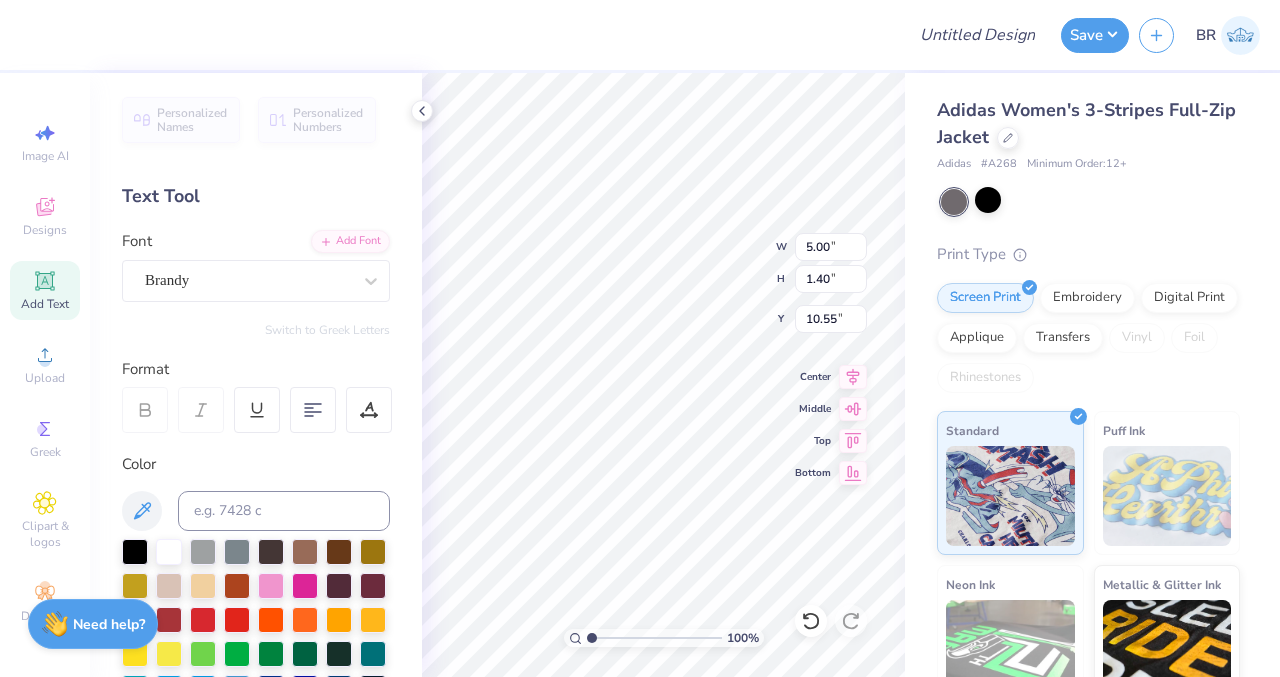 type on "FAU Club
Volleyball" 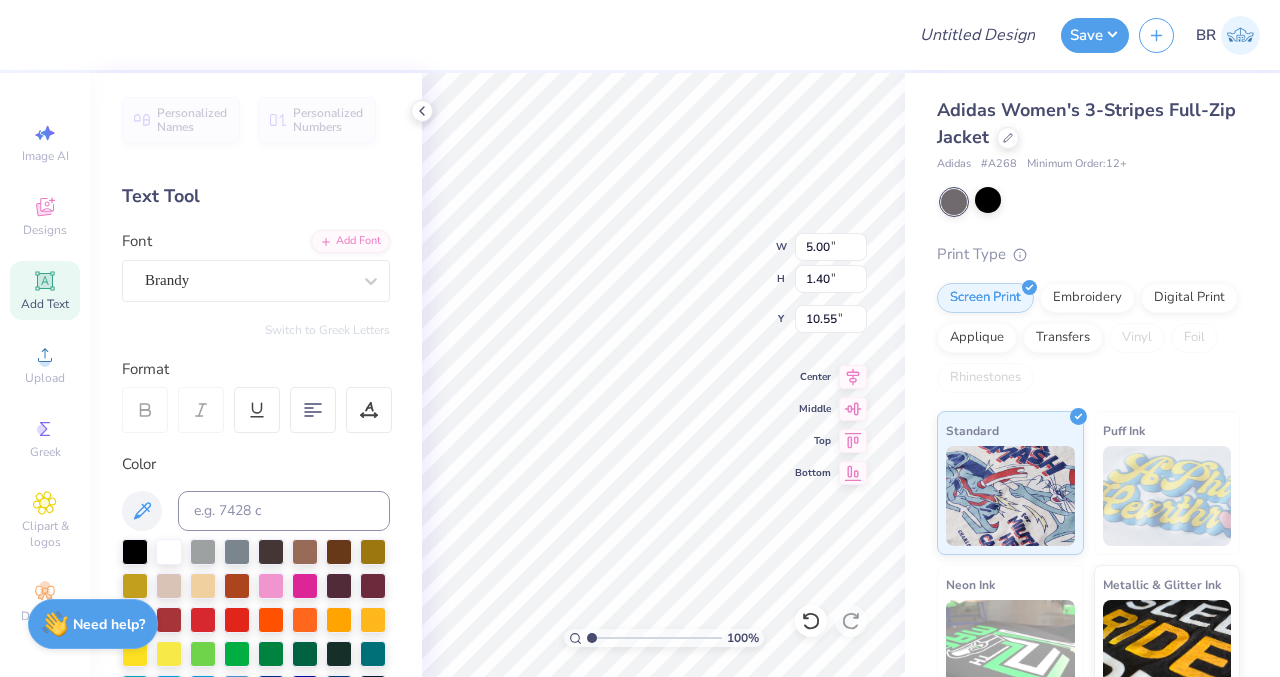 scroll, scrollTop: 16, scrollLeft: 5, axis: both 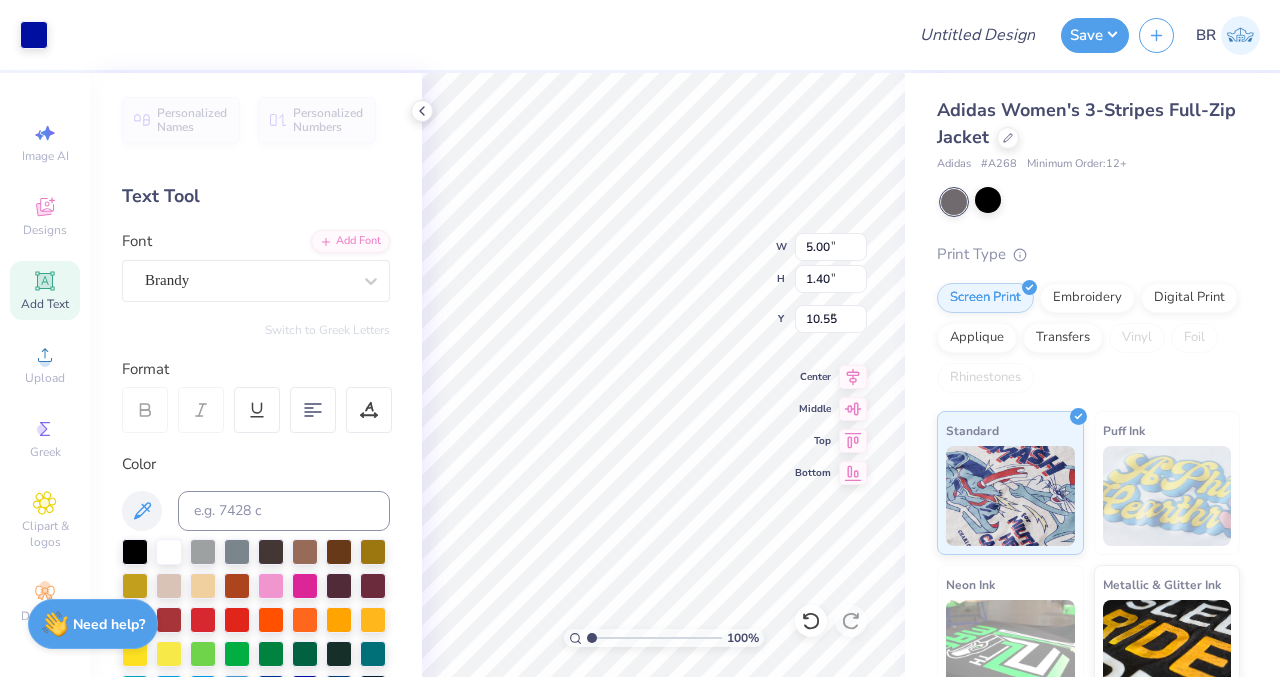 type on "2.45" 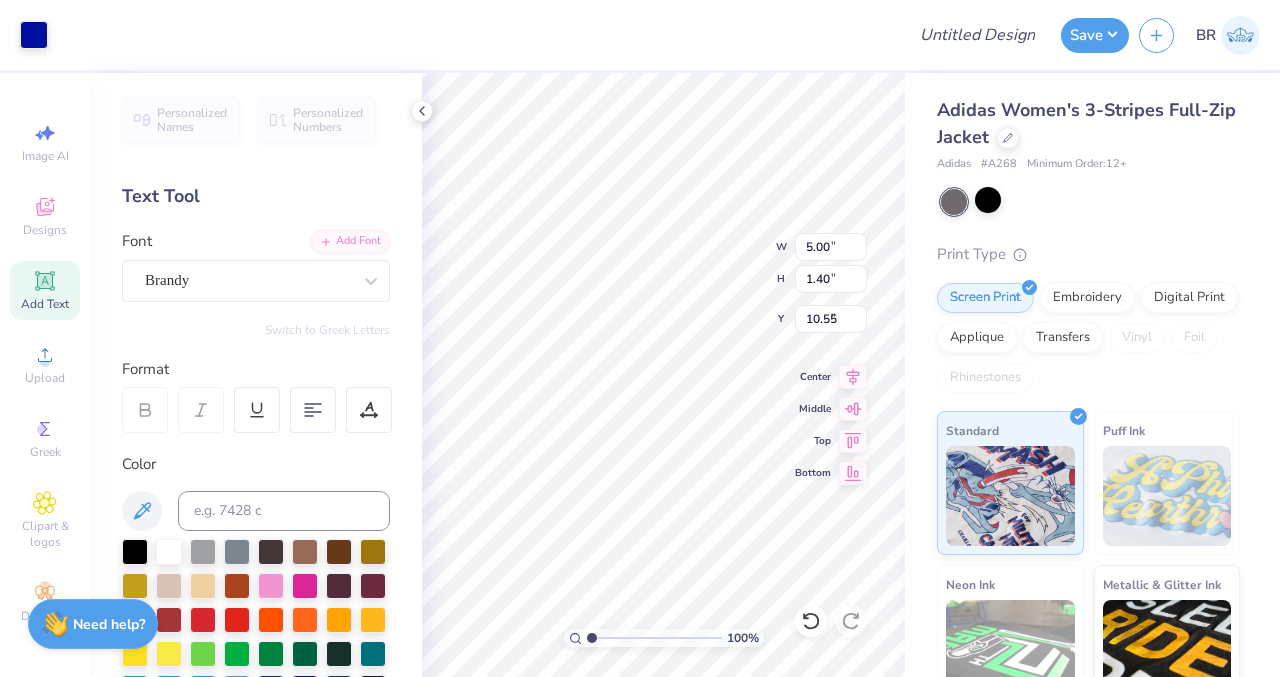 type on "2.45" 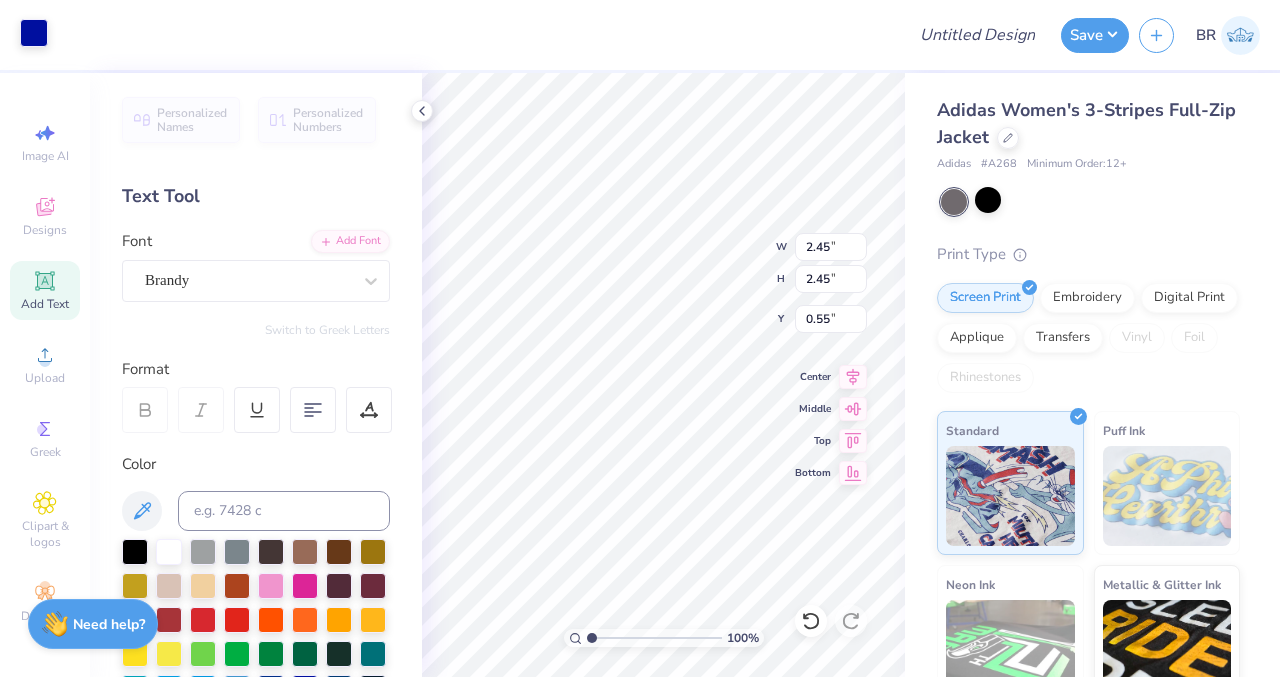 click at bounding box center [34, 33] 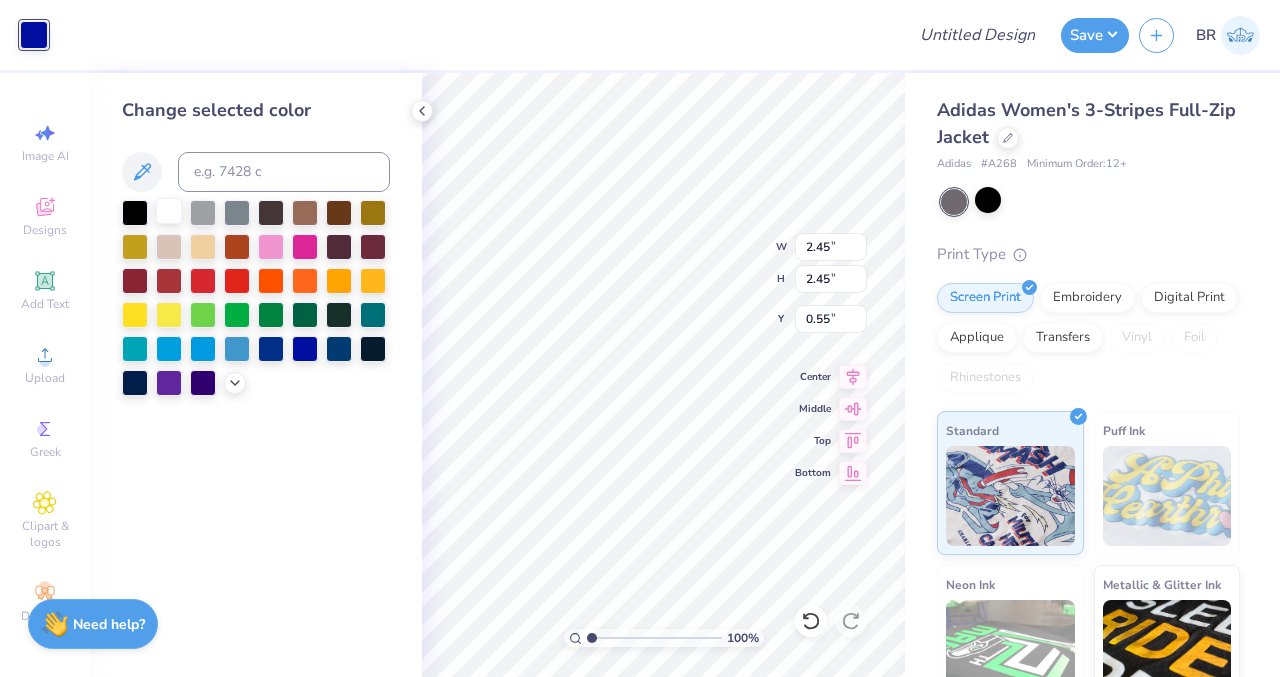 click at bounding box center (169, 211) 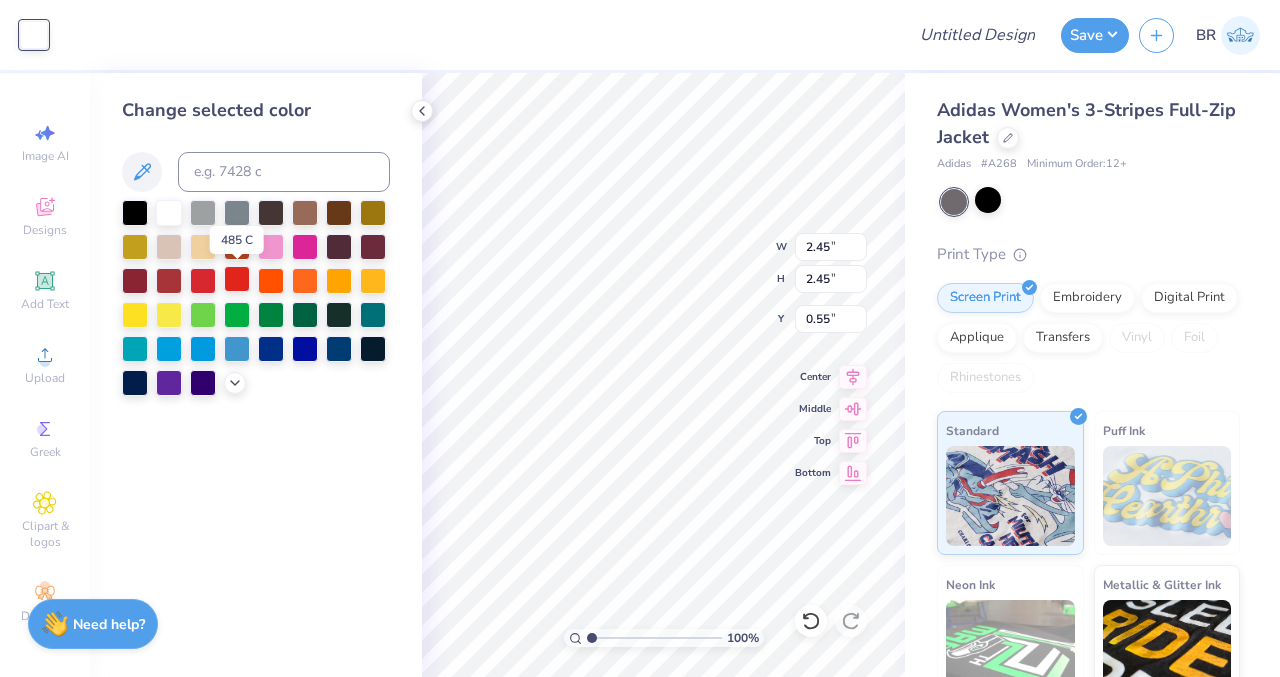 click at bounding box center (237, 279) 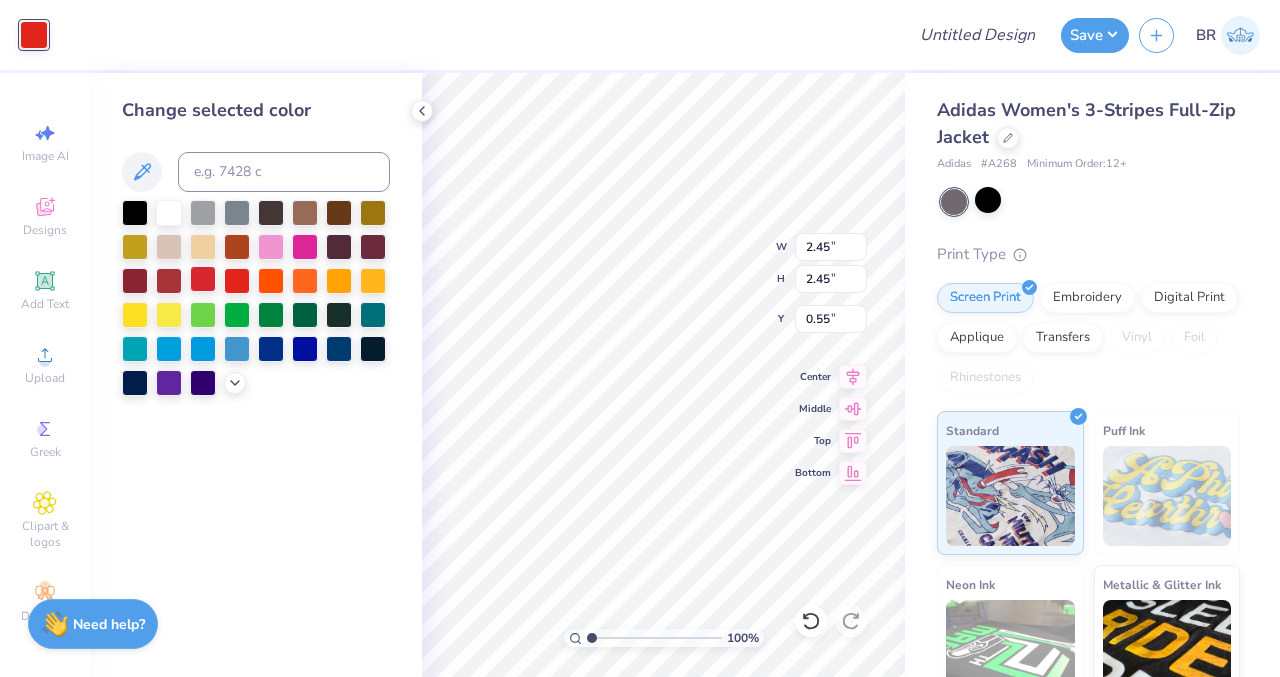 click at bounding box center (203, 279) 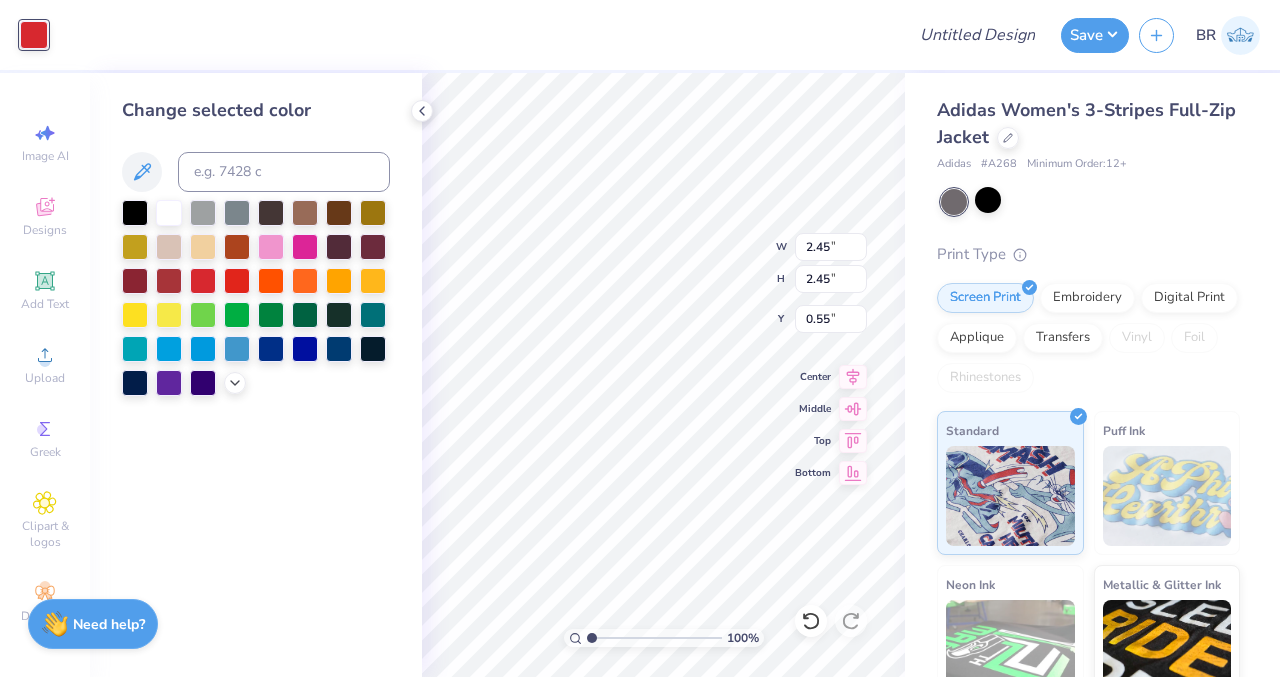 type on "5.45" 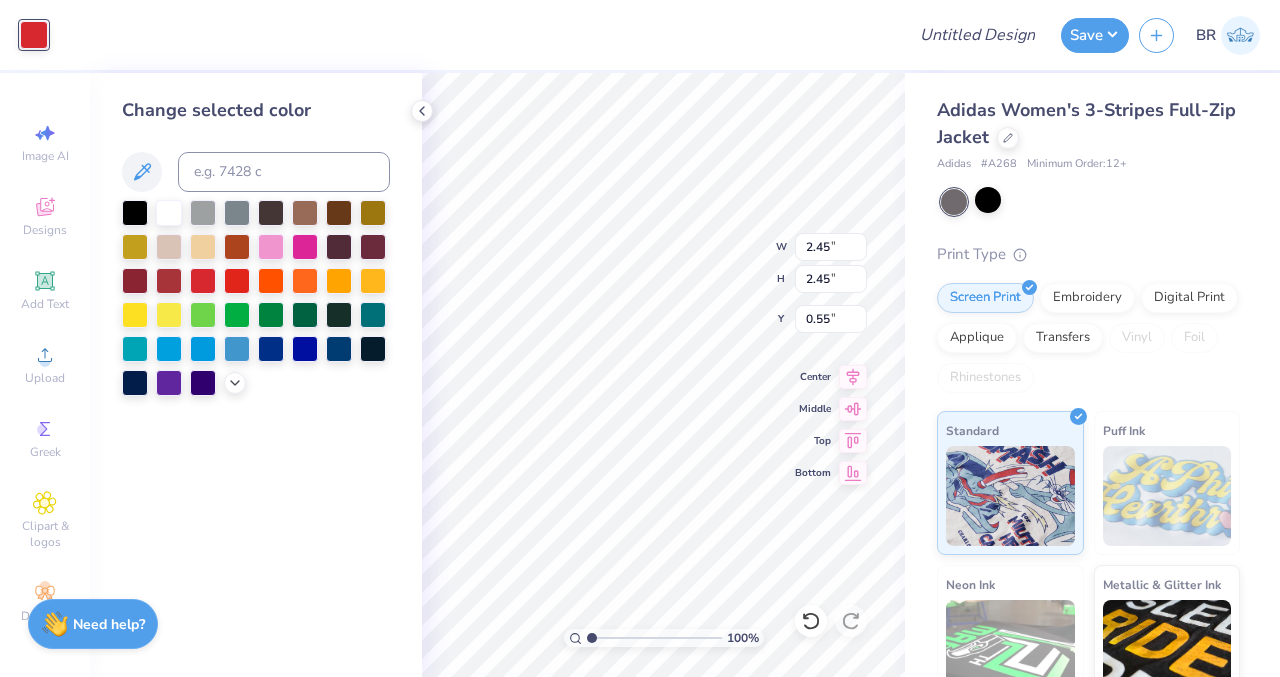 type on "3.70" 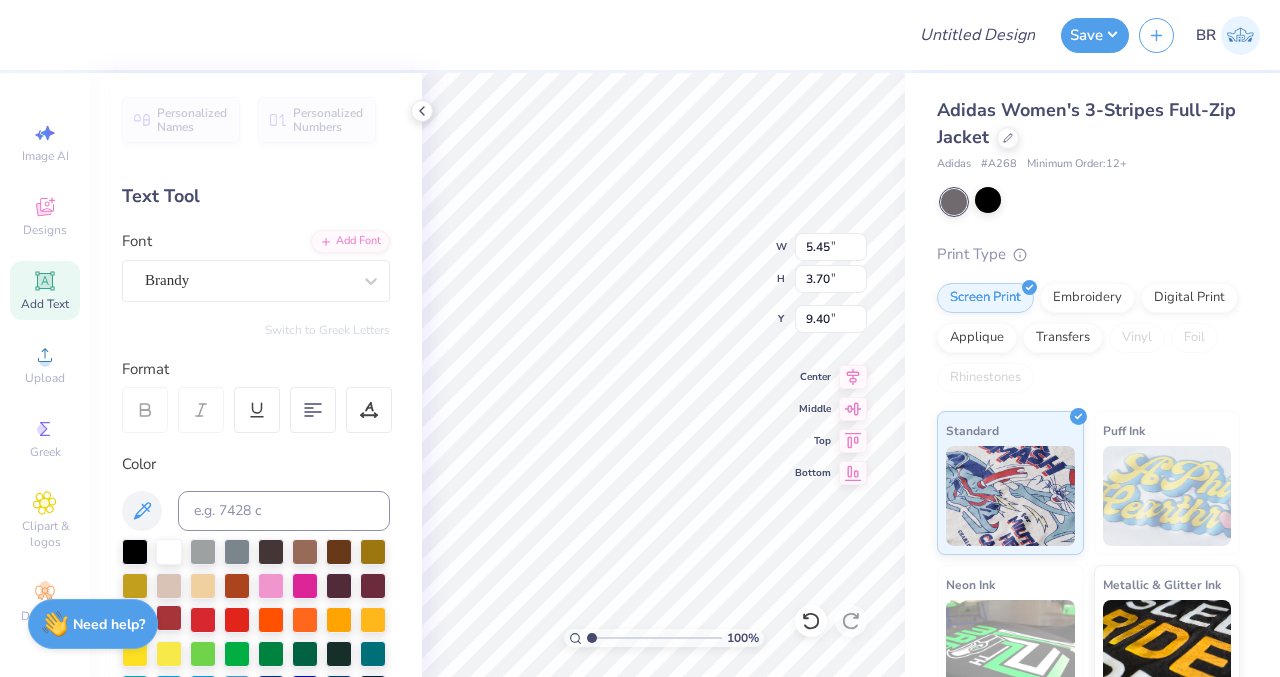 click at bounding box center (169, 618) 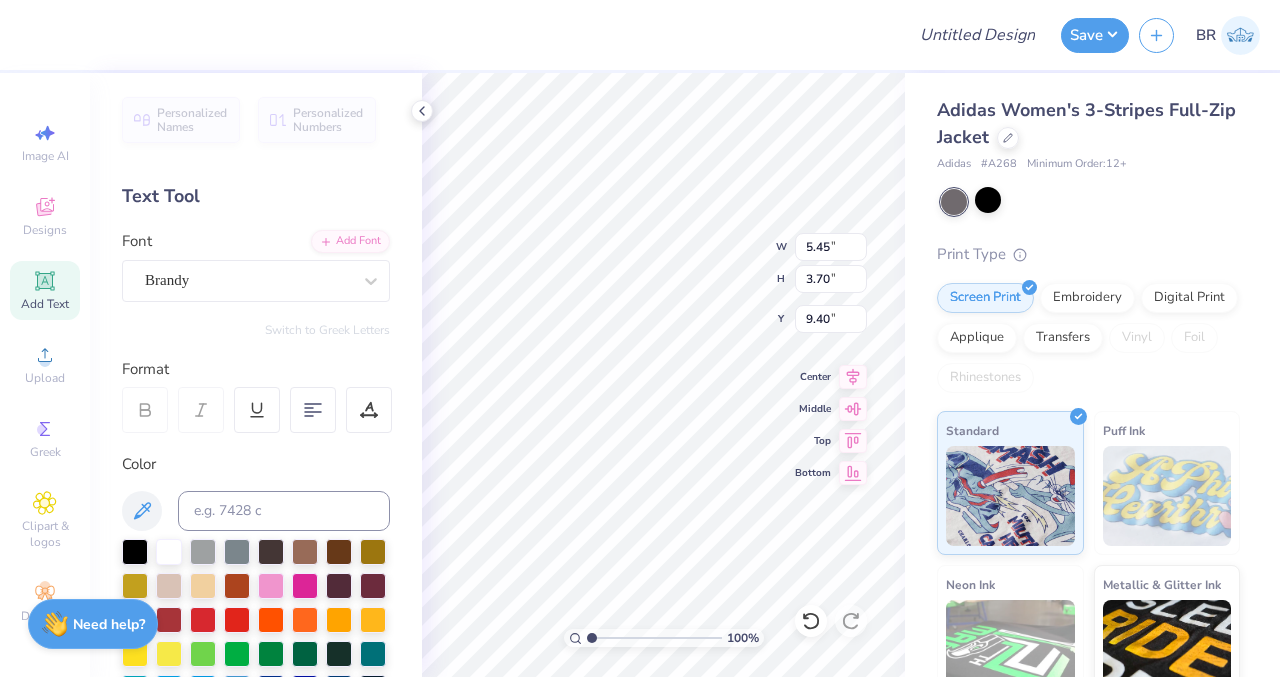 type on "3.40" 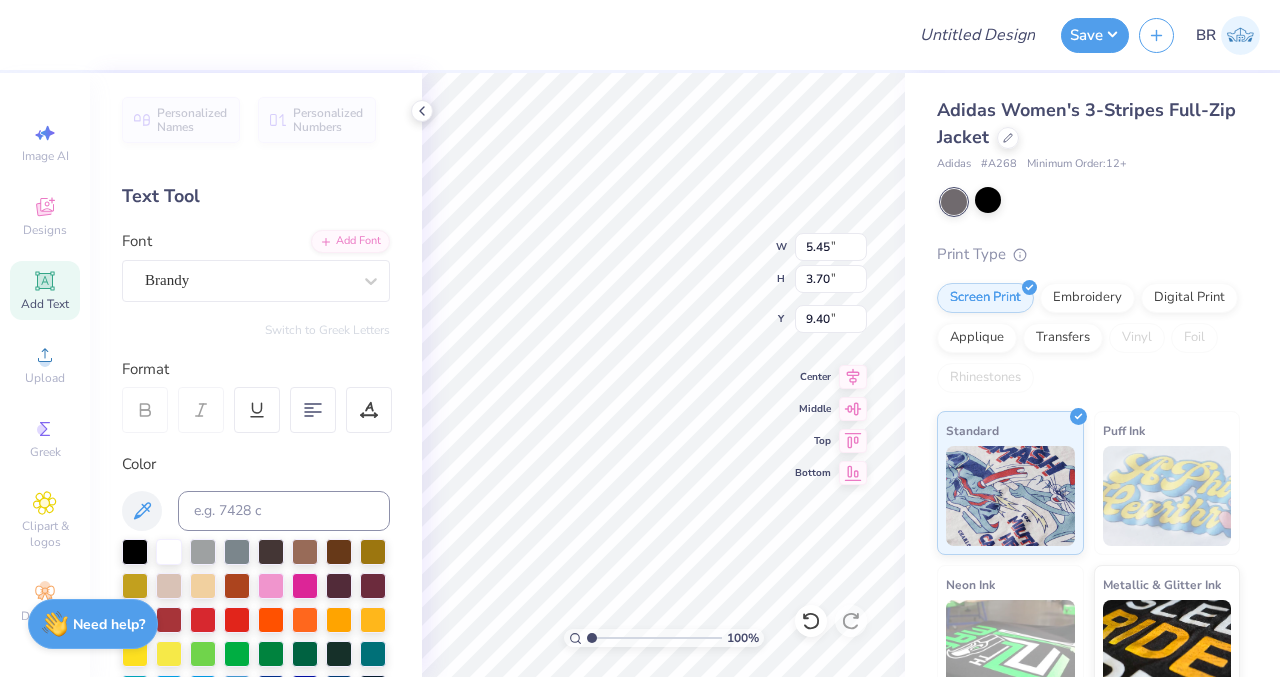 type on "2.31" 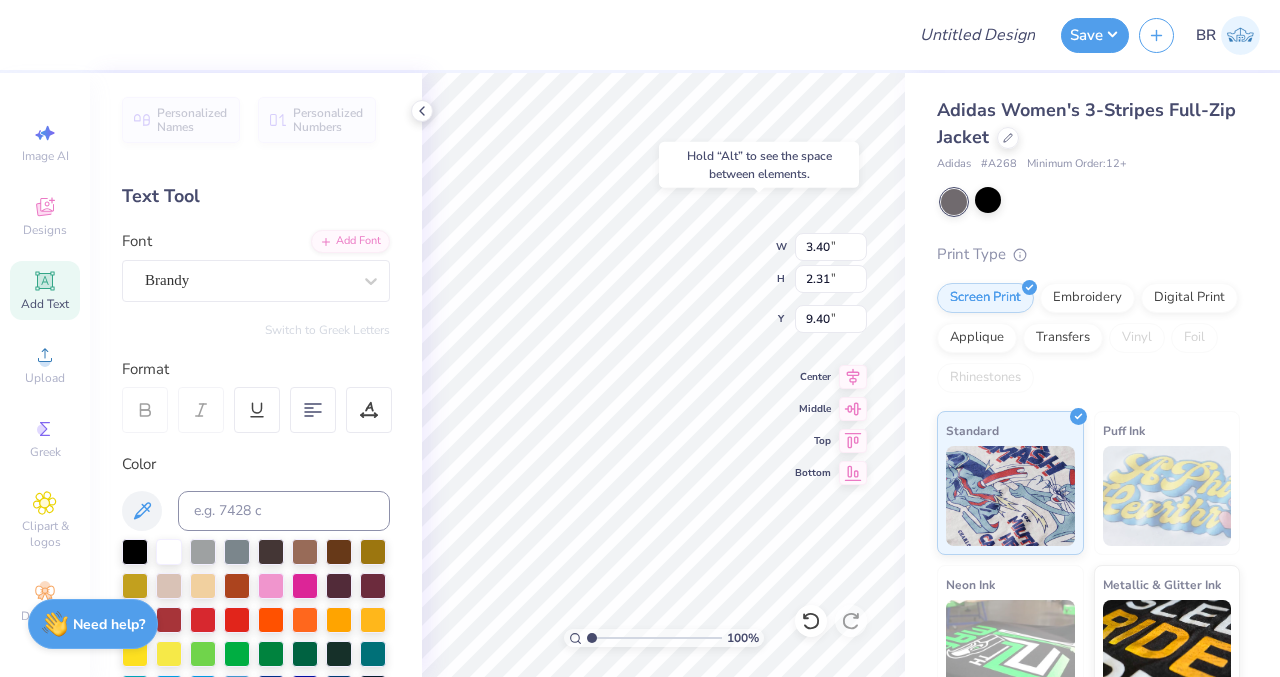 type on "0.69" 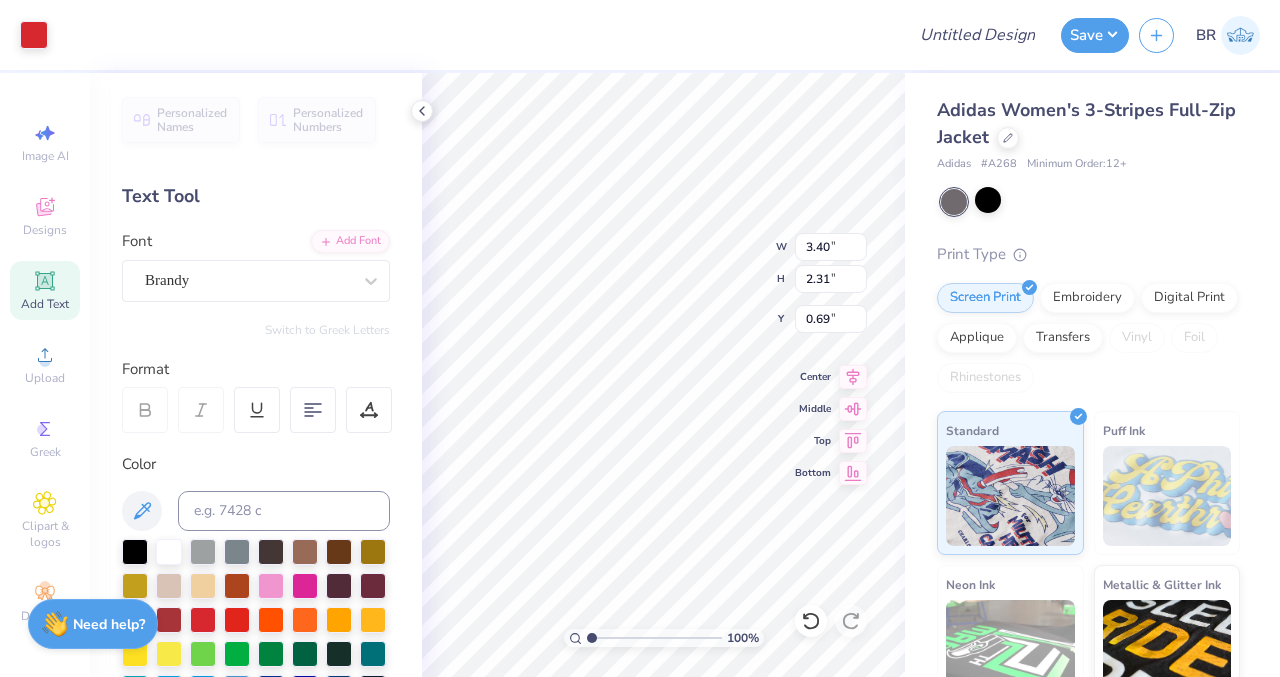 type on "2.45" 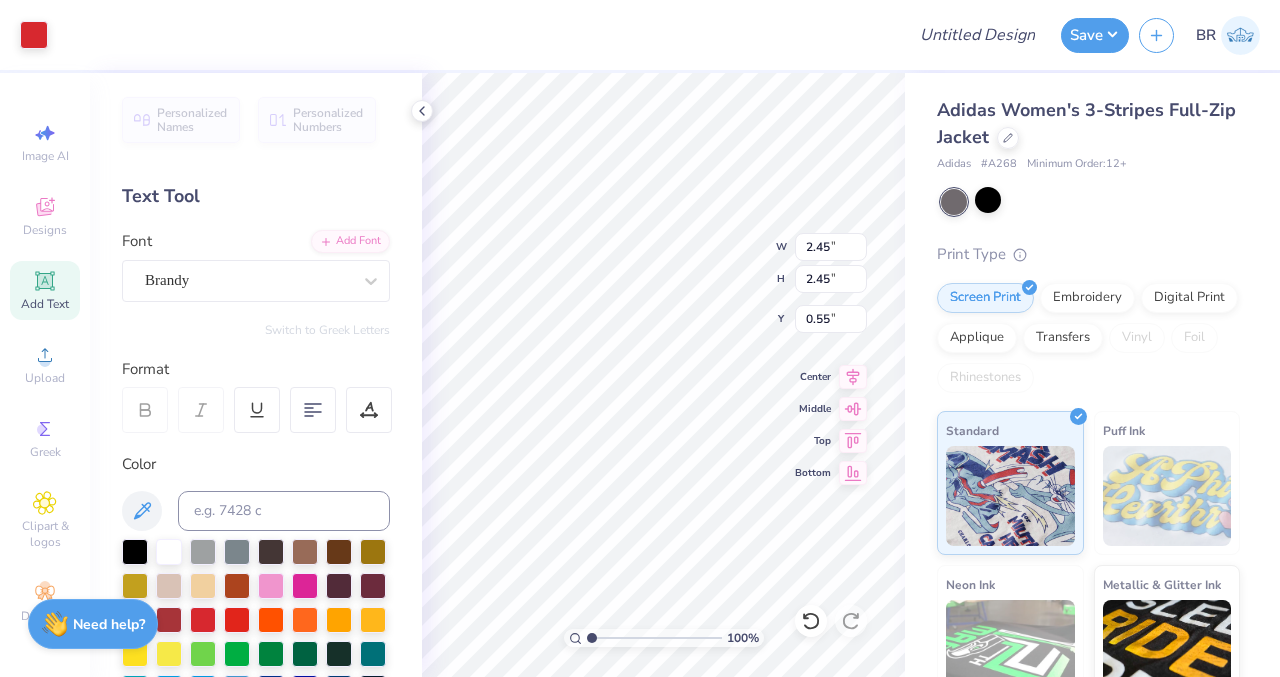 type on "1.85" 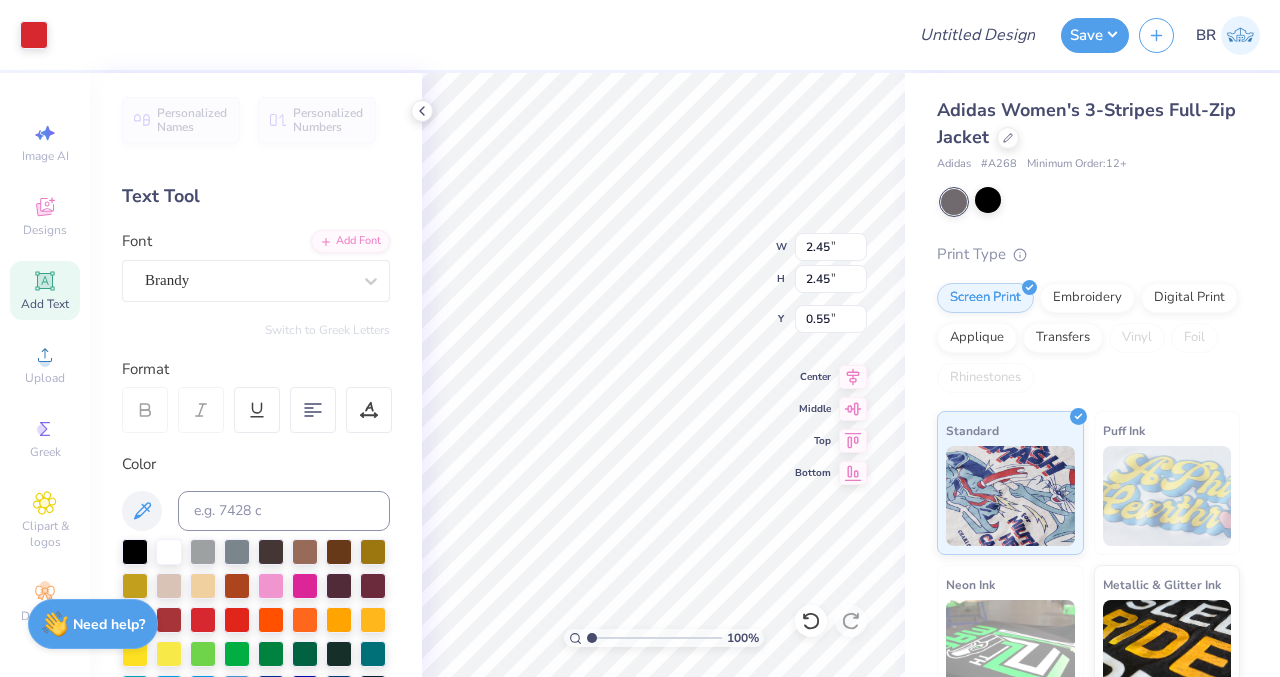 type on "1.85" 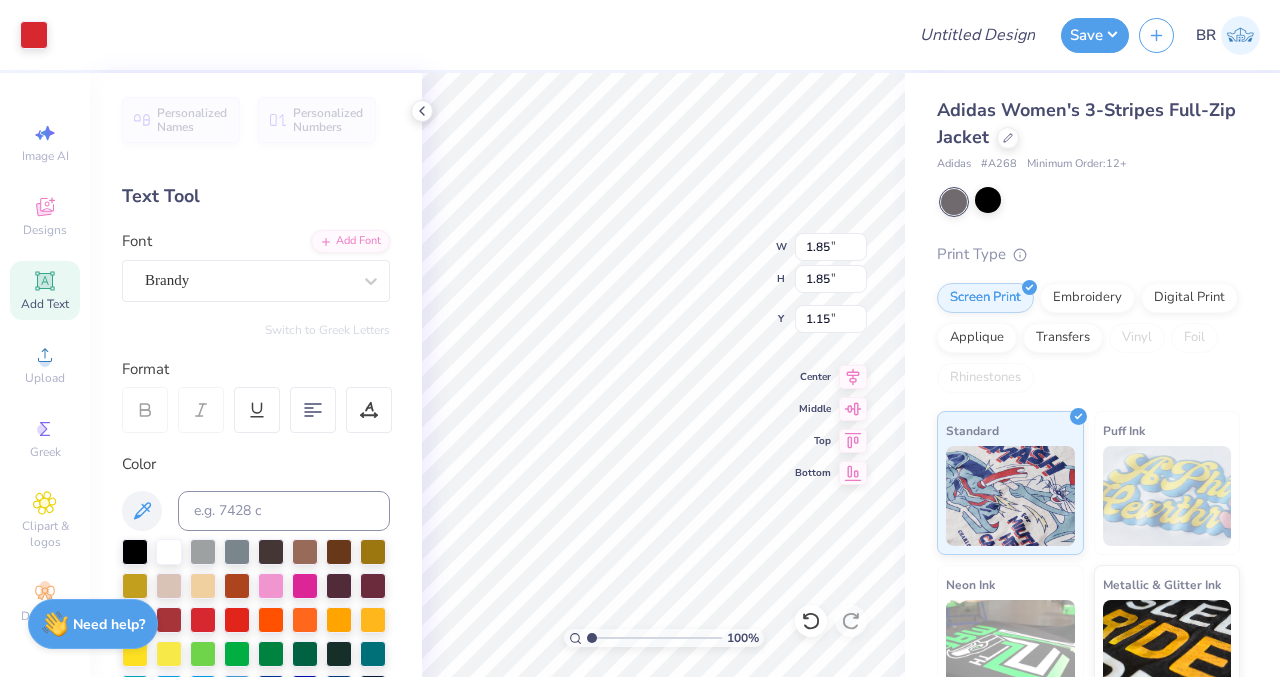 type on "0.50" 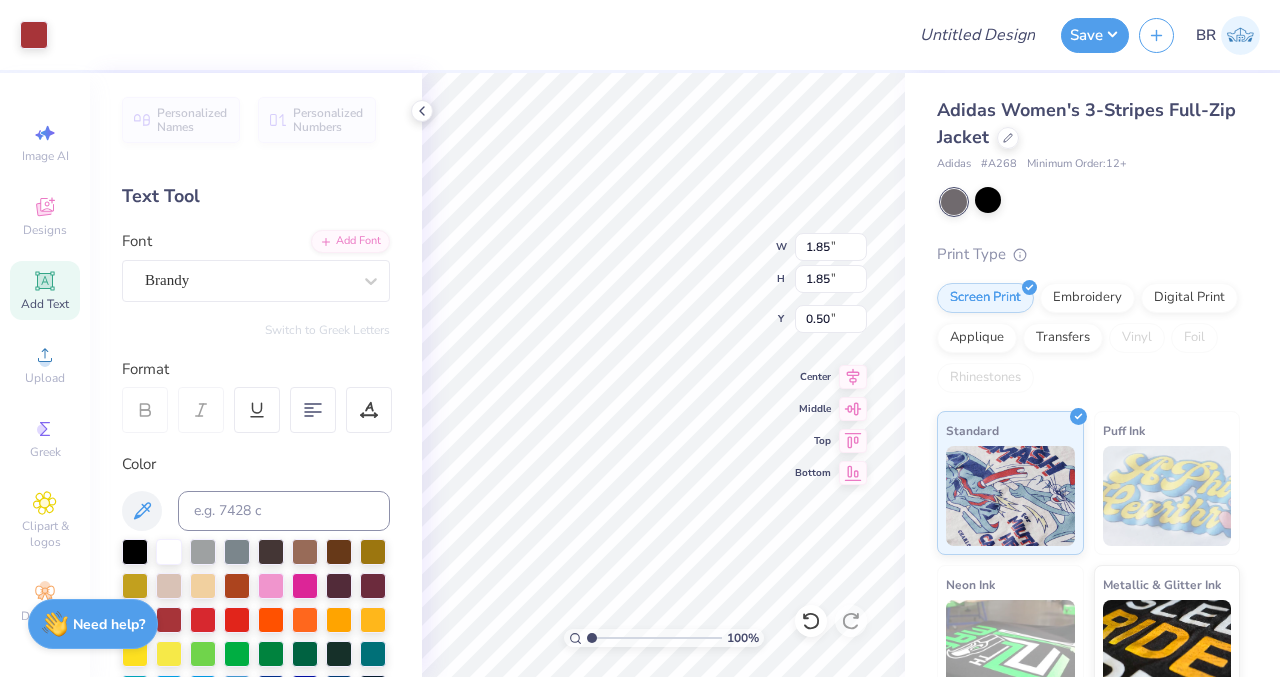 type on "3.40" 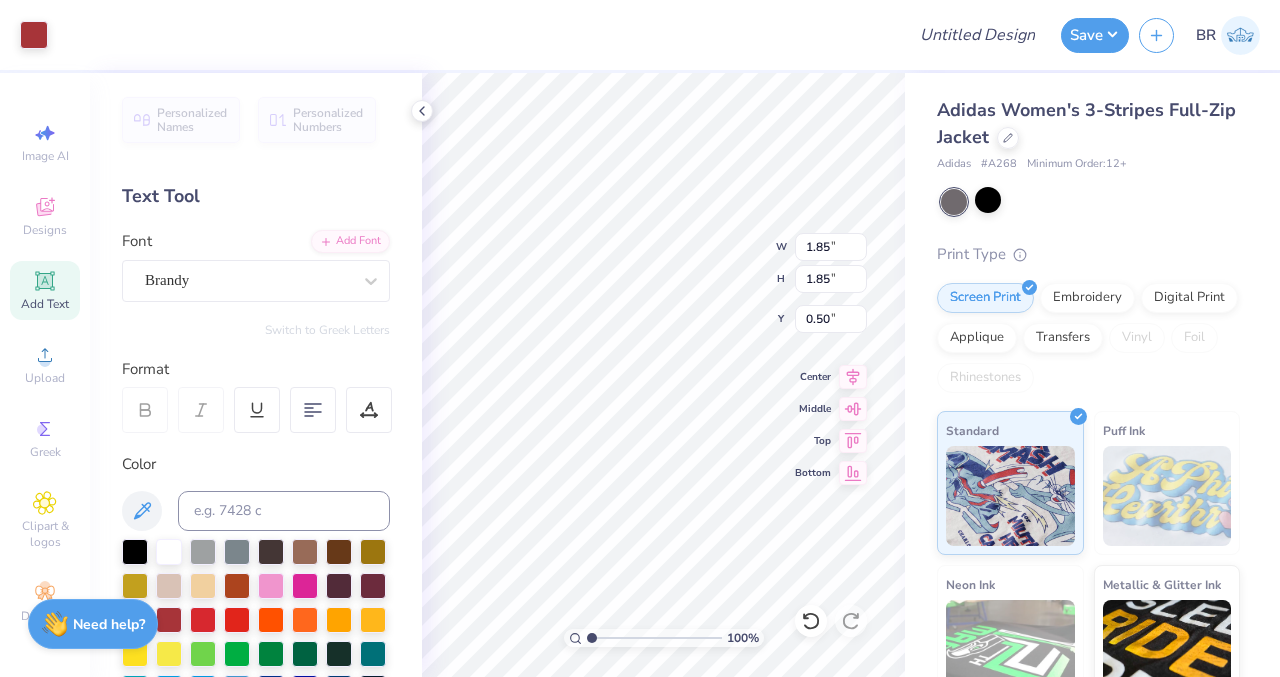 type on "2.31" 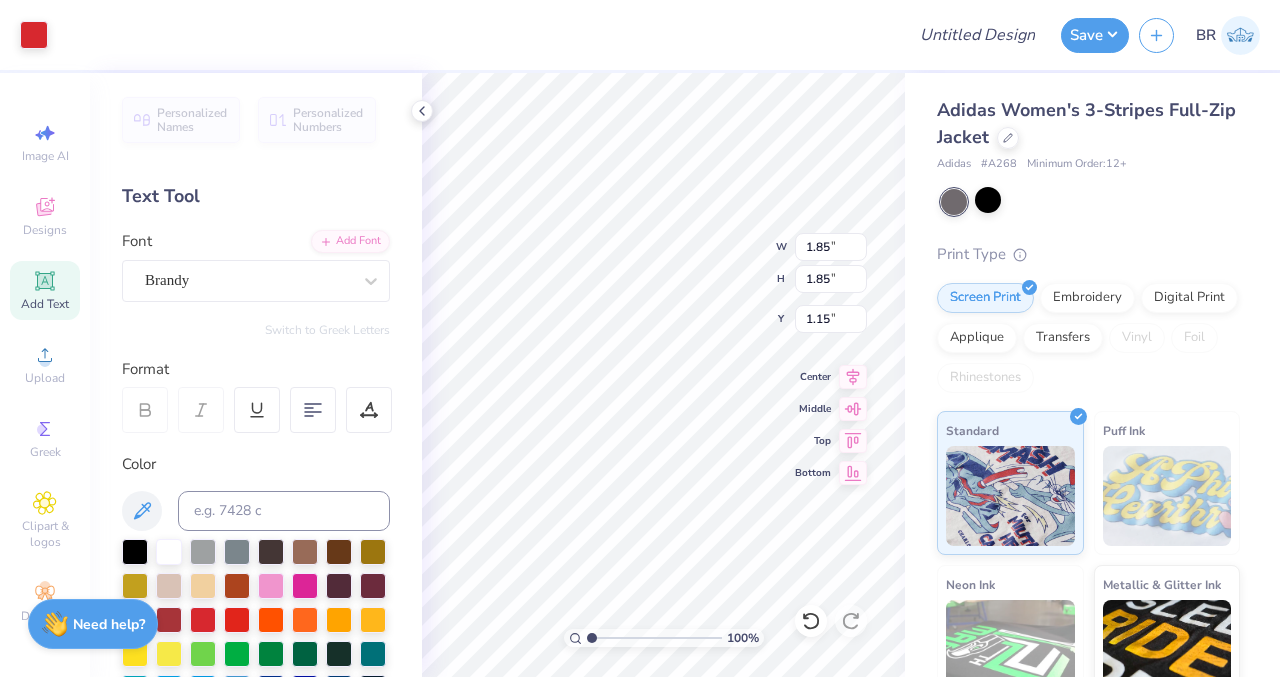 type on "1.15" 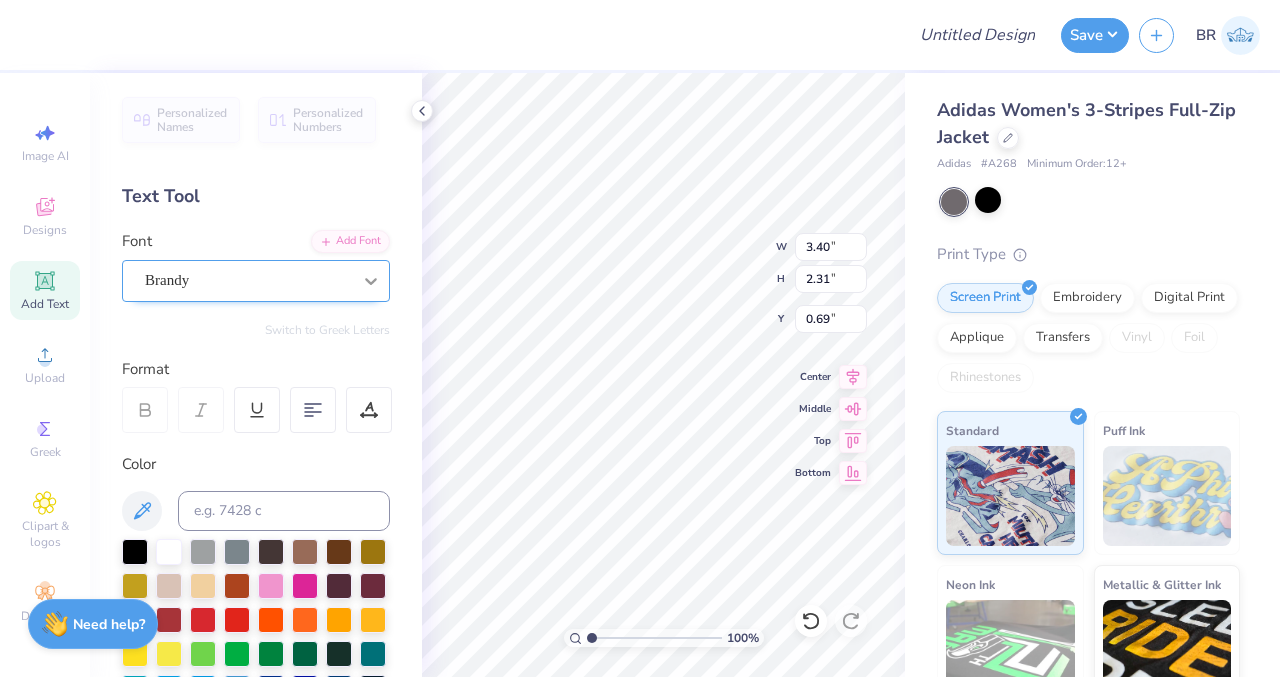 click at bounding box center (371, 281) 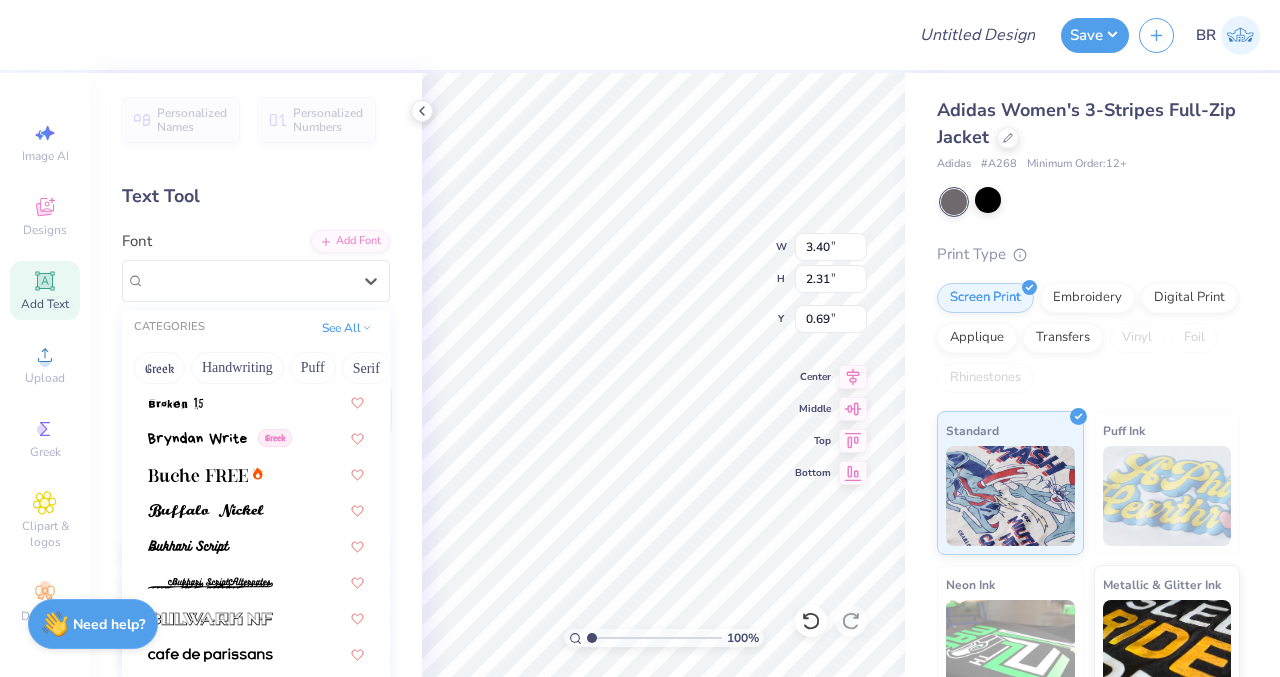 scroll, scrollTop: 1764, scrollLeft: 0, axis: vertical 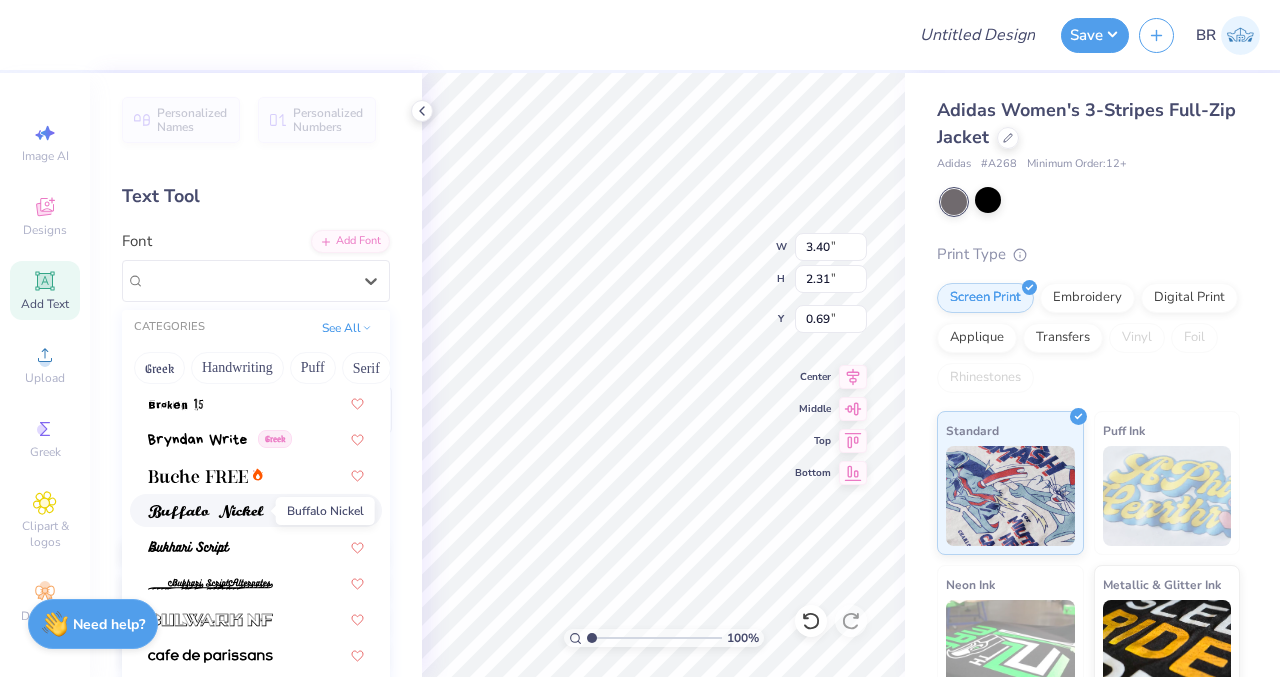 click at bounding box center [206, 510] 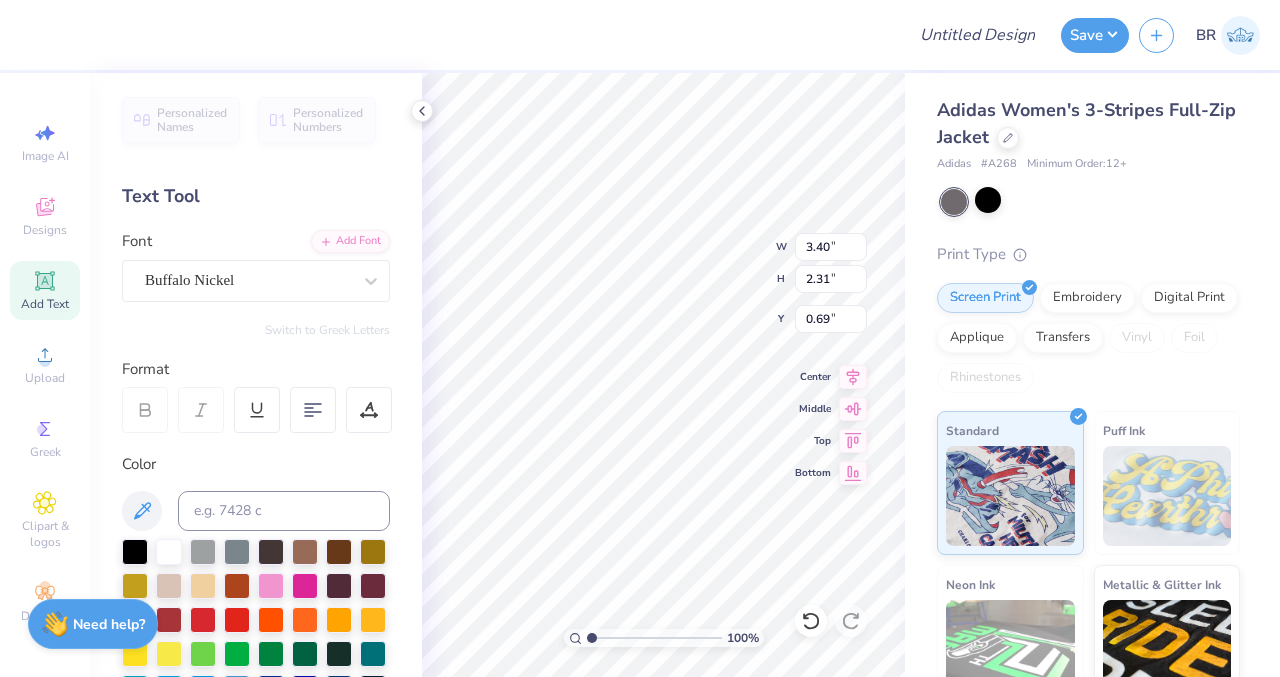 type on "4.97" 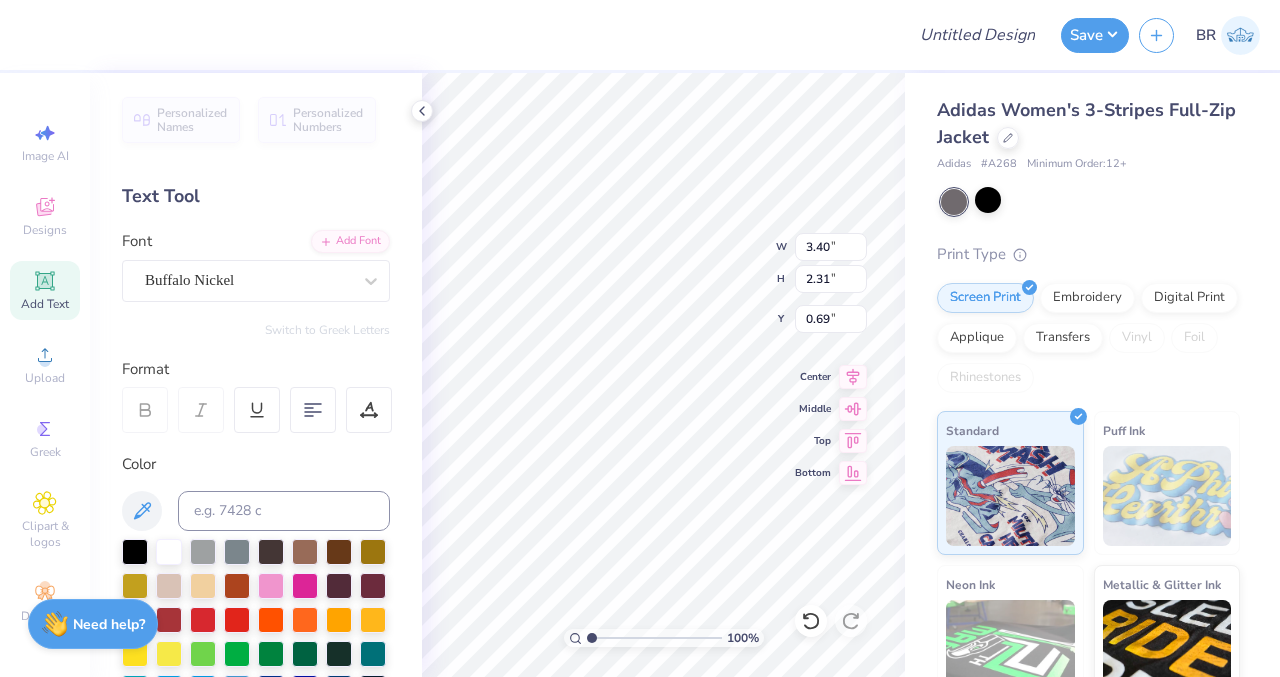 type on "2.19" 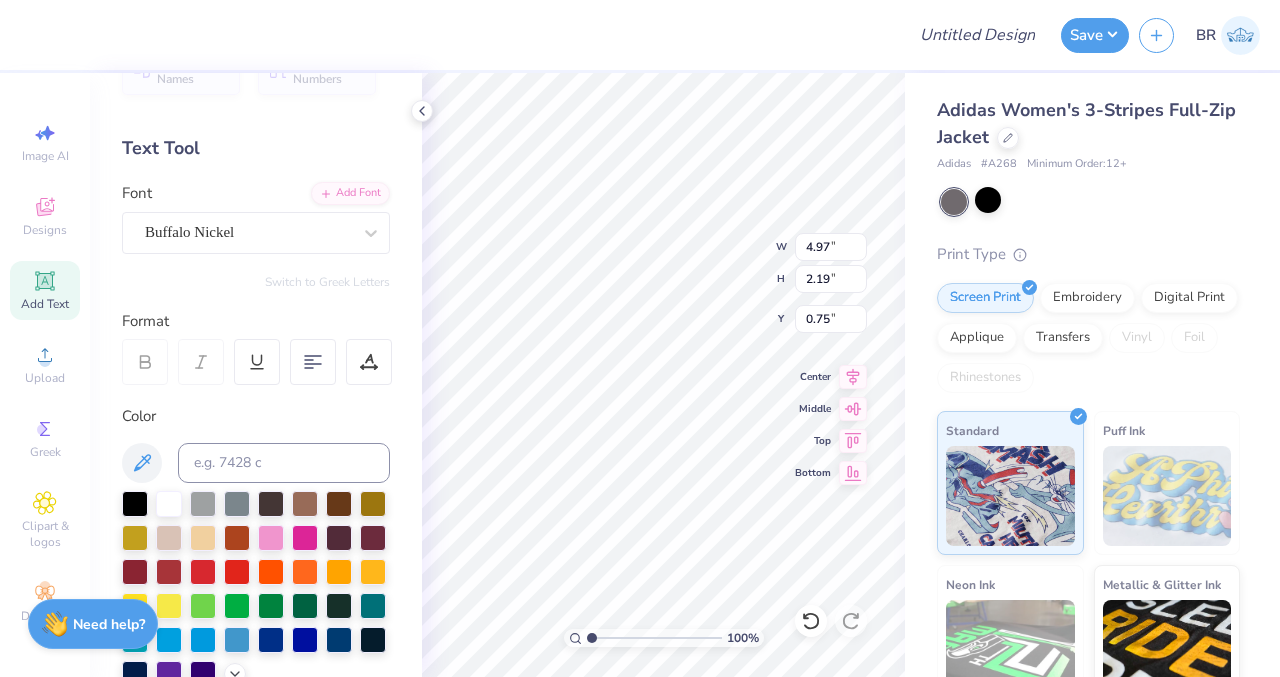 scroll, scrollTop: 0, scrollLeft: 0, axis: both 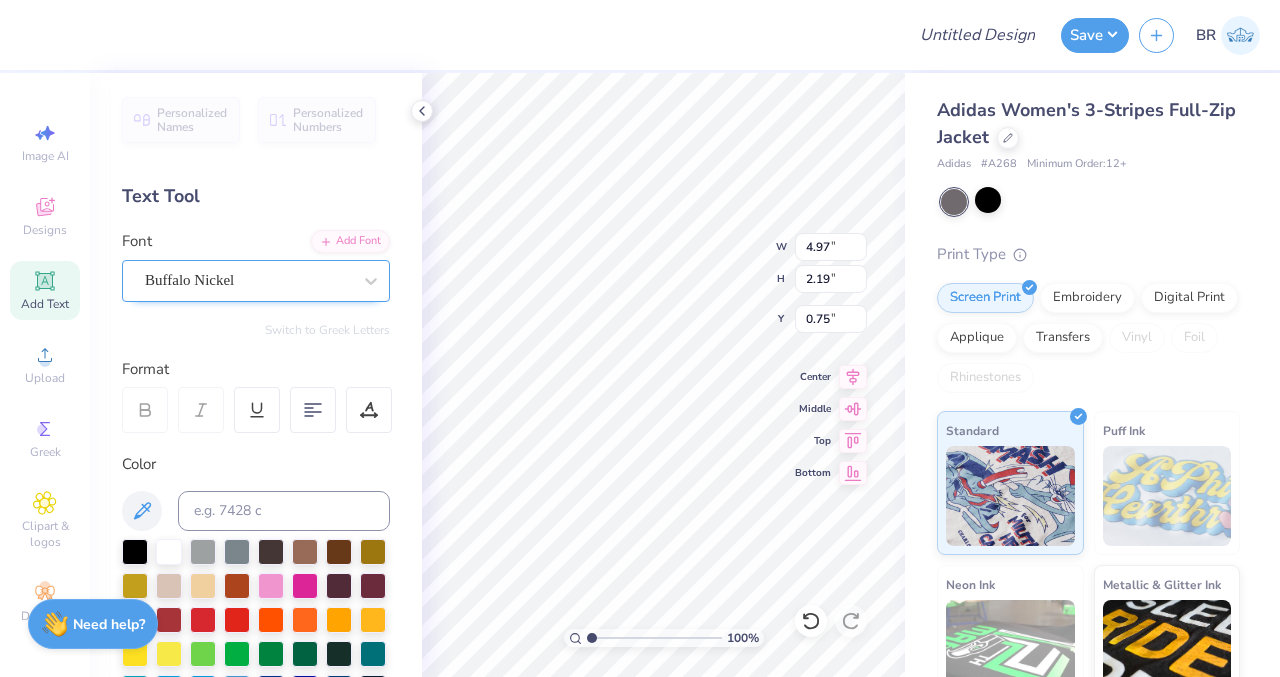 click on "Buffalo Nickel" at bounding box center [248, 280] 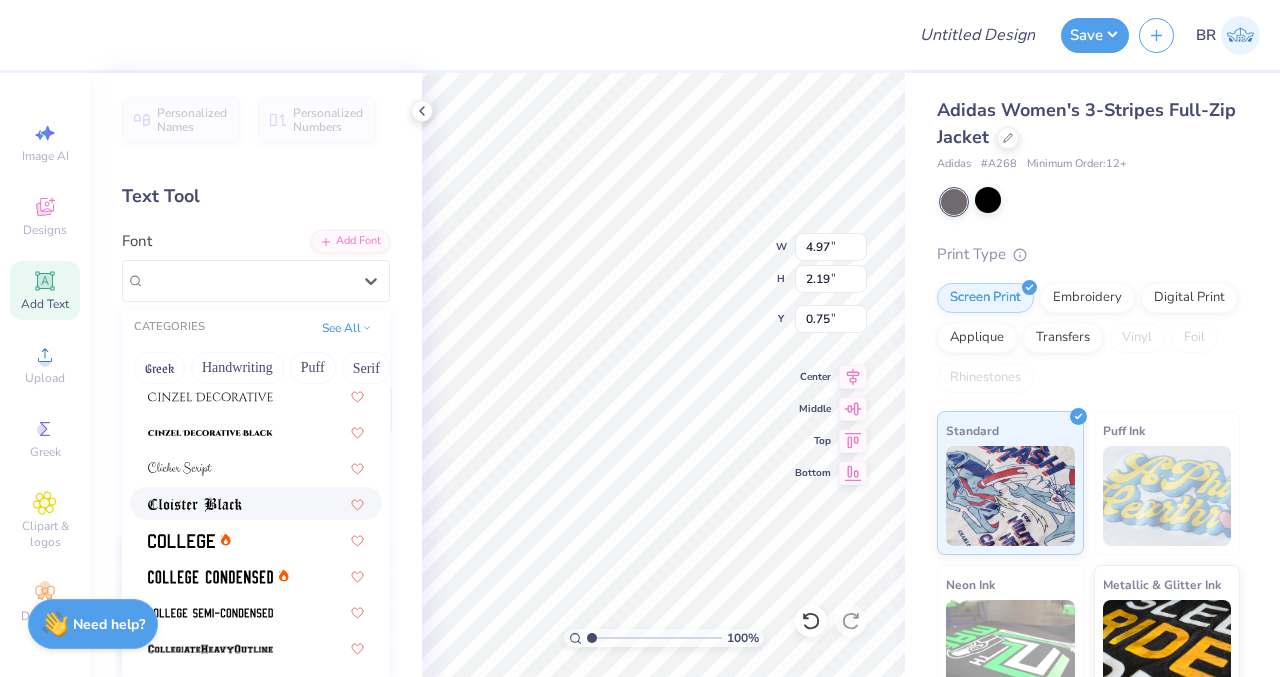 scroll, scrollTop: 2491, scrollLeft: 0, axis: vertical 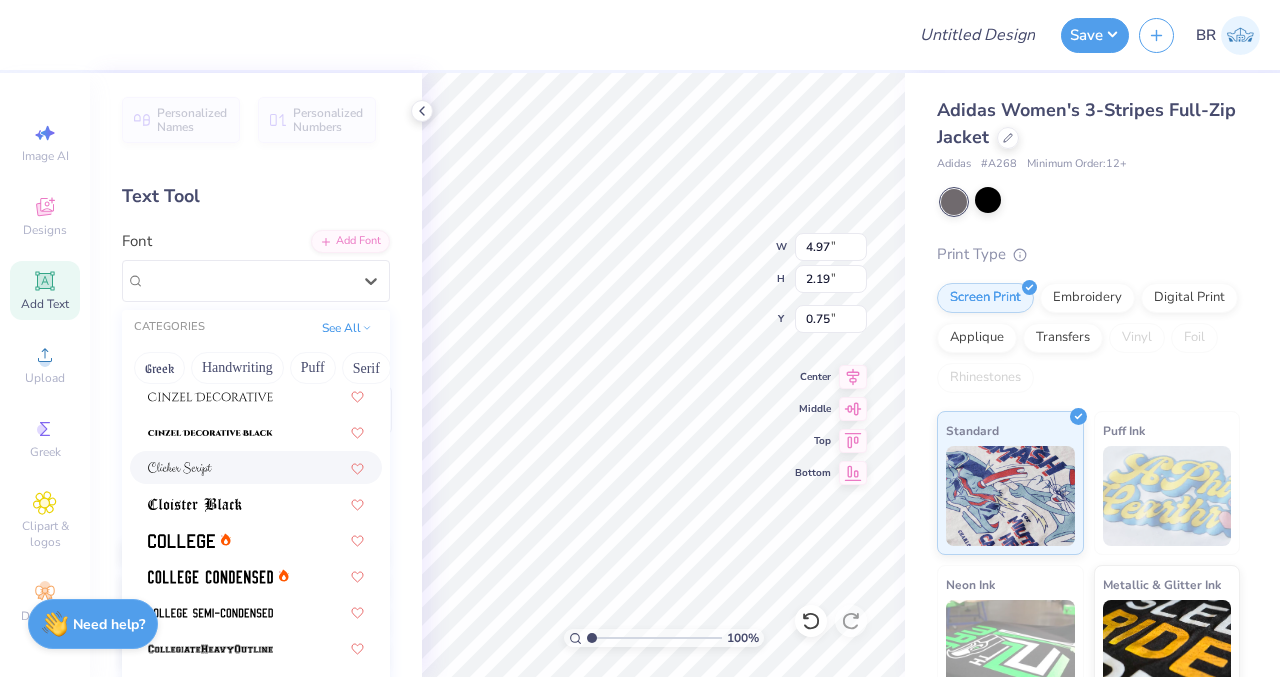 click at bounding box center [256, 467] 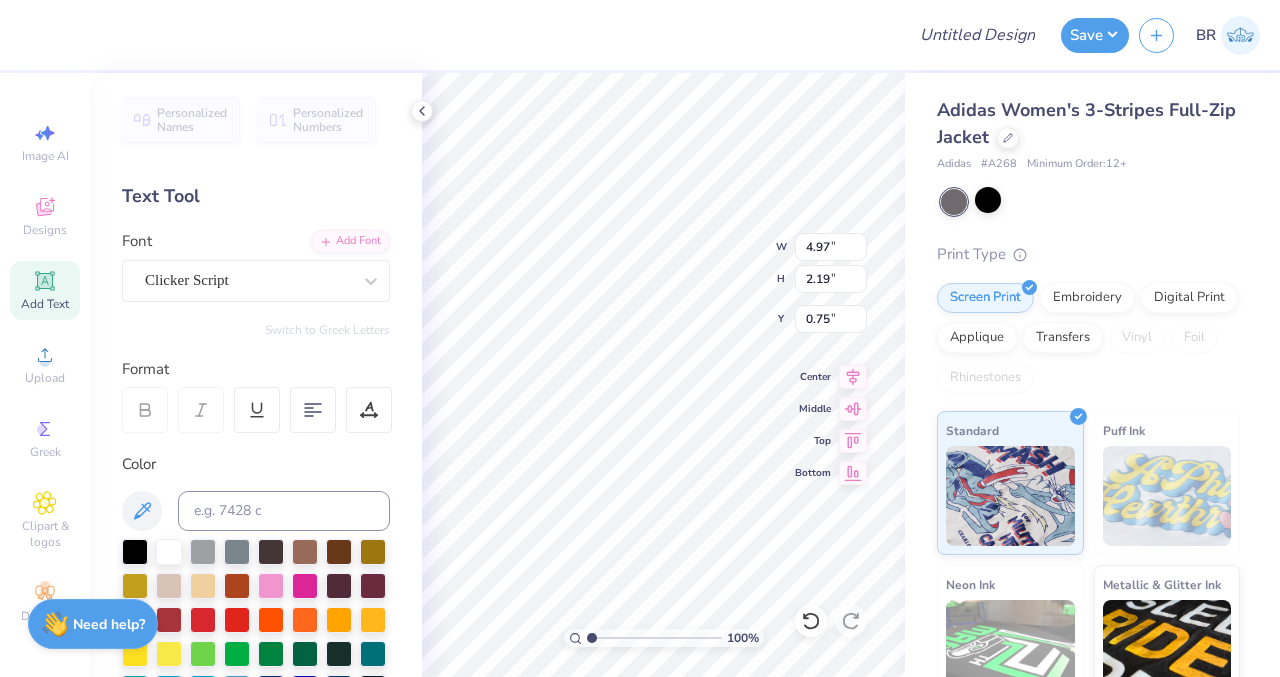 type on "4.25" 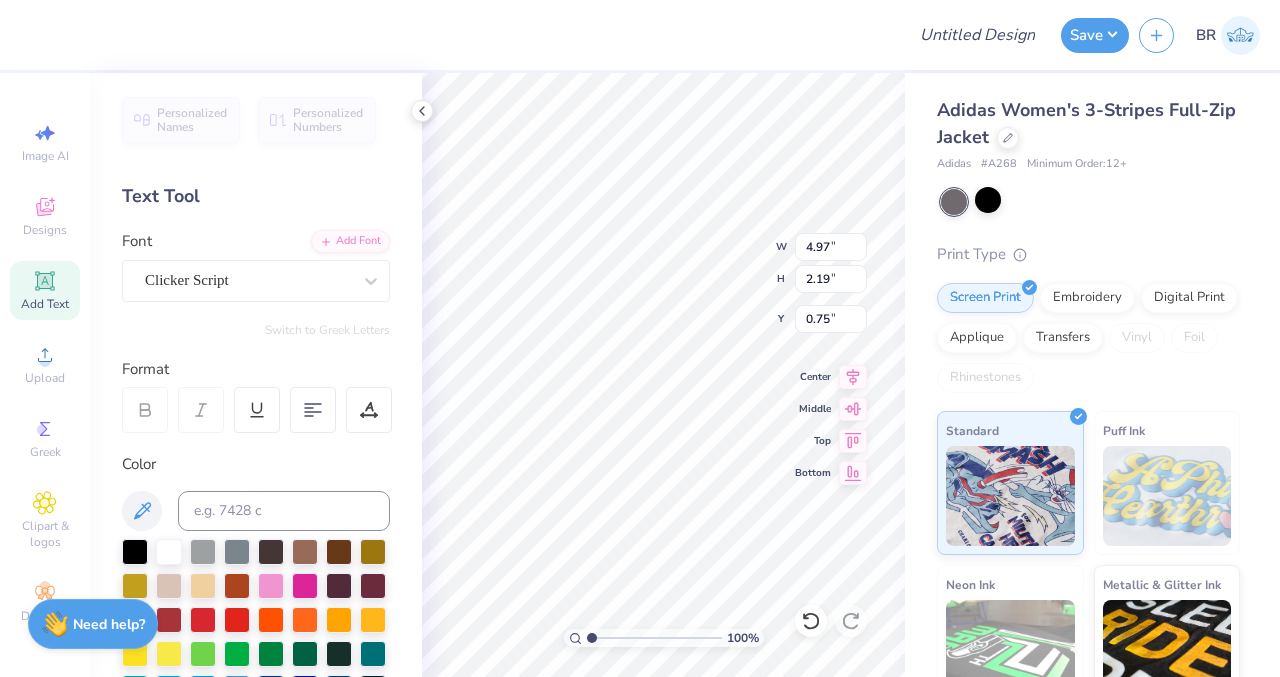 type on "2.52" 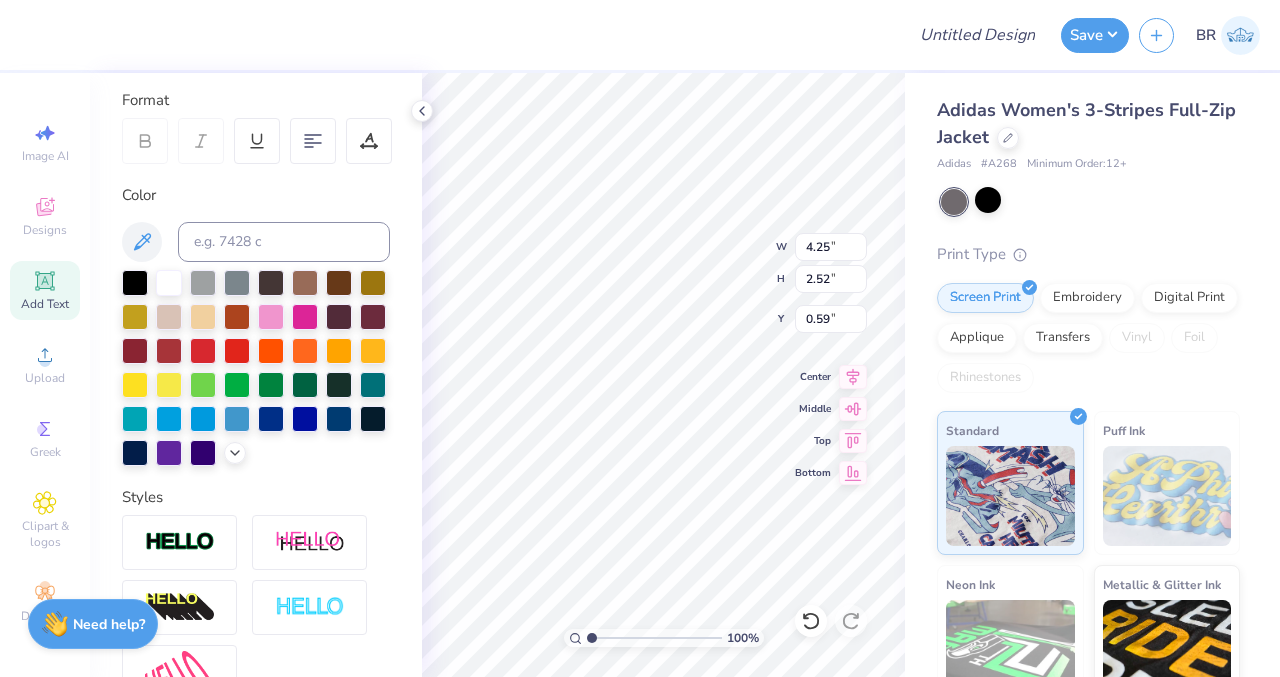 scroll, scrollTop: 0, scrollLeft: 0, axis: both 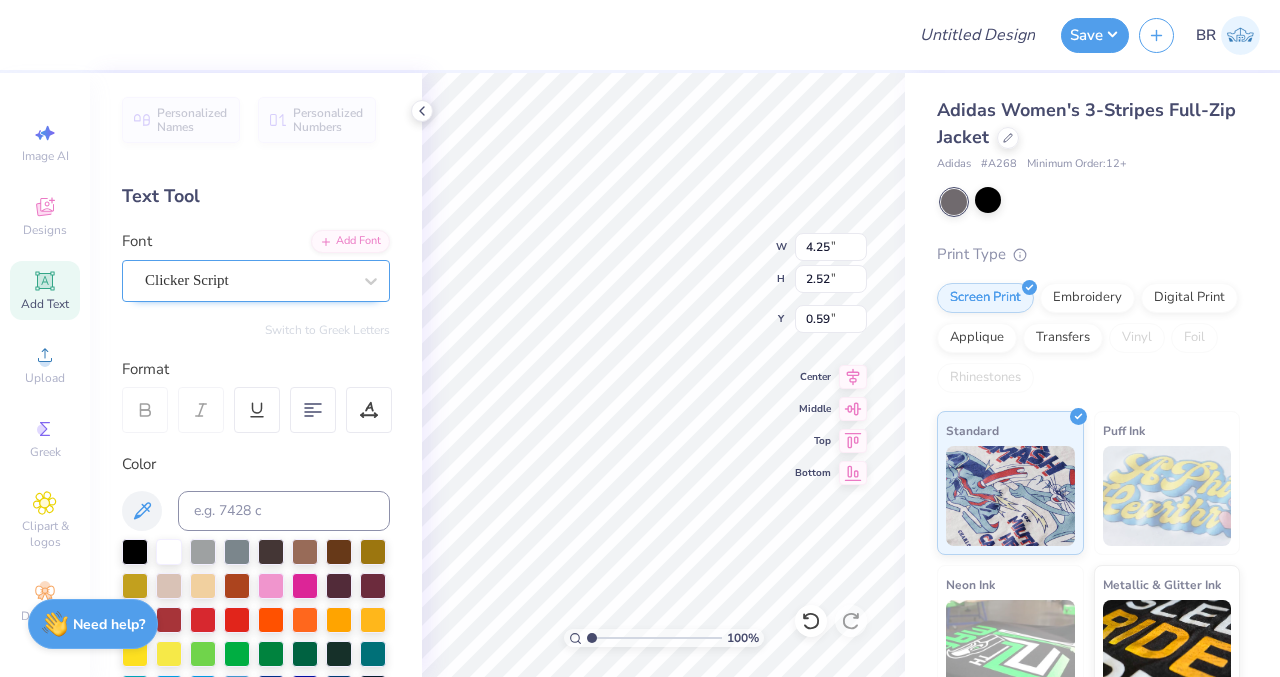 click on "Clicker Script" at bounding box center [248, 280] 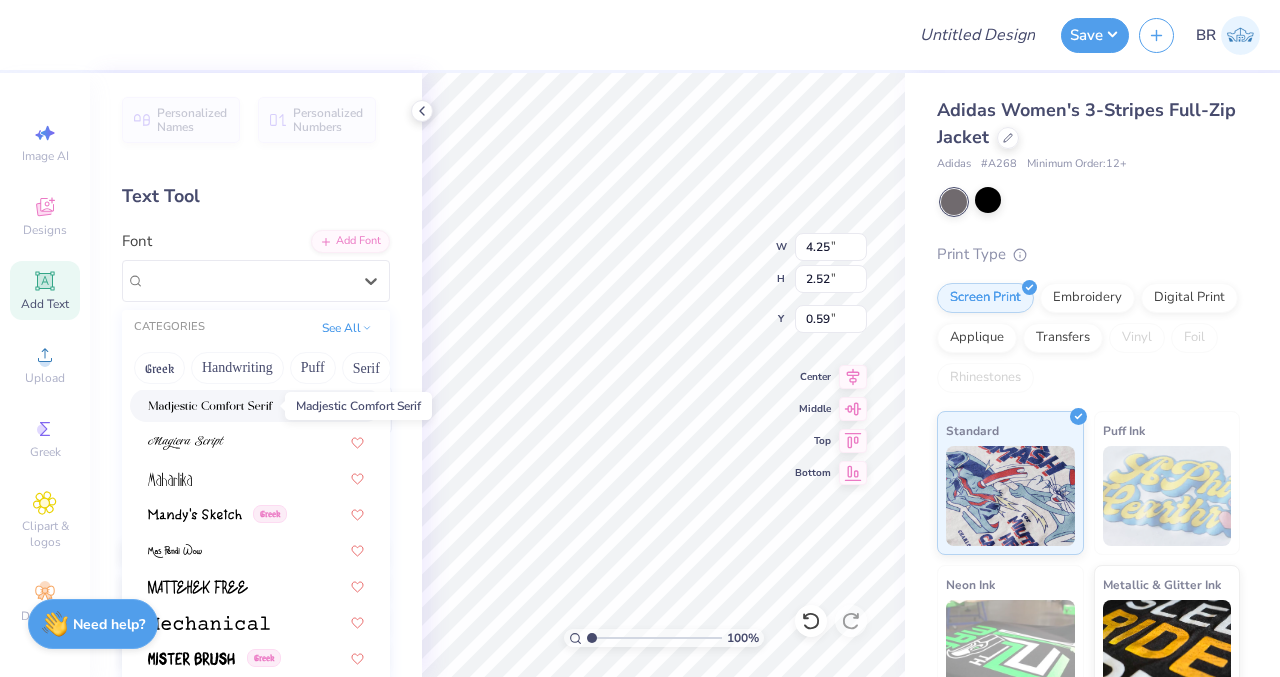 scroll, scrollTop: 7052, scrollLeft: 0, axis: vertical 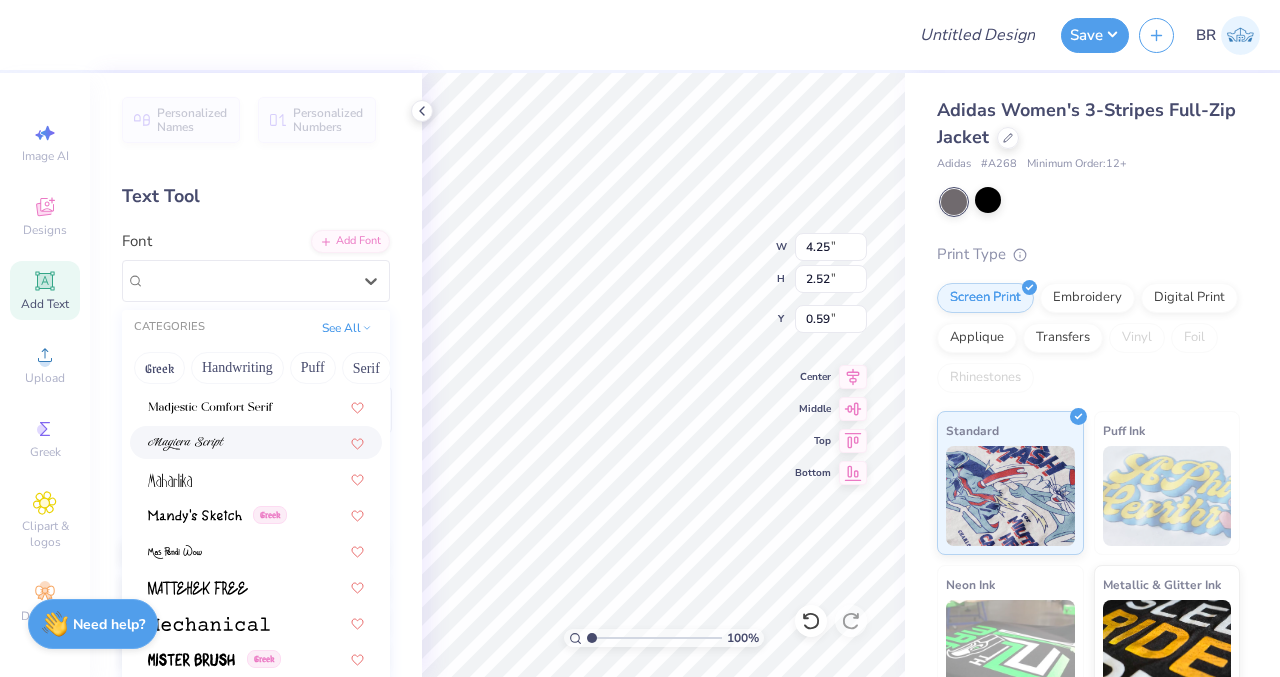 click at bounding box center [256, 442] 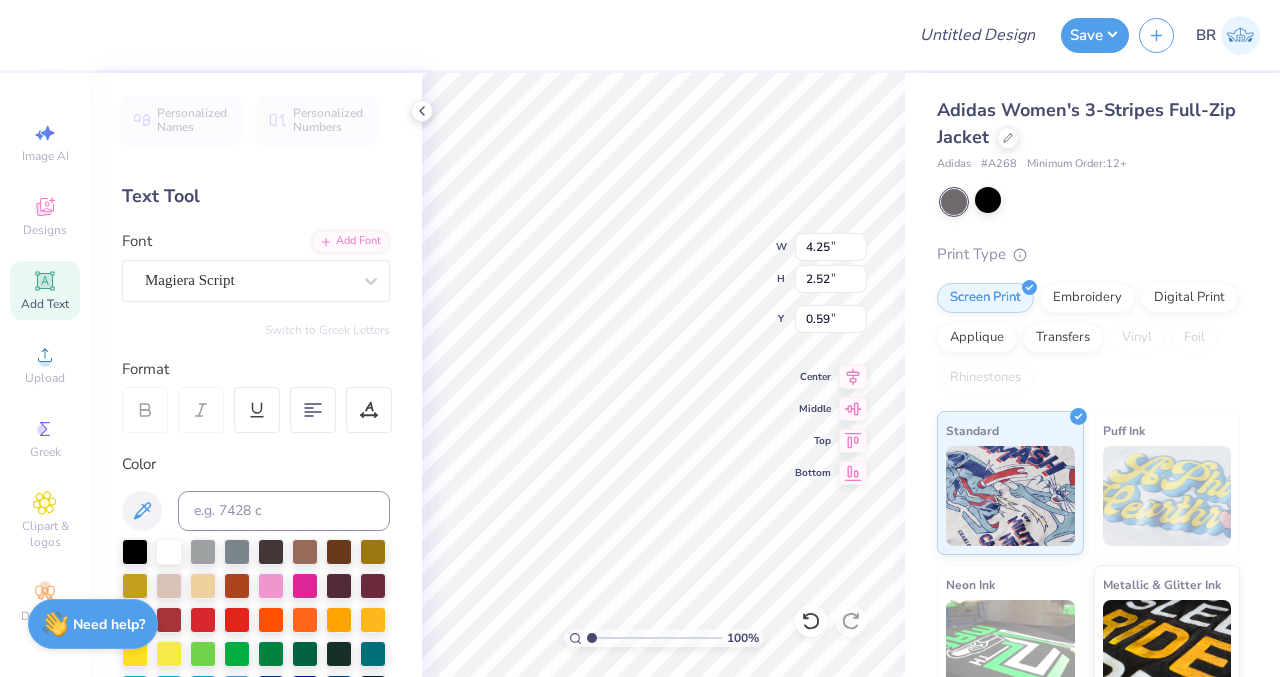 type on "5.48" 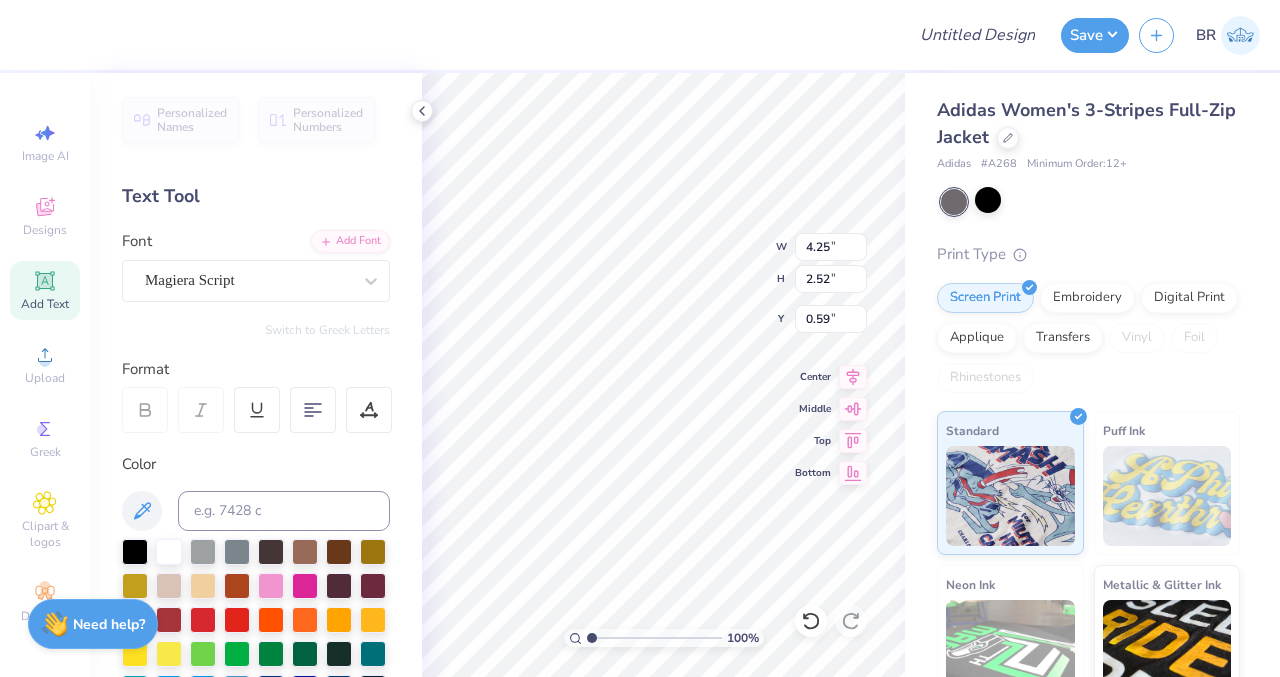 type on "2.38" 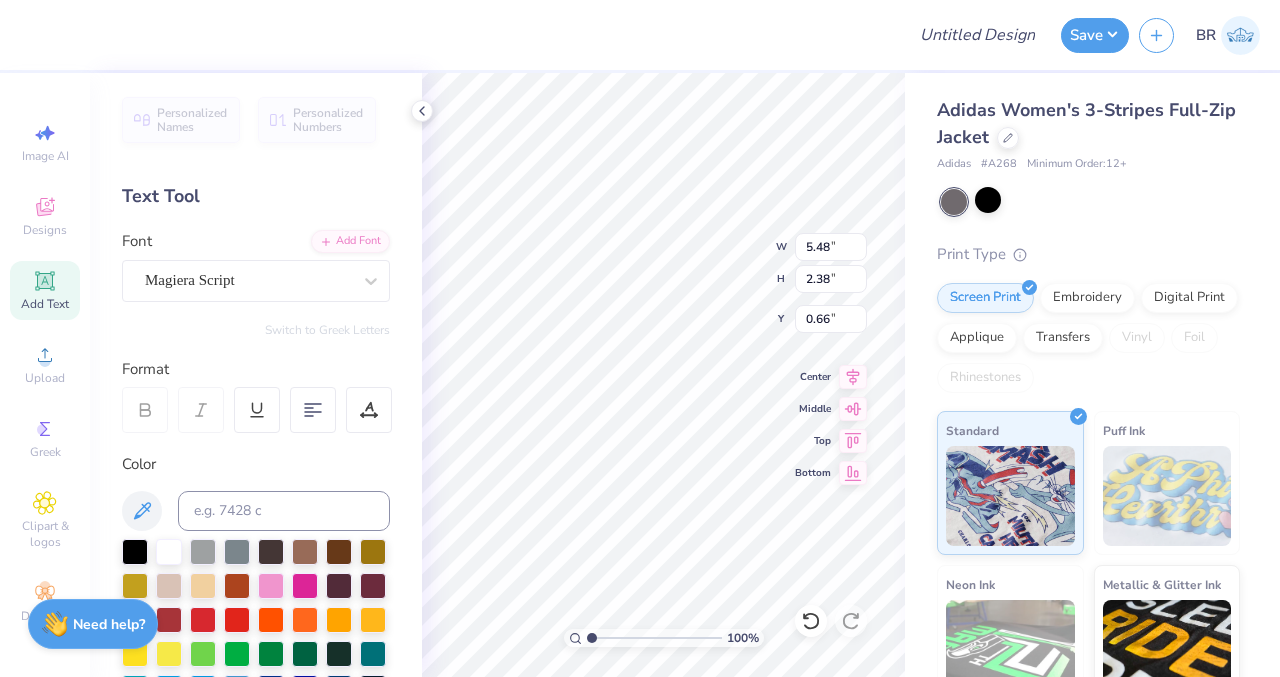 type on "4.49" 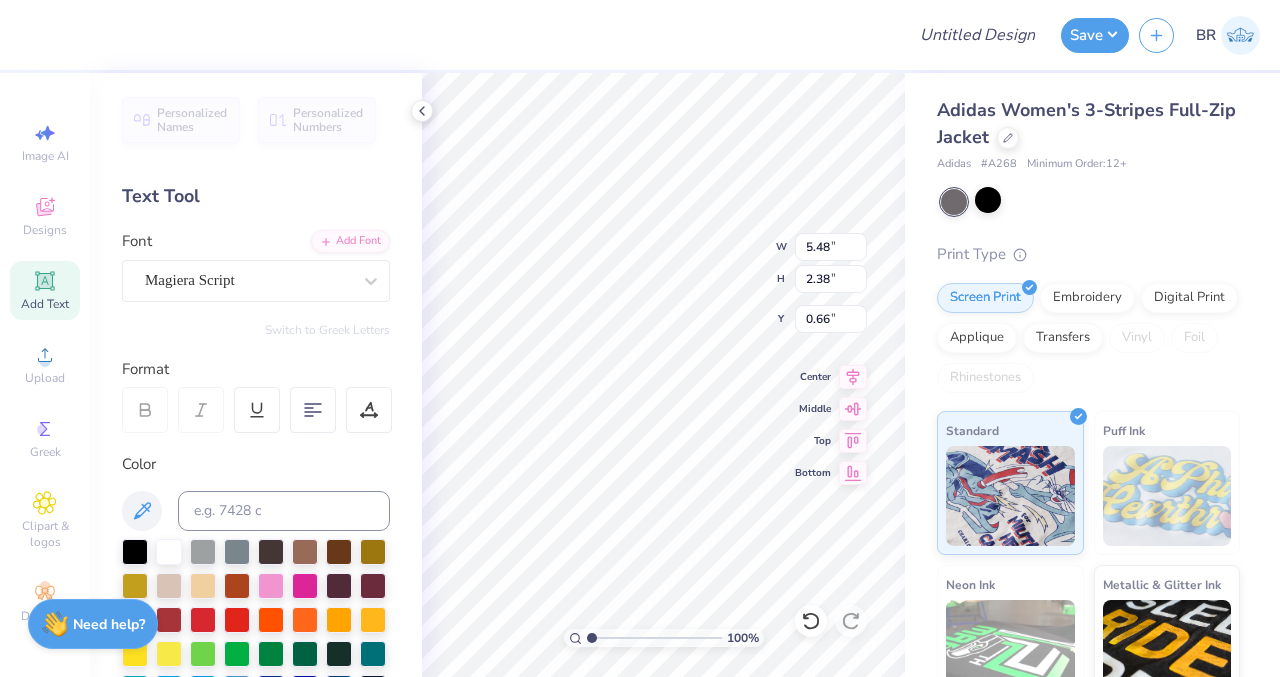 type on "1.95" 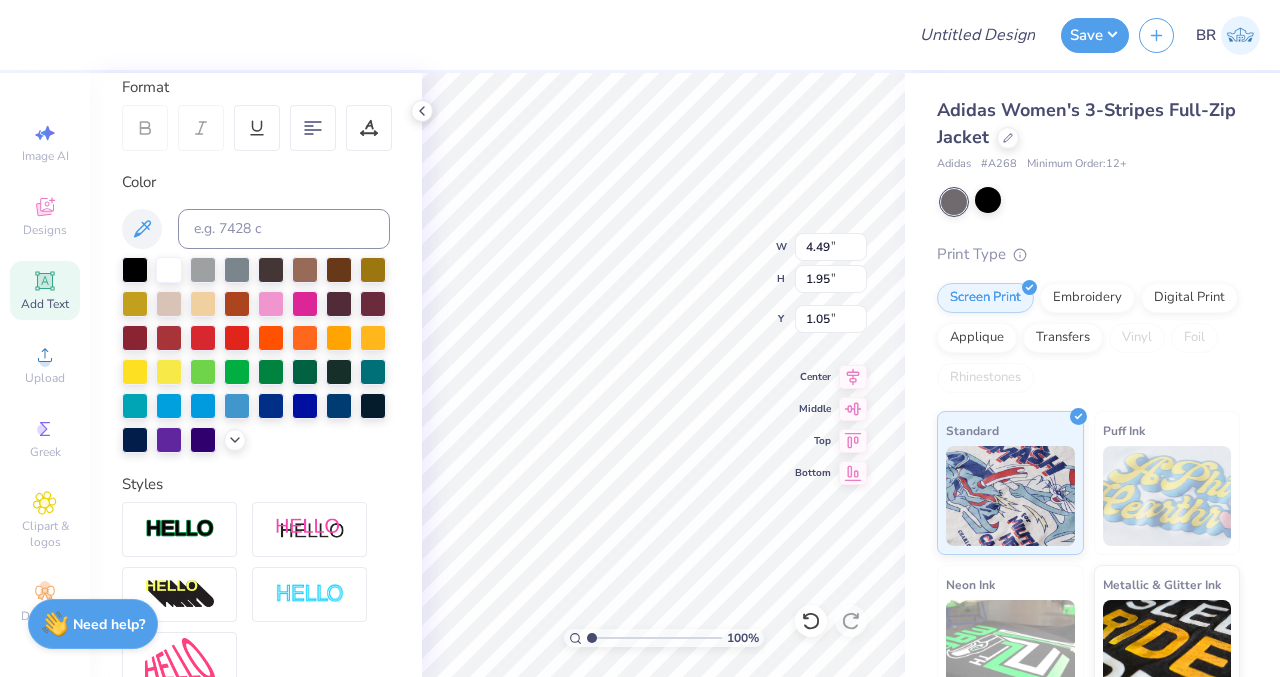 scroll, scrollTop: 306, scrollLeft: 0, axis: vertical 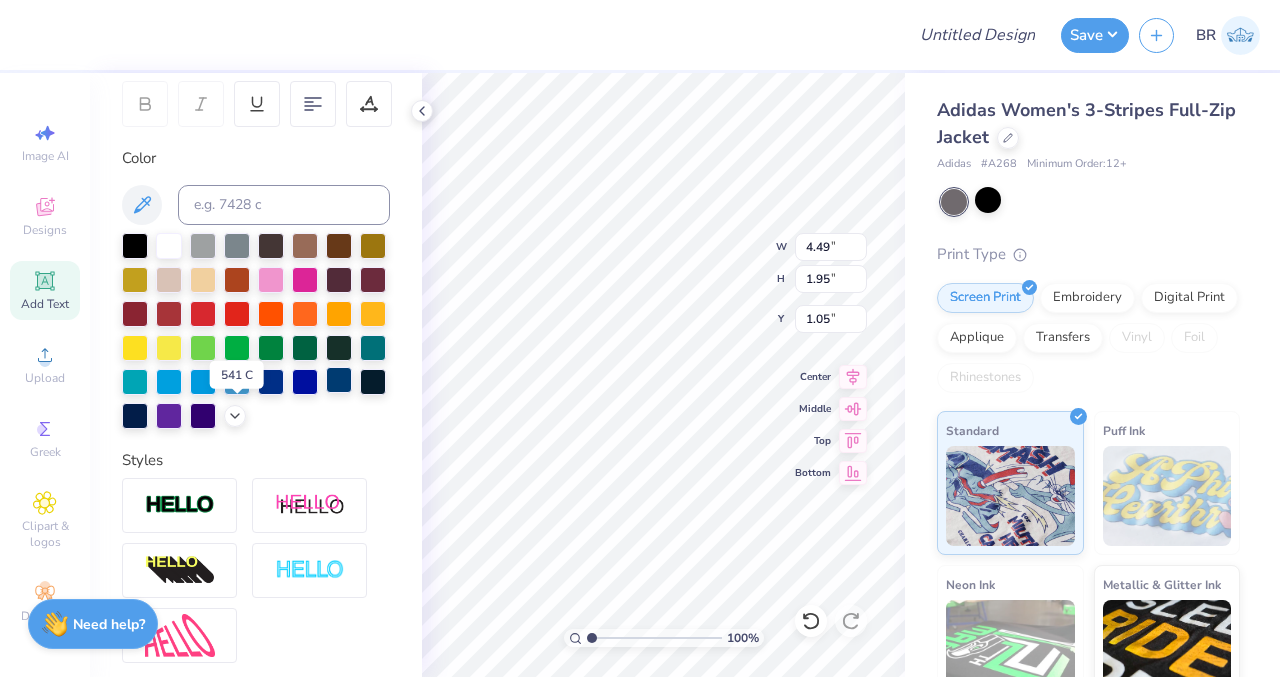 click at bounding box center (339, 380) 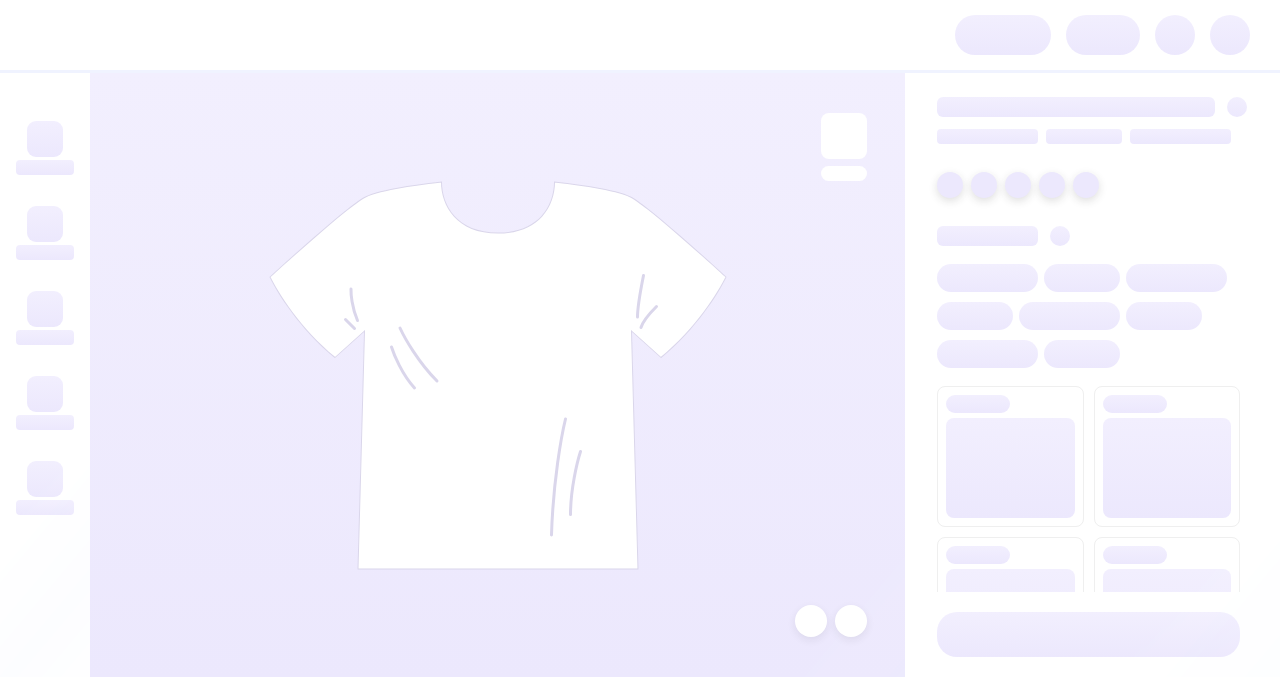 scroll, scrollTop: 0, scrollLeft: 0, axis: both 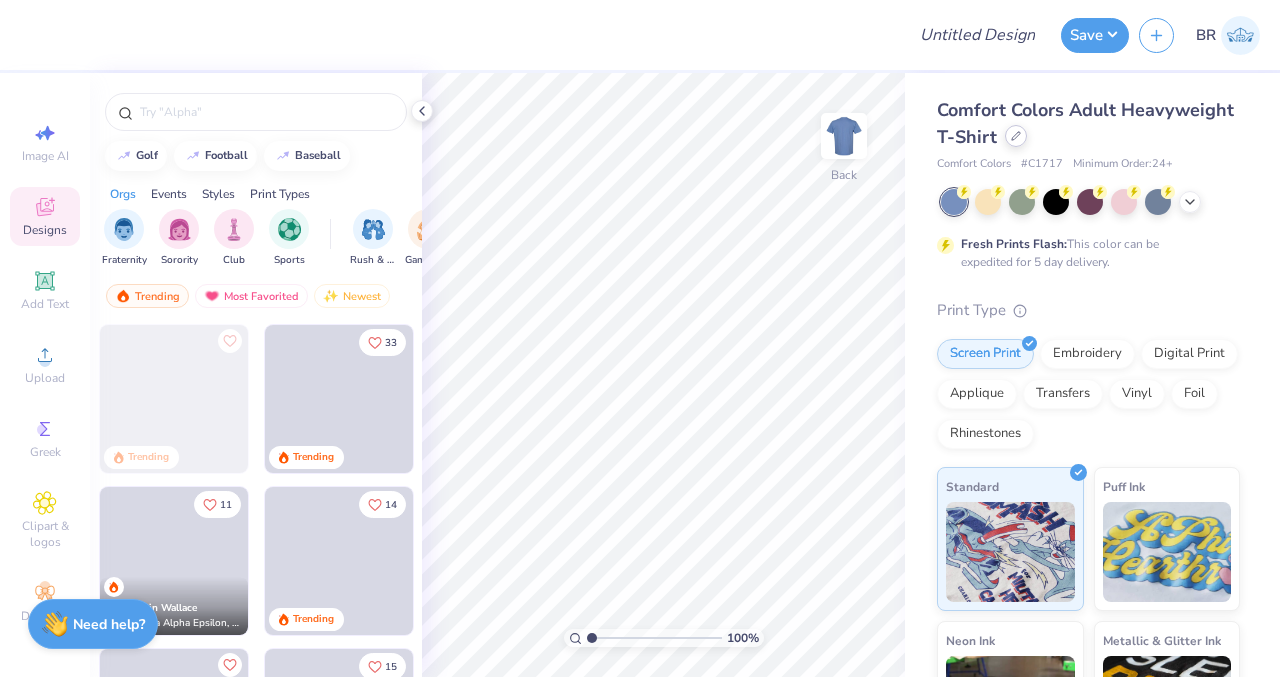 click at bounding box center [1016, 136] 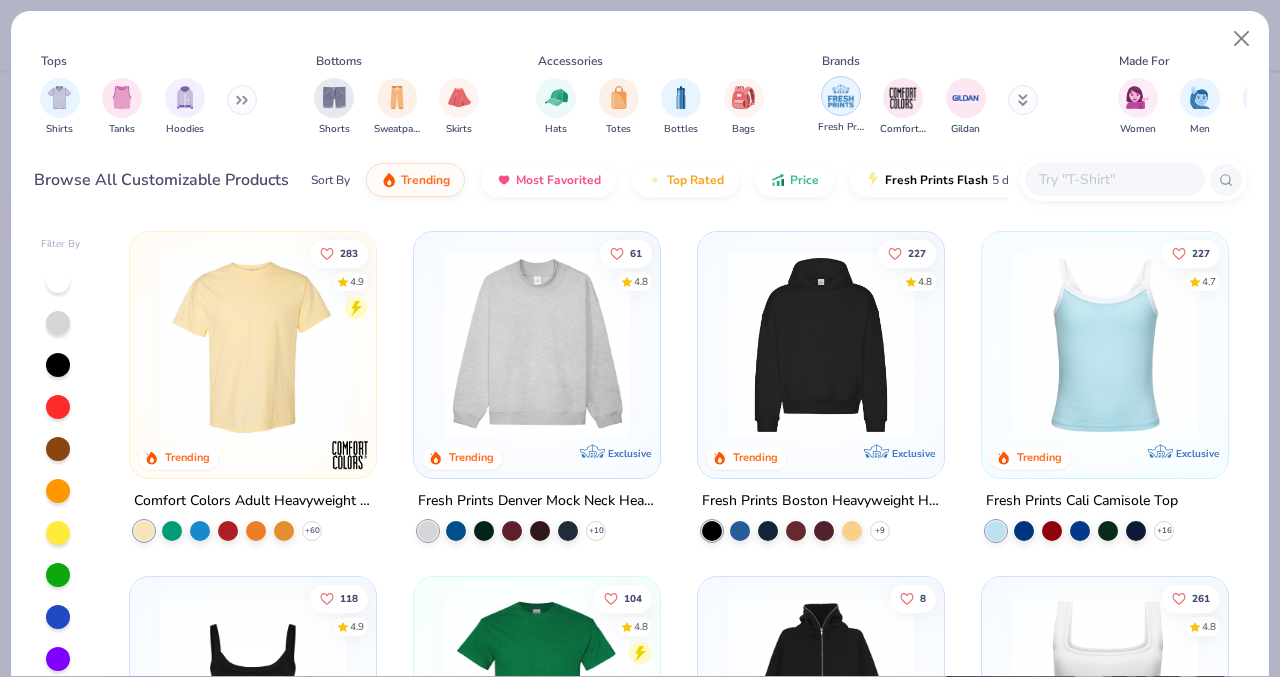 click at bounding box center [841, 96] 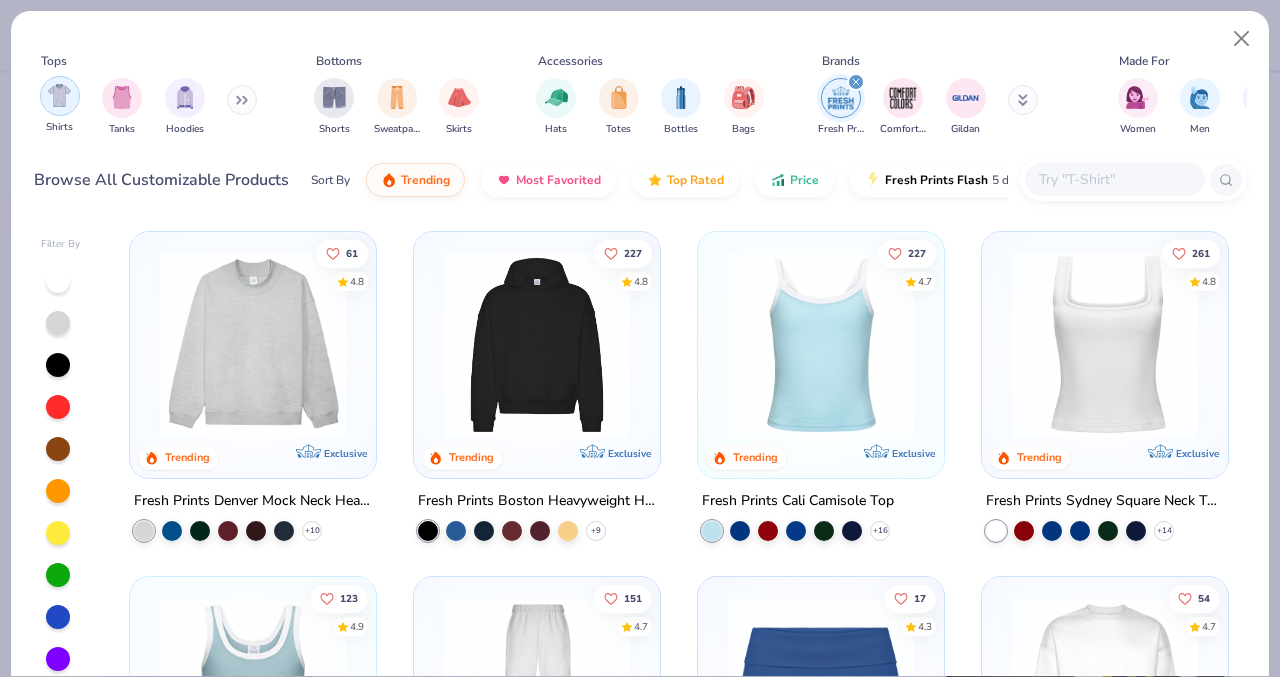 click at bounding box center [60, 96] 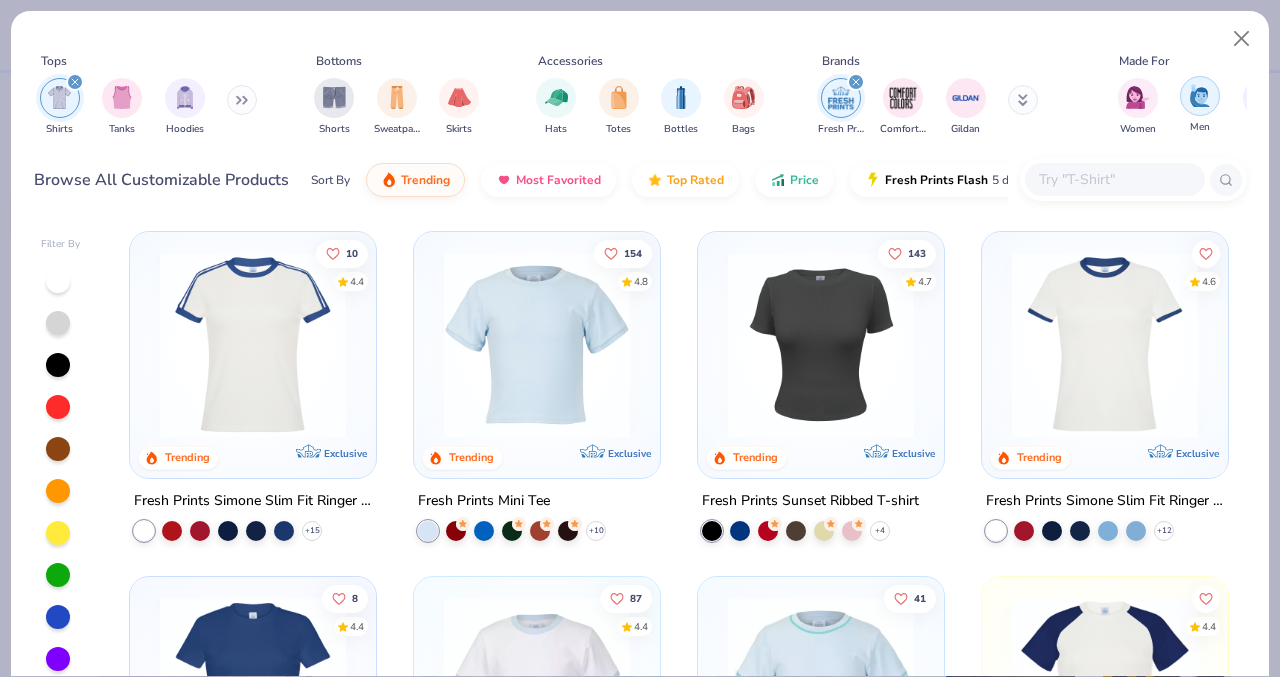 click at bounding box center (1200, 95) 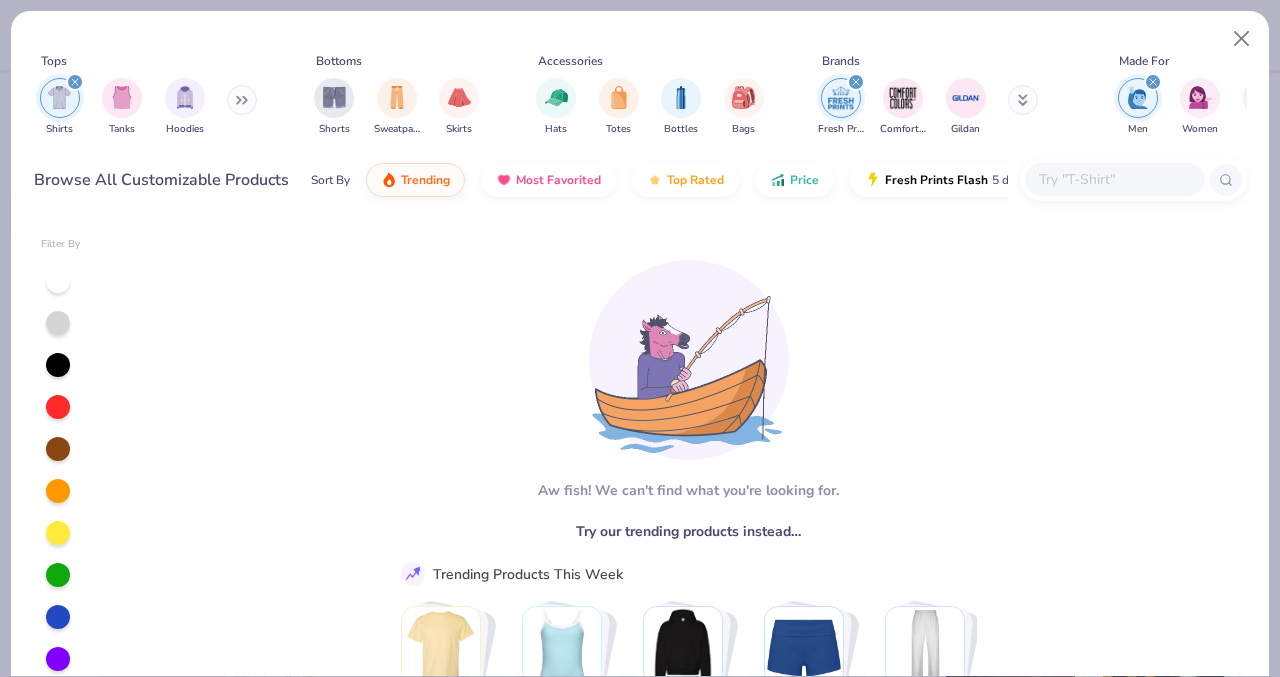 click at bounding box center [1153, 82] 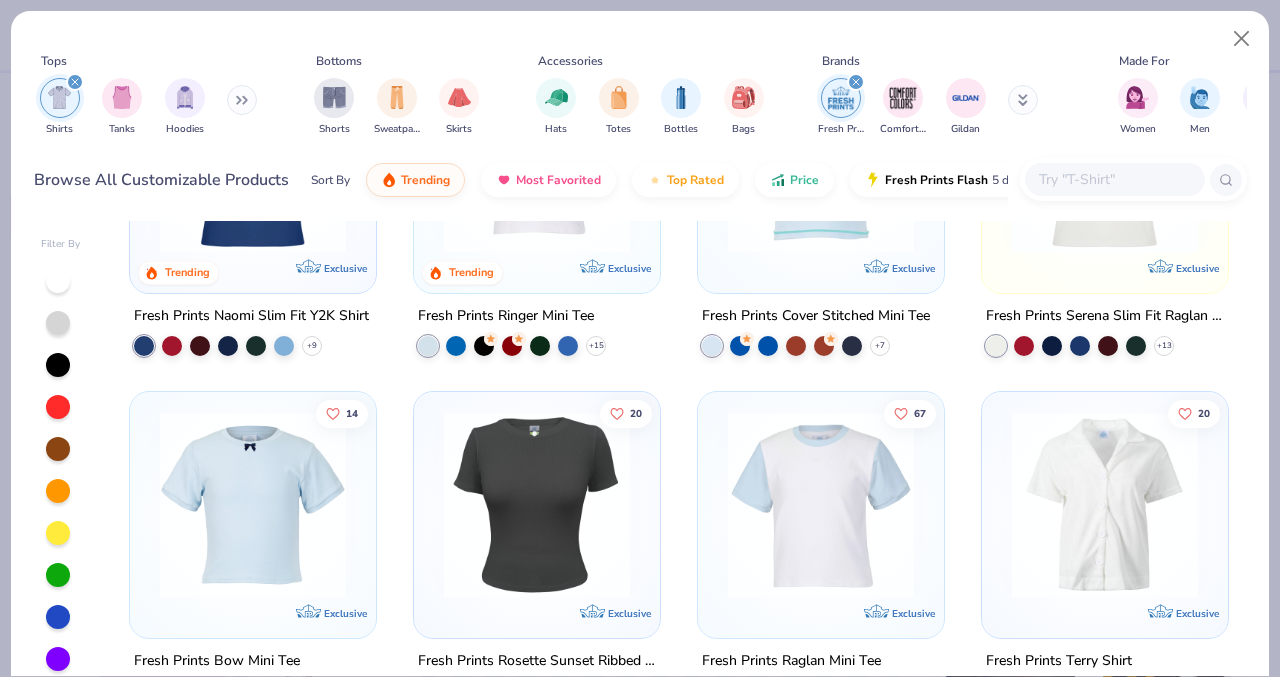 scroll, scrollTop: 0, scrollLeft: 0, axis: both 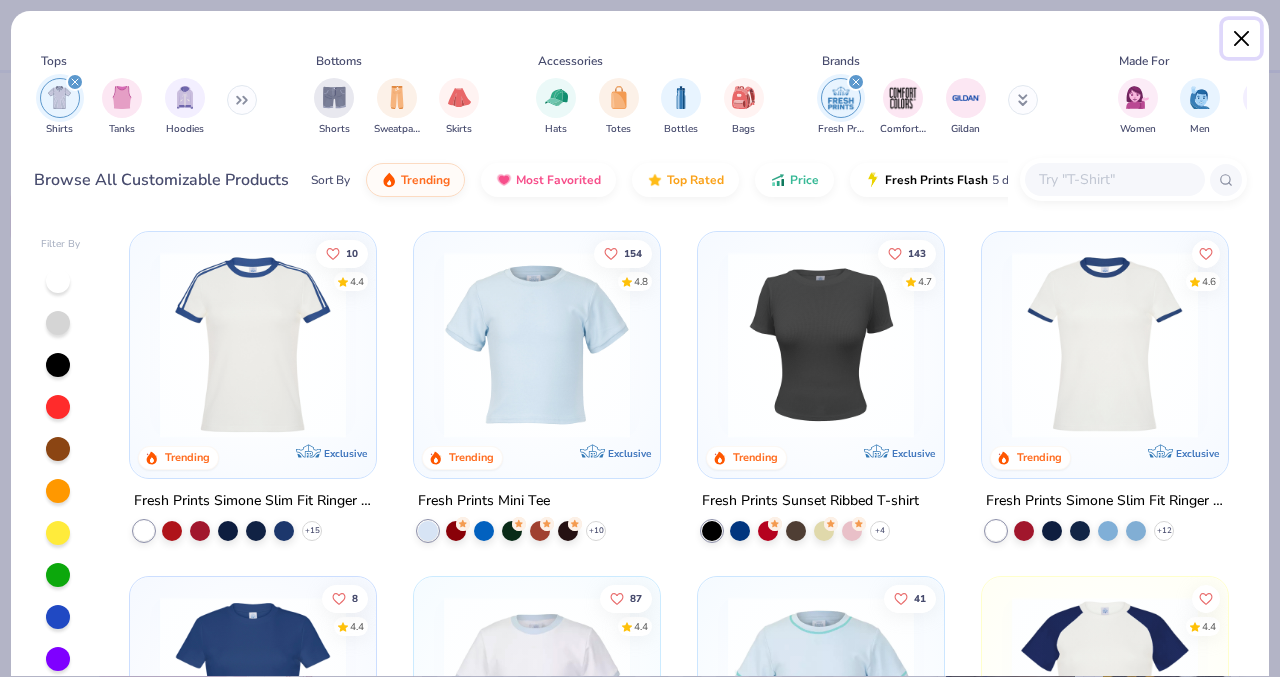 click at bounding box center (1242, 39) 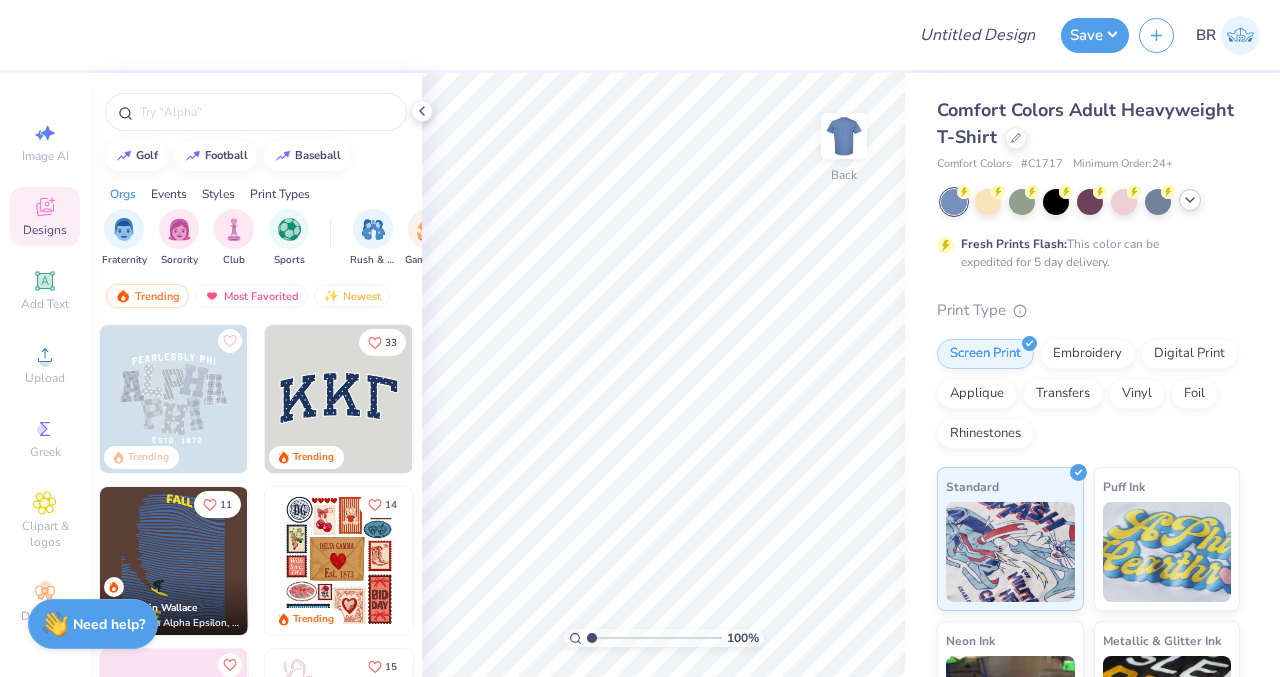 click at bounding box center [1190, 200] 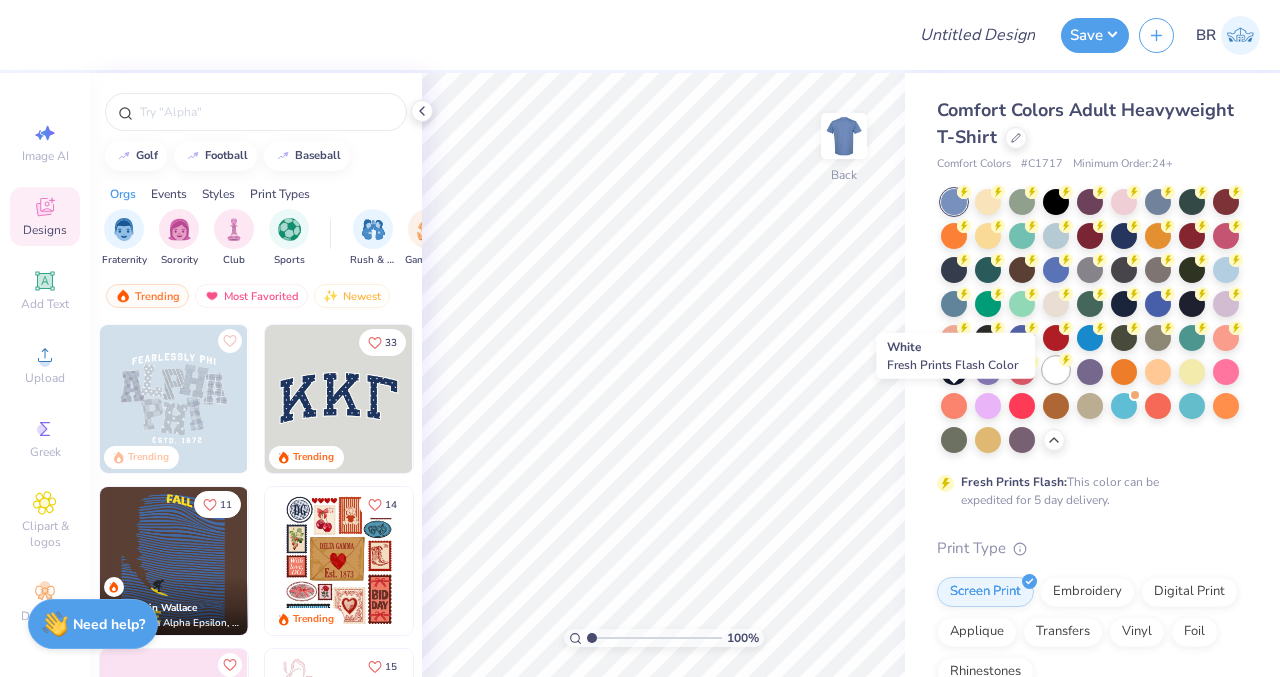 click at bounding box center (1056, 370) 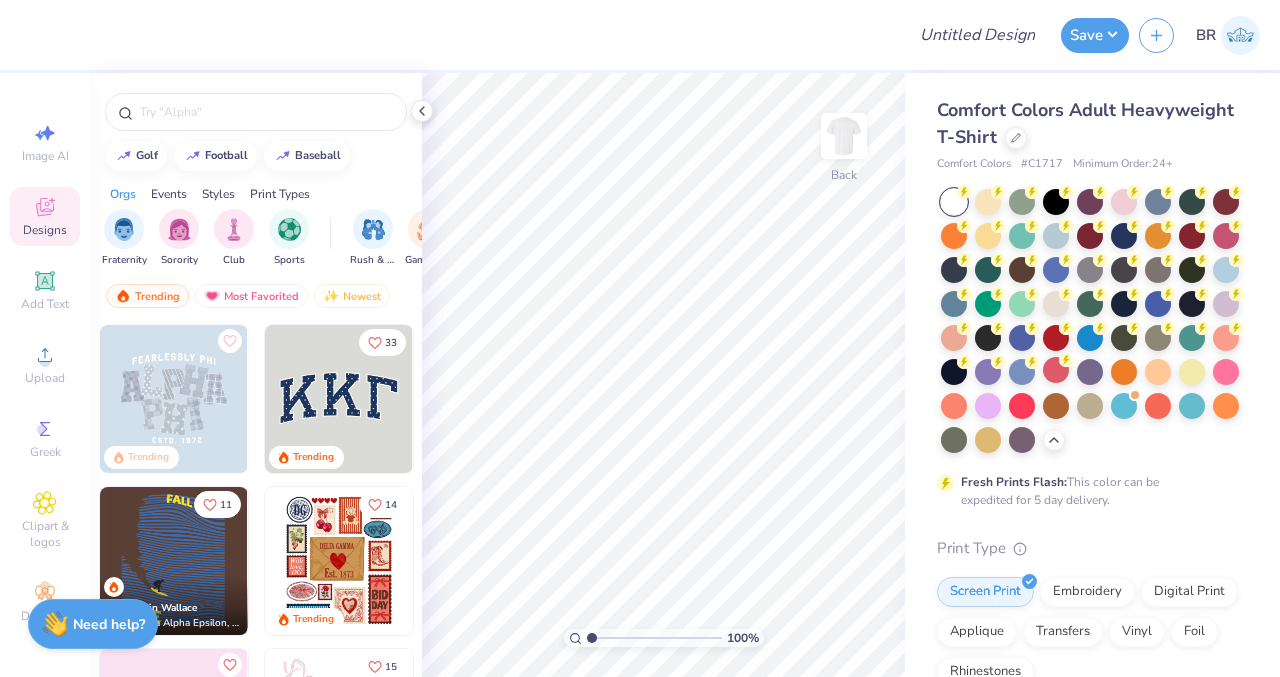 click at bounding box center (954, 202) 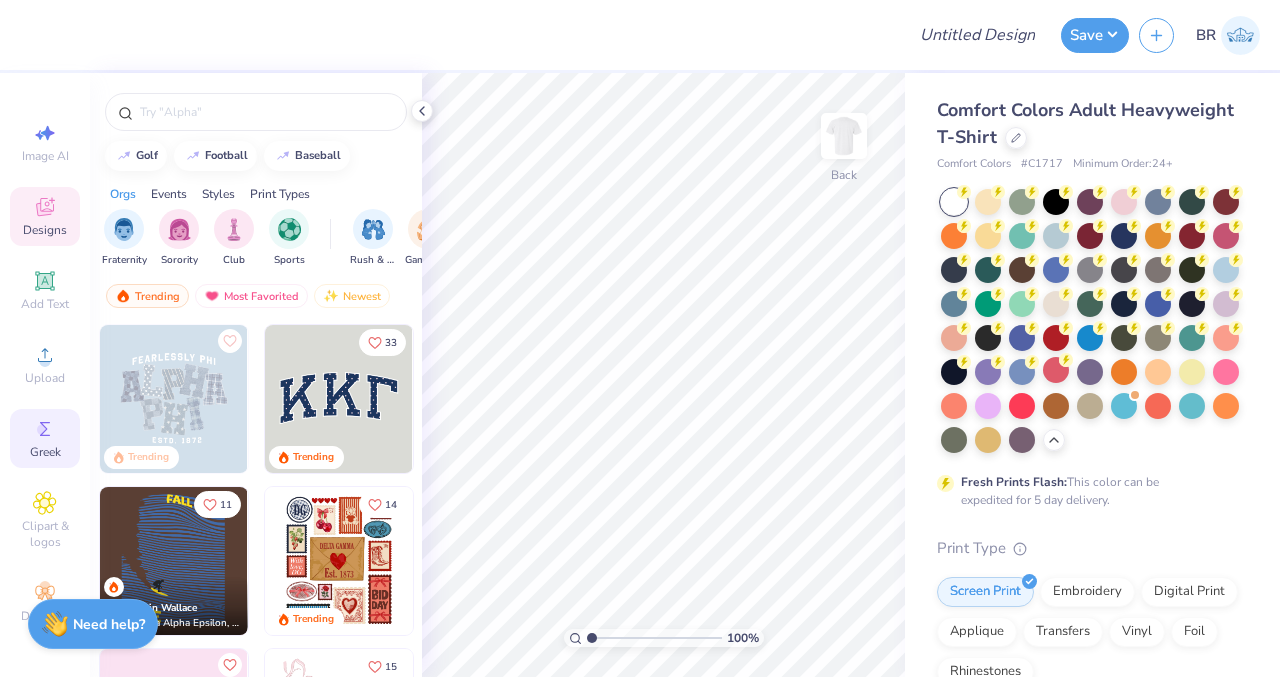 click 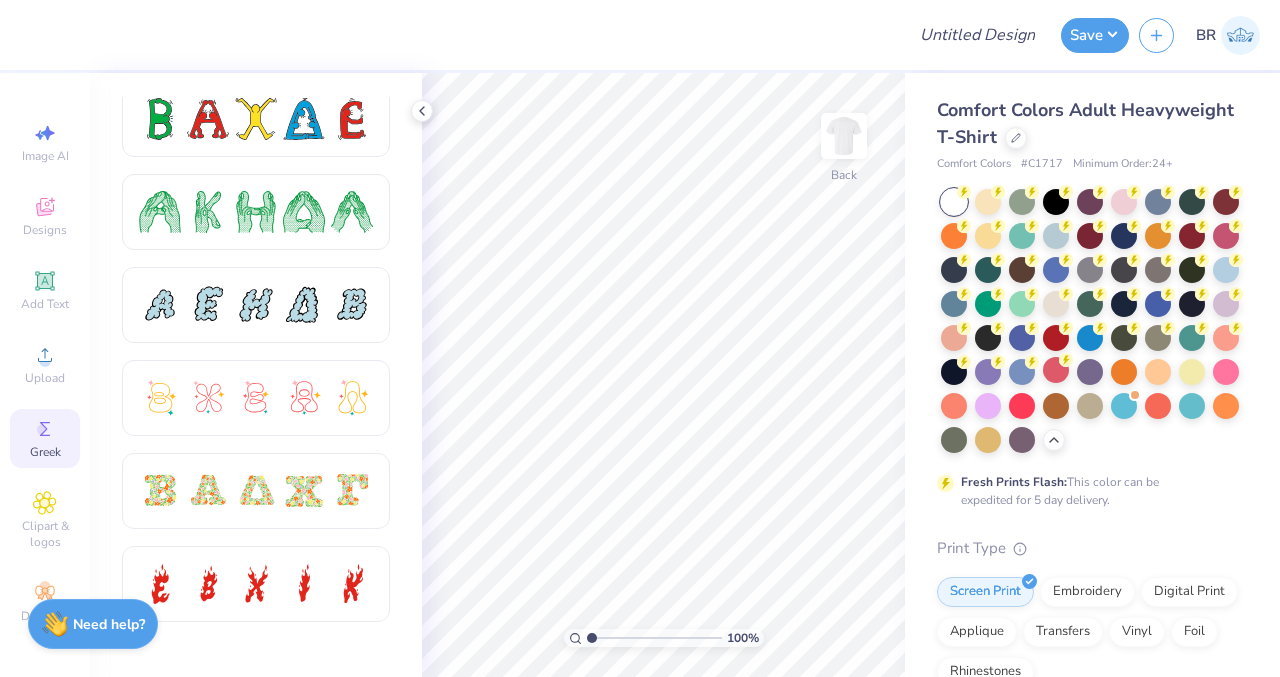 scroll, scrollTop: 339, scrollLeft: 0, axis: vertical 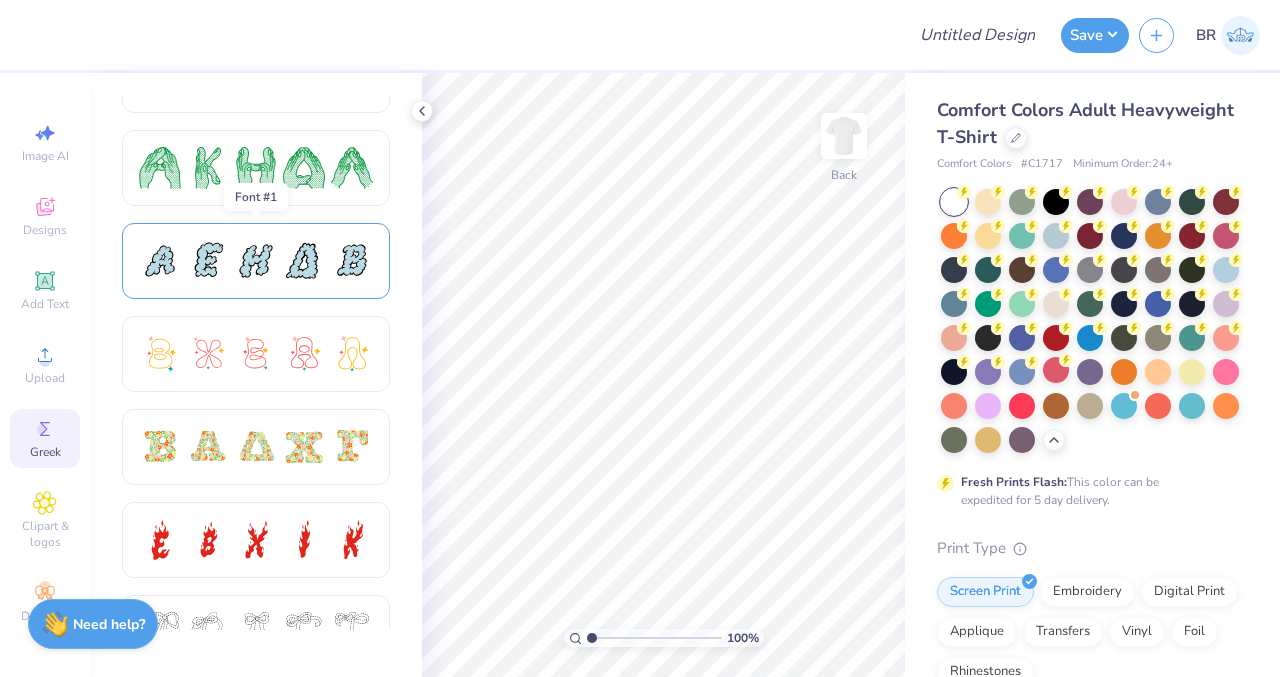 click at bounding box center [304, 261] 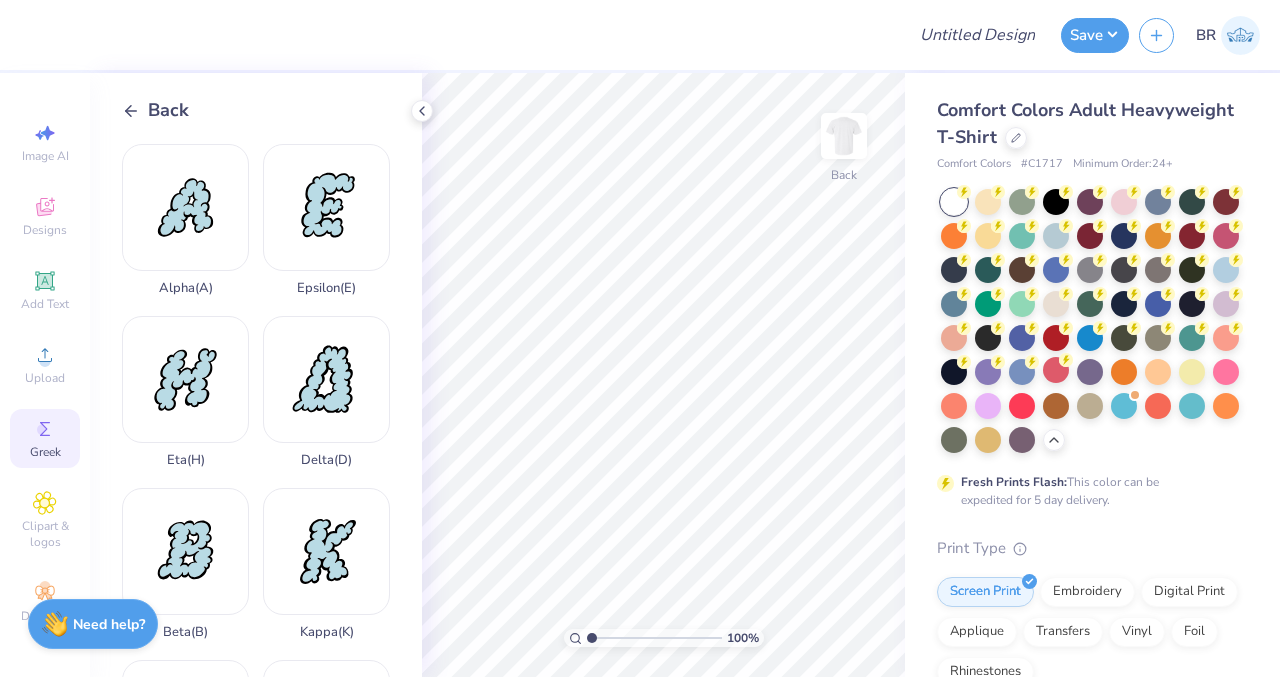 click 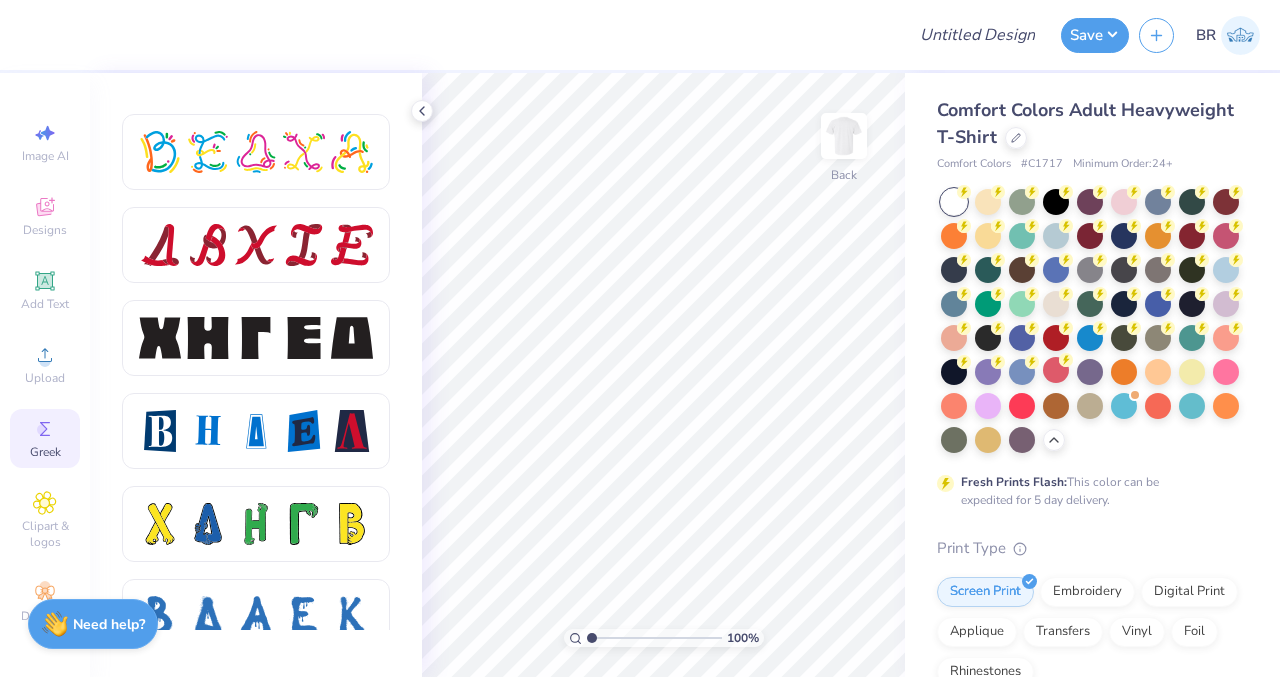 scroll, scrollTop: 2516, scrollLeft: 0, axis: vertical 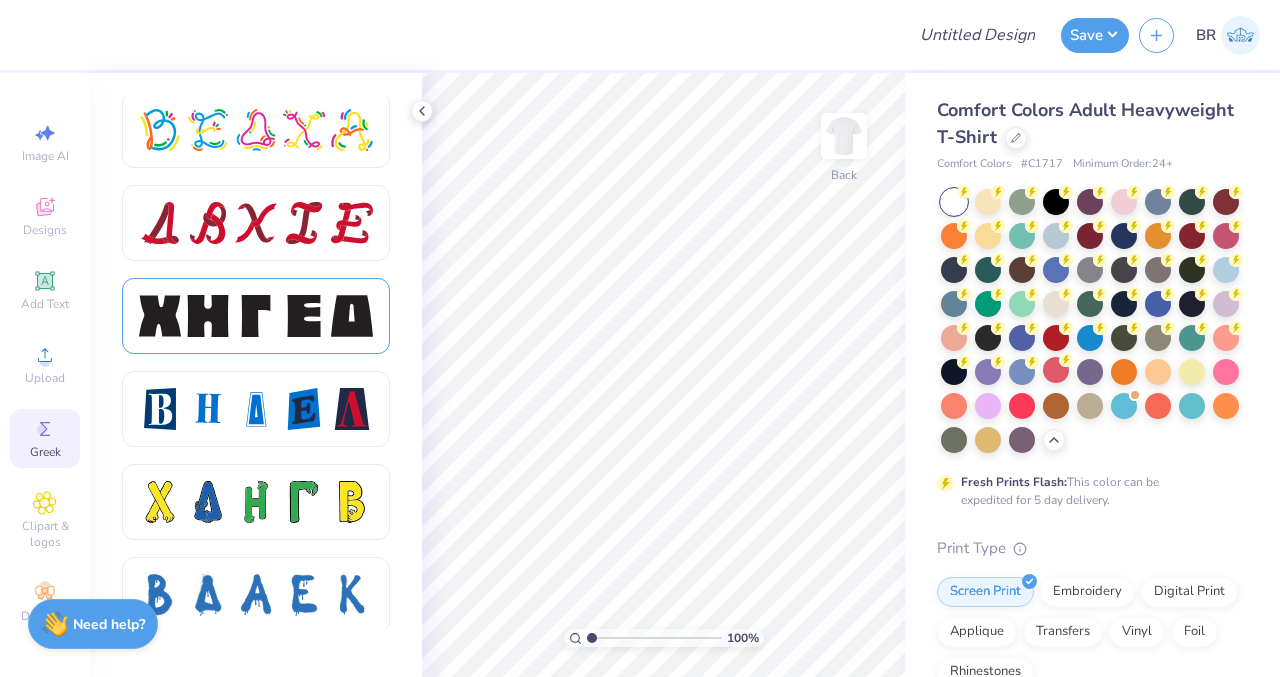 click at bounding box center (256, 316) 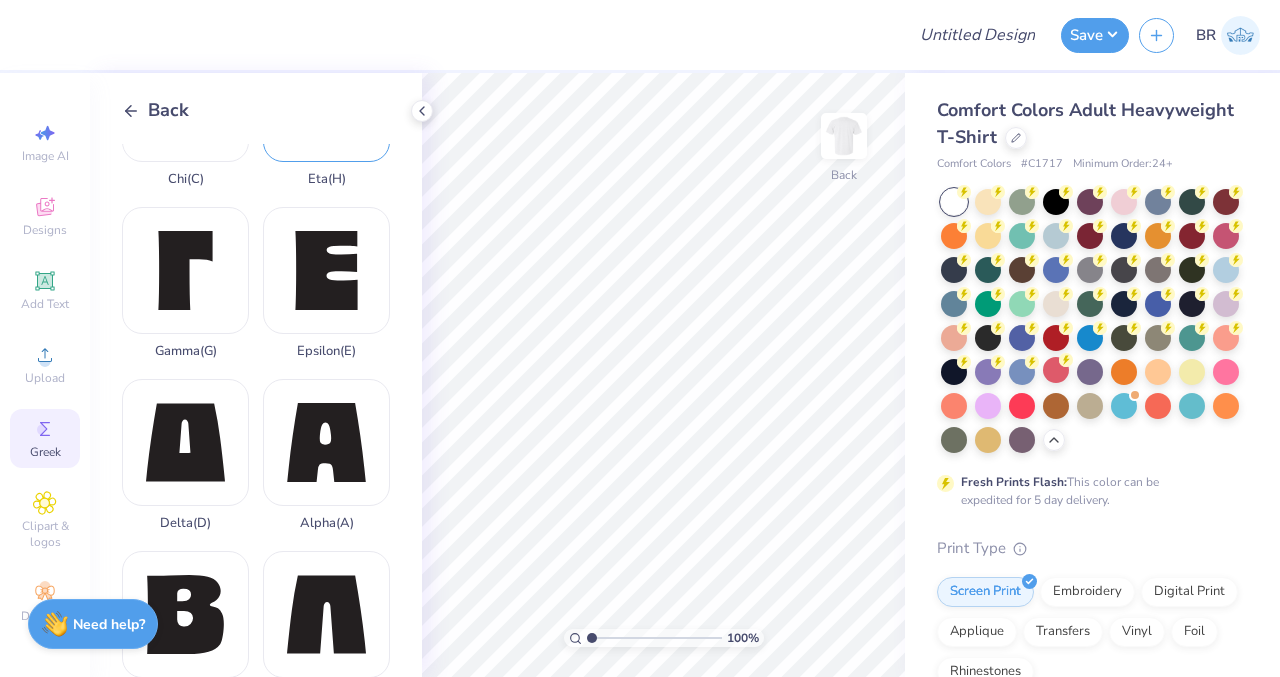scroll, scrollTop: 183, scrollLeft: 0, axis: vertical 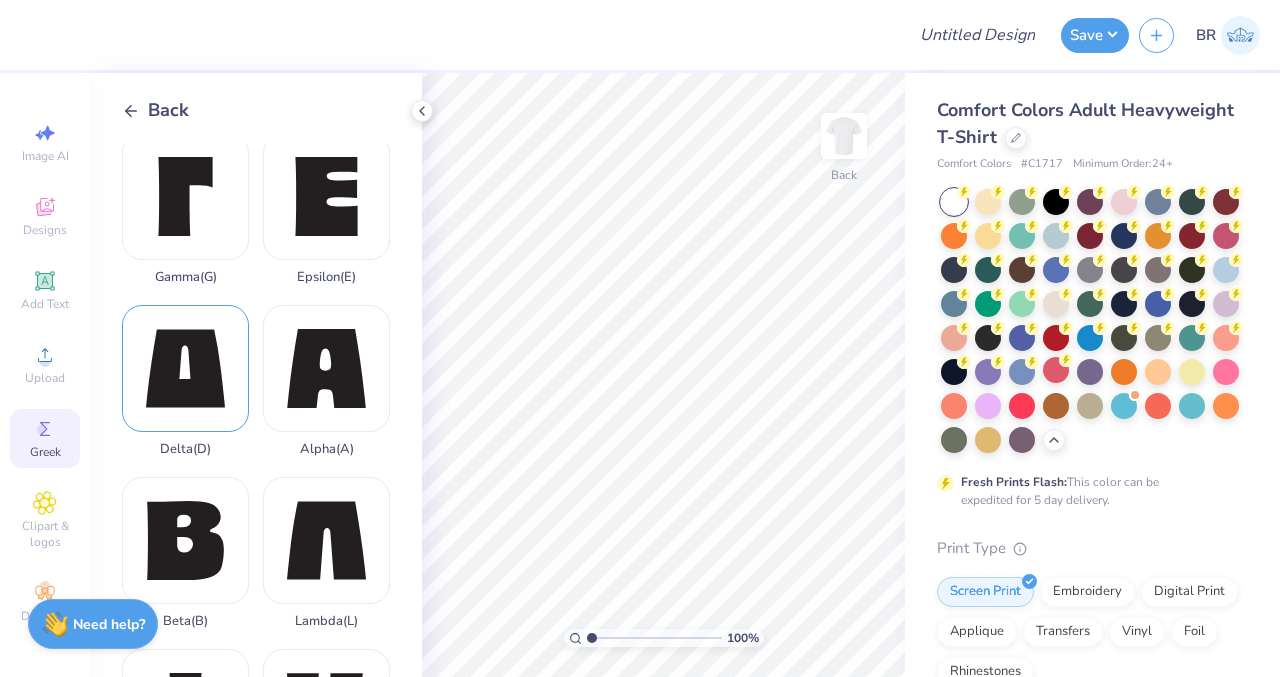 click on "Delta  ( D )" at bounding box center [185, 381] 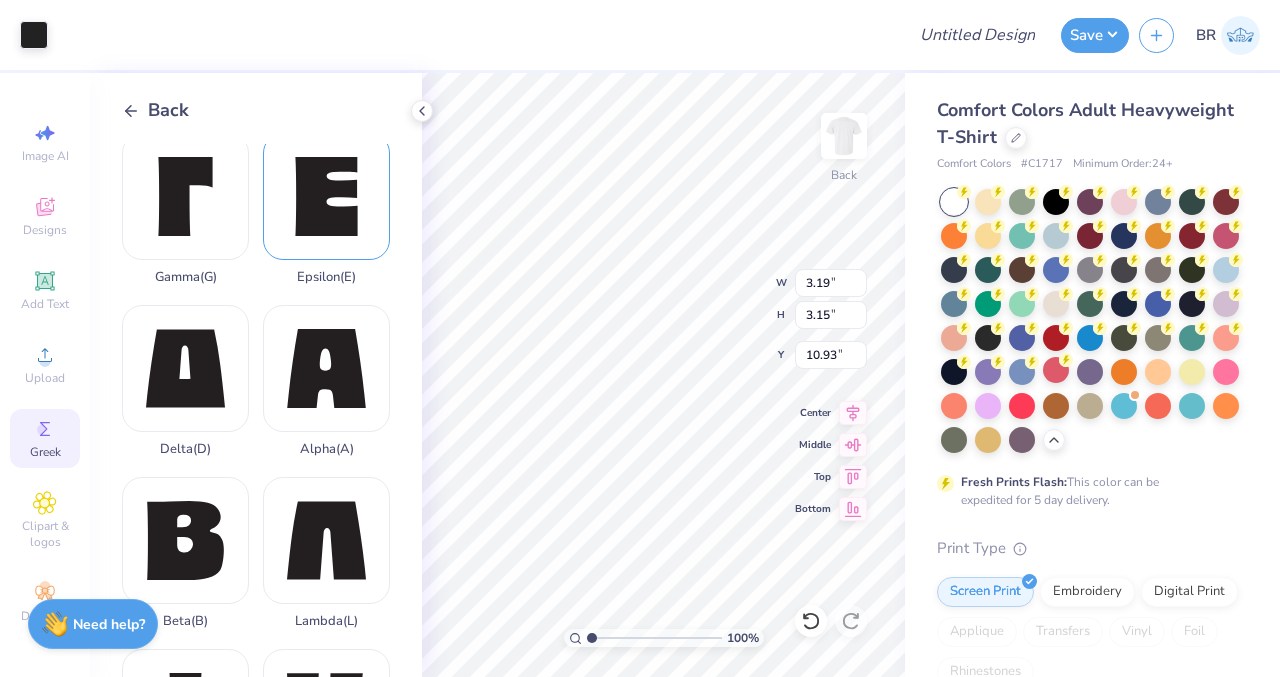 click on "Epsilon  ( E )" at bounding box center (326, 209) 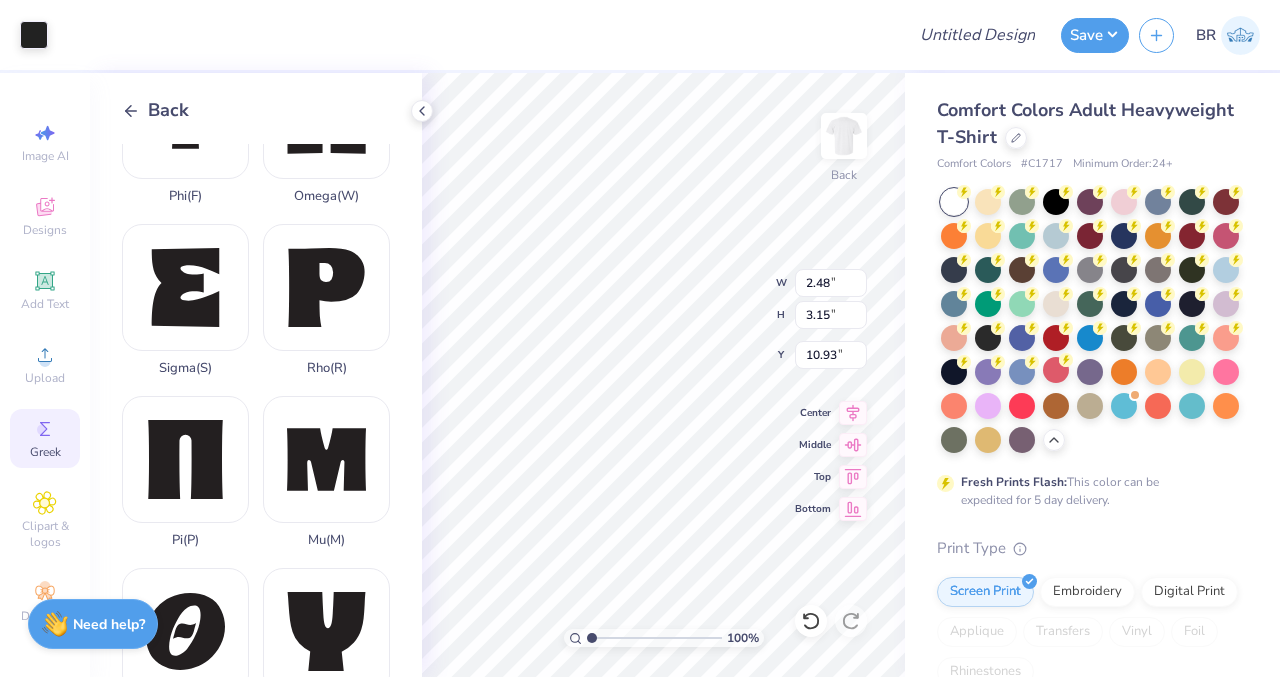 scroll, scrollTop: 1445, scrollLeft: 0, axis: vertical 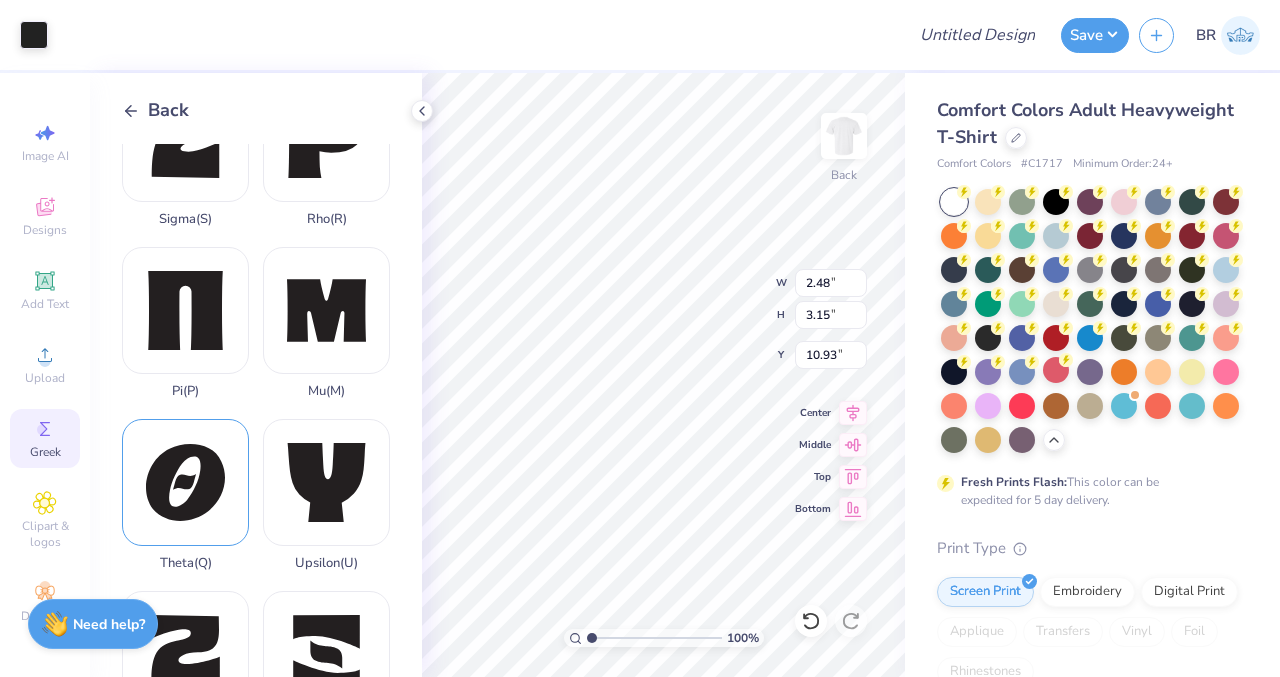 click on "Theta  ( Q )" at bounding box center (185, 495) 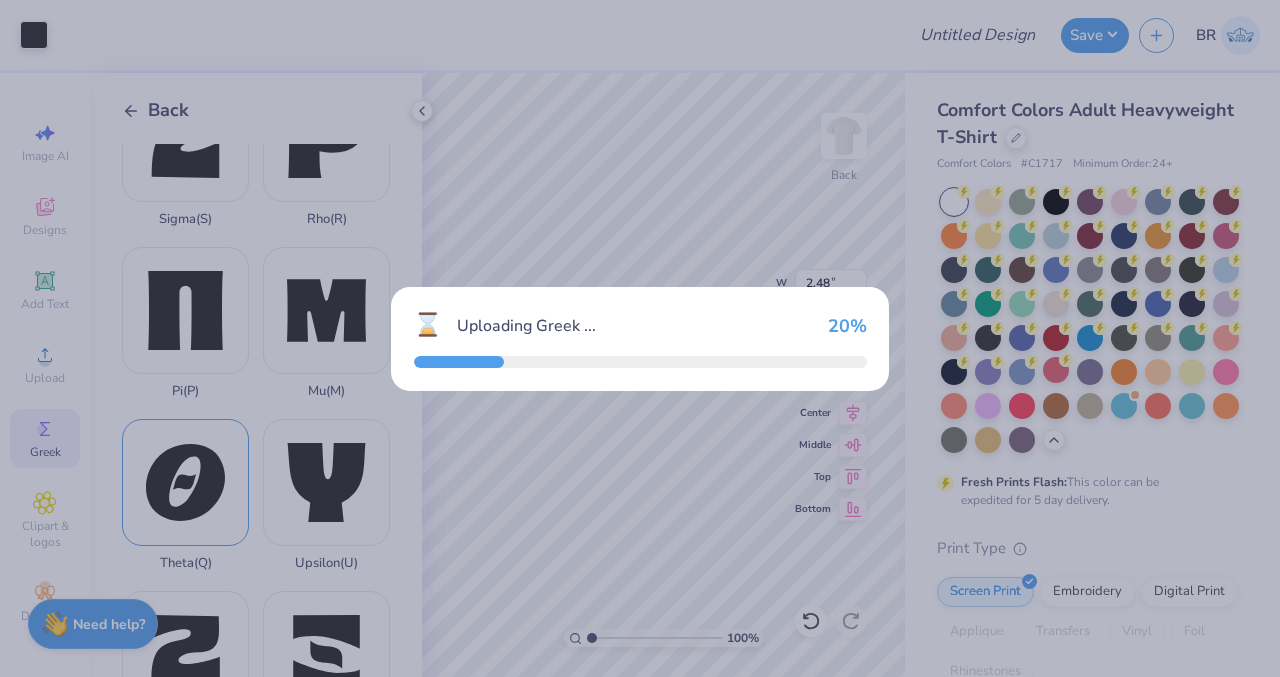 type on "3.41" 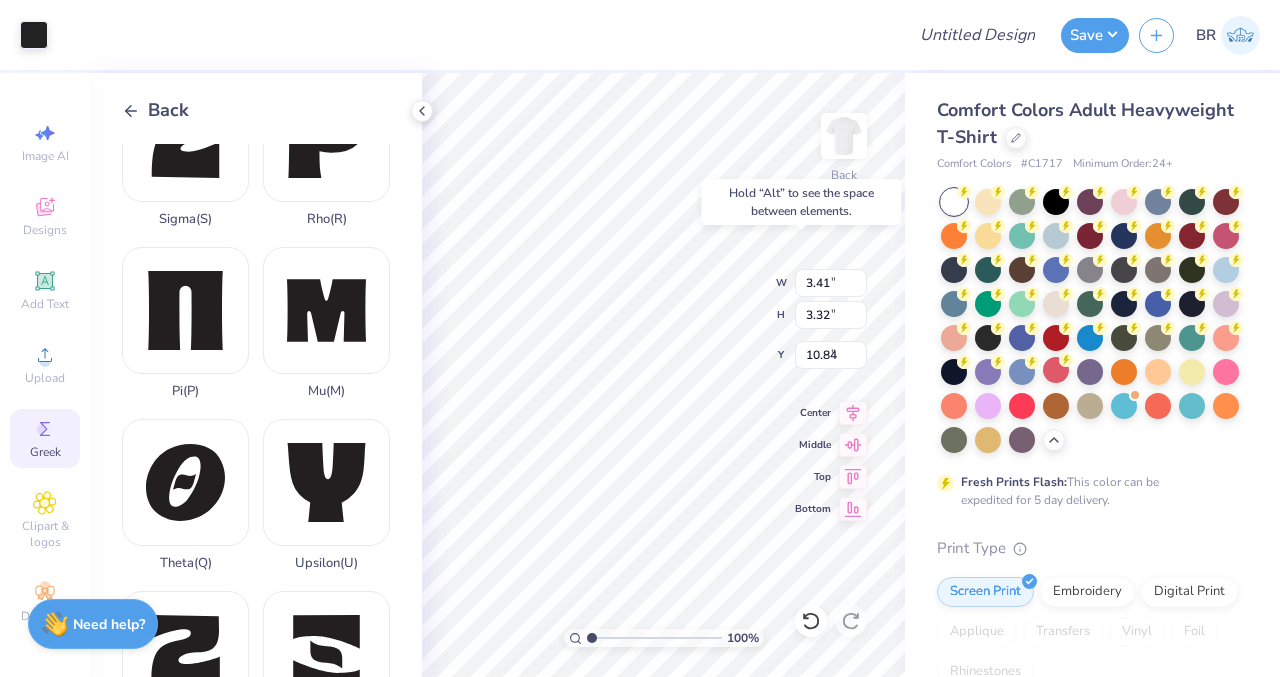 type on "4.95" 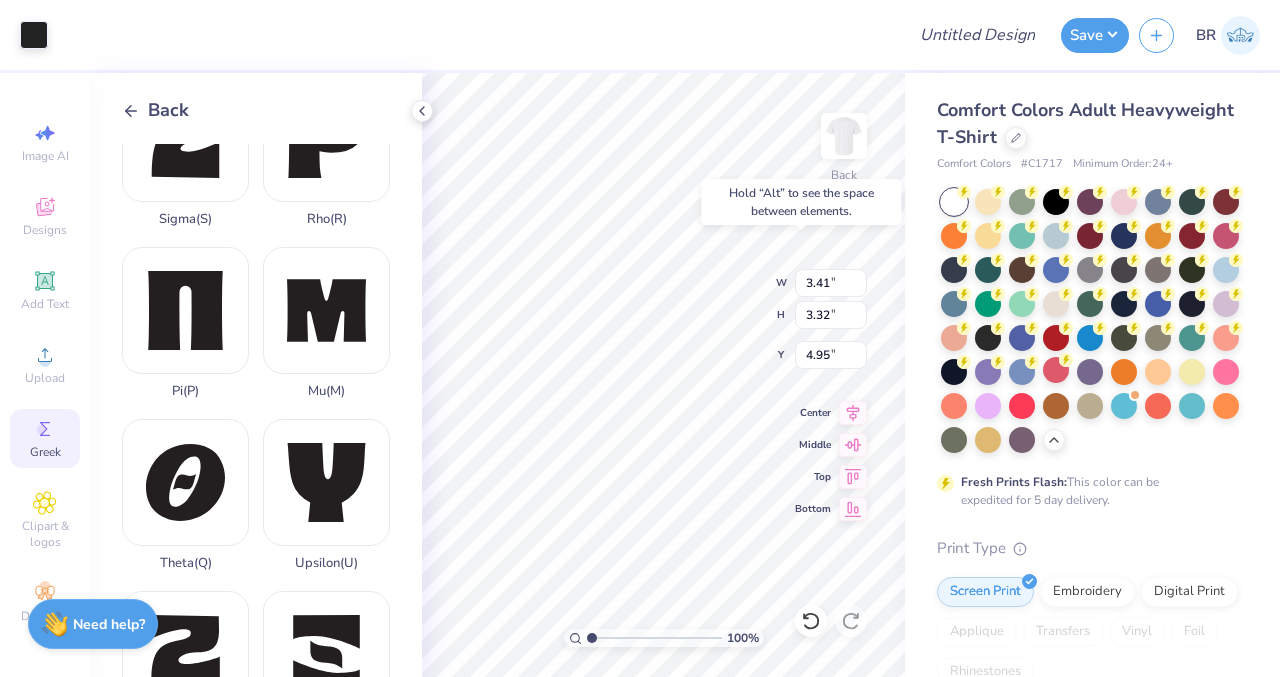 type on "2.48" 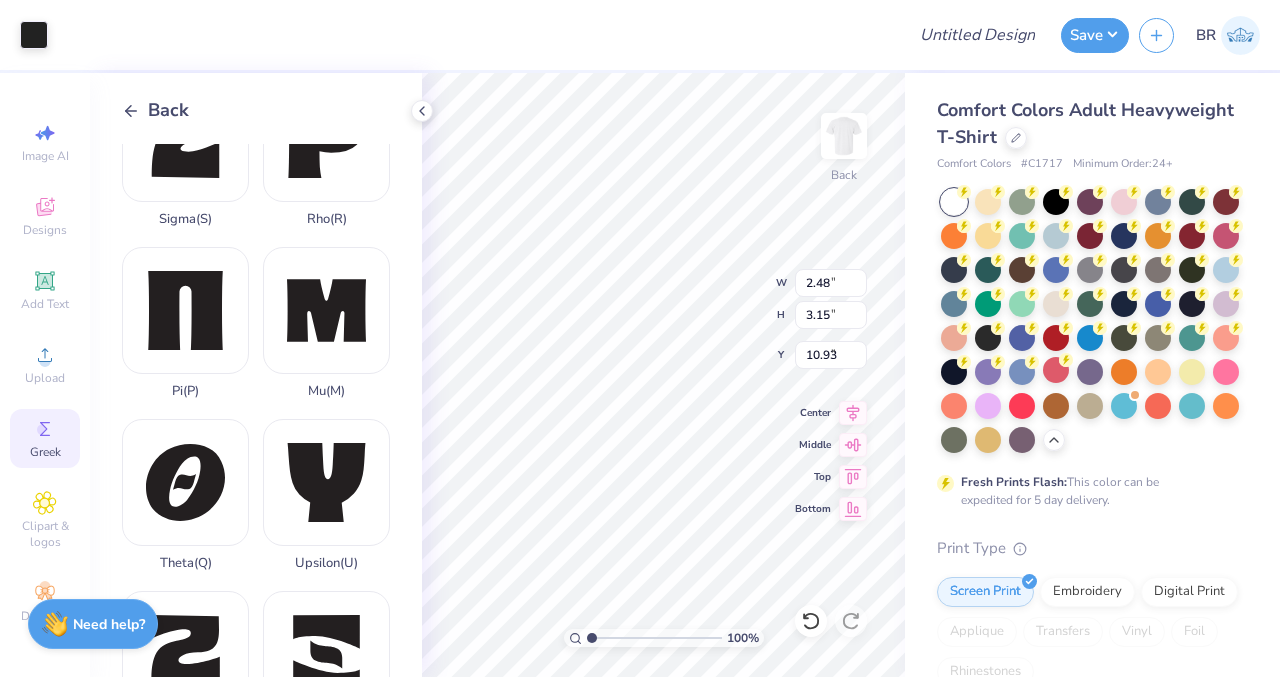 type on "4.95" 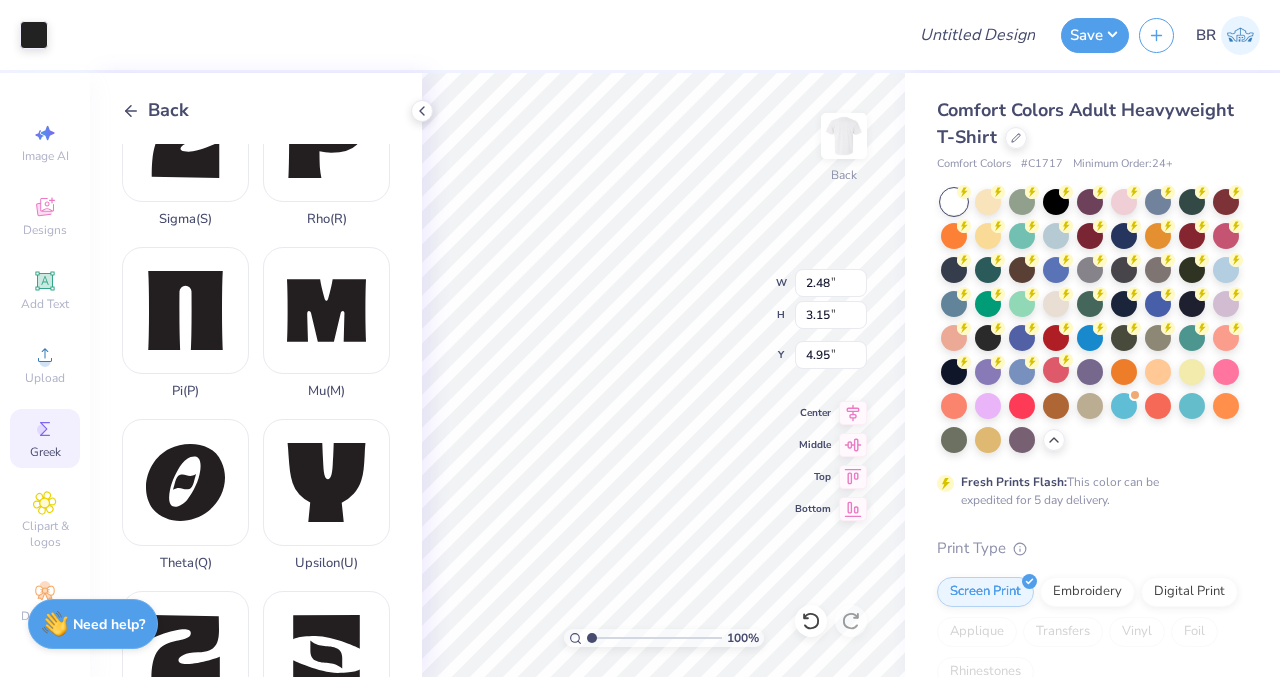 type on "3.19" 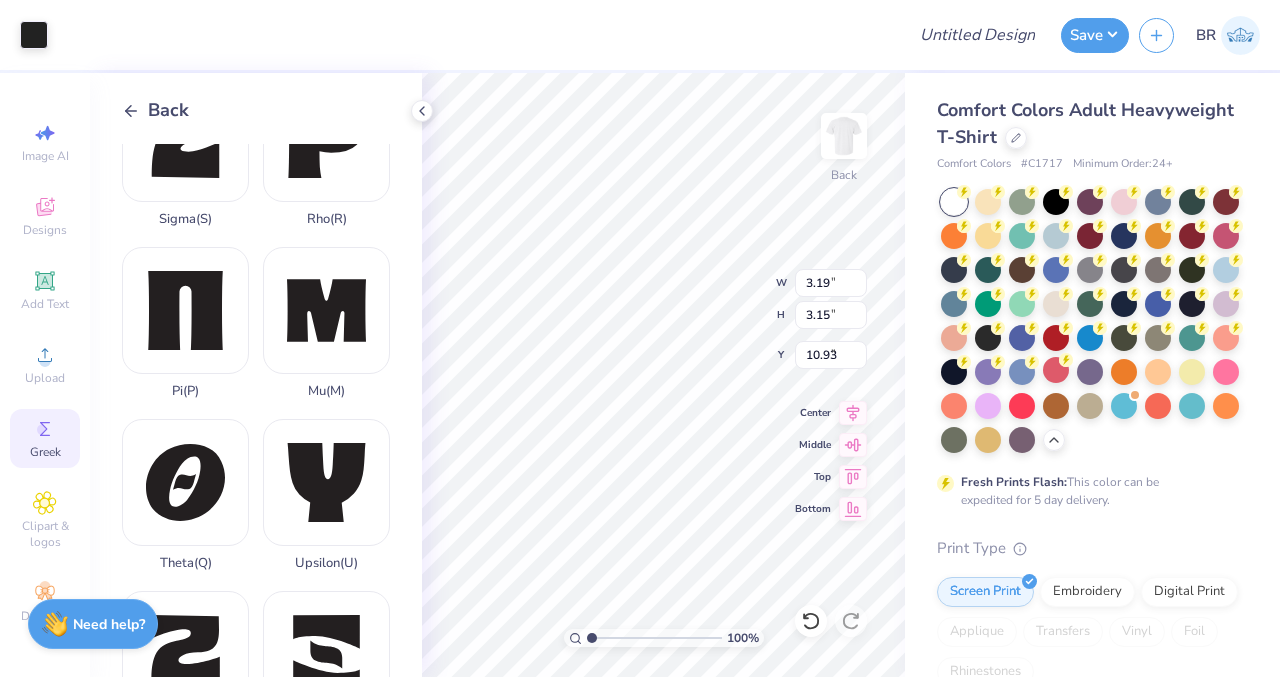 type on "5.12" 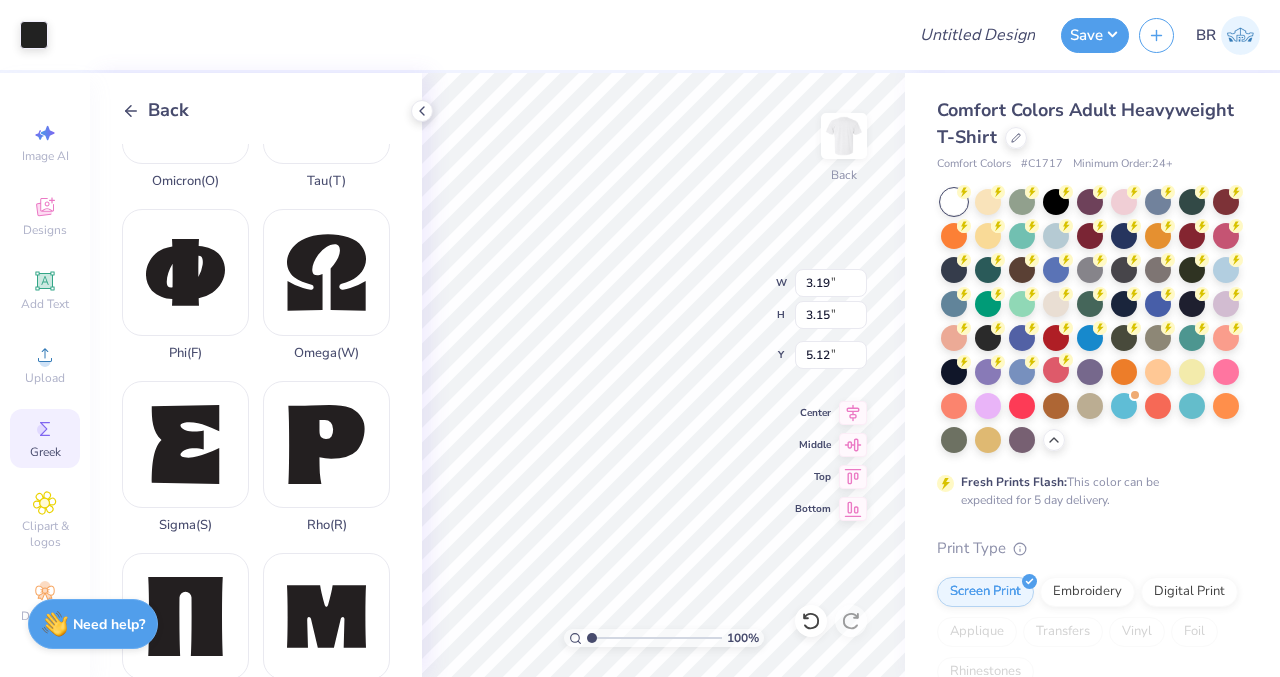 scroll, scrollTop: 1138, scrollLeft: 0, axis: vertical 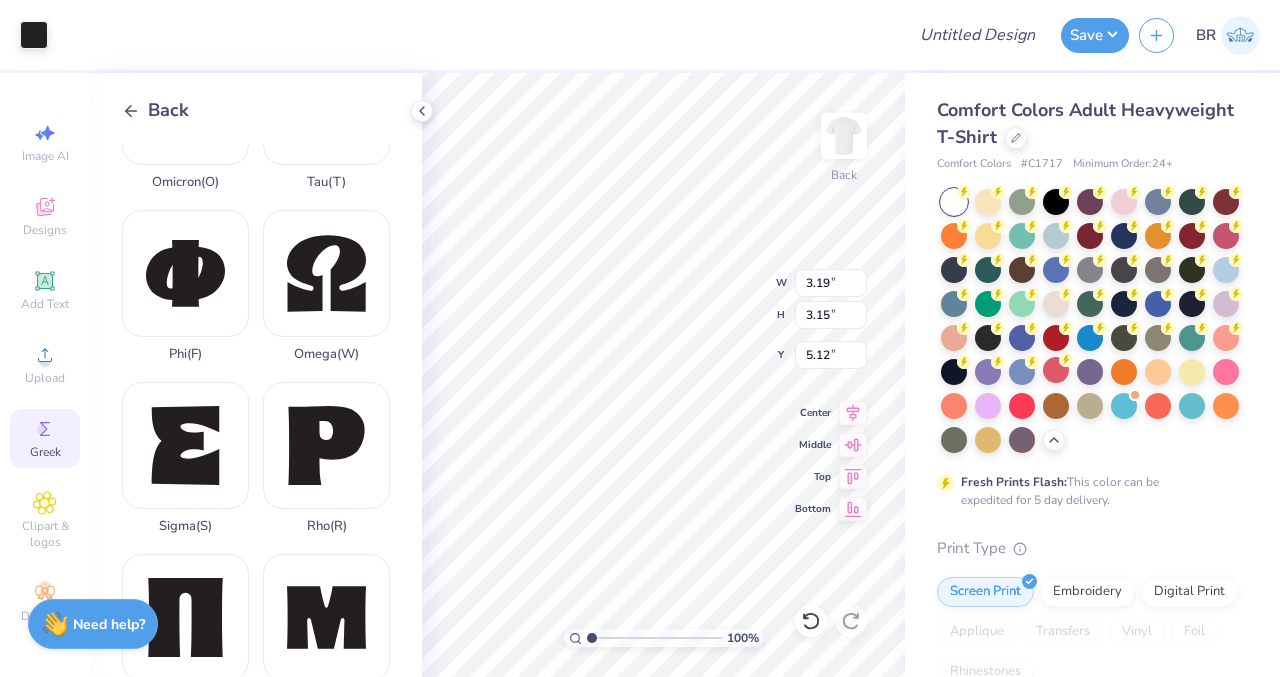type on "2.48" 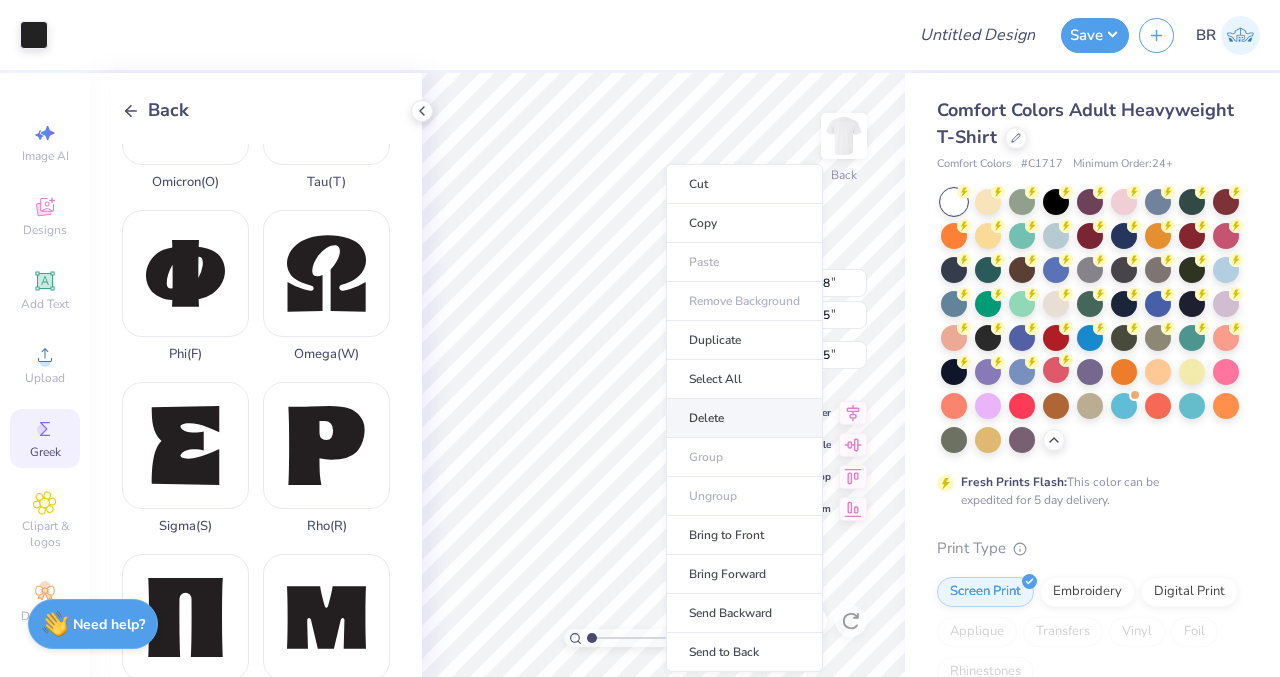 click on "Delete" at bounding box center [744, 418] 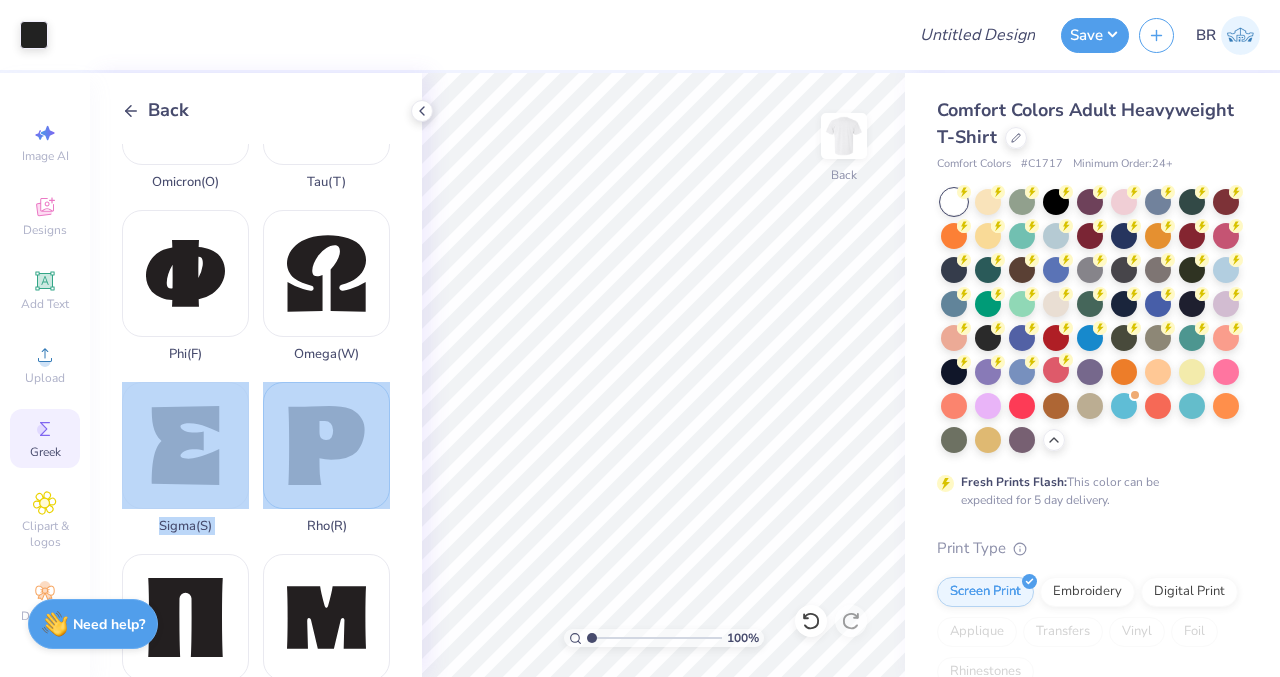 drag, startPoint x: 201, startPoint y: 401, endPoint x: 349, endPoint y: 357, distance: 154.40207 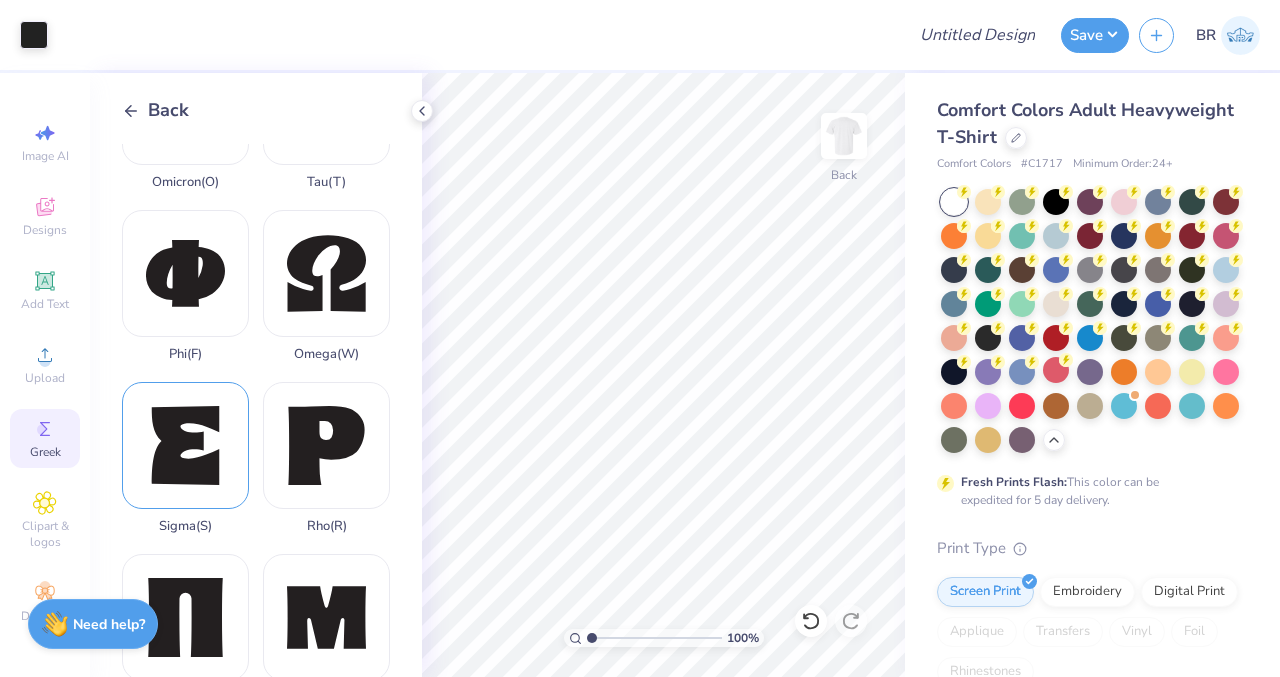 drag, startPoint x: 349, startPoint y: 357, endPoint x: 176, endPoint y: 393, distance: 176.70596 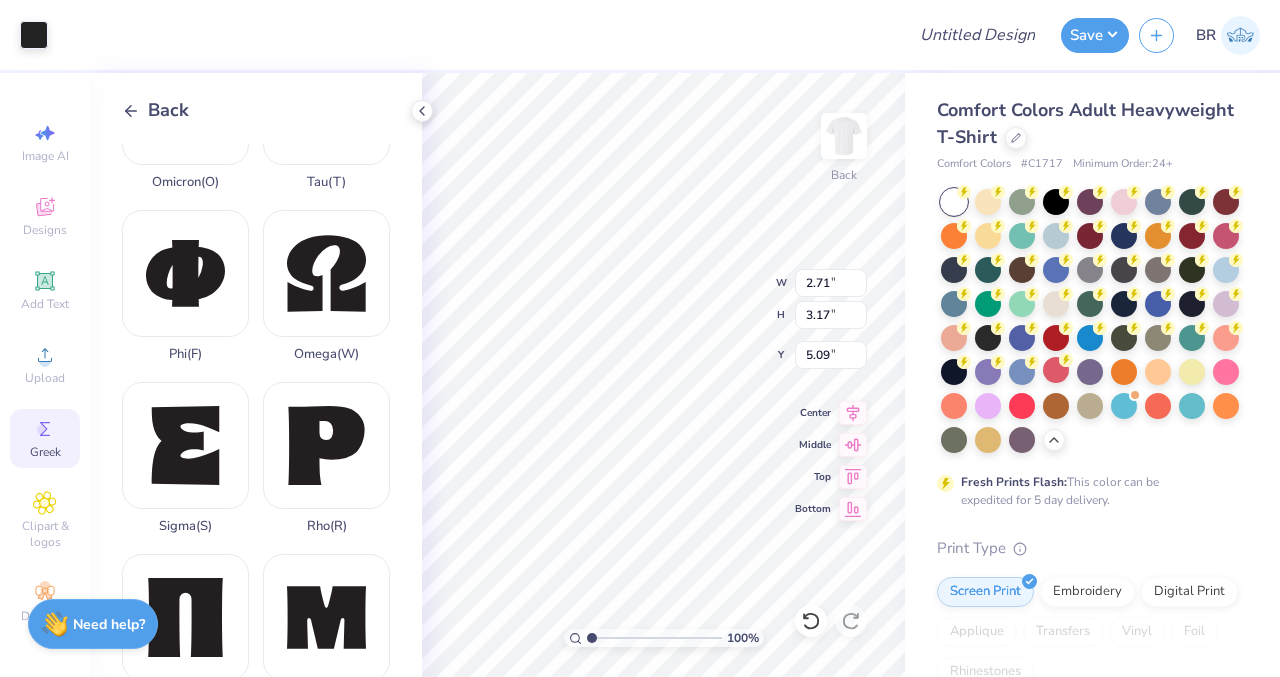 type on "5.09" 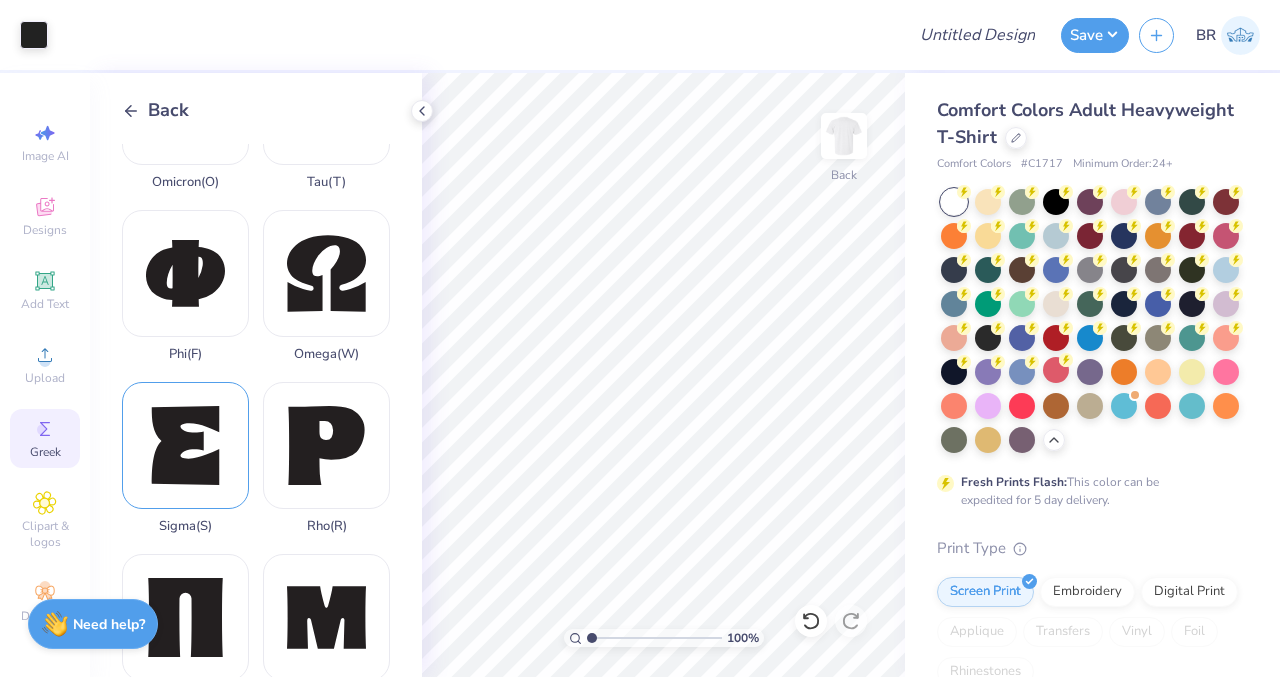 scroll, scrollTop: 1445, scrollLeft: 0, axis: vertical 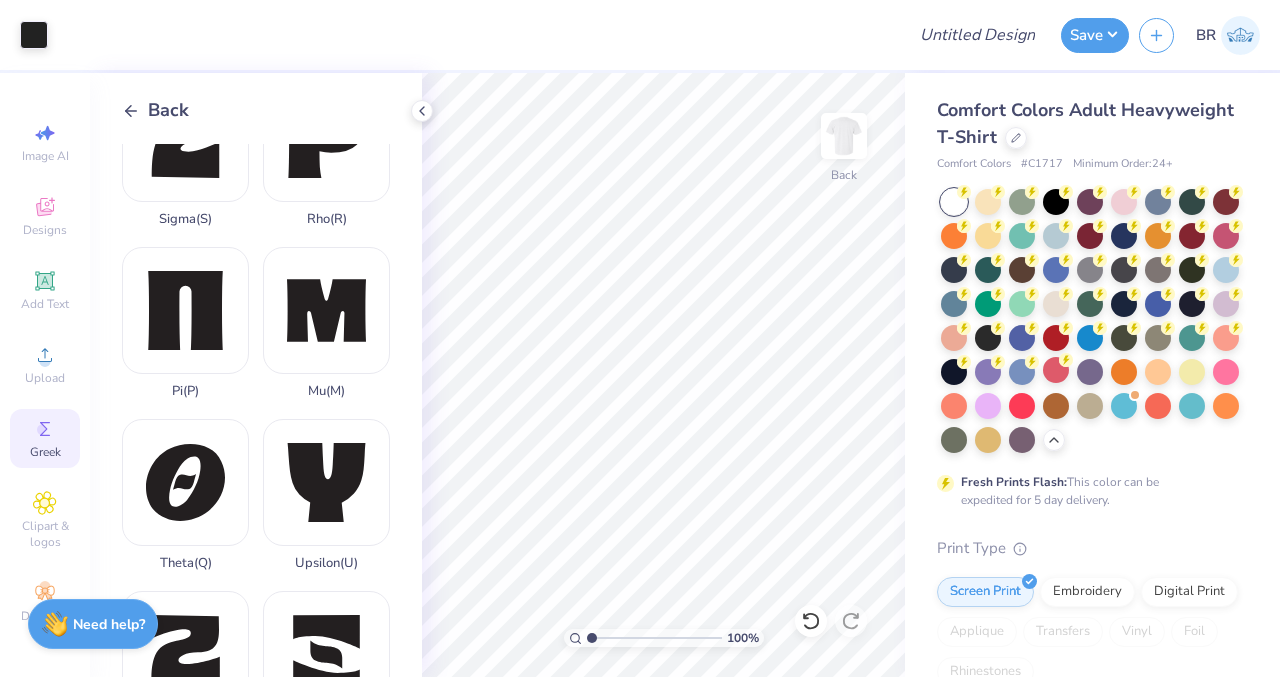 click on "Add Text" at bounding box center [45, 290] 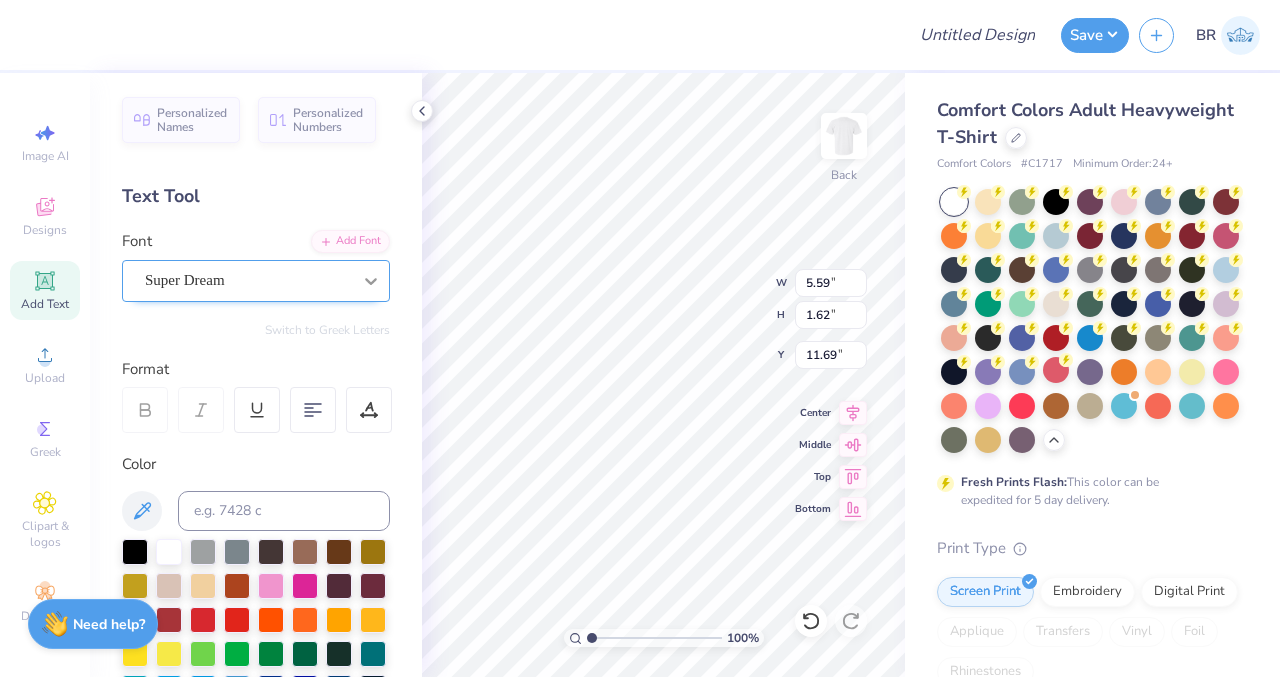 click 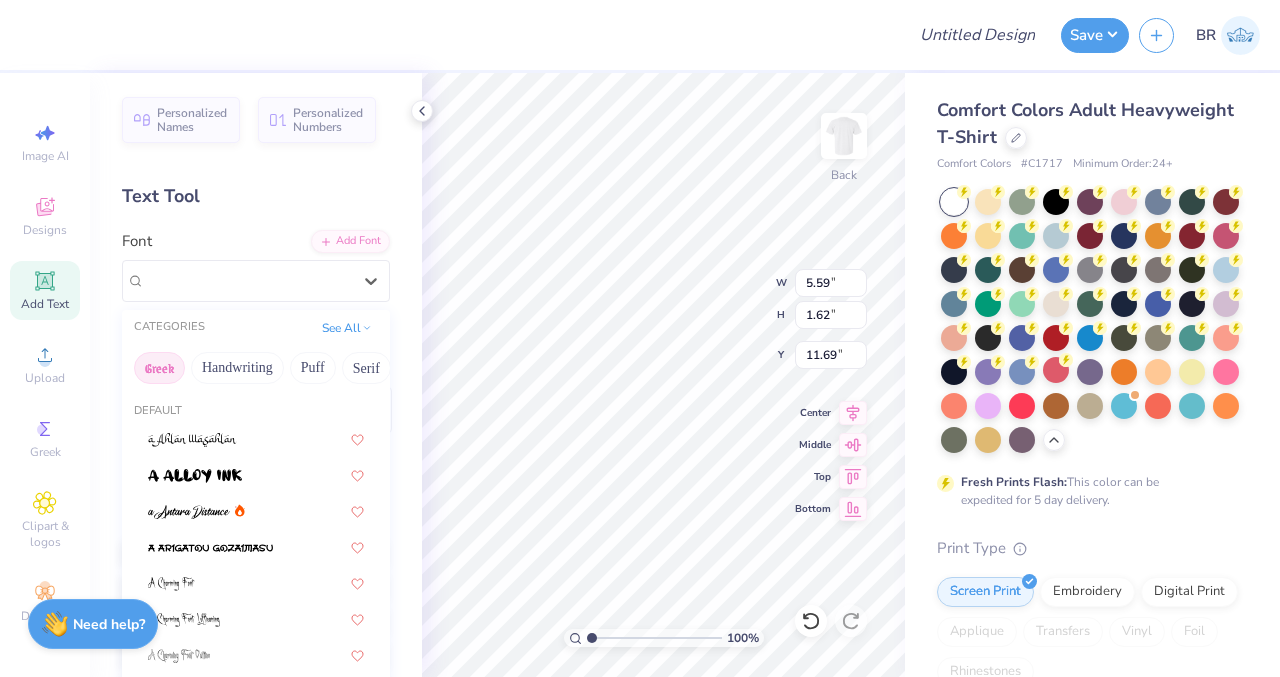 click on "Greek" at bounding box center (159, 368) 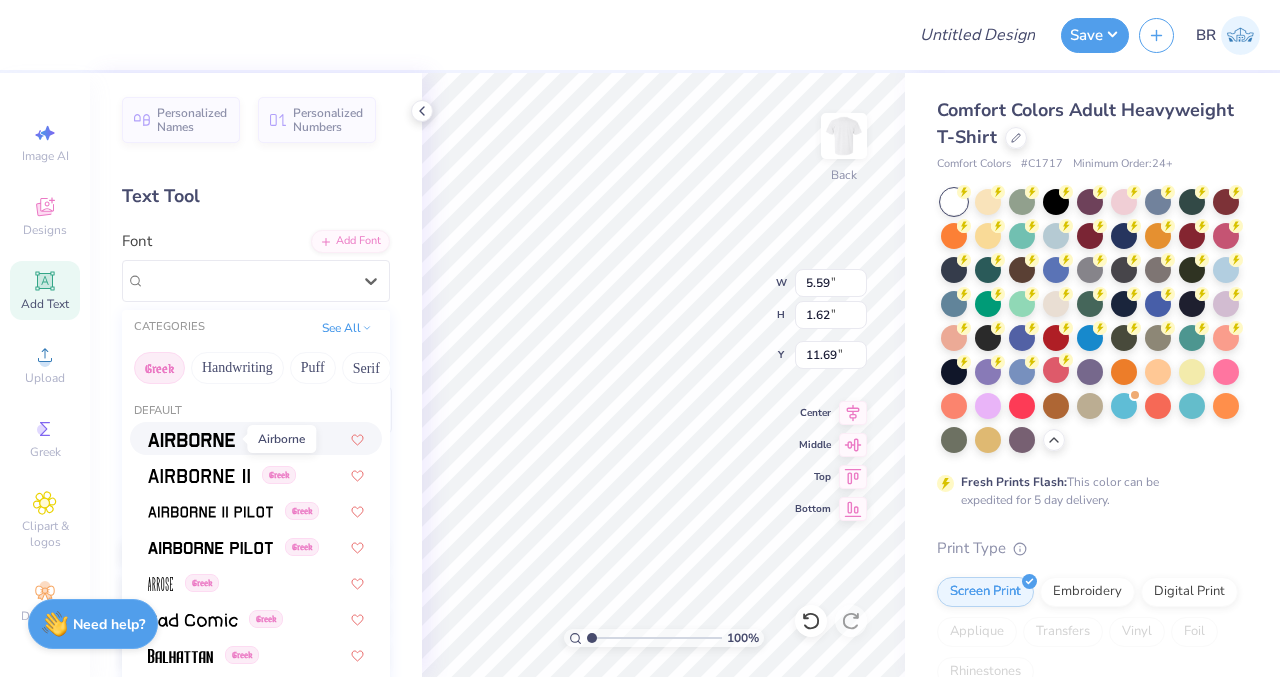 click at bounding box center (191, 440) 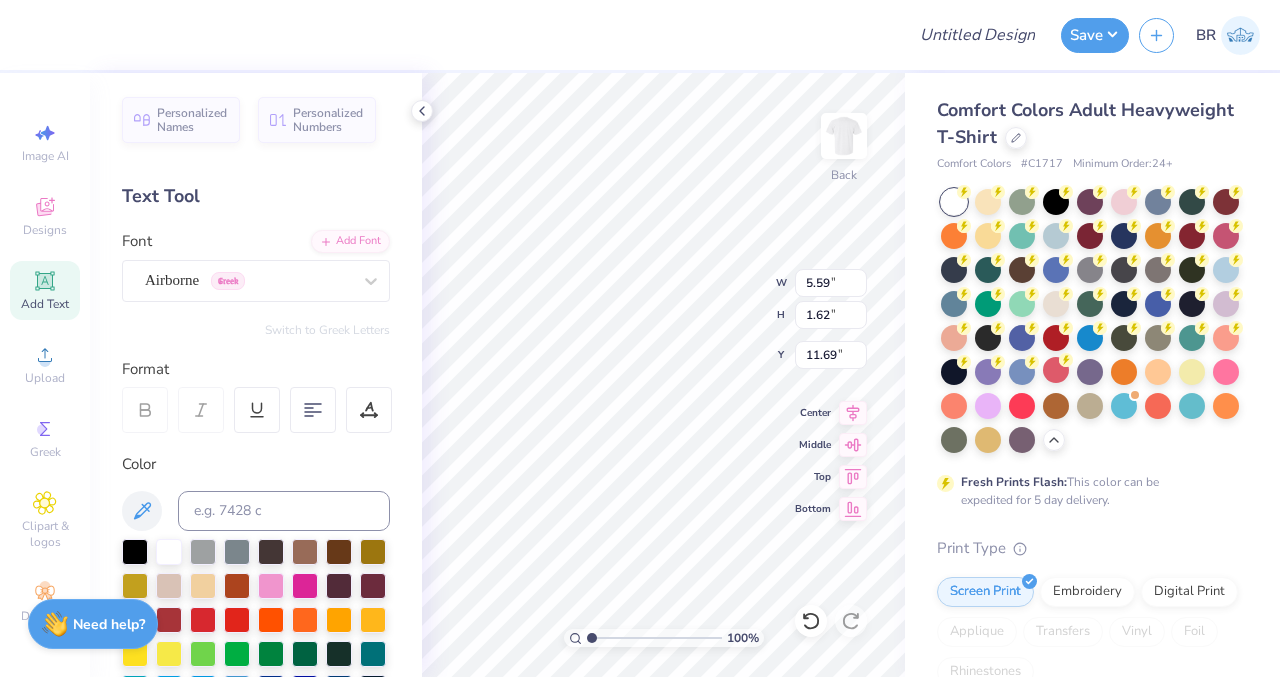 type on "5.35" 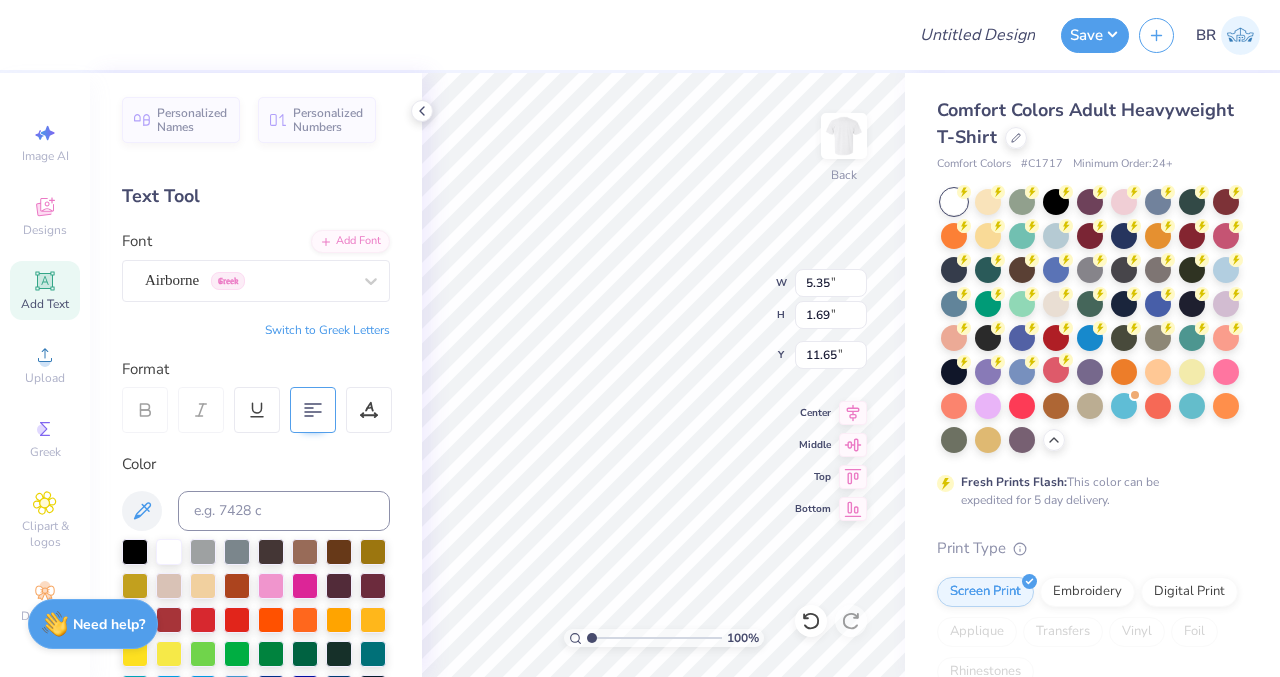 scroll, scrollTop: 16, scrollLeft: 2, axis: both 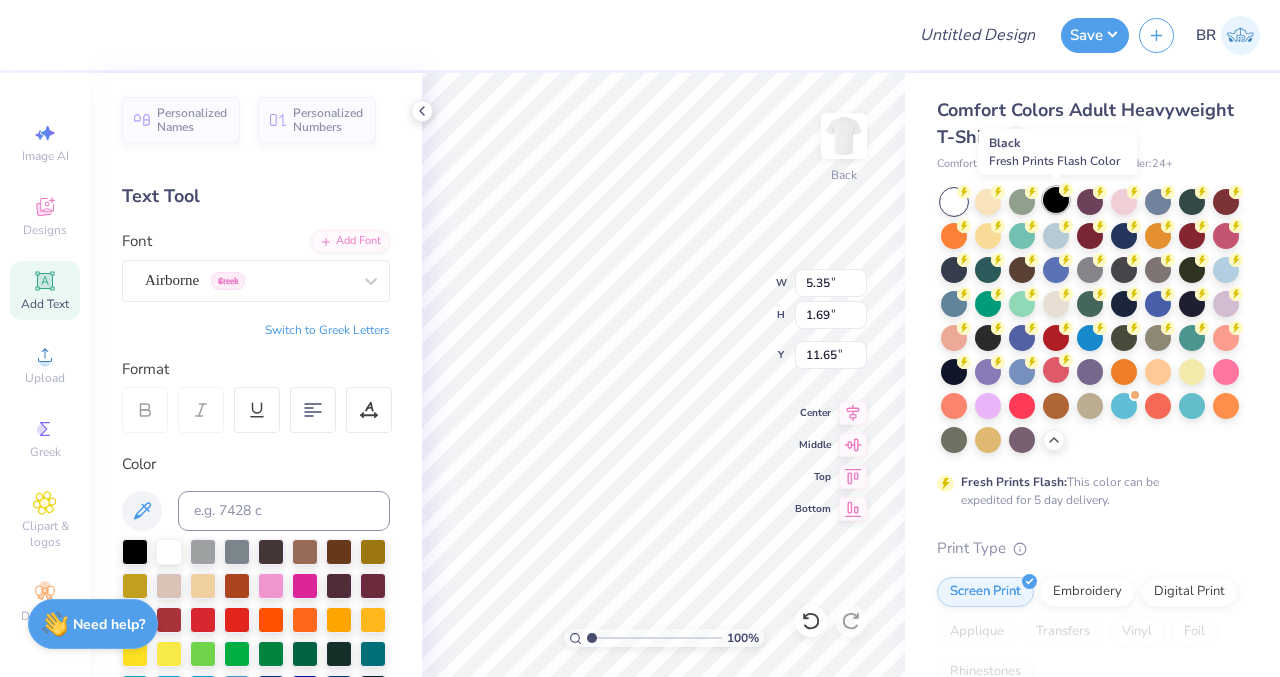 click at bounding box center [1056, 200] 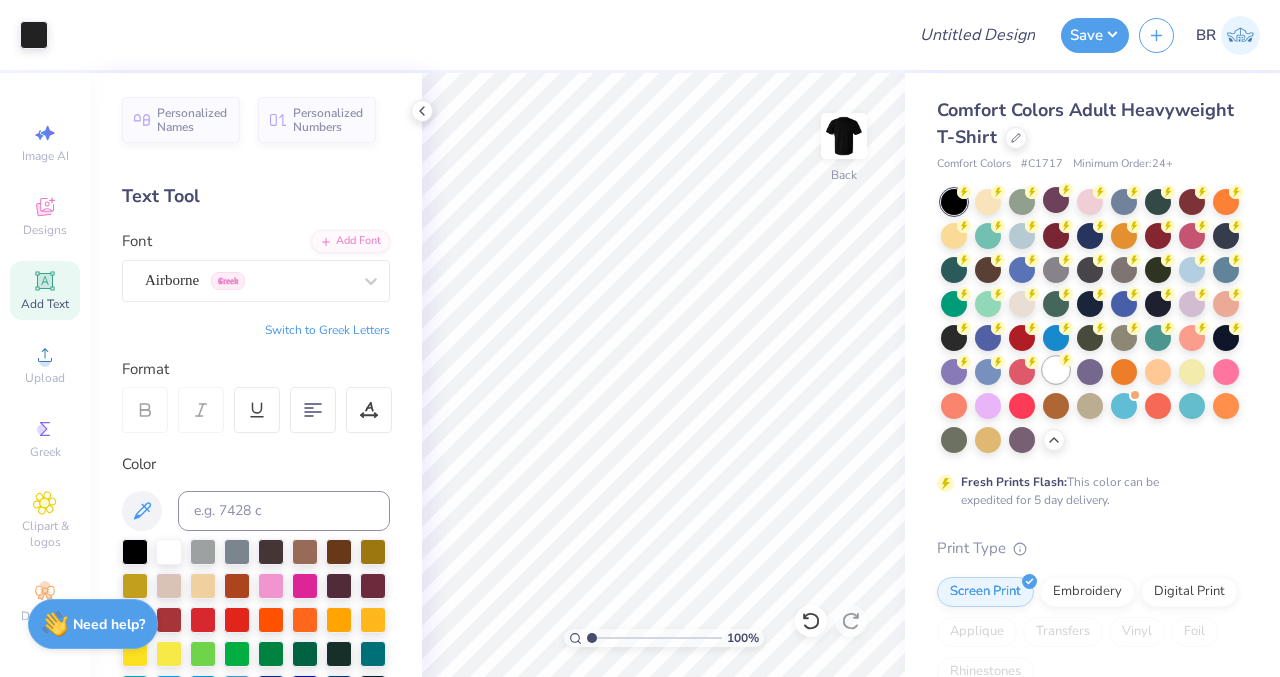 click 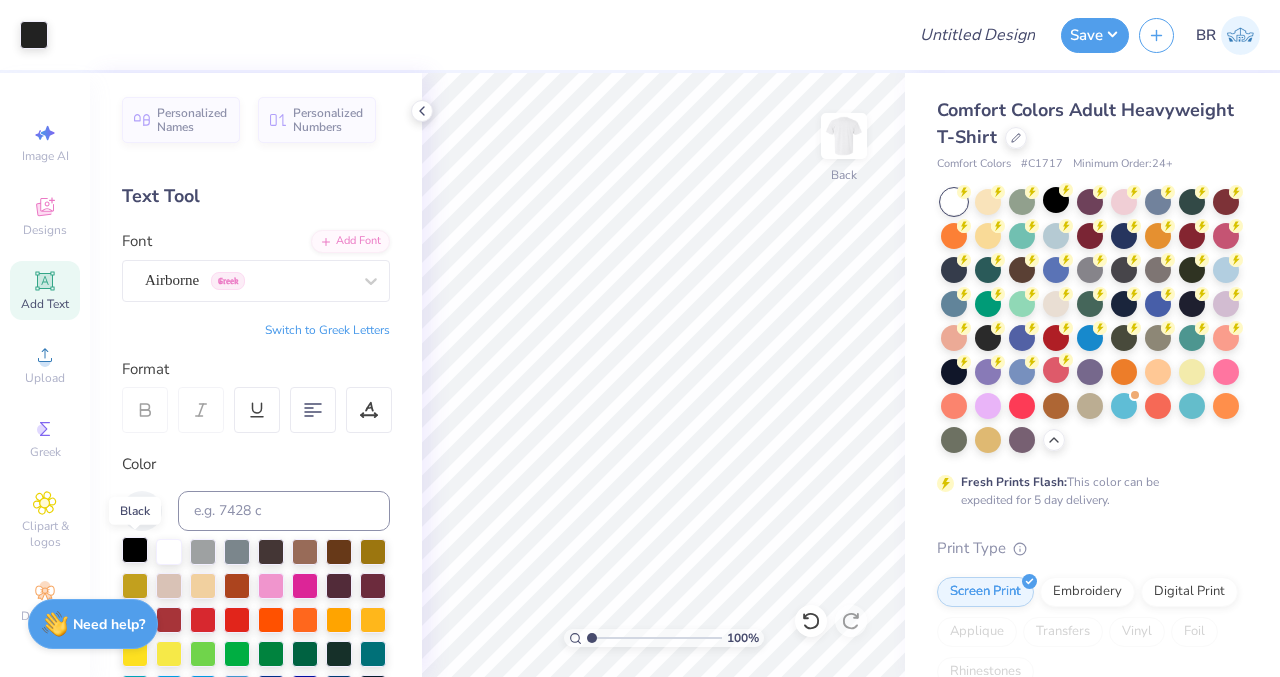 click at bounding box center [135, 550] 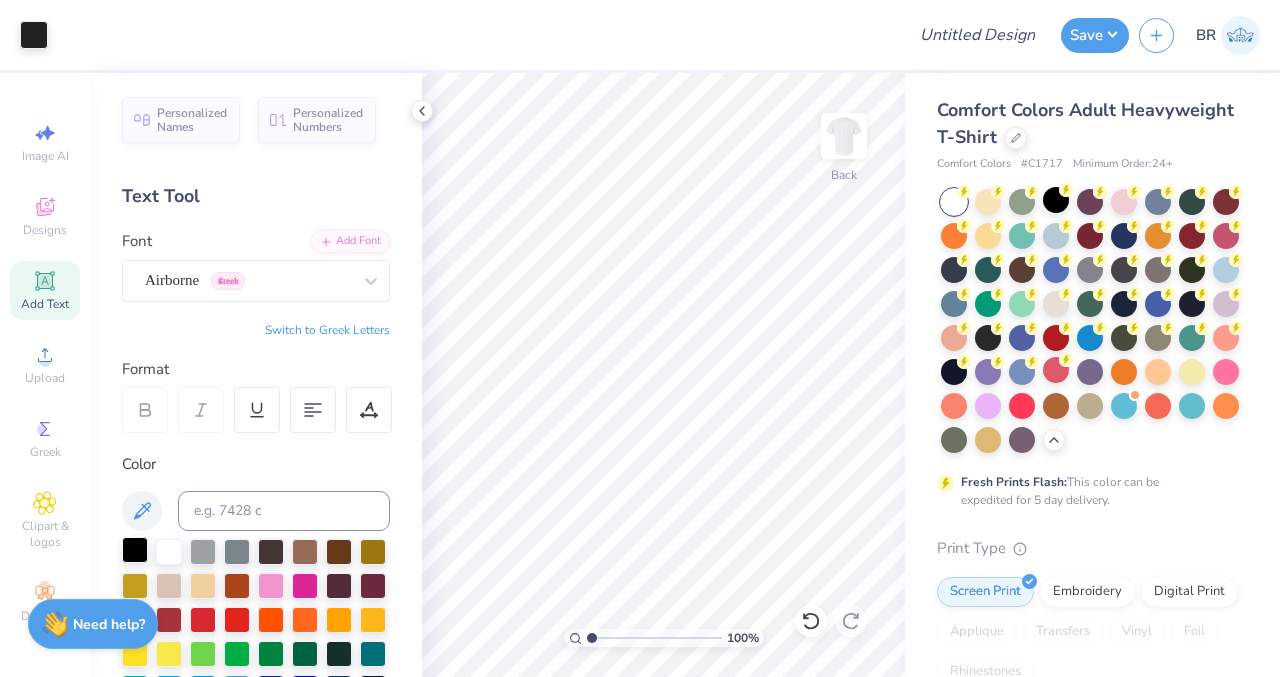 click at bounding box center [135, 550] 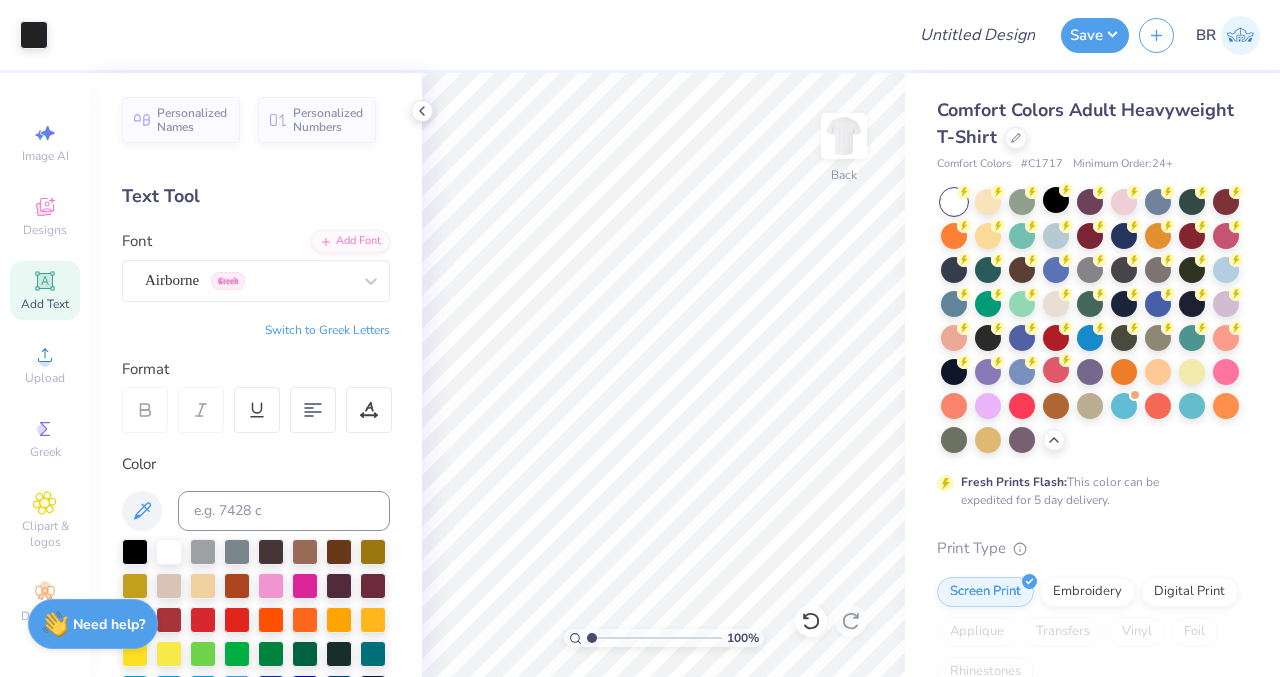 click on "Add Text" at bounding box center (45, 290) 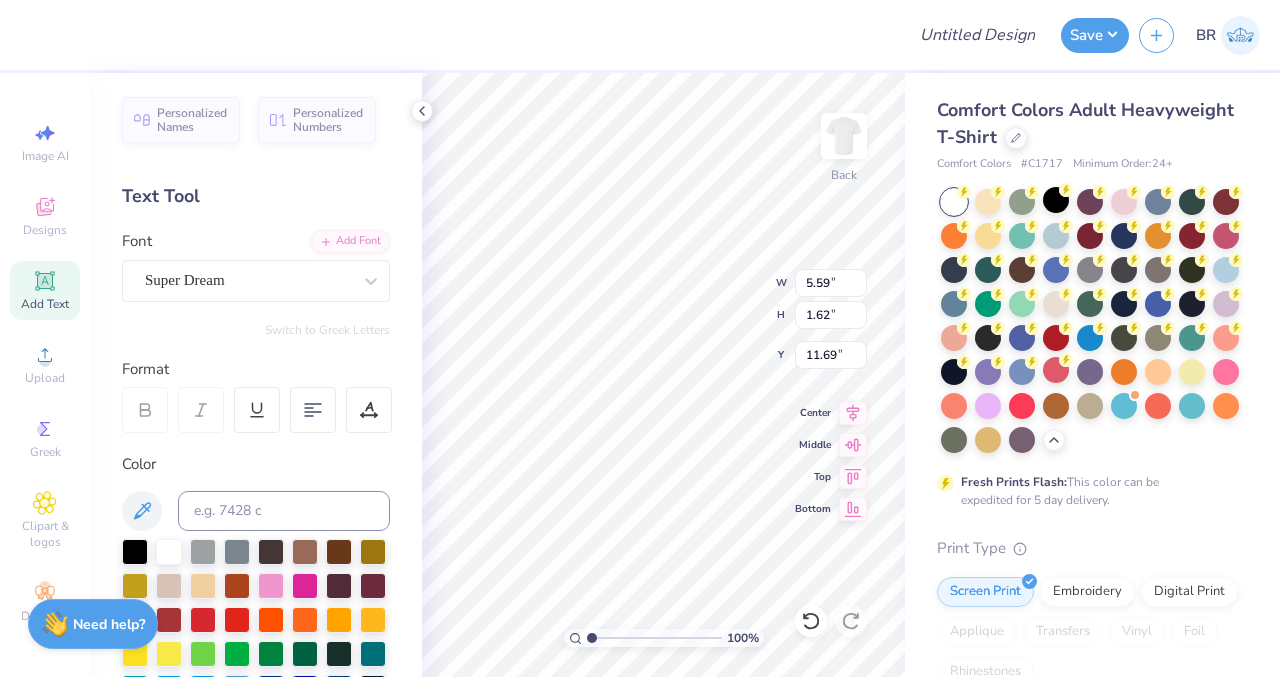 scroll, scrollTop: 16, scrollLeft: 3, axis: both 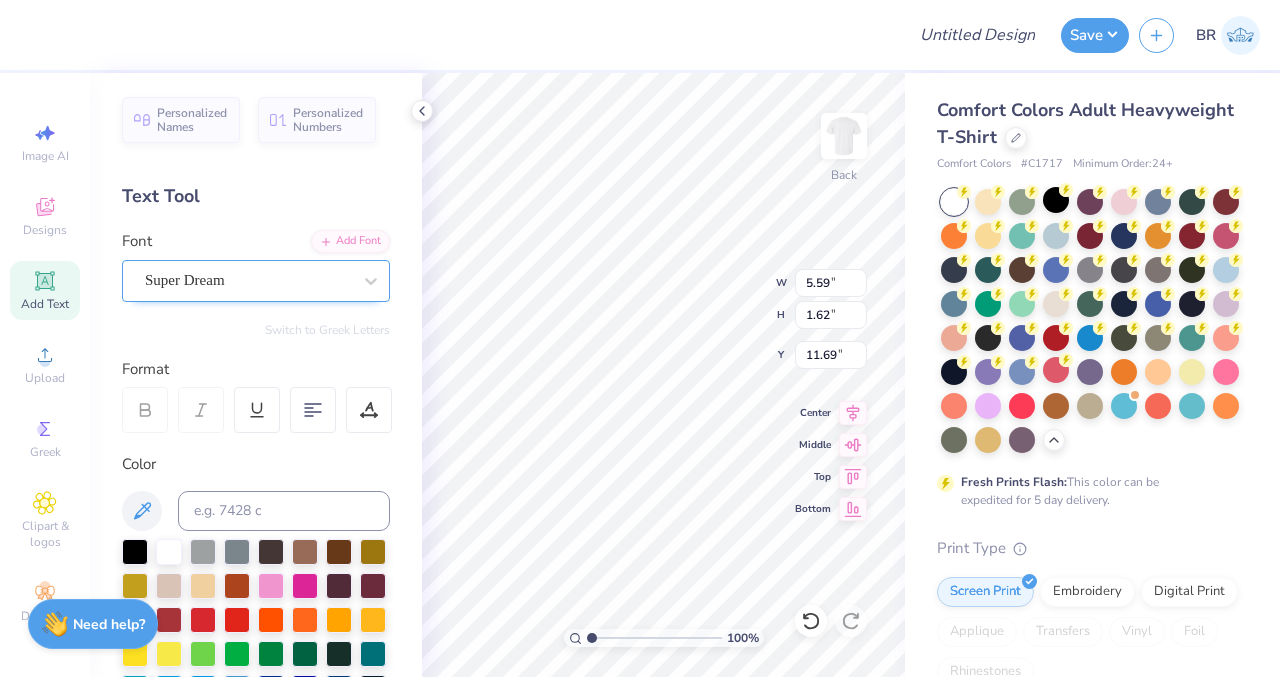type on "BROTHERS" 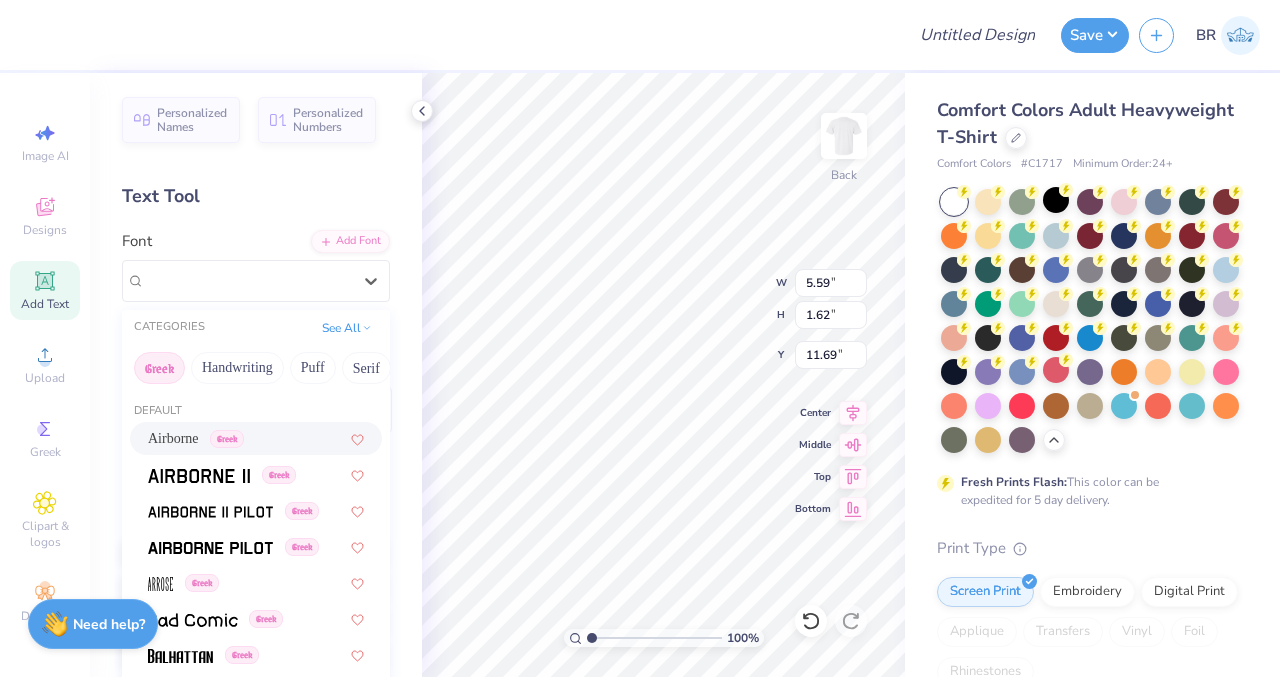 click on "Airborne Greek" at bounding box center [196, 438] 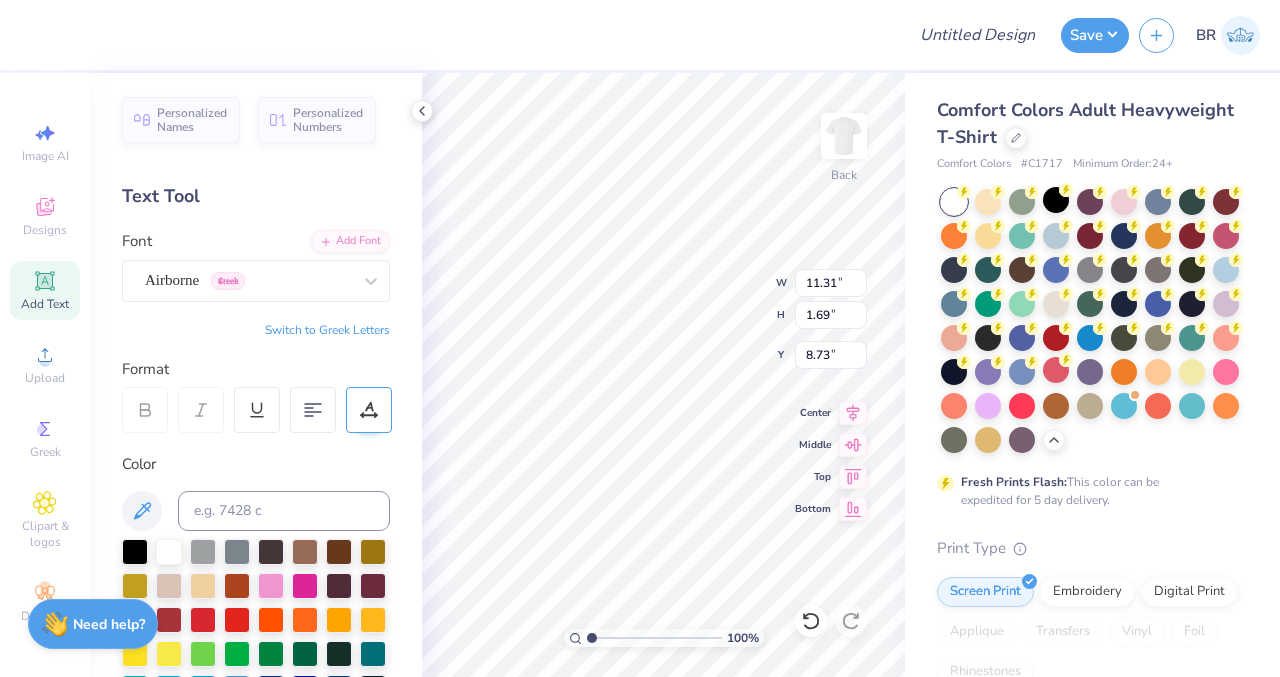 type on "8.73" 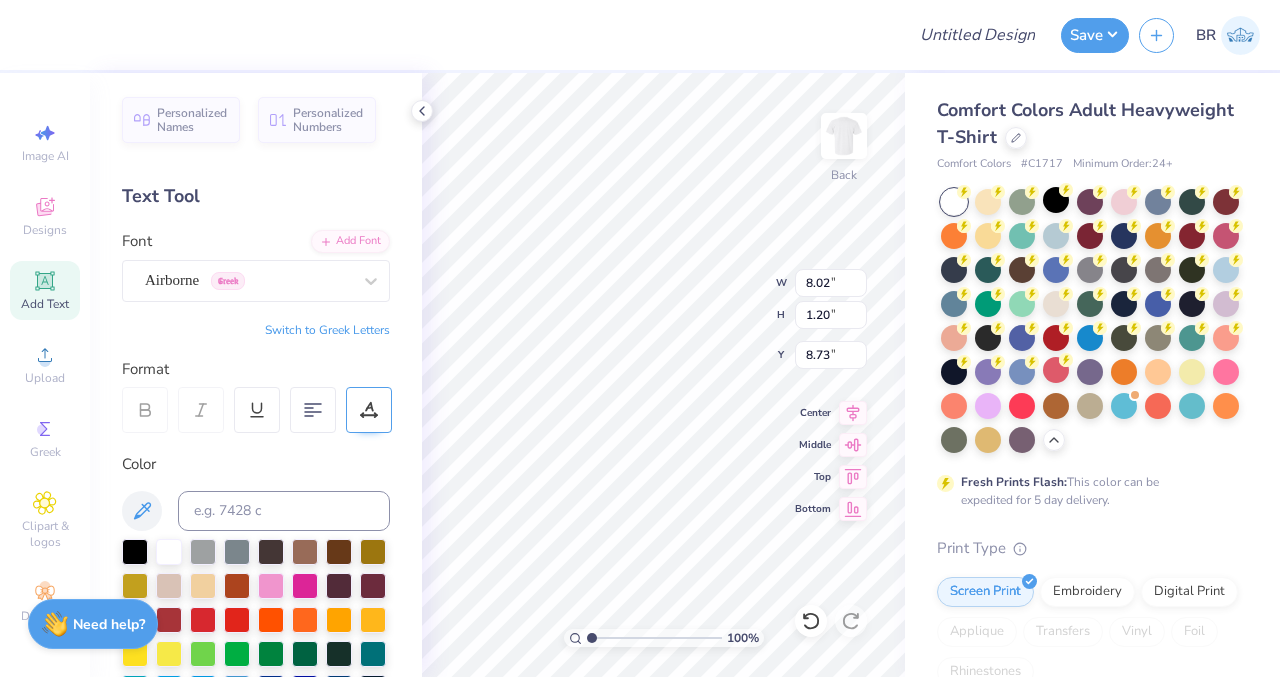 type on "8.02" 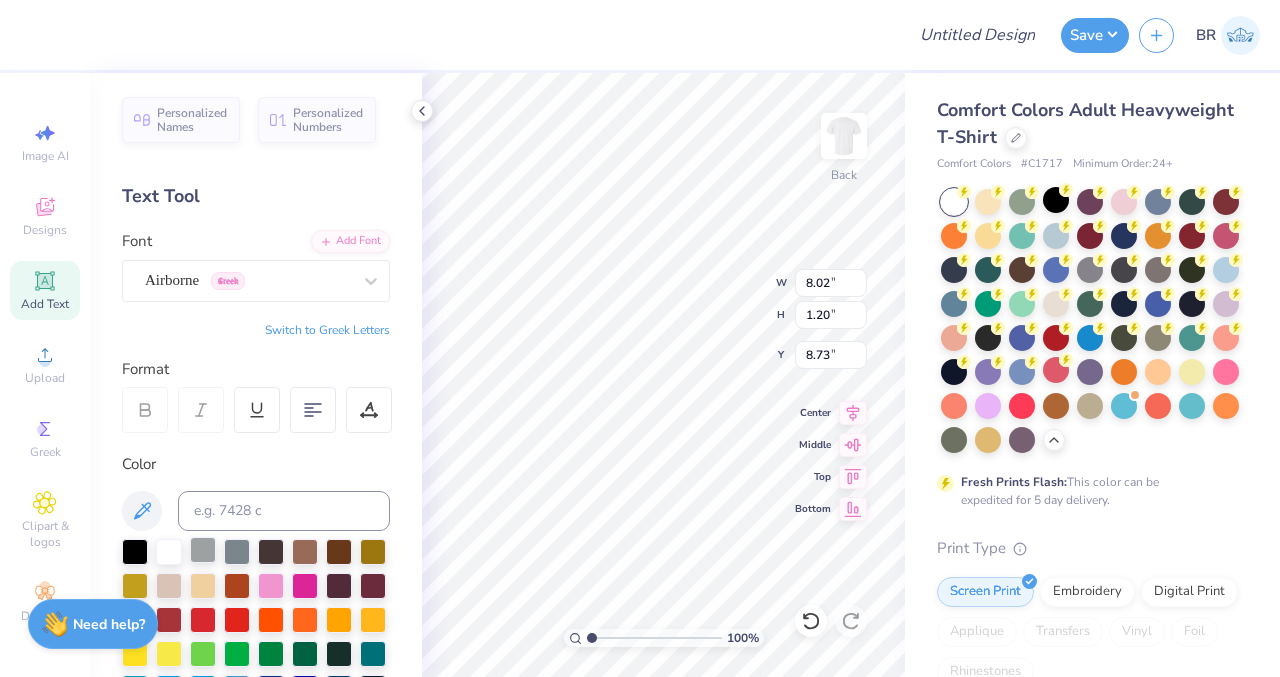 type on "8.56" 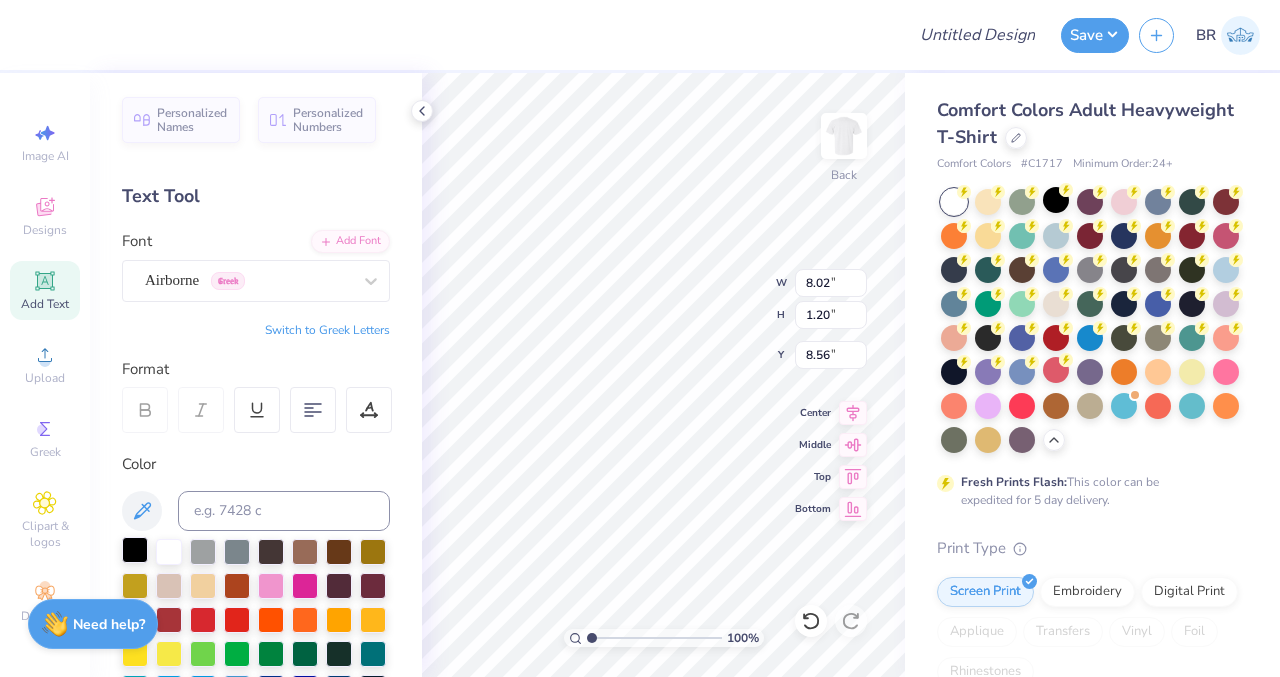 click at bounding box center [135, 550] 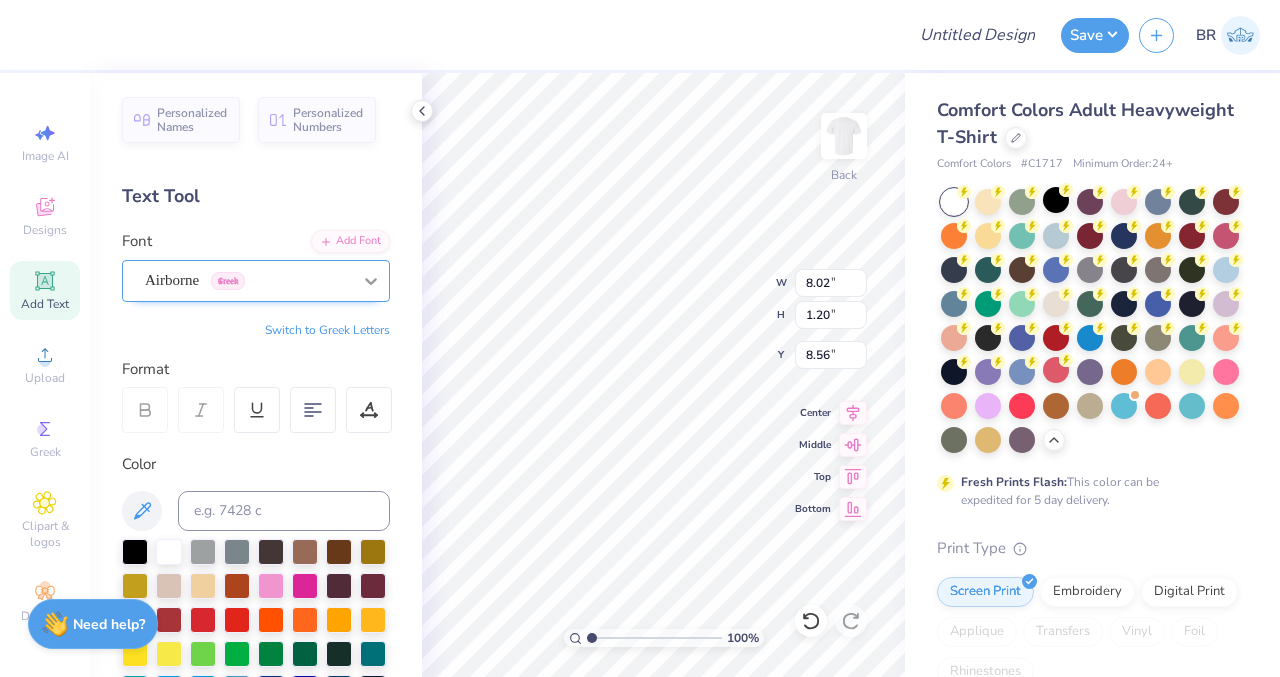 click 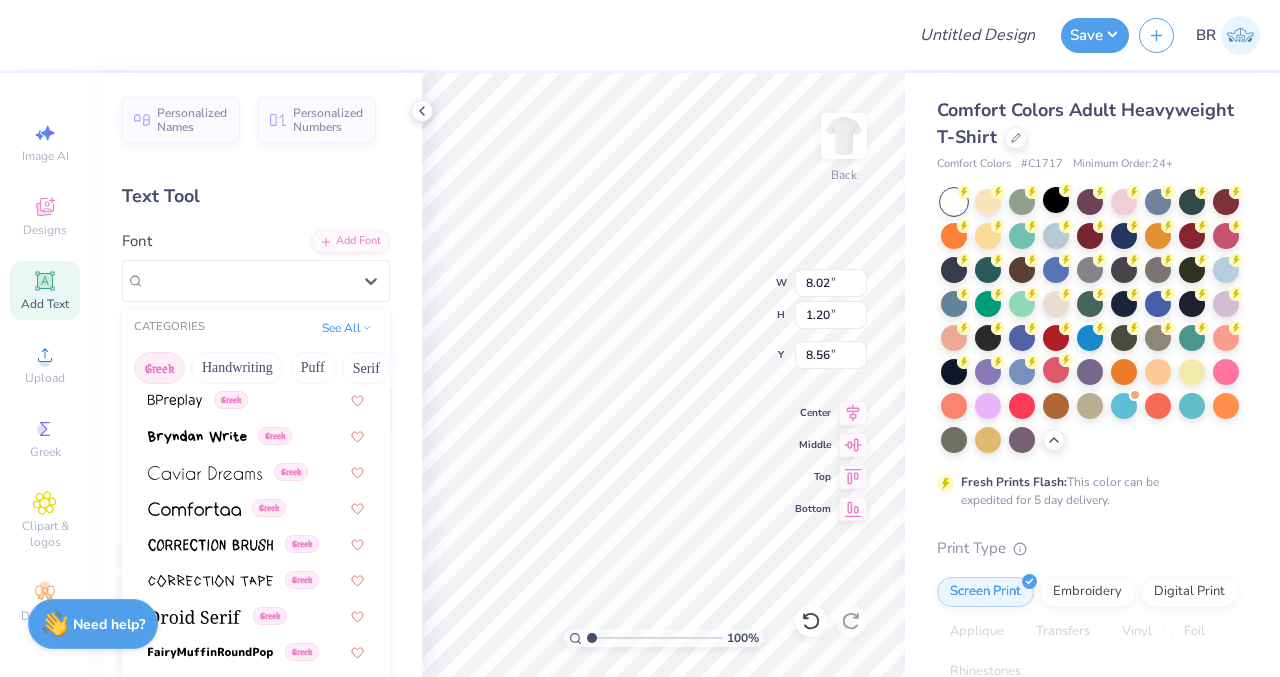 scroll, scrollTop: 400, scrollLeft: 0, axis: vertical 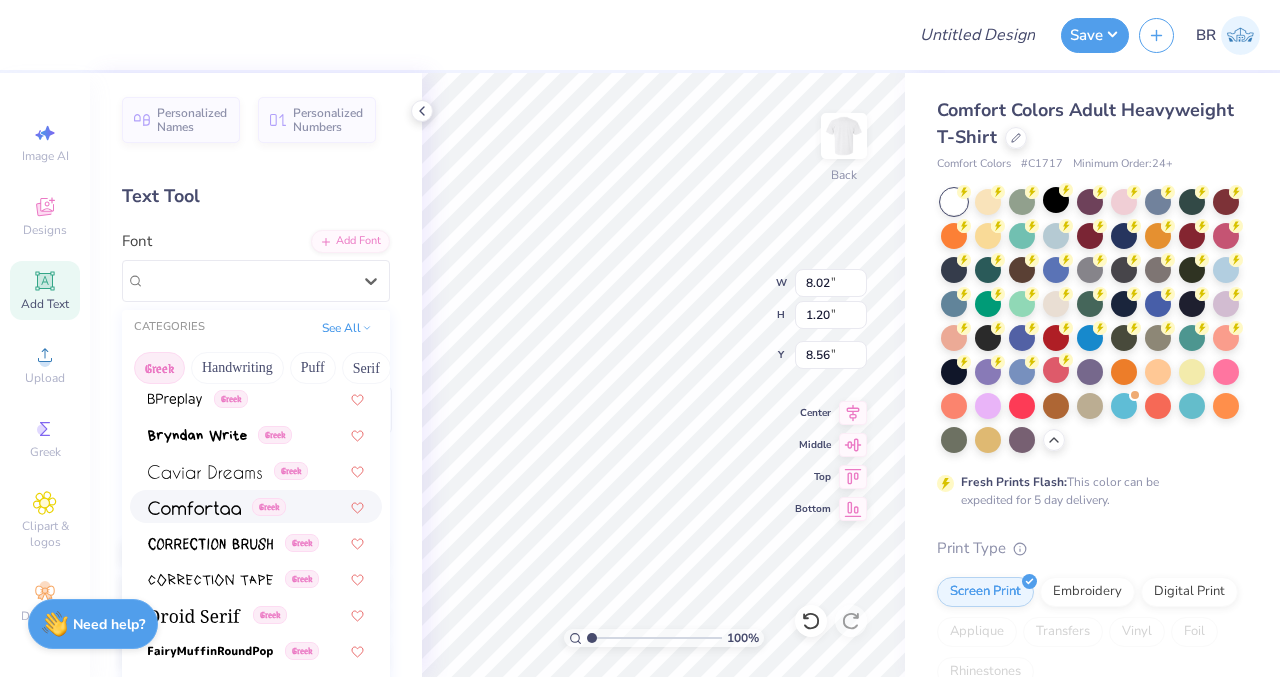 click on "Greek" at bounding box center [256, 506] 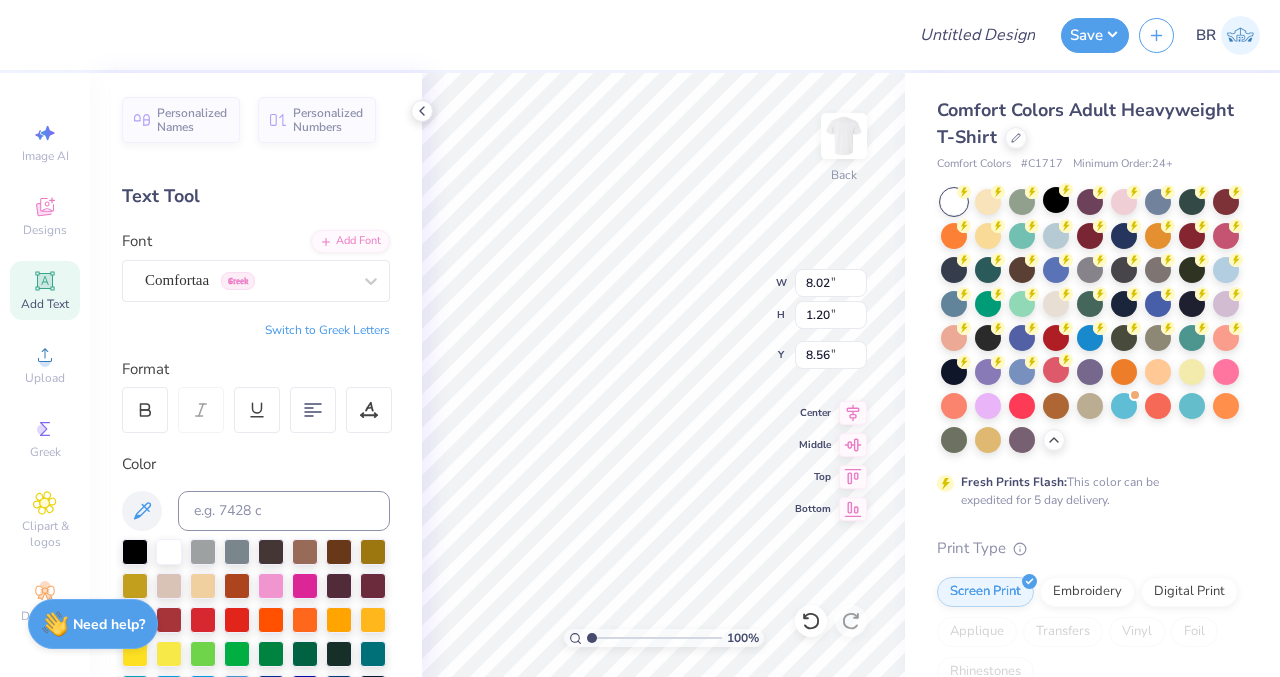 type on "8.00" 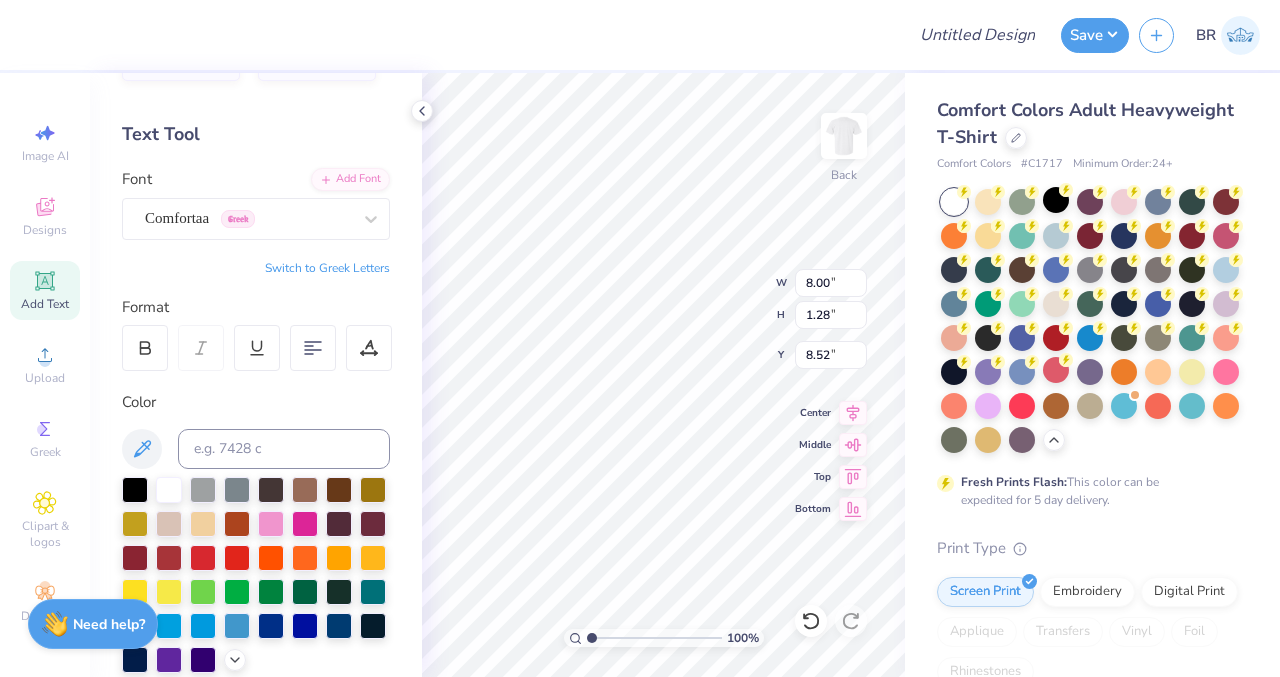 scroll, scrollTop: 61, scrollLeft: 0, axis: vertical 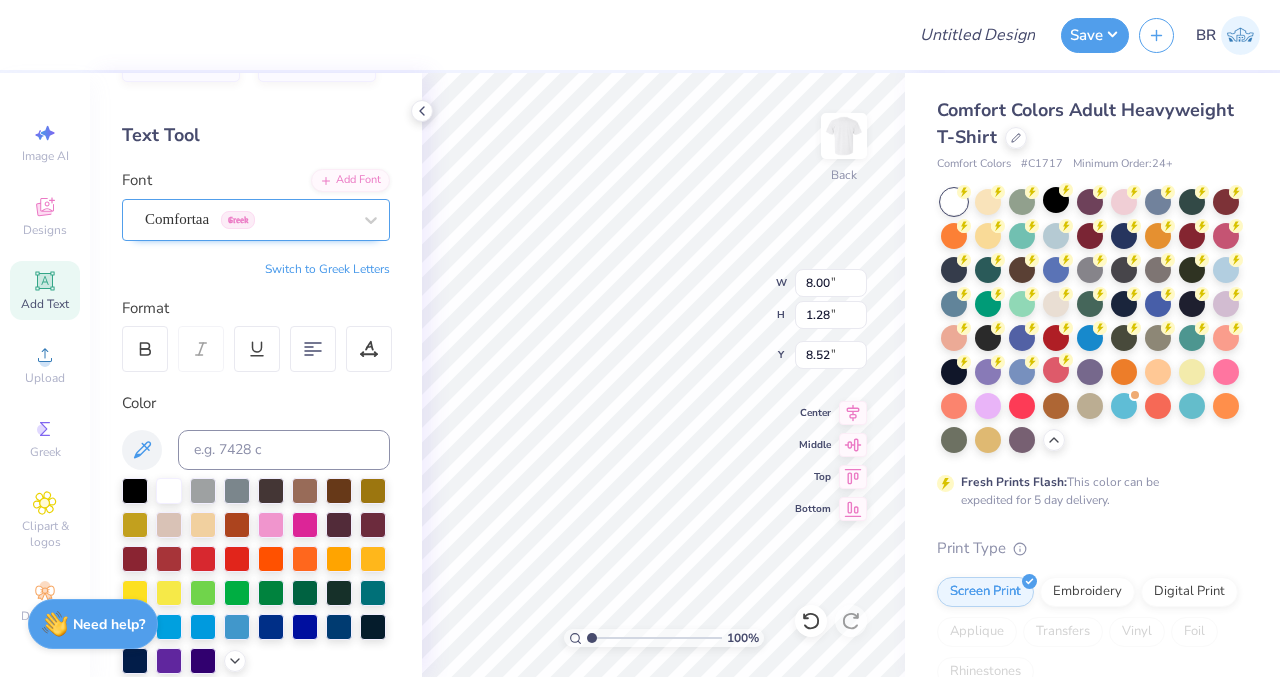 click on "Comfortaa Greek" at bounding box center [248, 219] 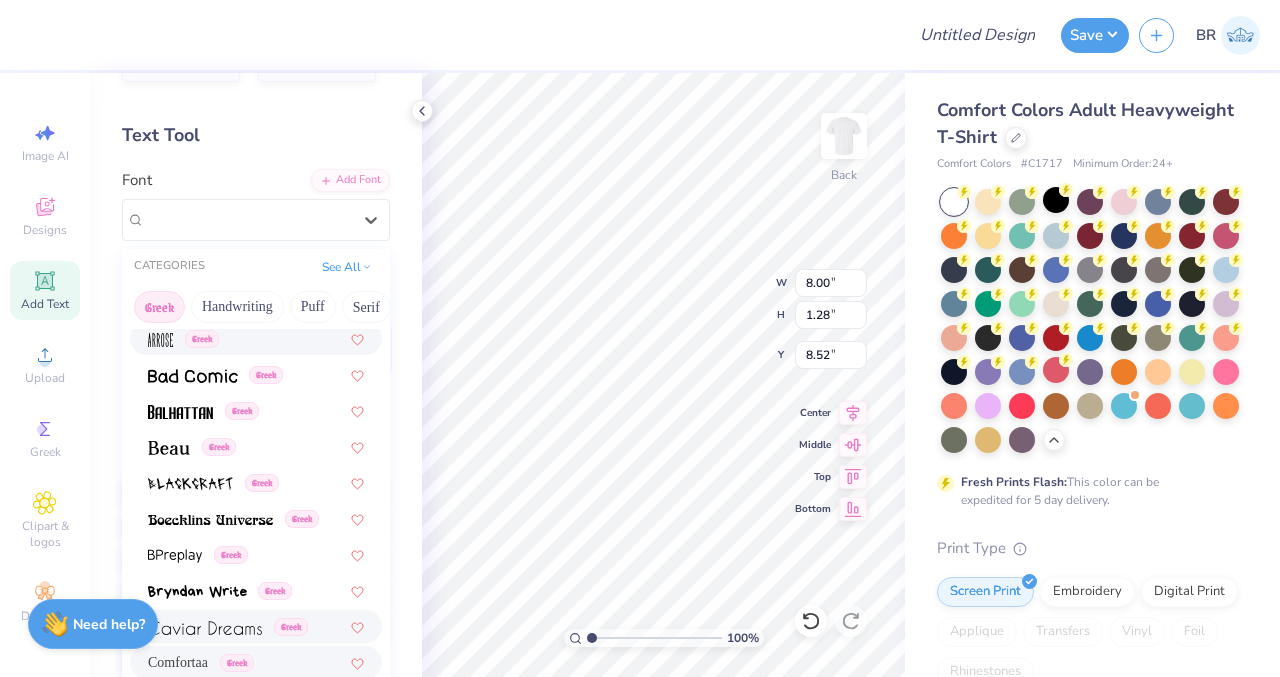 scroll, scrollTop: 182, scrollLeft: 0, axis: vertical 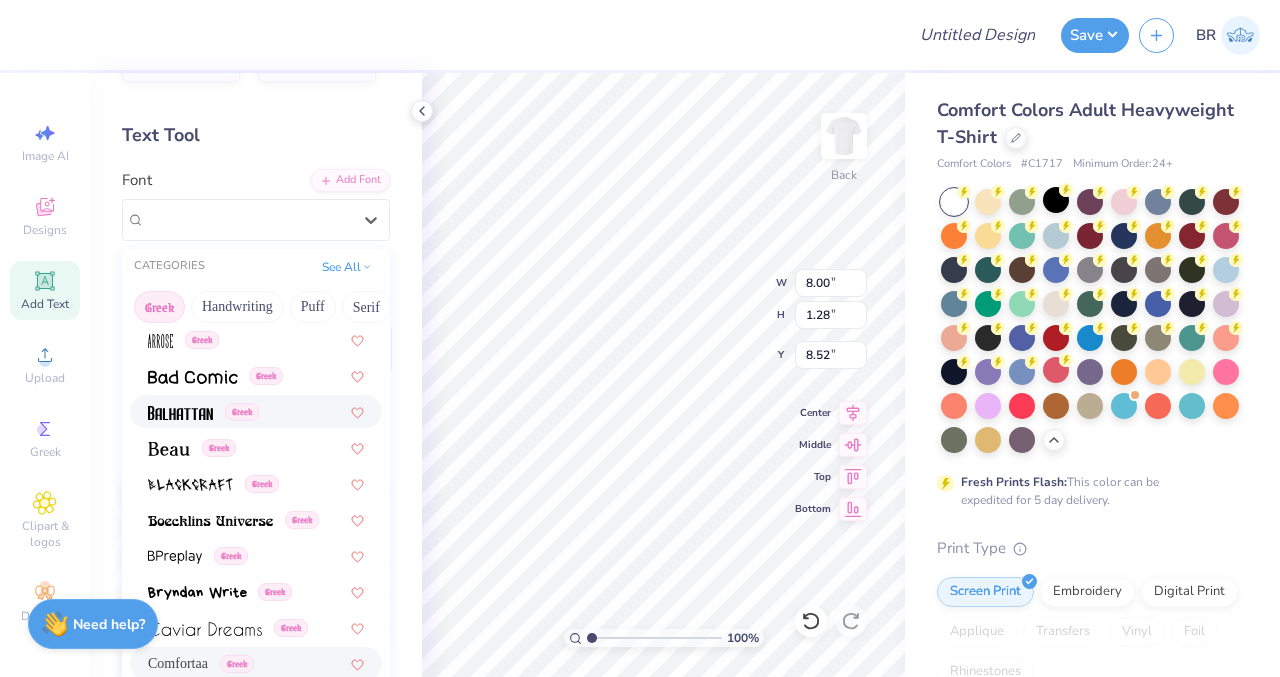 click on "Greek" at bounding box center (256, 411) 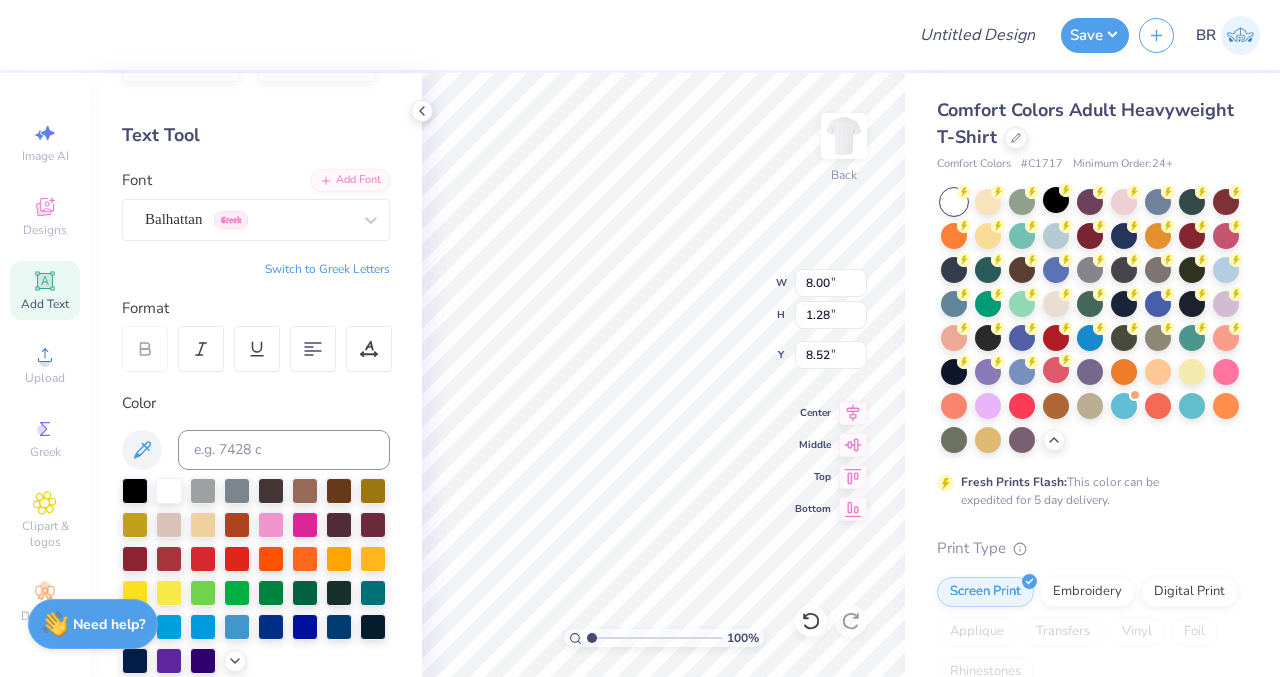 type on "5.63" 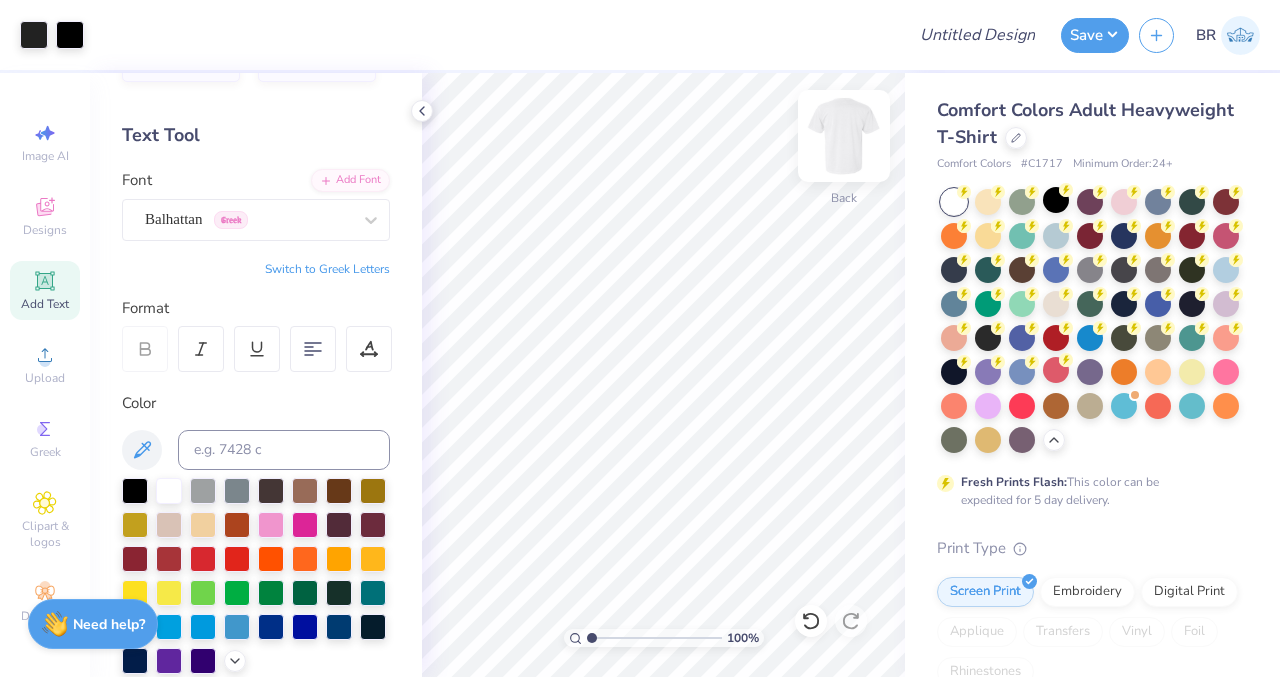 click at bounding box center [844, 136] 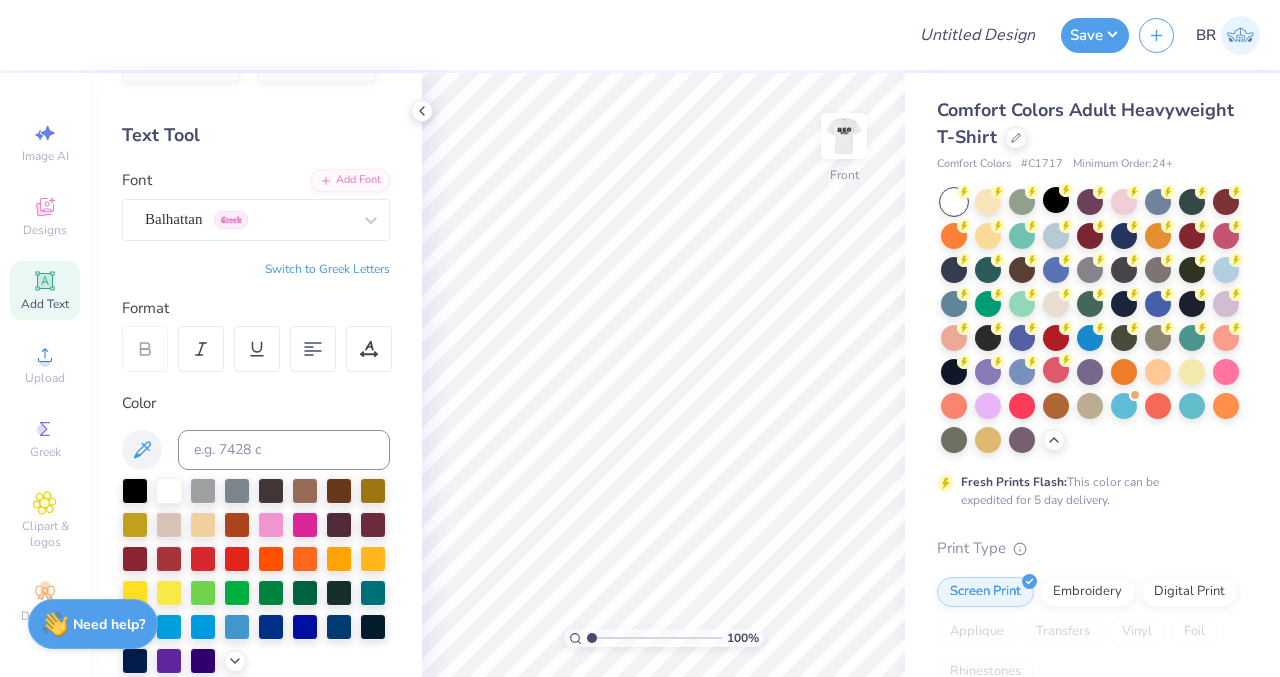 click 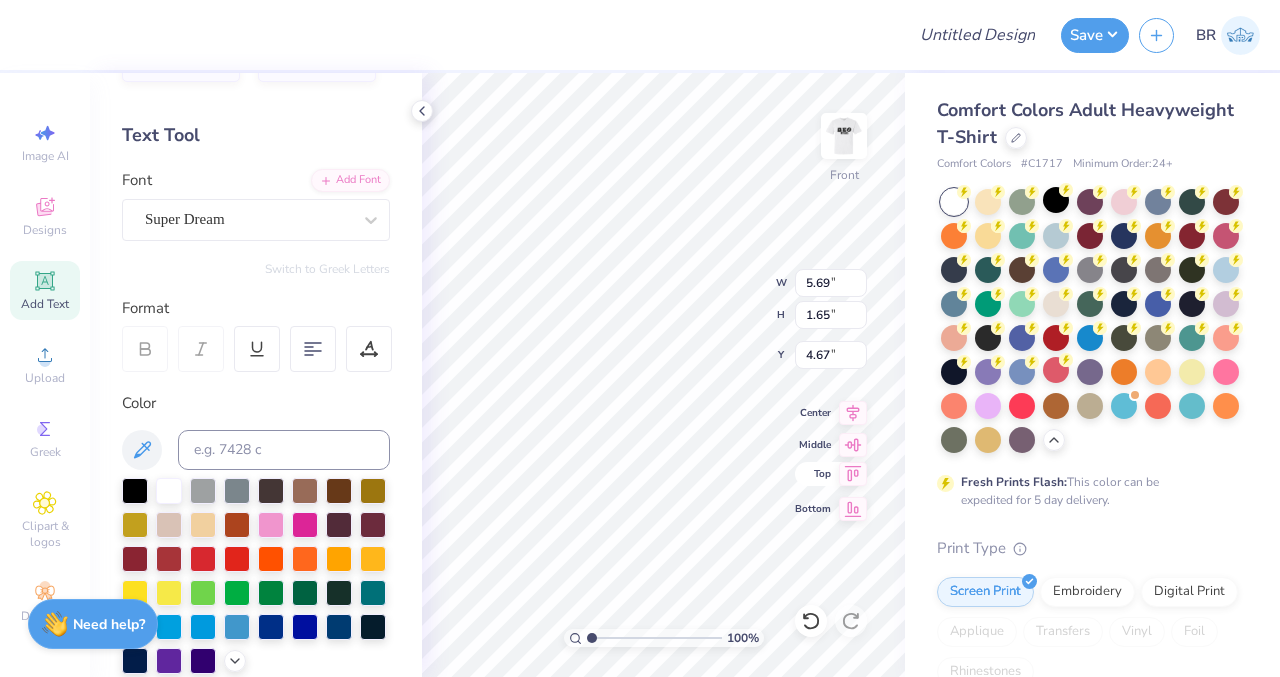 click 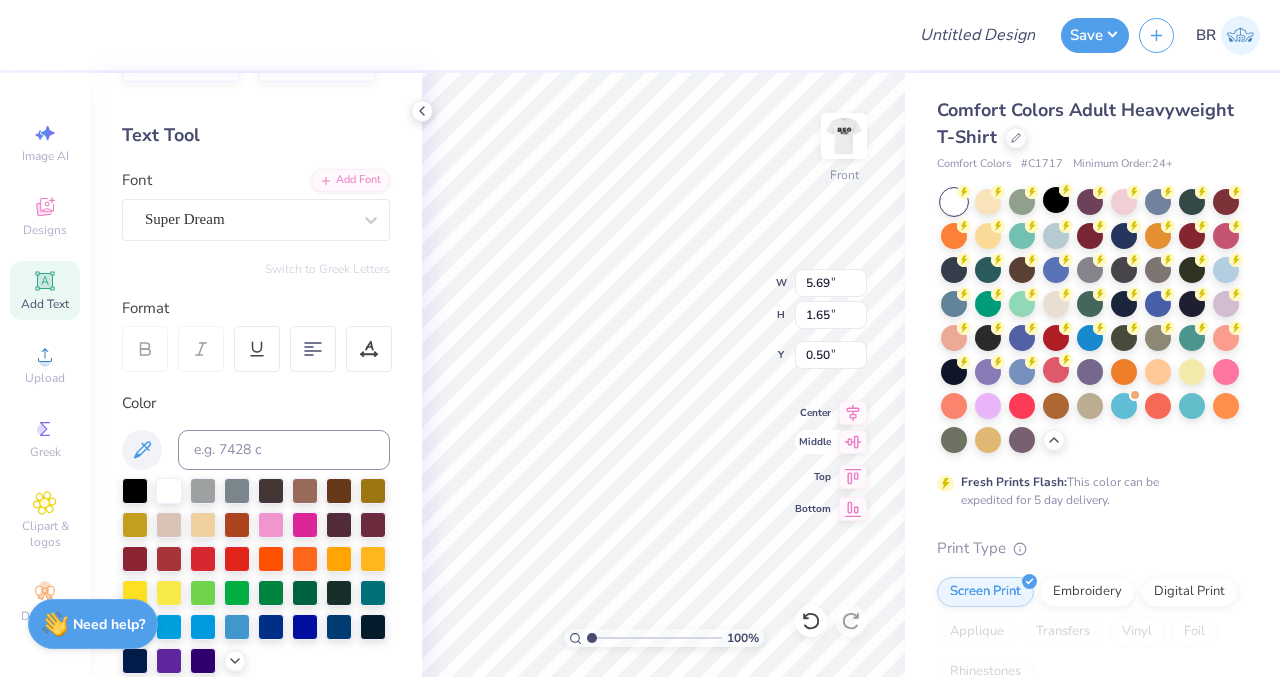 click 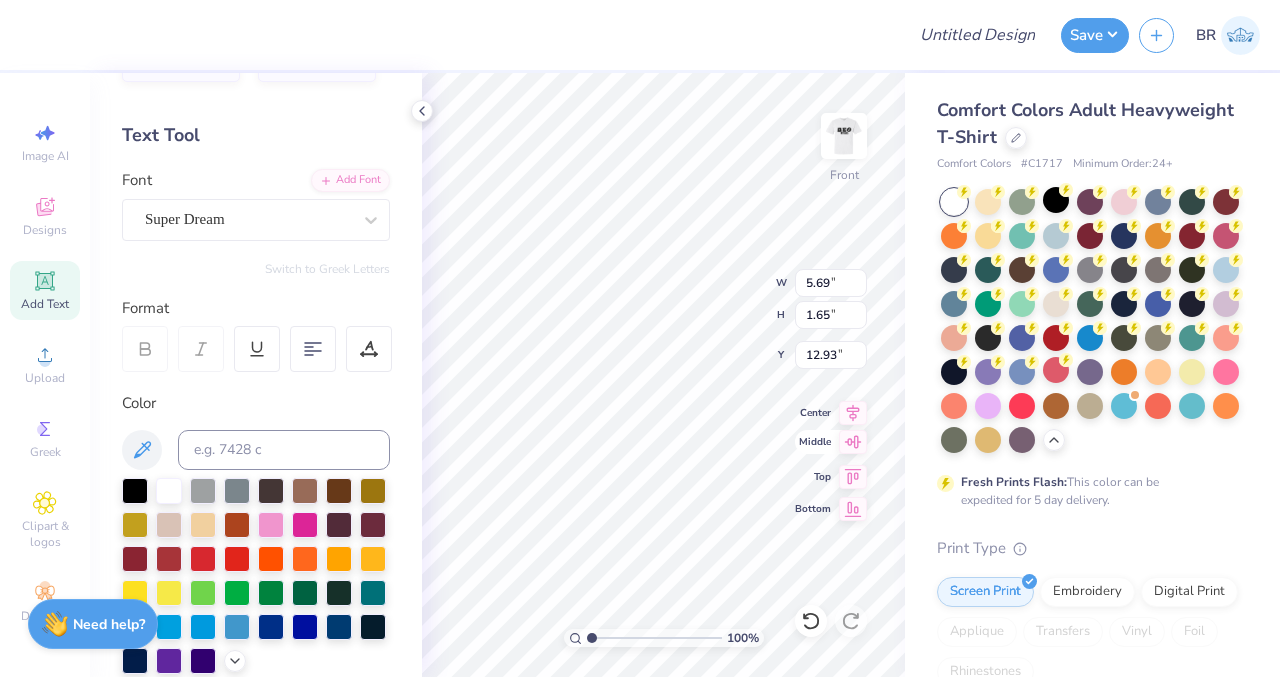 type on "3.42" 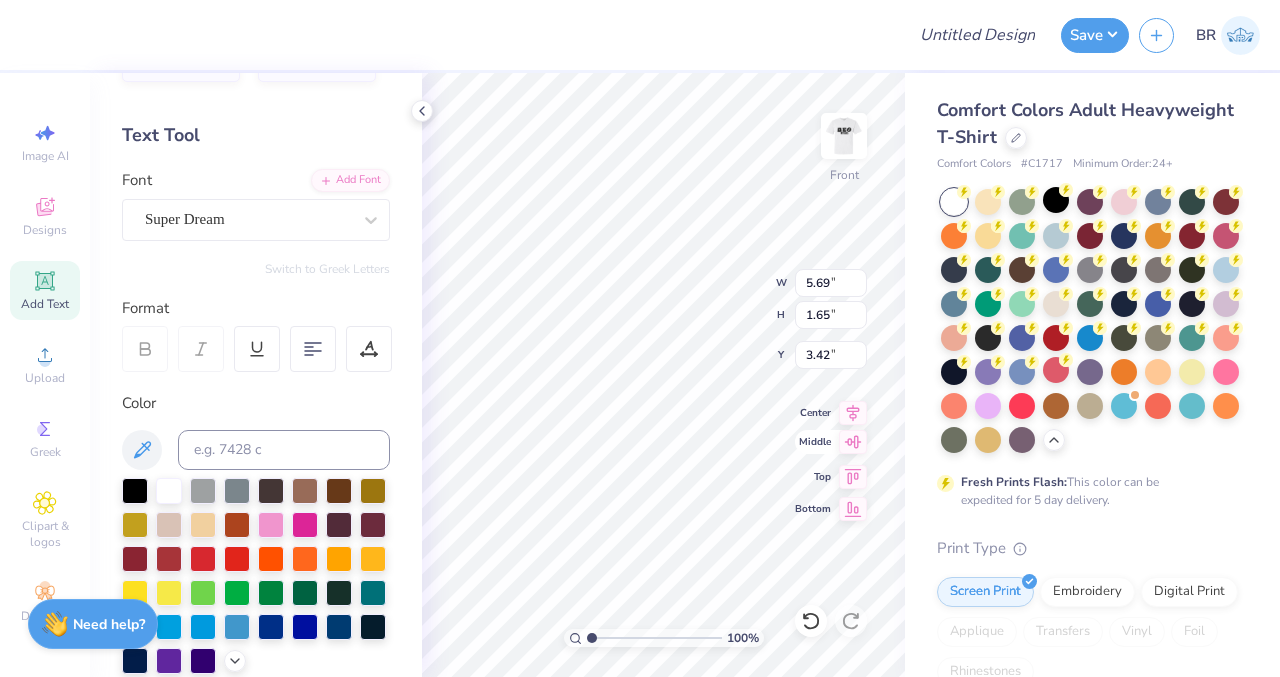 scroll, scrollTop: 16, scrollLeft: 2, axis: both 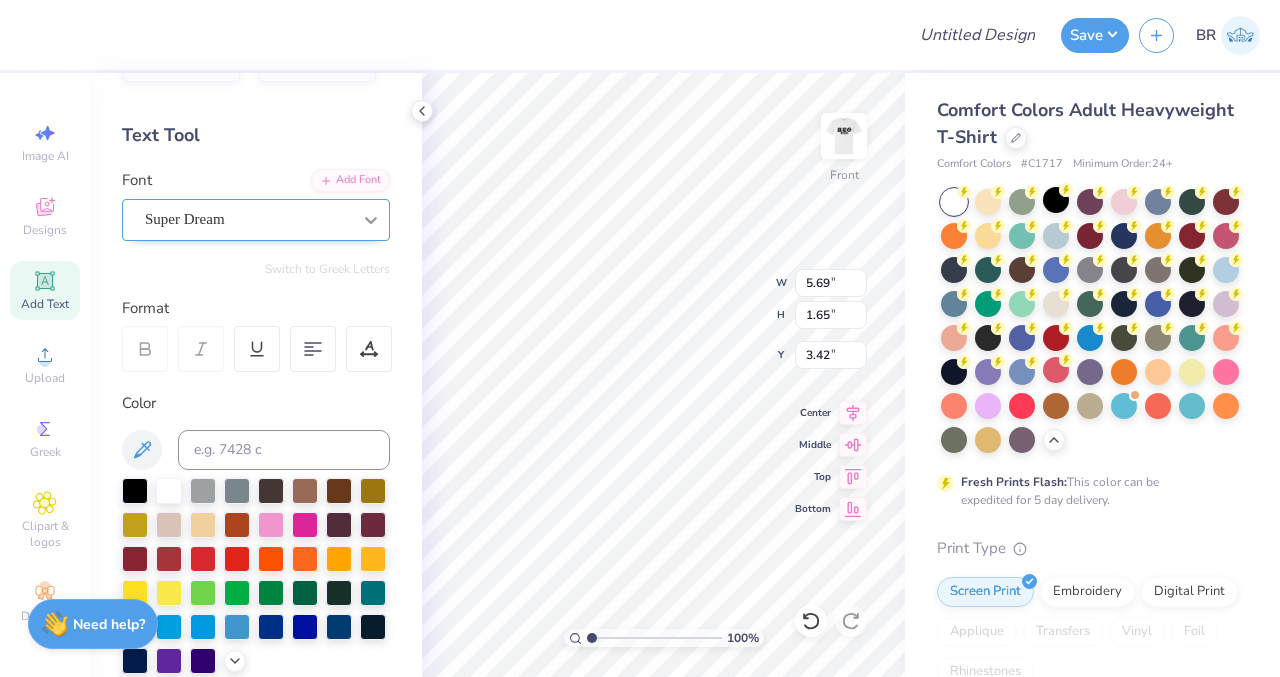 type on "DST CHARITY BASH" 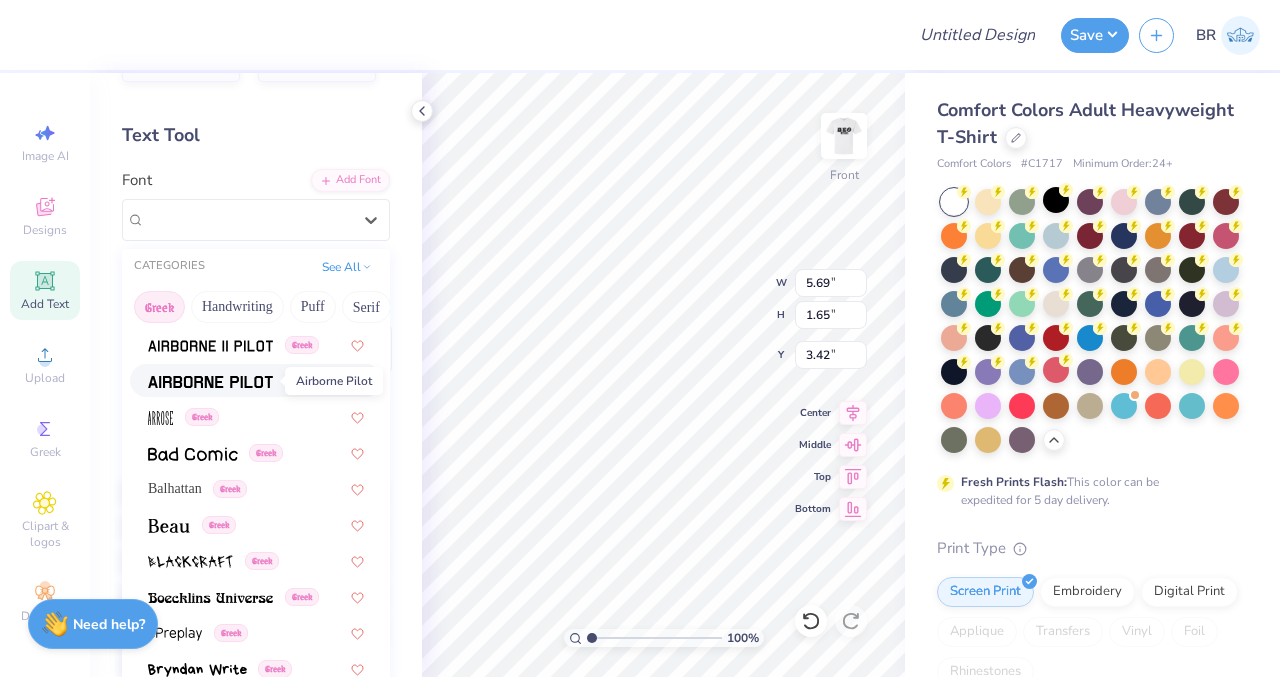 scroll, scrollTop: 106, scrollLeft: 0, axis: vertical 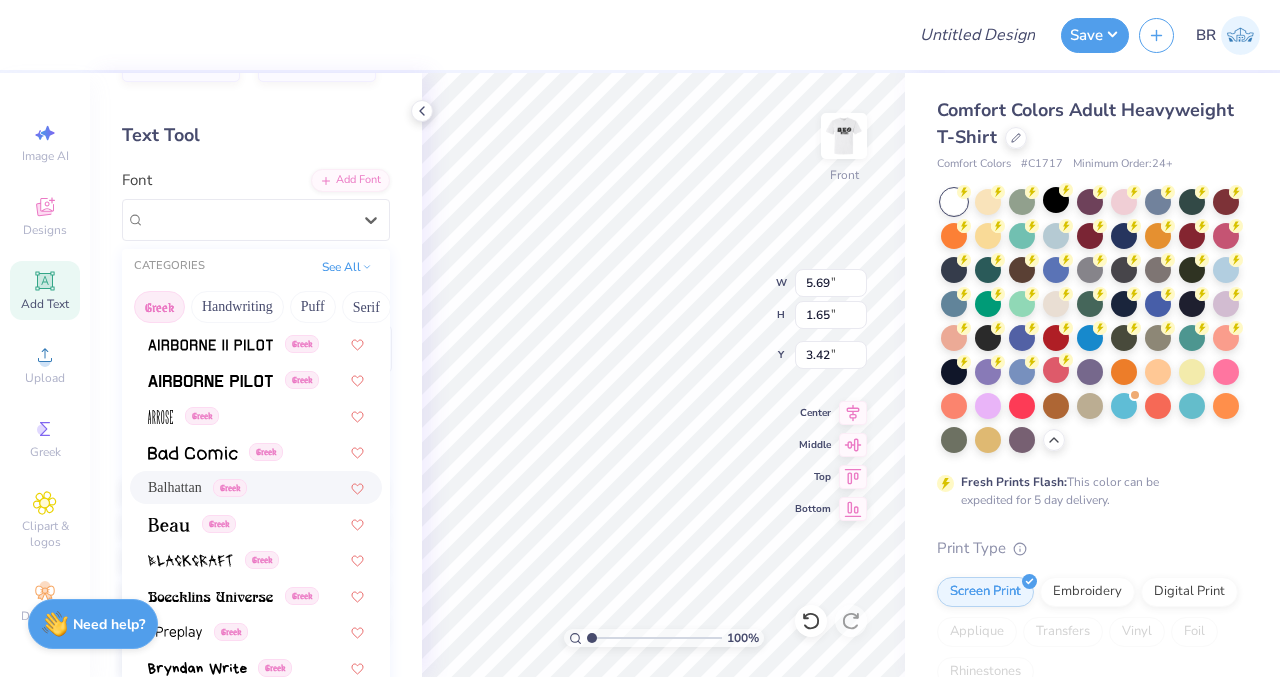 click on "Balhattan" at bounding box center [175, 487] 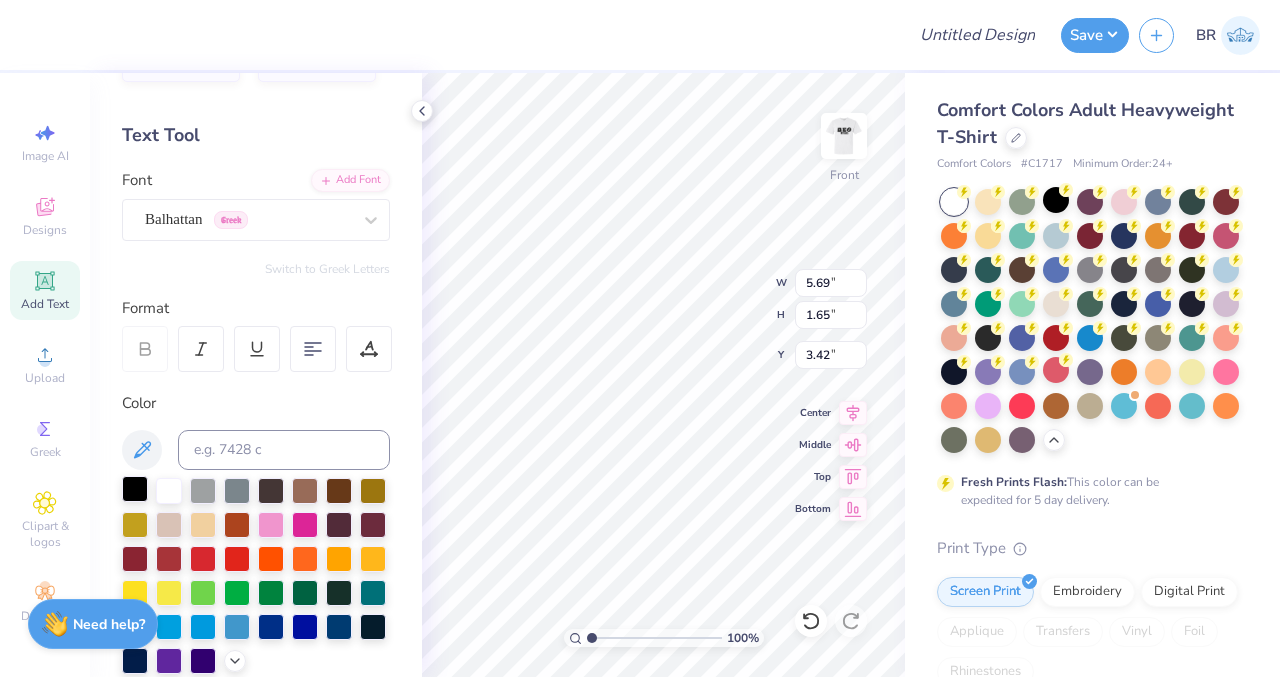 click at bounding box center [135, 489] 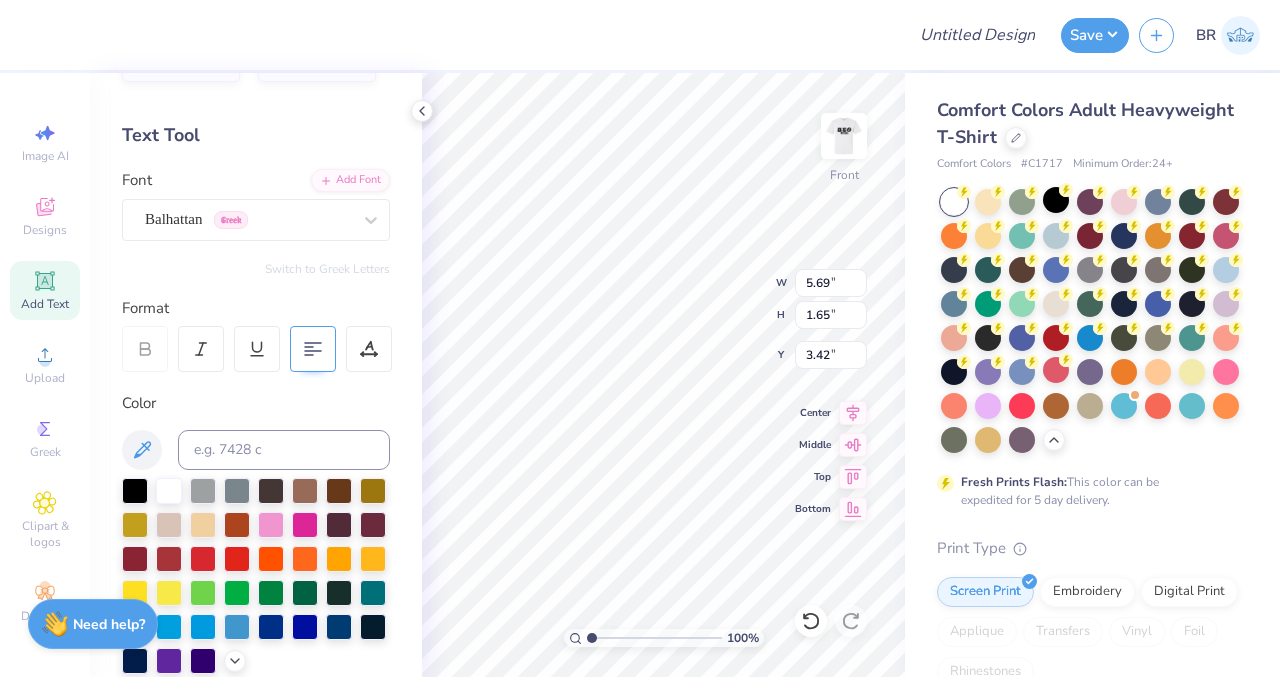 scroll, scrollTop: 16, scrollLeft: 7, axis: both 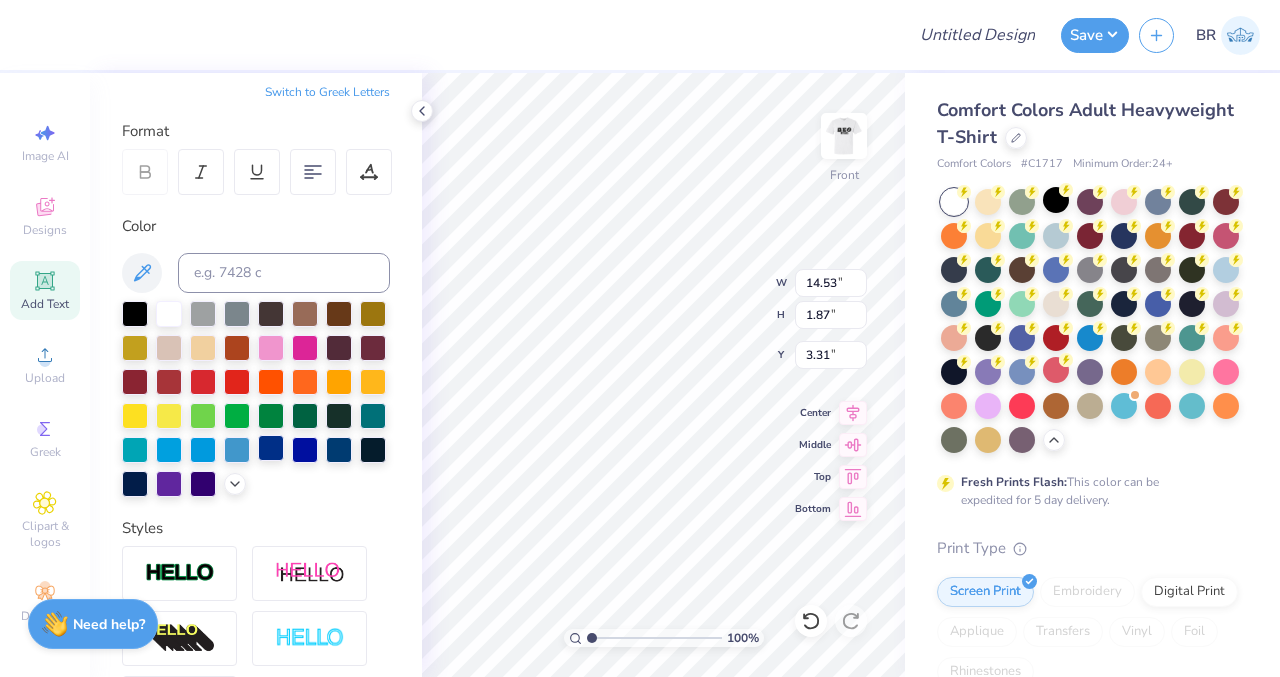 click at bounding box center (271, 448) 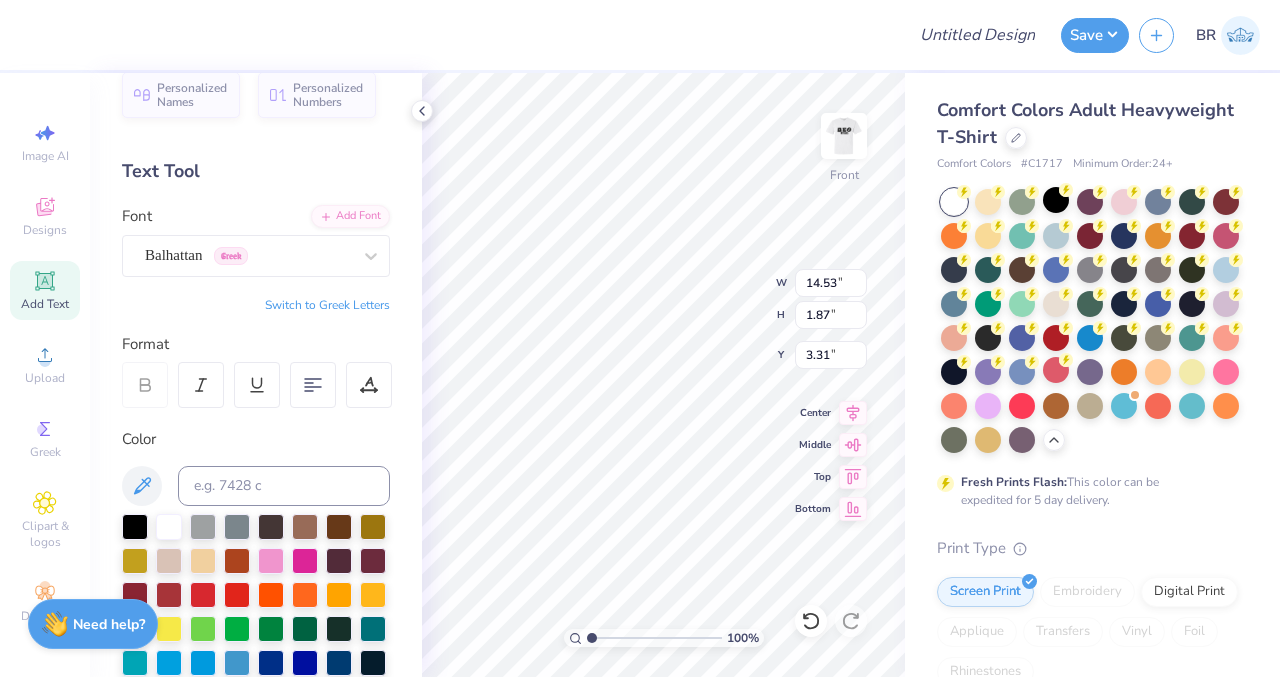 scroll, scrollTop: 24, scrollLeft: 0, axis: vertical 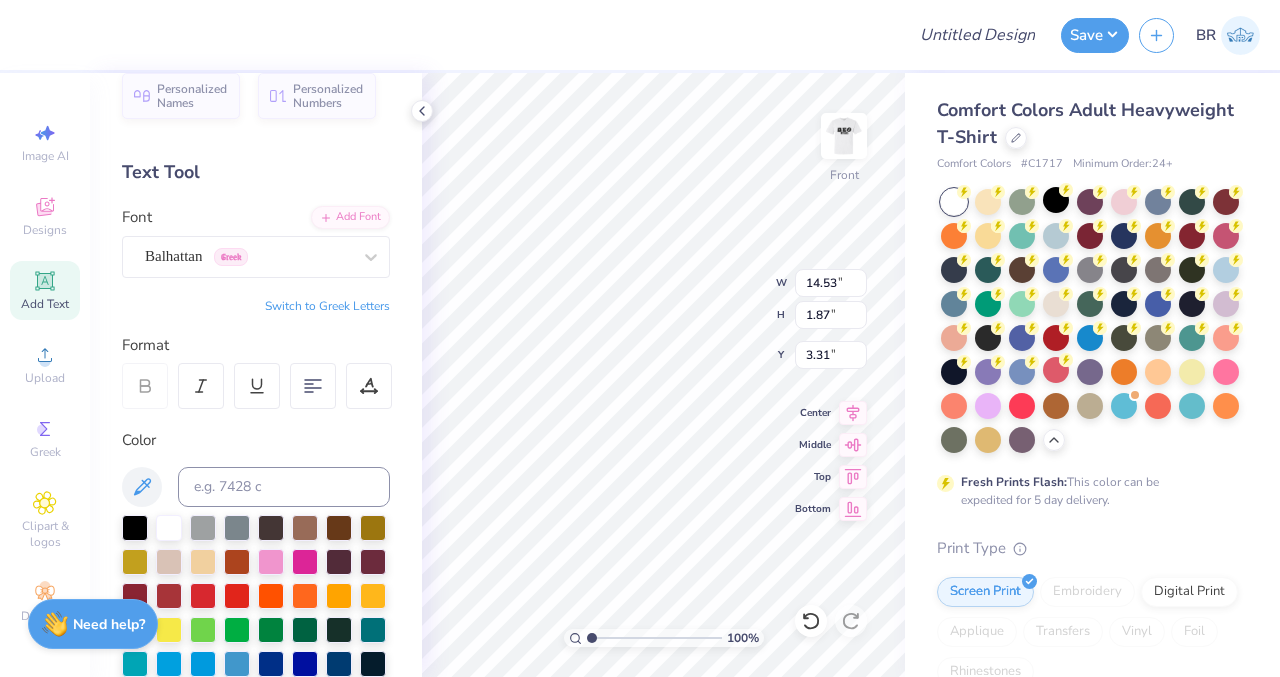 click 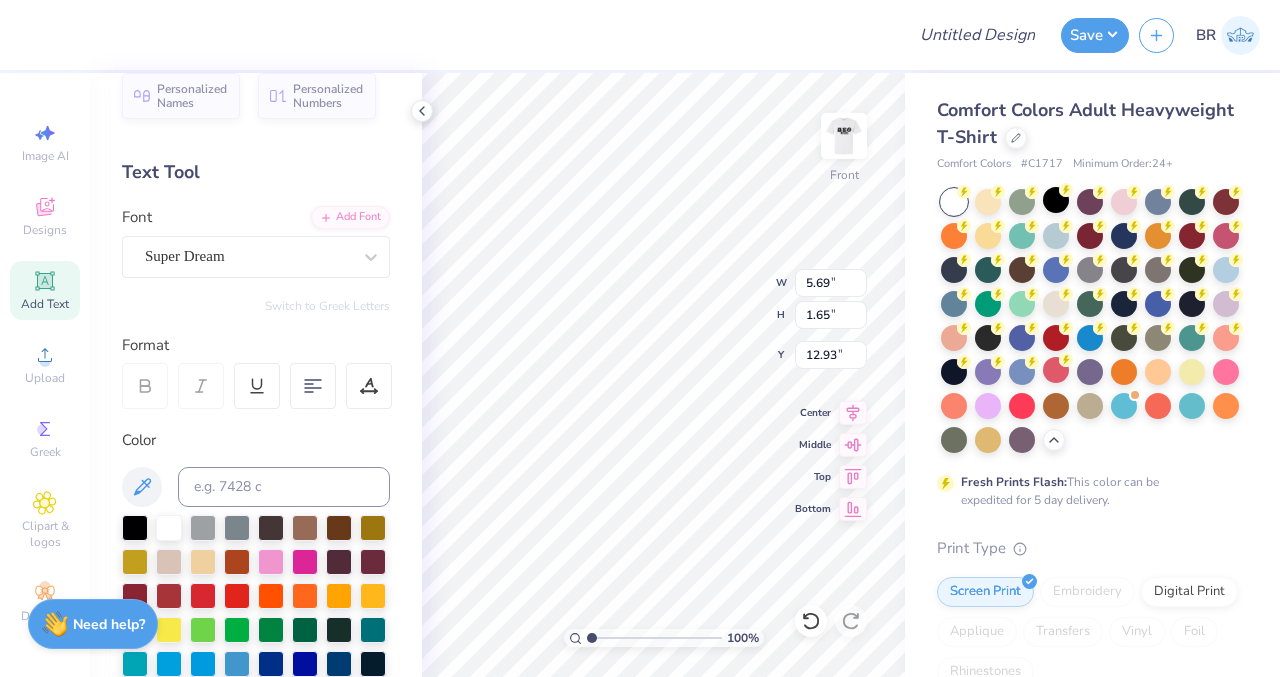 type on "5.69" 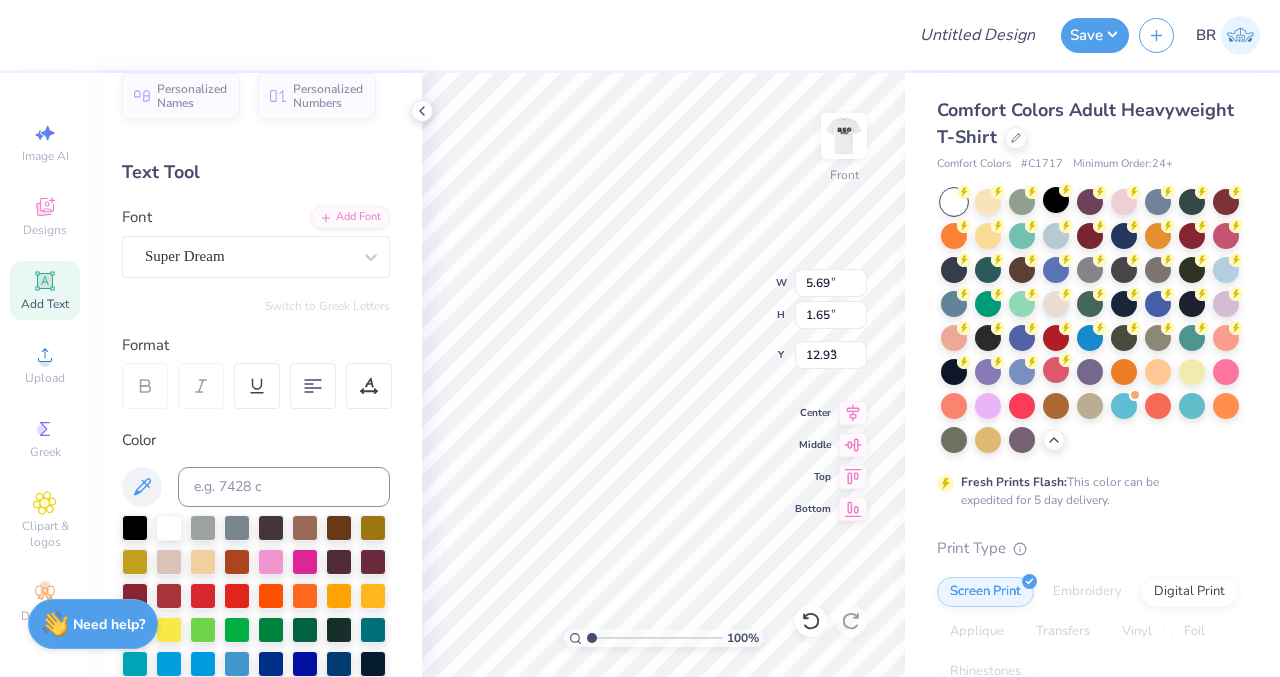 type on "5.18" 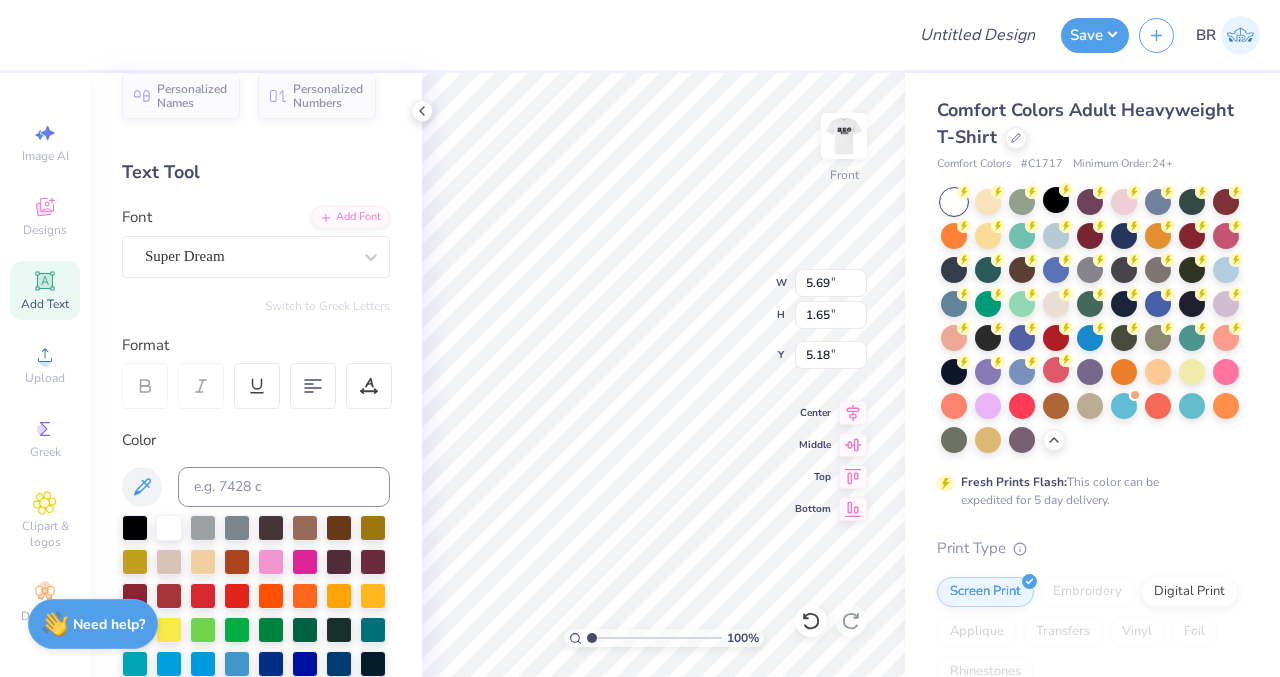 scroll, scrollTop: 16, scrollLeft: 2, axis: both 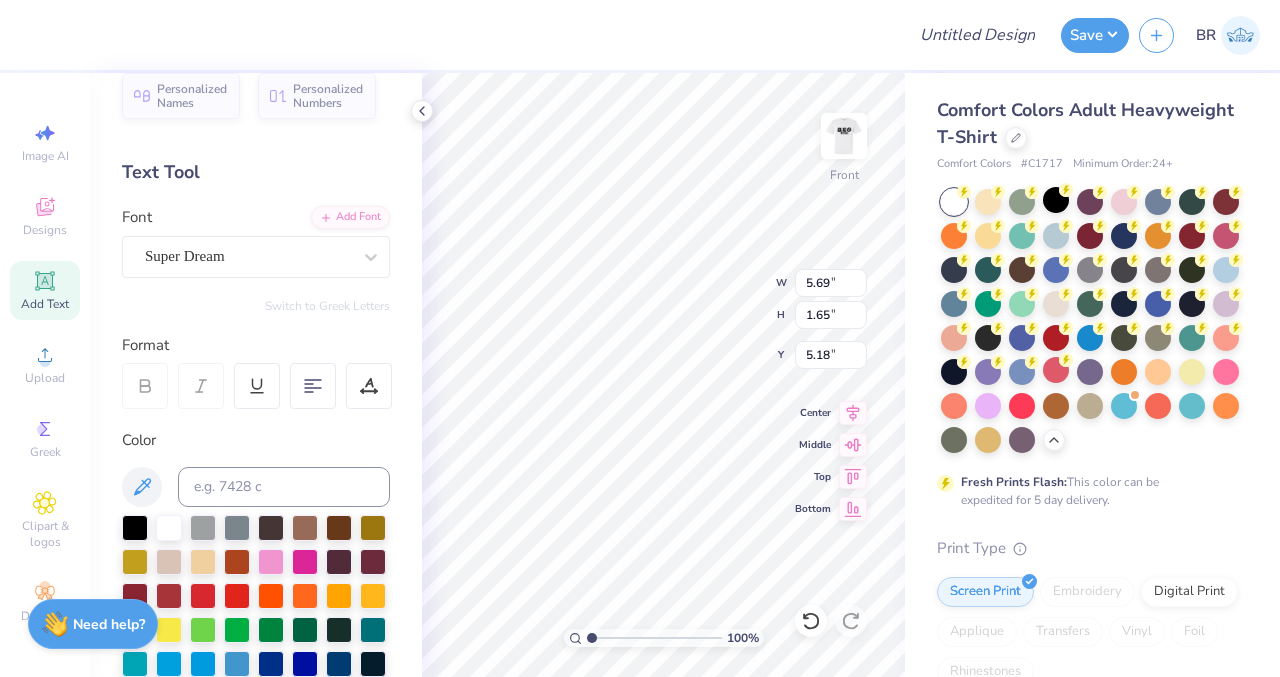 type on "T" 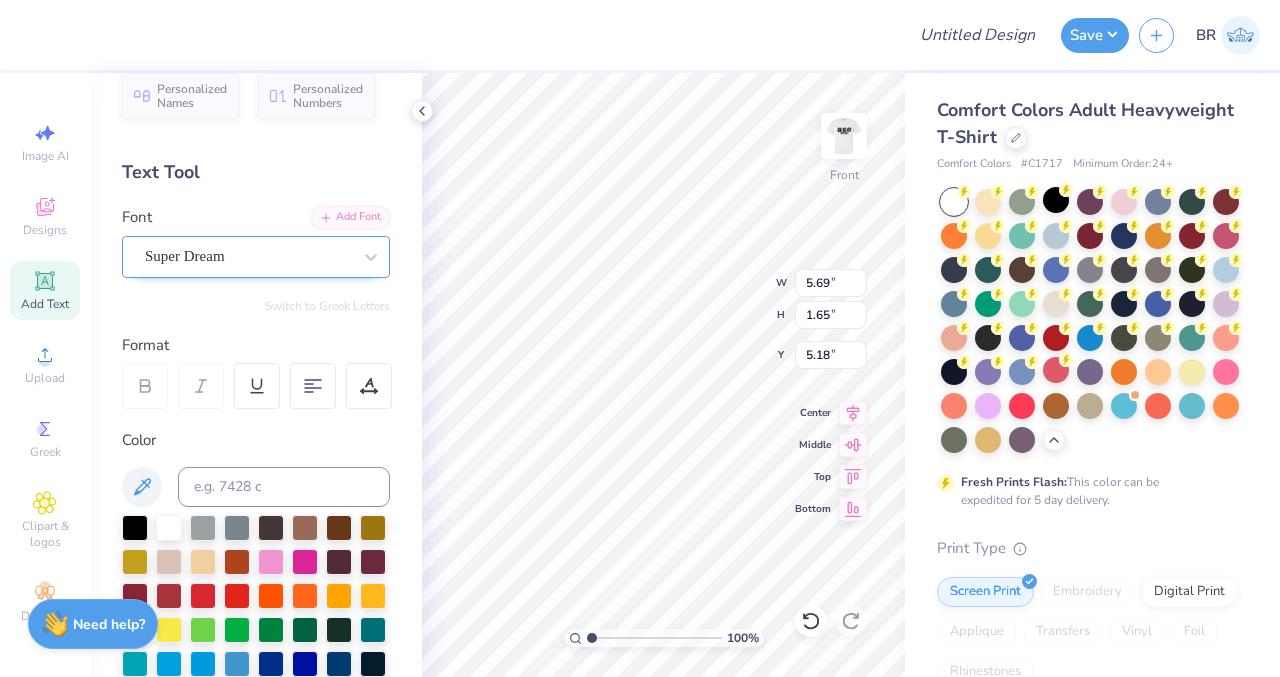 click on "Super Dream" at bounding box center [248, 256] 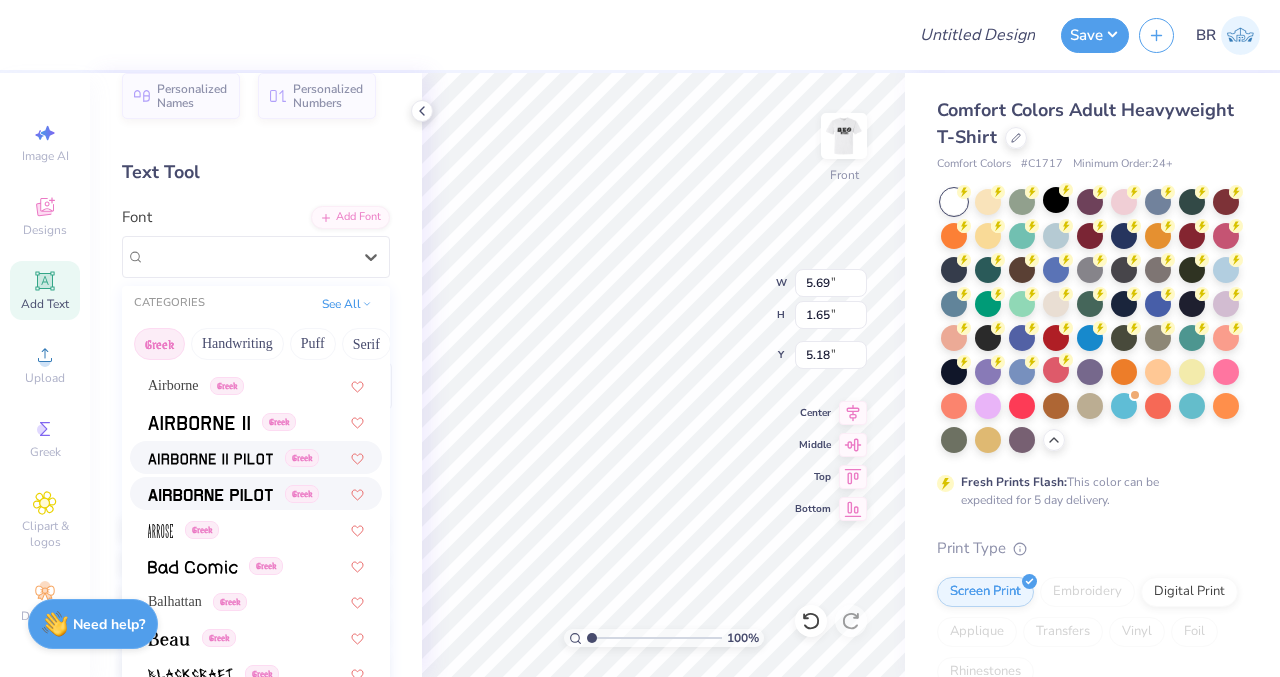 scroll, scrollTop: 30, scrollLeft: 0, axis: vertical 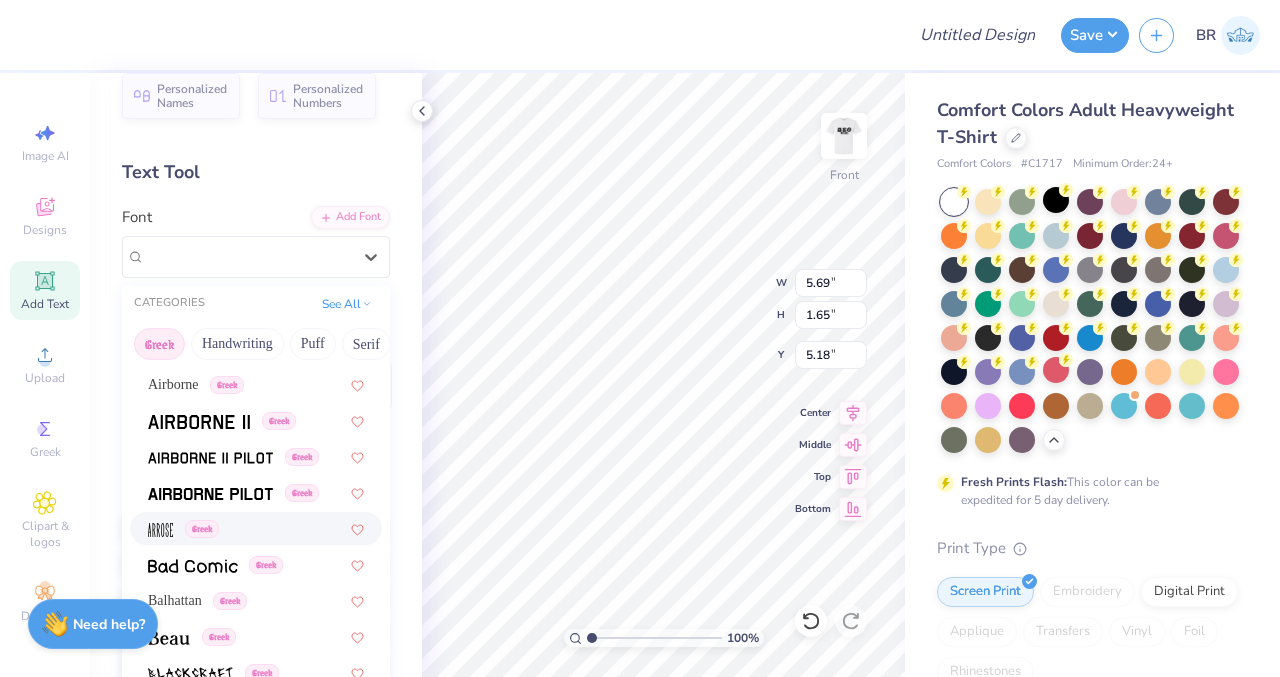 click on "Greek" at bounding box center (256, 528) 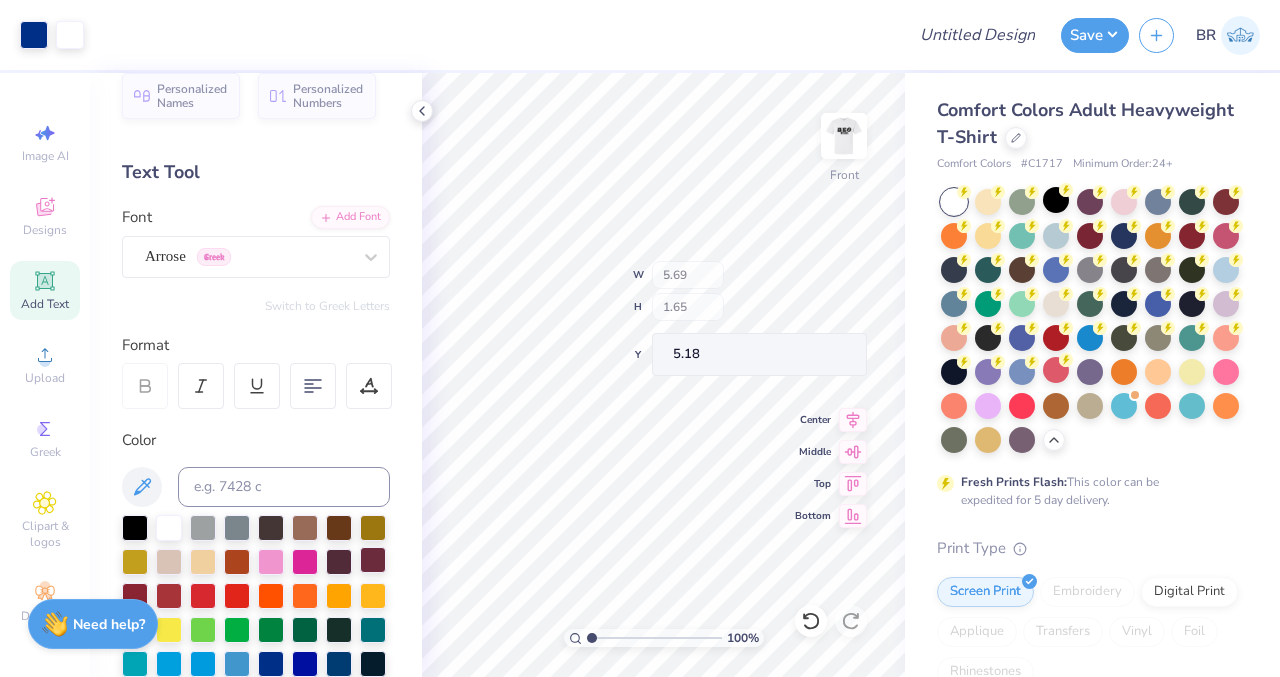 scroll, scrollTop: 141, scrollLeft: 0, axis: vertical 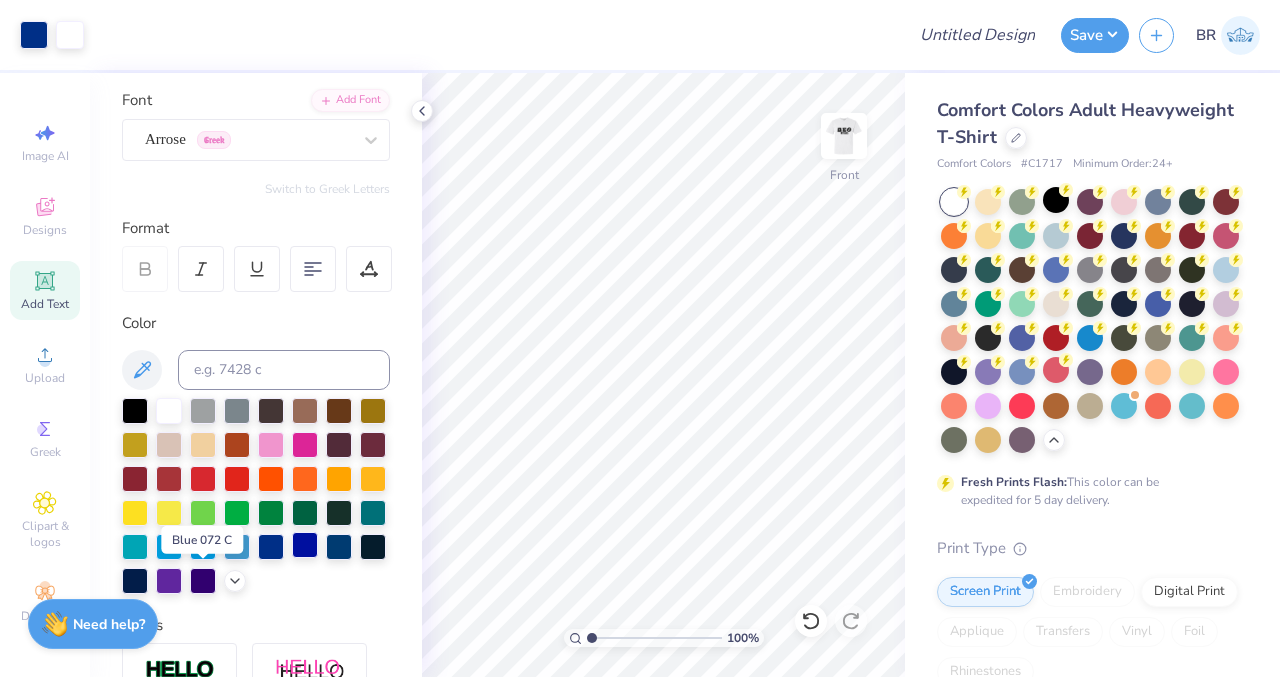click at bounding box center (305, 545) 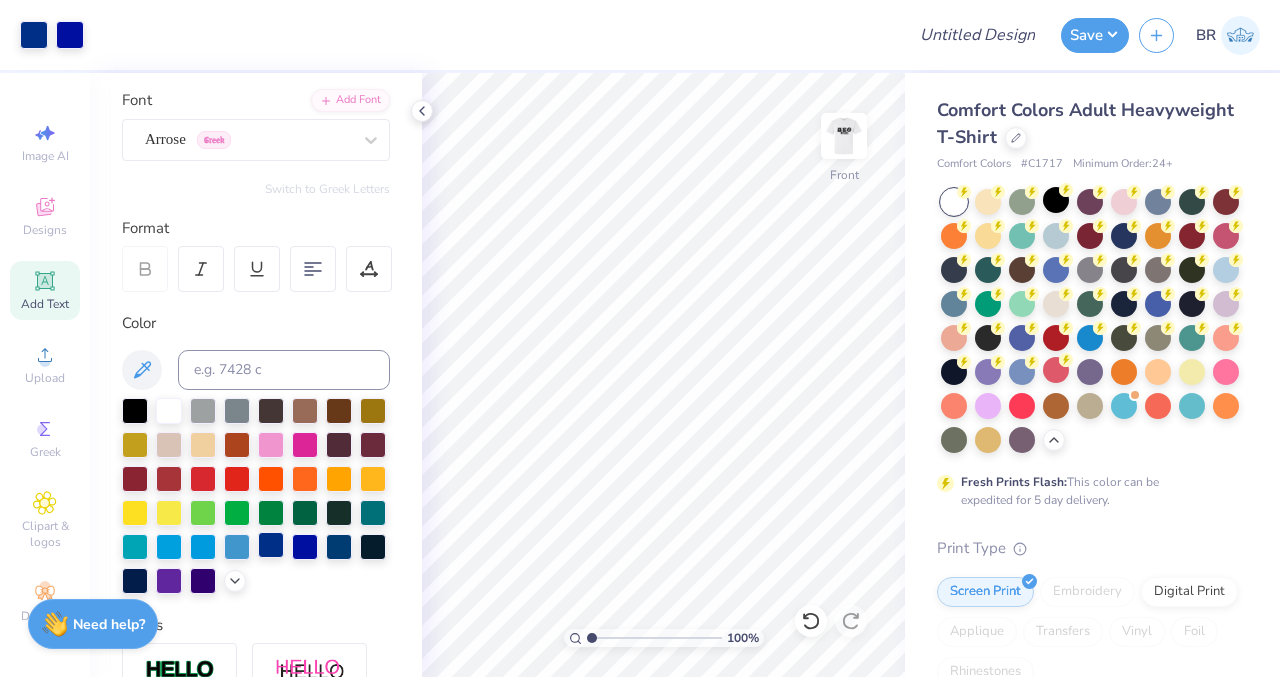 click at bounding box center (271, 545) 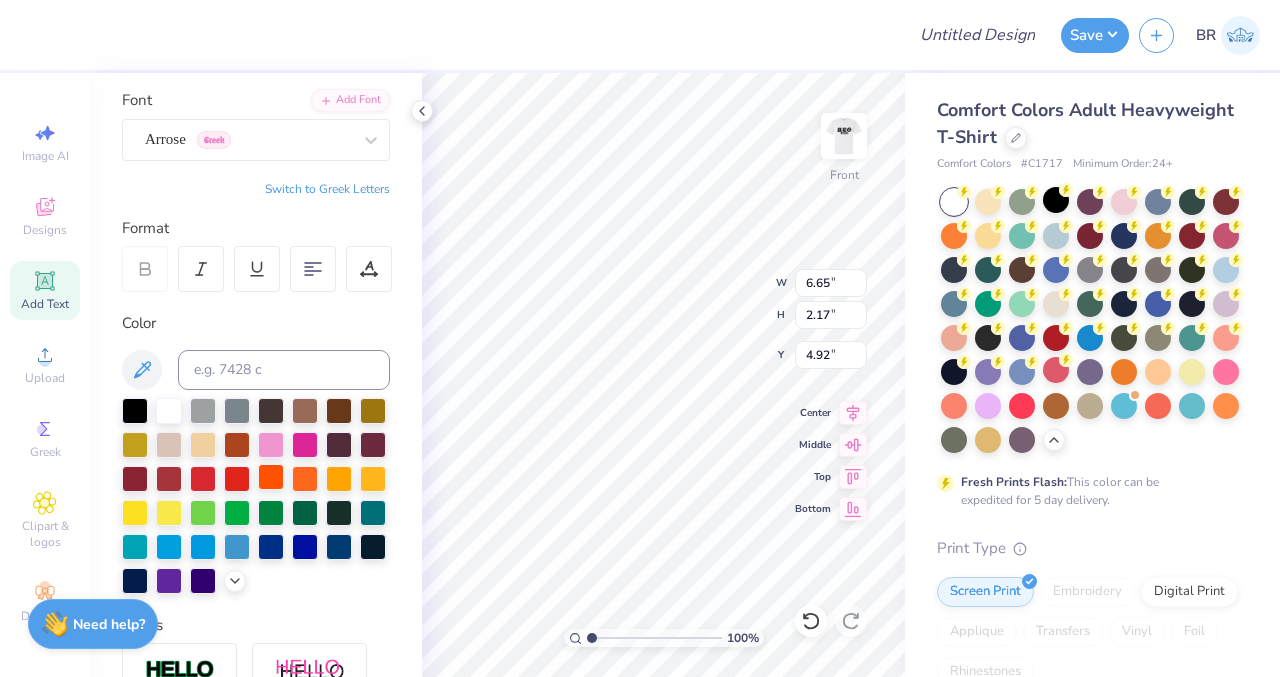 type on "4.20" 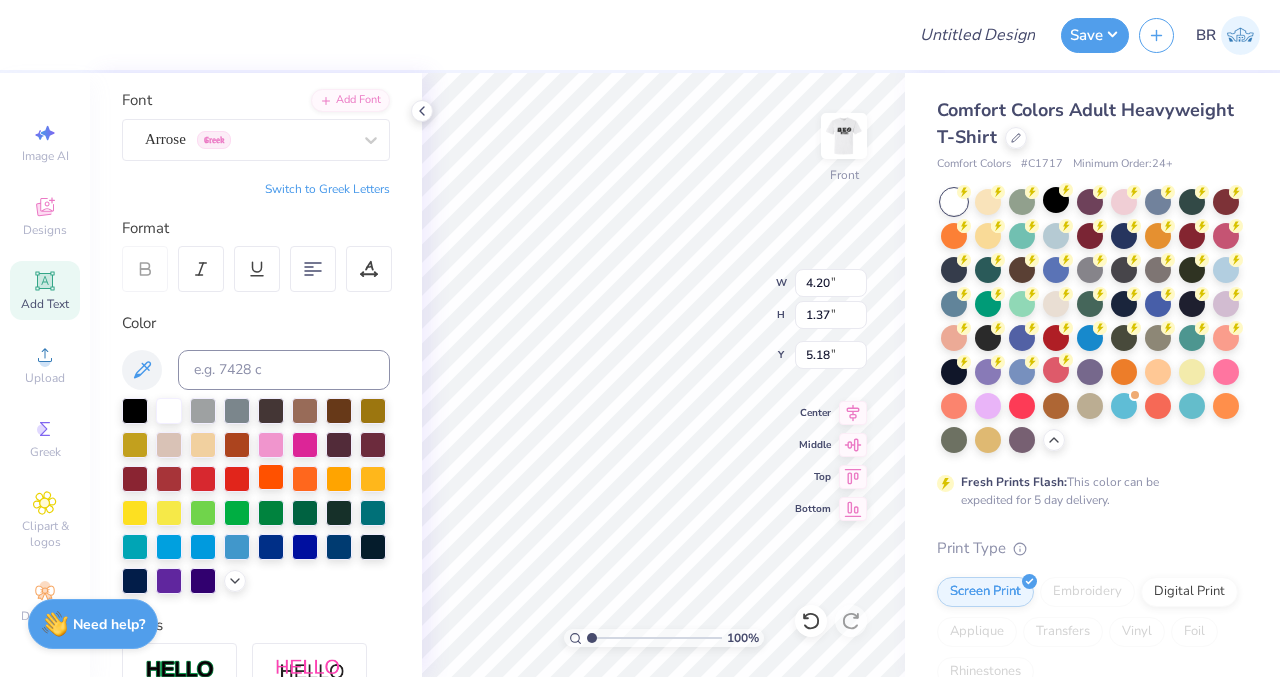 type on "5.18" 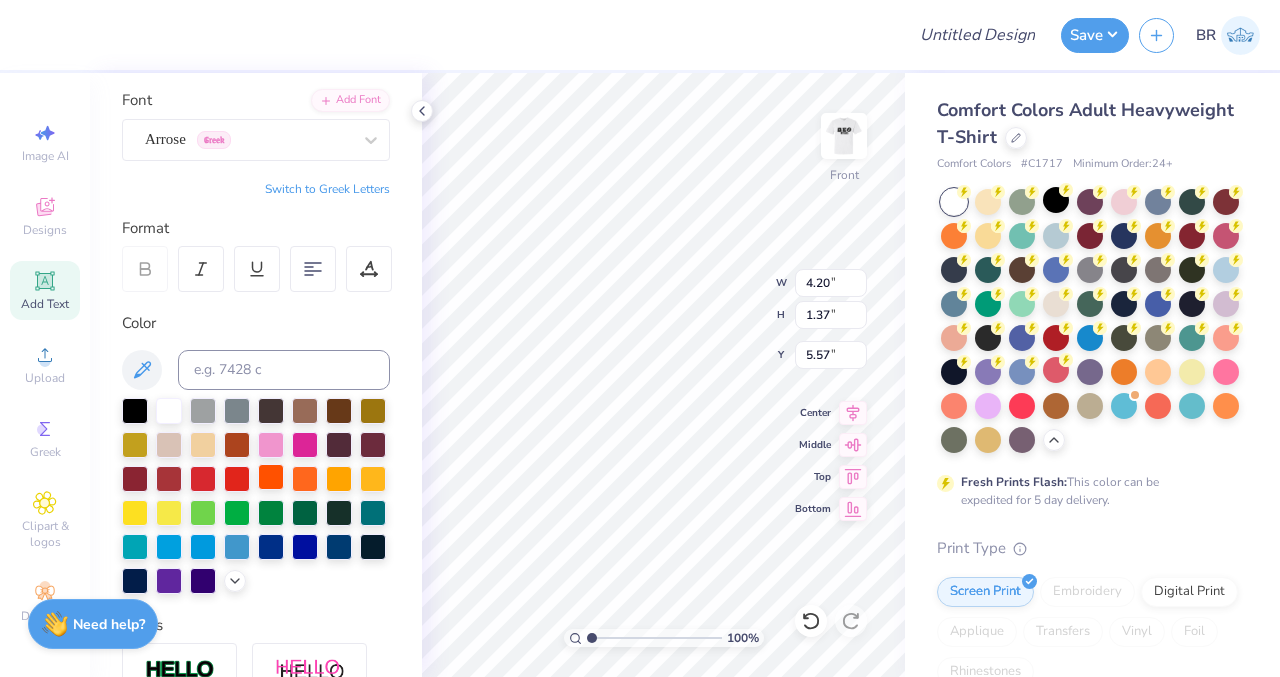 type on "5.57" 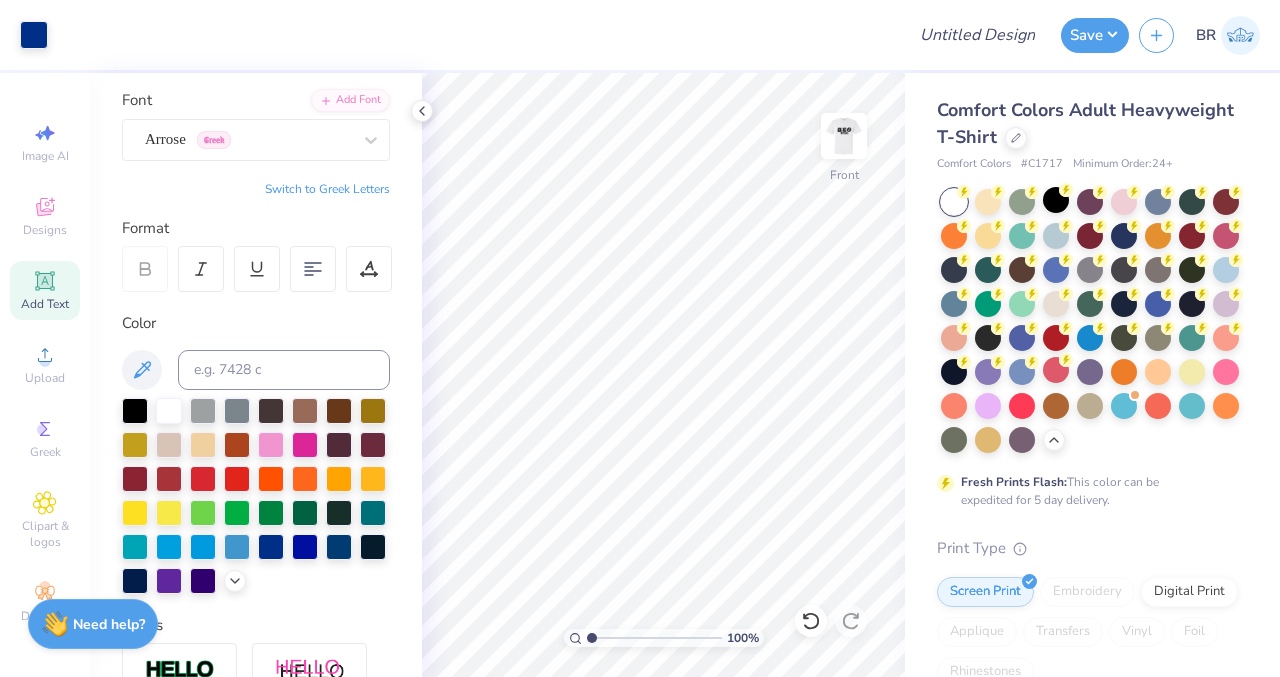 scroll, scrollTop: 62, scrollLeft: 0, axis: vertical 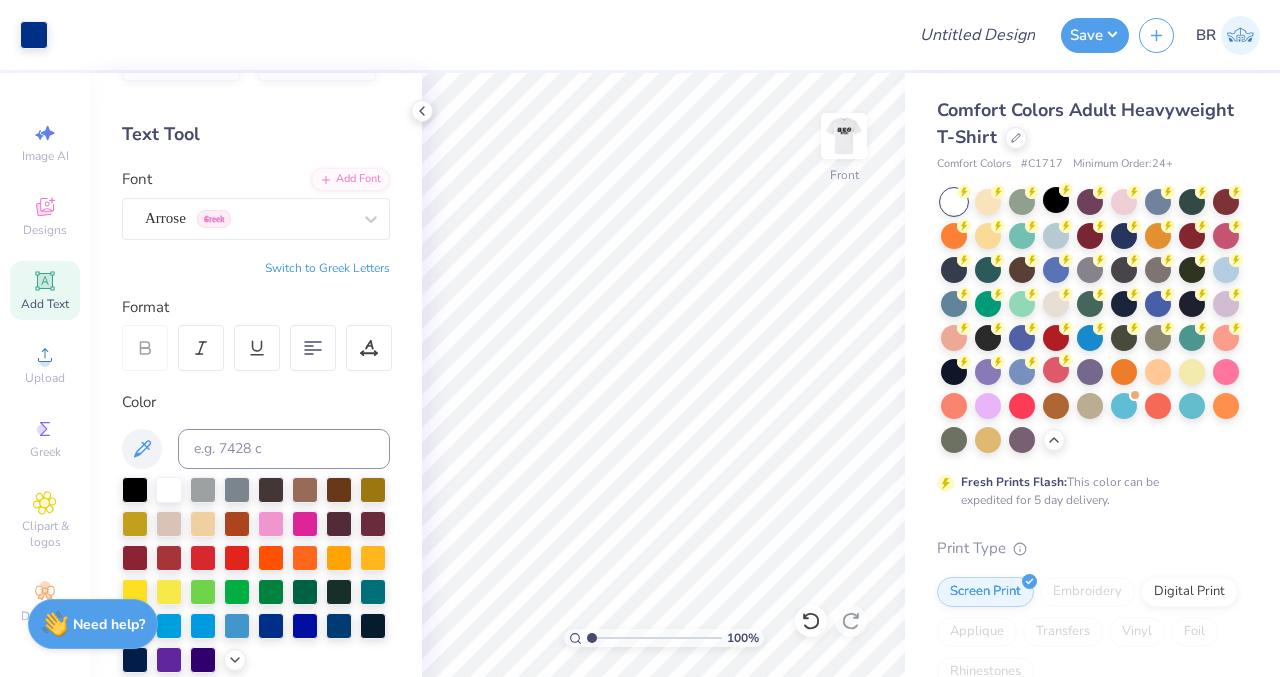 click on "Add Text" at bounding box center (45, 304) 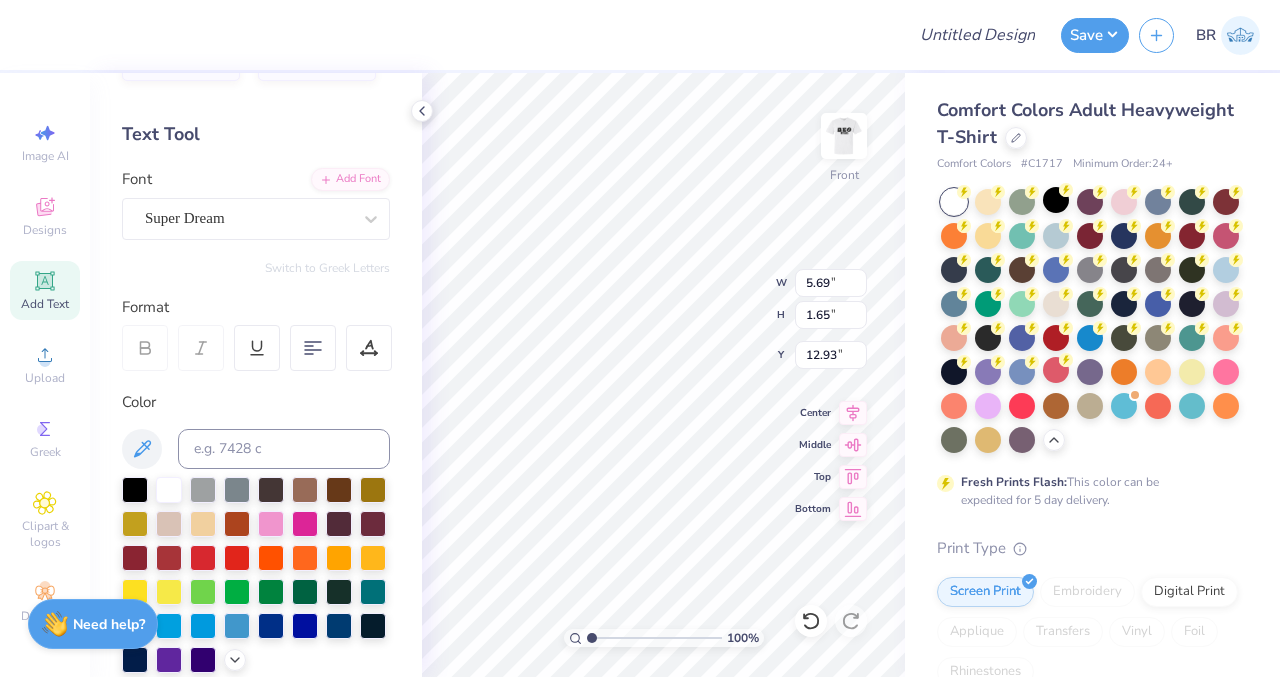 scroll, scrollTop: 16, scrollLeft: 2, axis: both 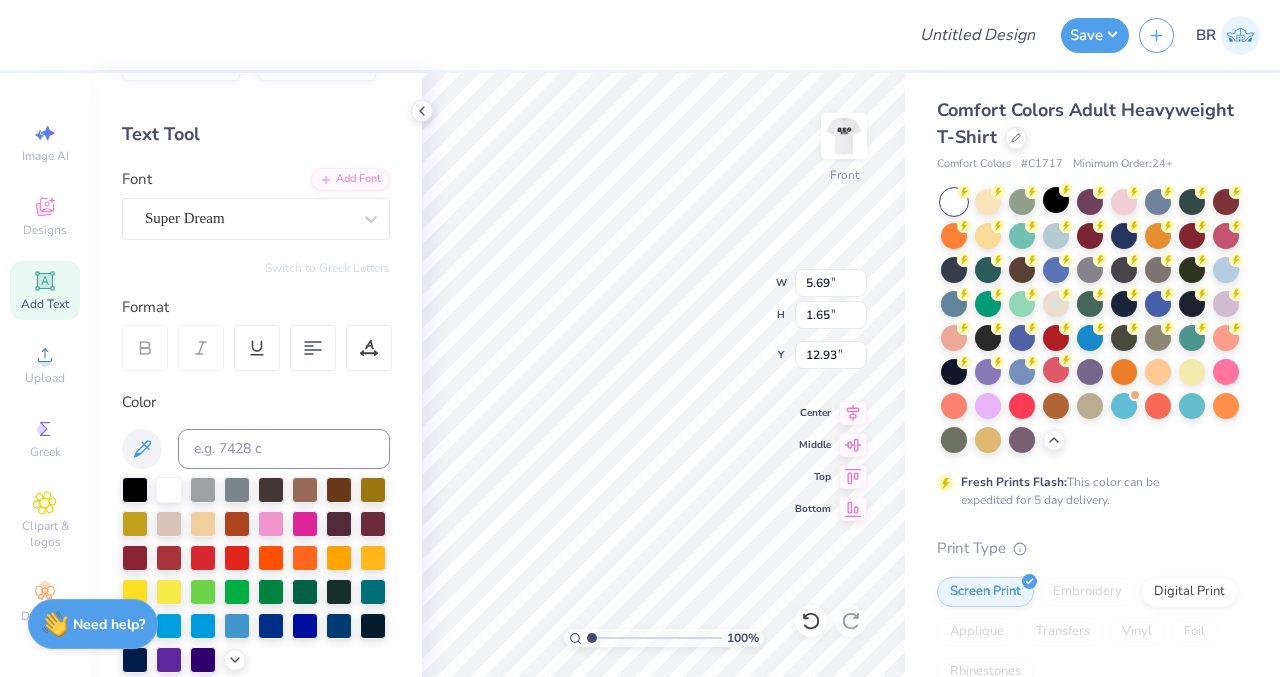 type on "T" 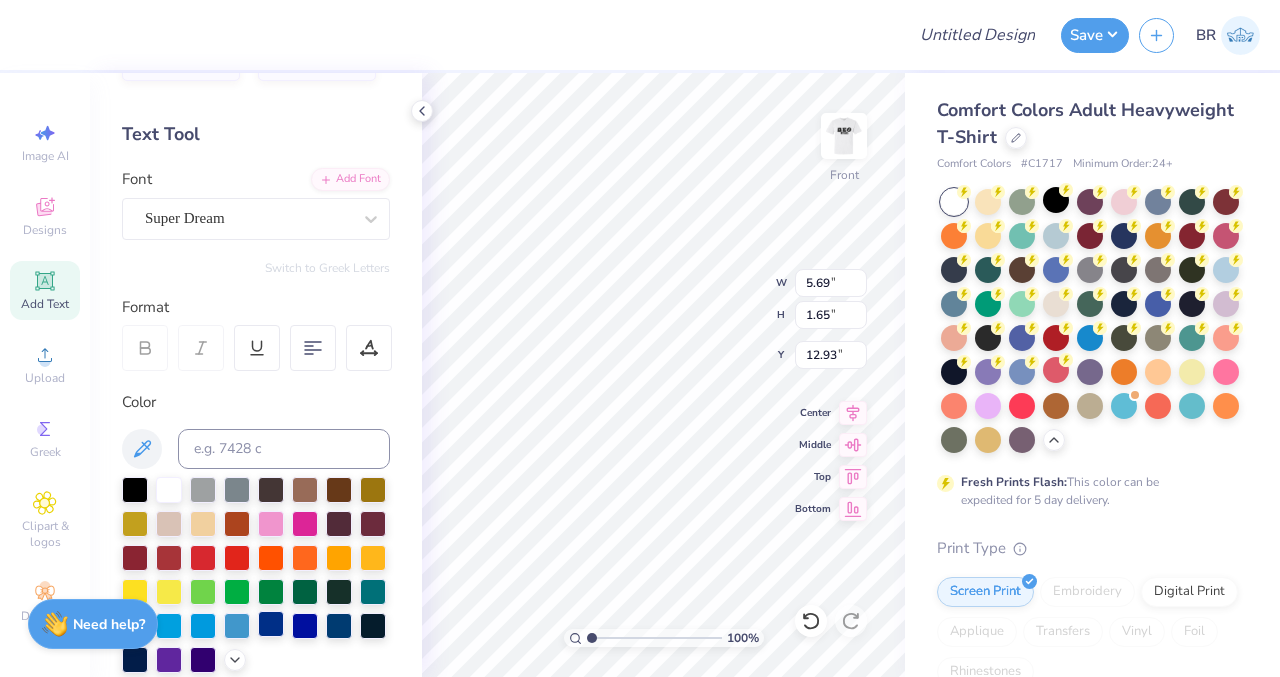 type on "NEW YORK" 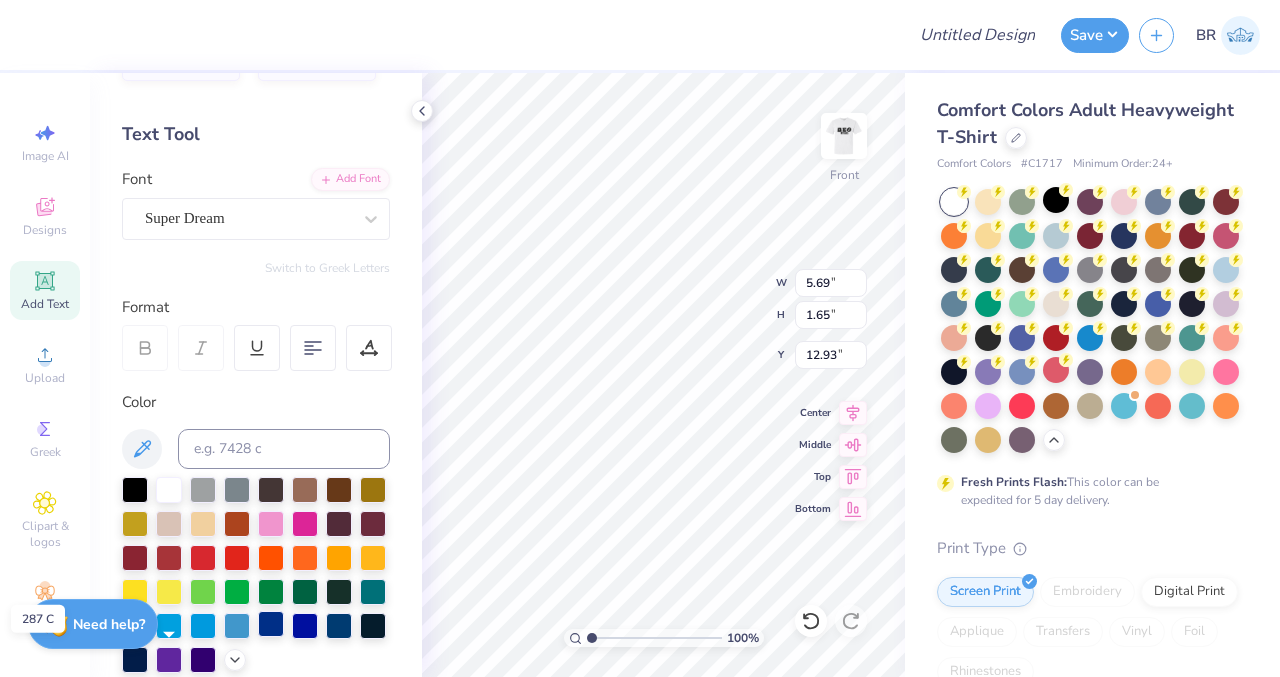 click at bounding box center (271, 624) 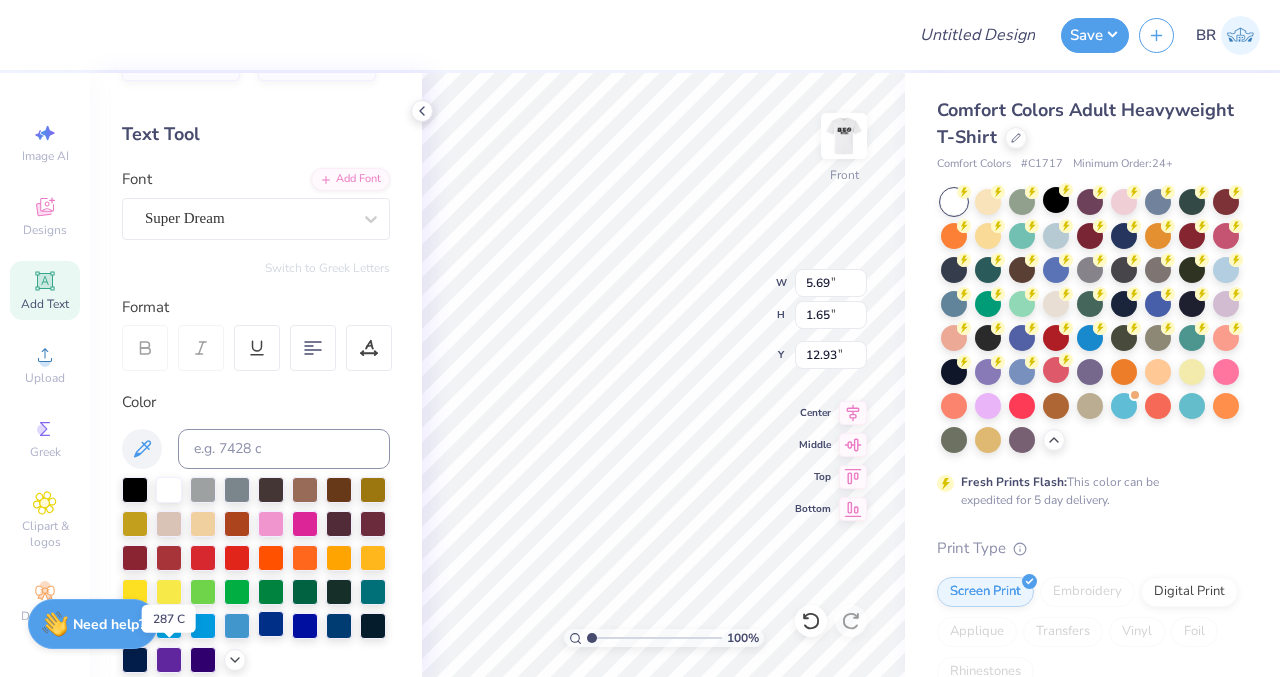 scroll, scrollTop: 14, scrollLeft: 6, axis: both 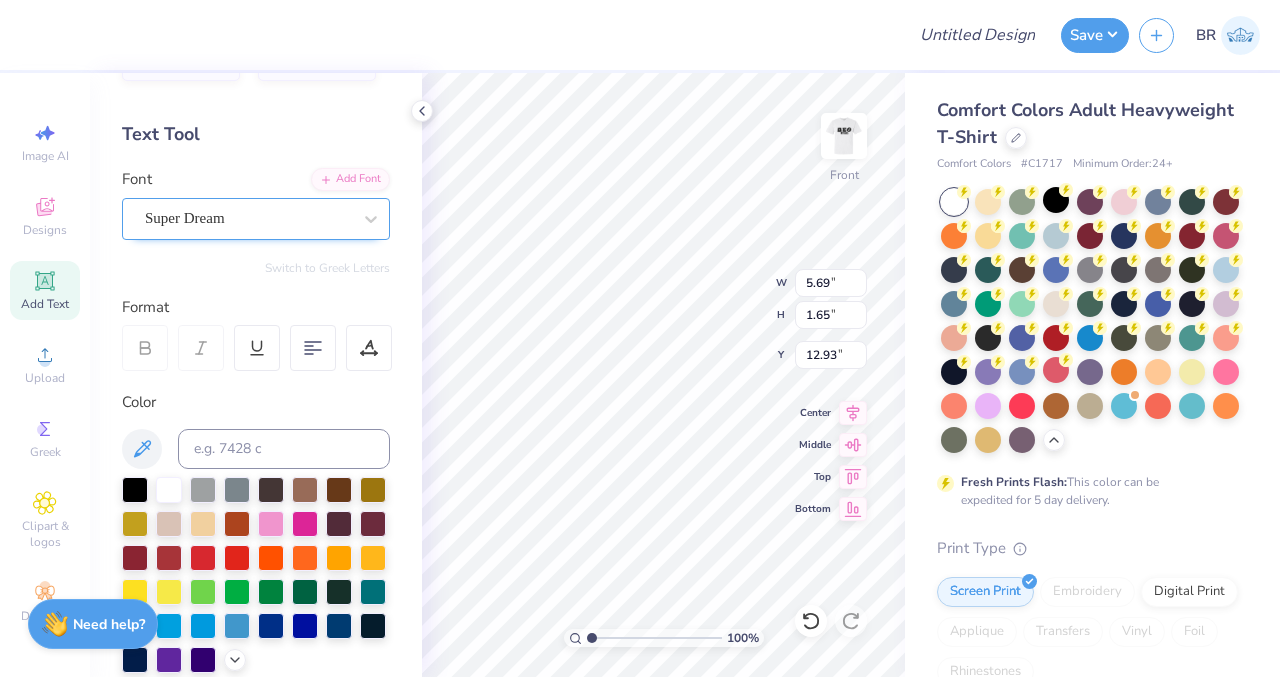 click on "Super Dream" at bounding box center [248, 218] 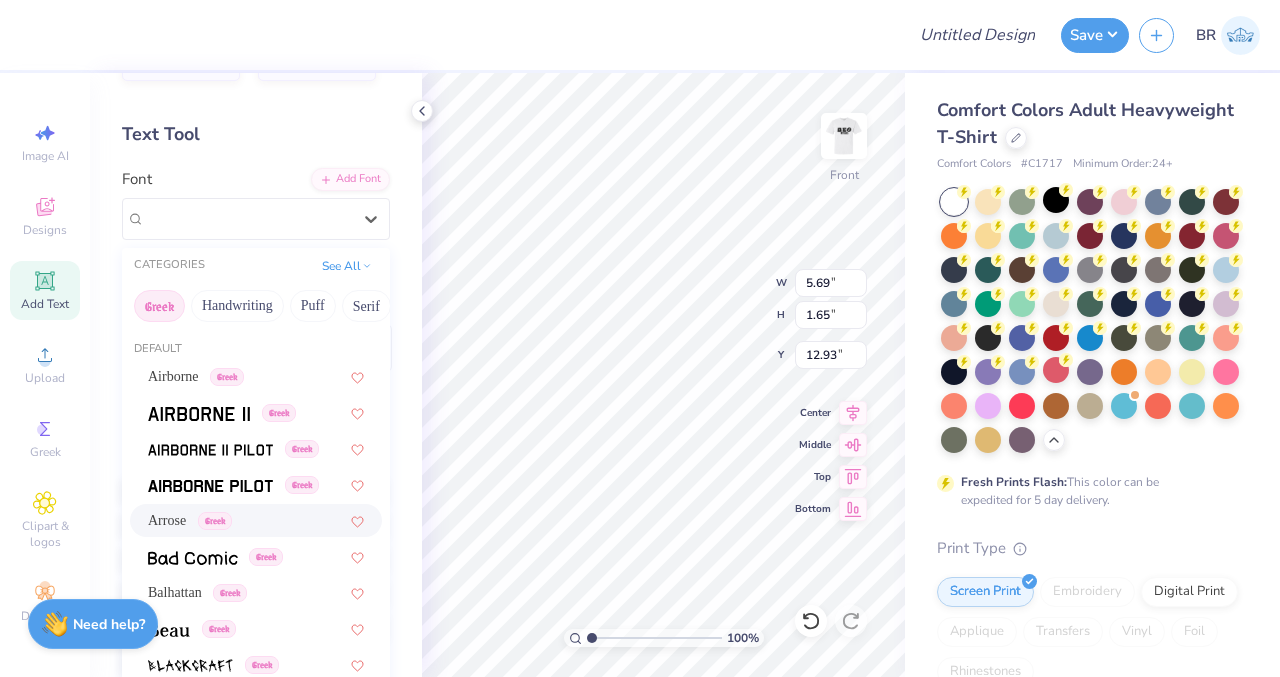 click on "Arrose Greek" at bounding box center [256, 520] 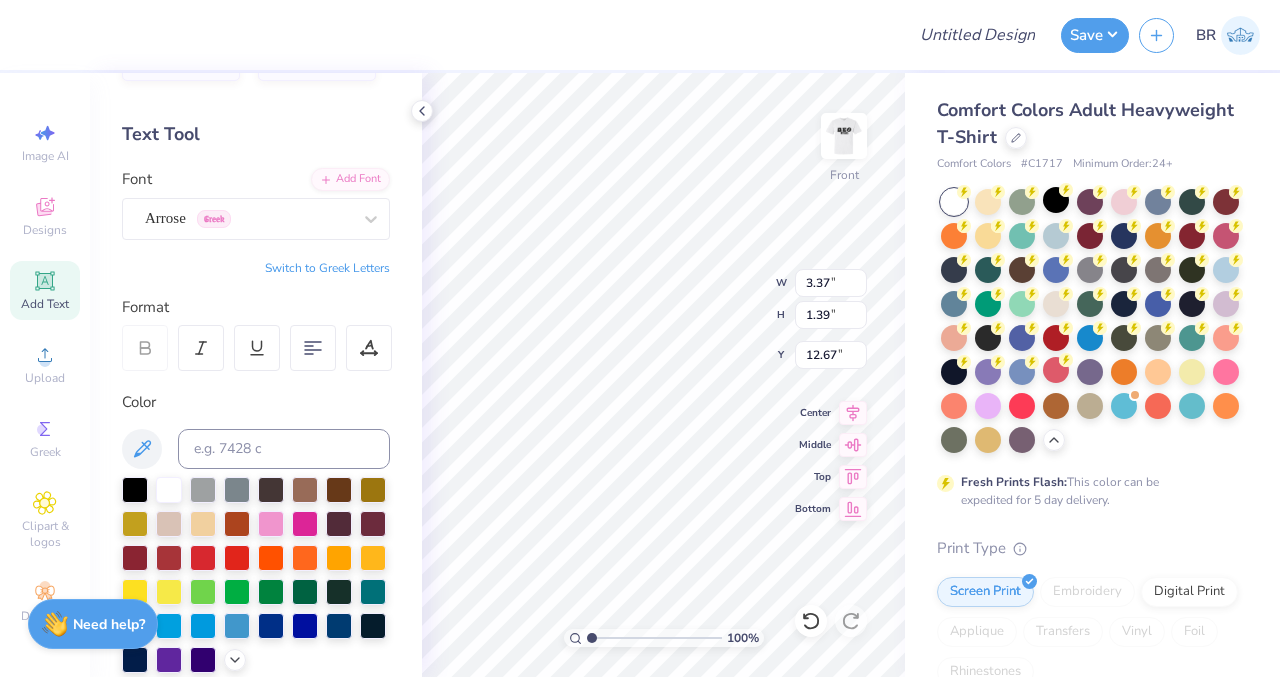 type on "3.37" 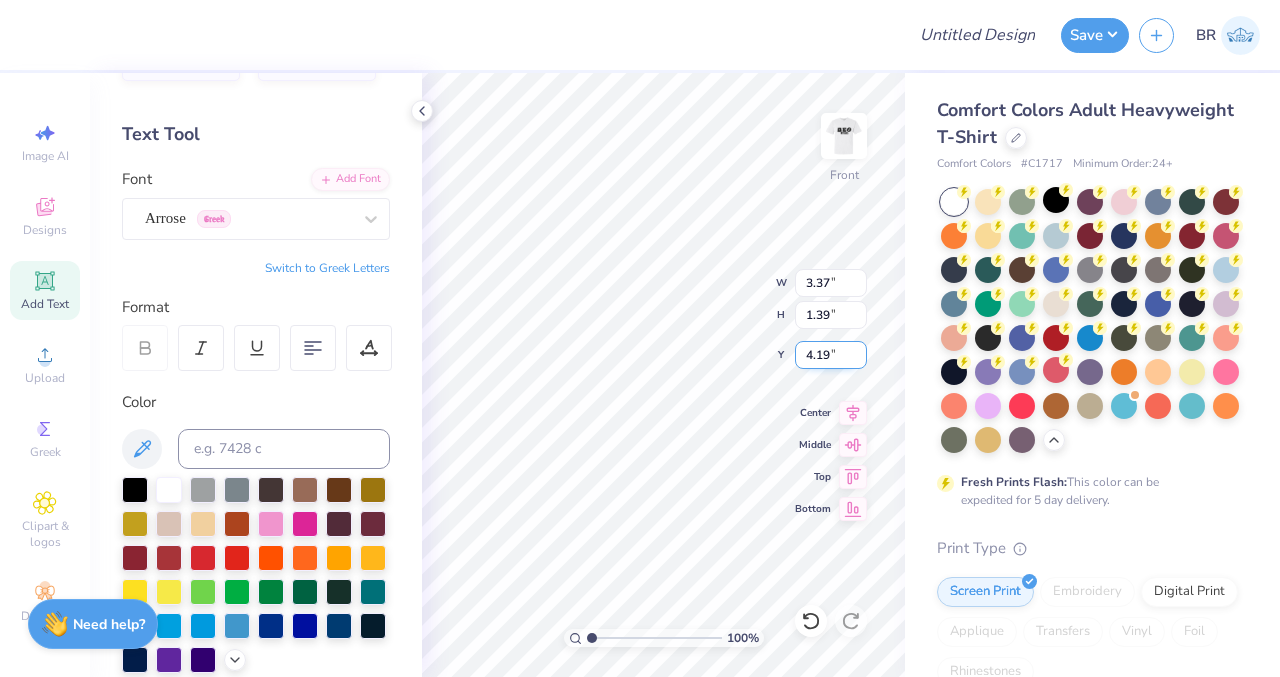 type on "5.56" 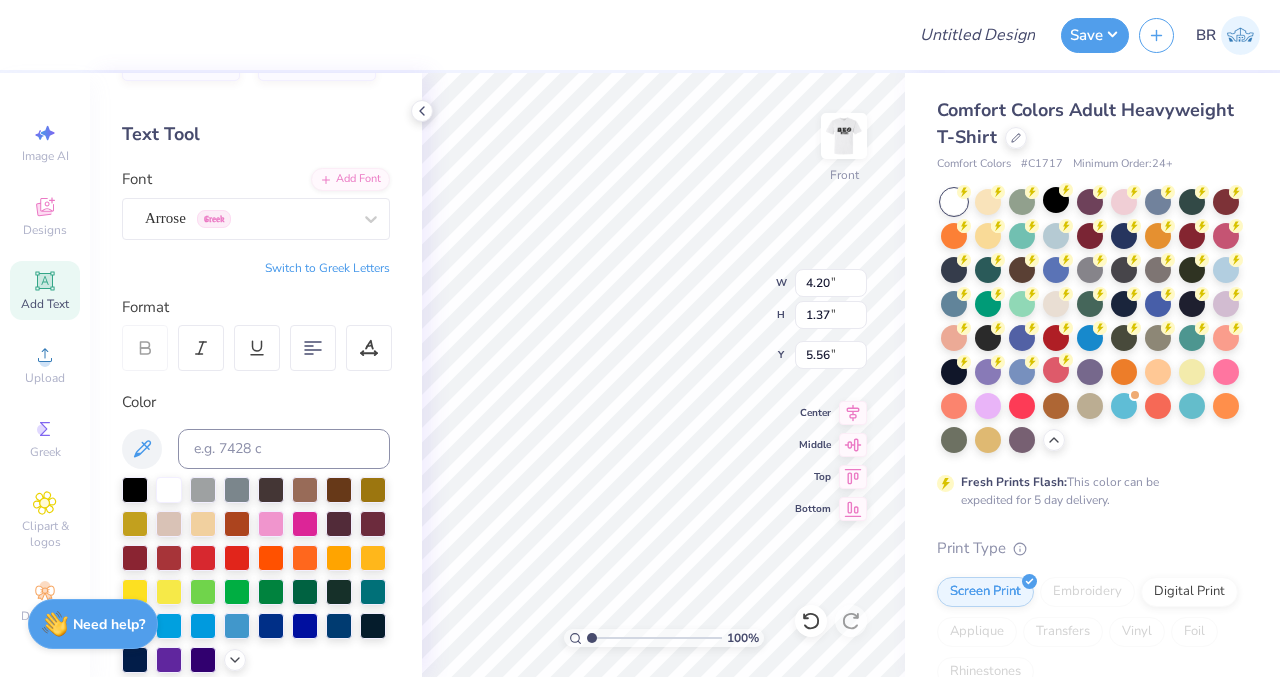 type on "5.56" 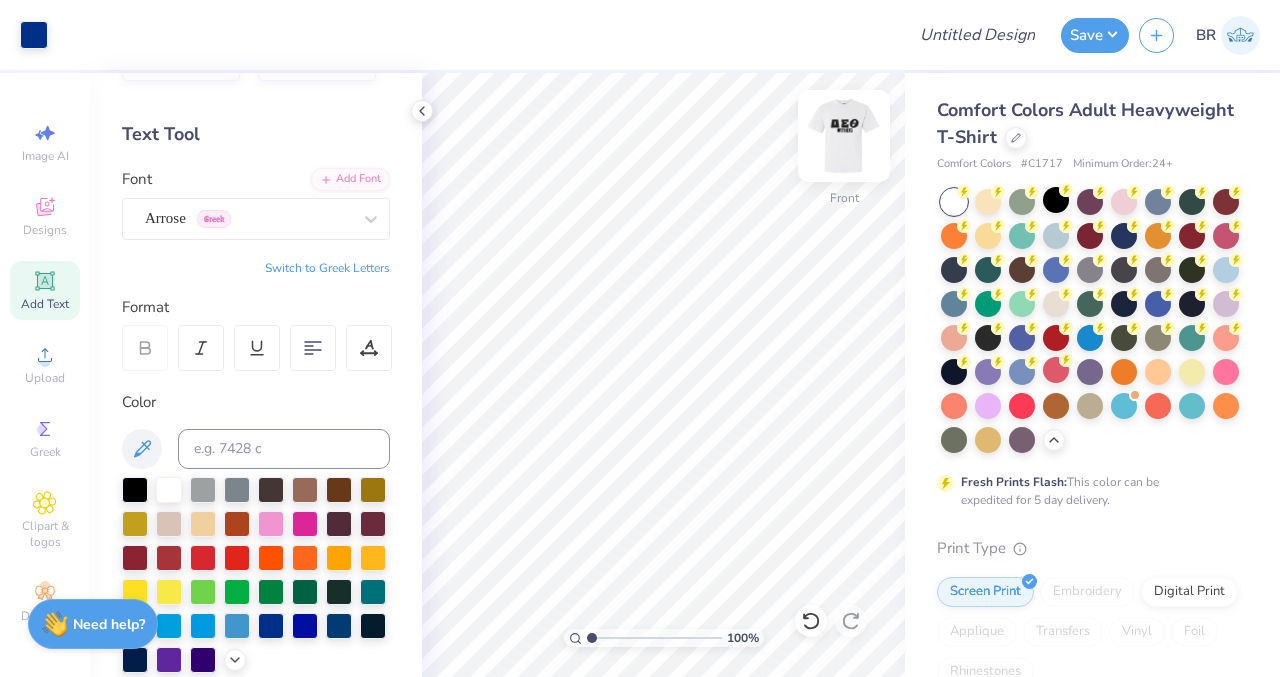 click at bounding box center [844, 136] 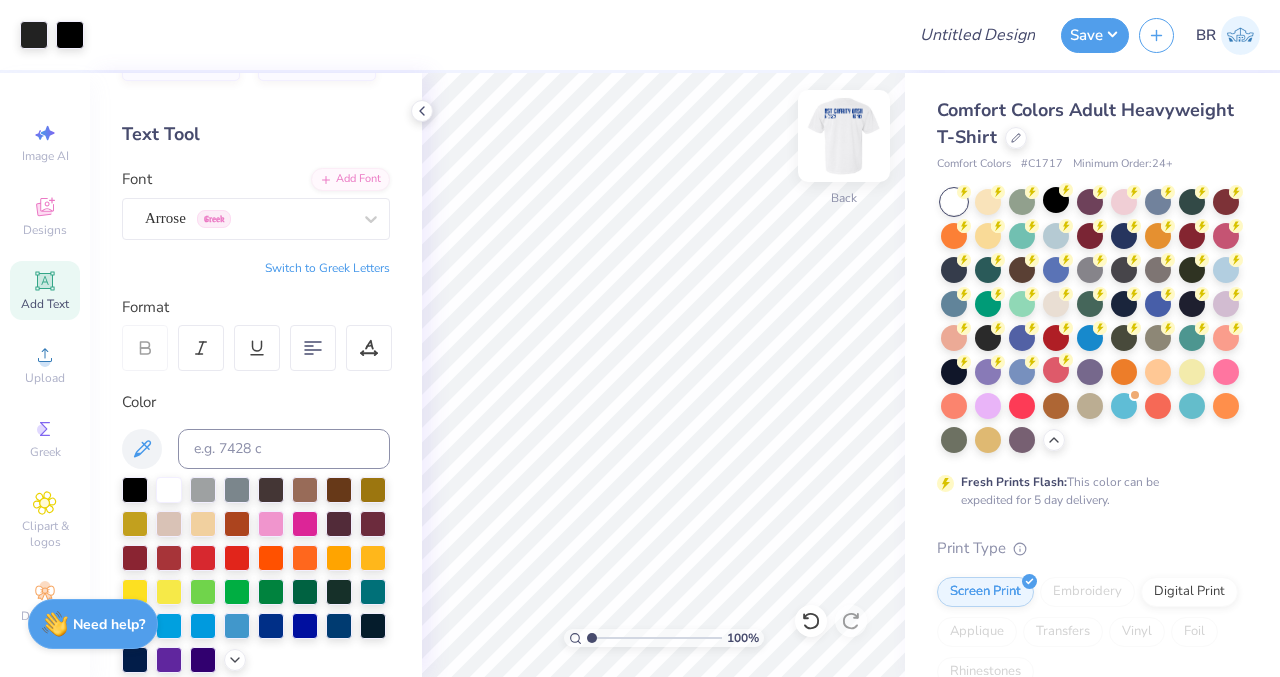 click at bounding box center (844, 136) 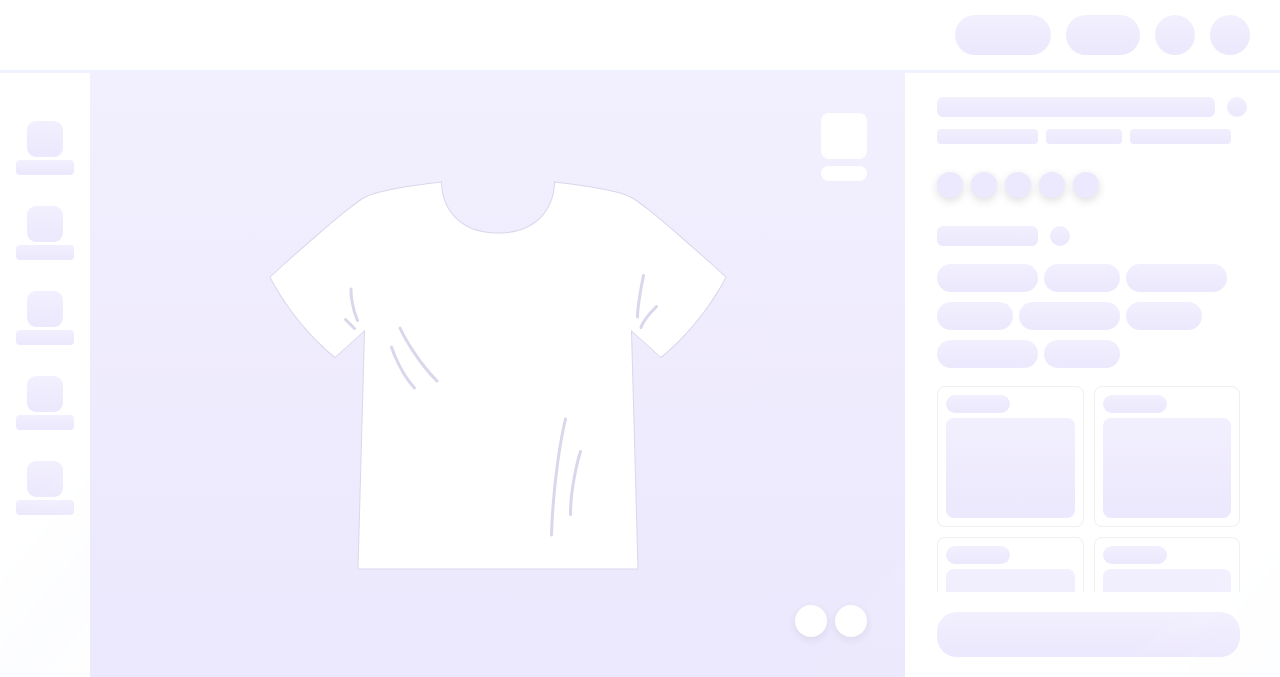 scroll, scrollTop: 0, scrollLeft: 0, axis: both 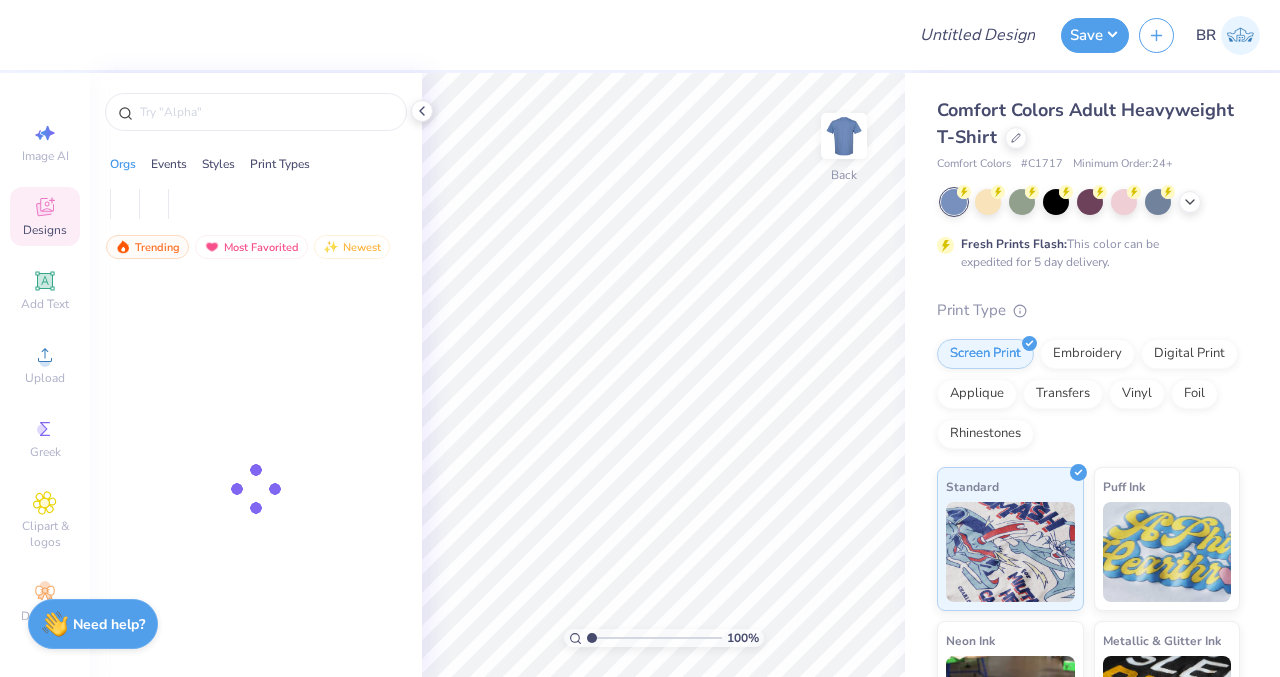 click at bounding box center [1240, 35] 